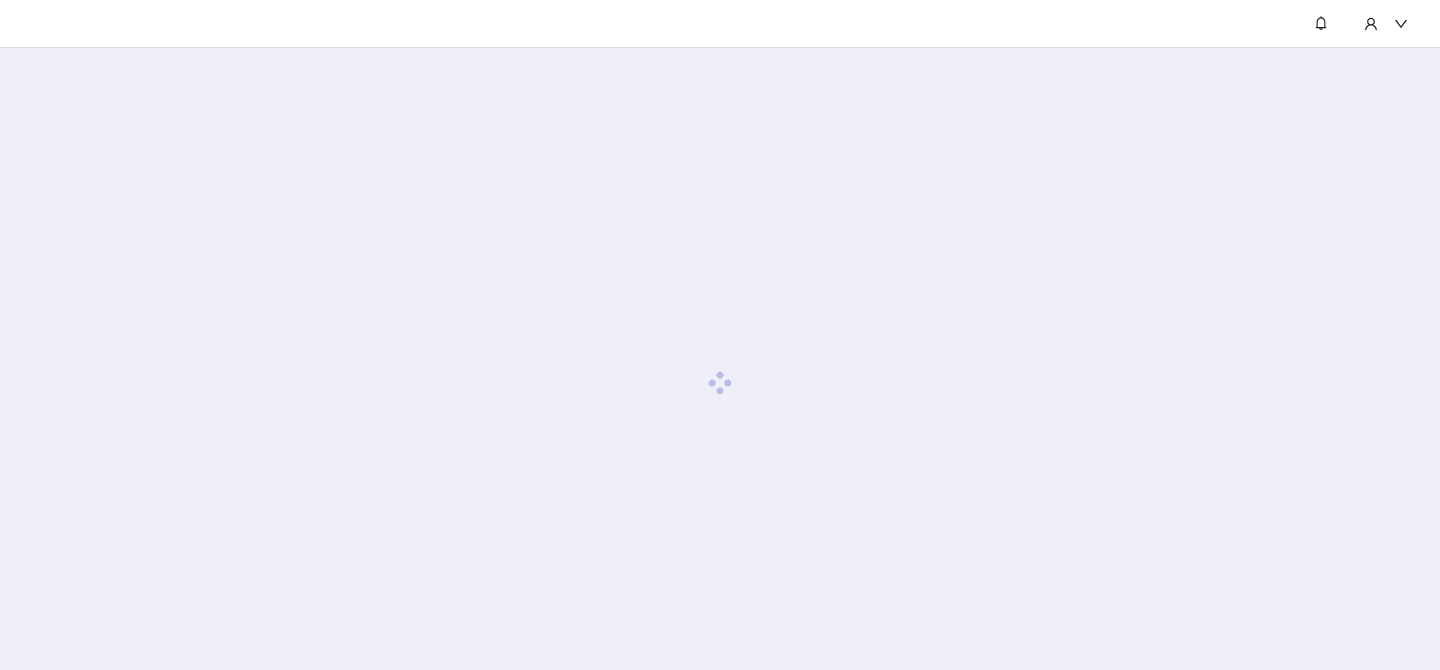 scroll, scrollTop: 0, scrollLeft: 0, axis: both 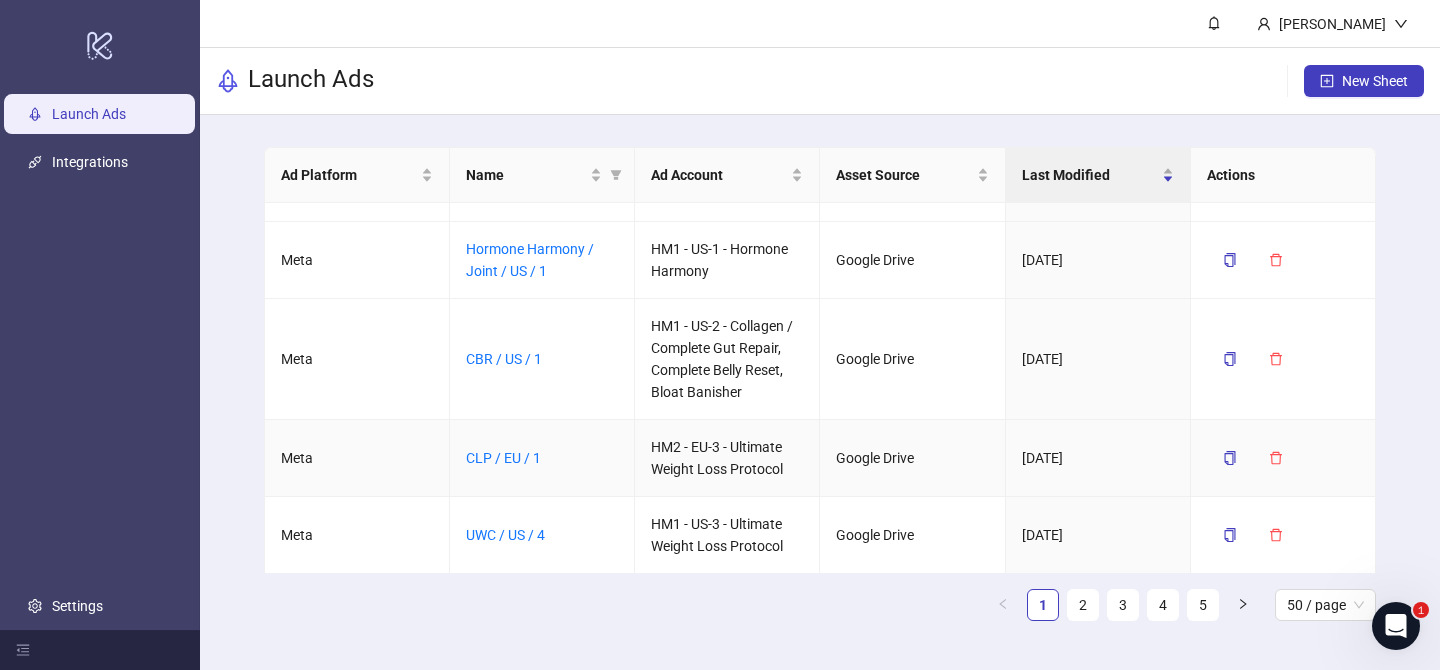 click on "CLP / EU / 1" at bounding box center (503, 458) 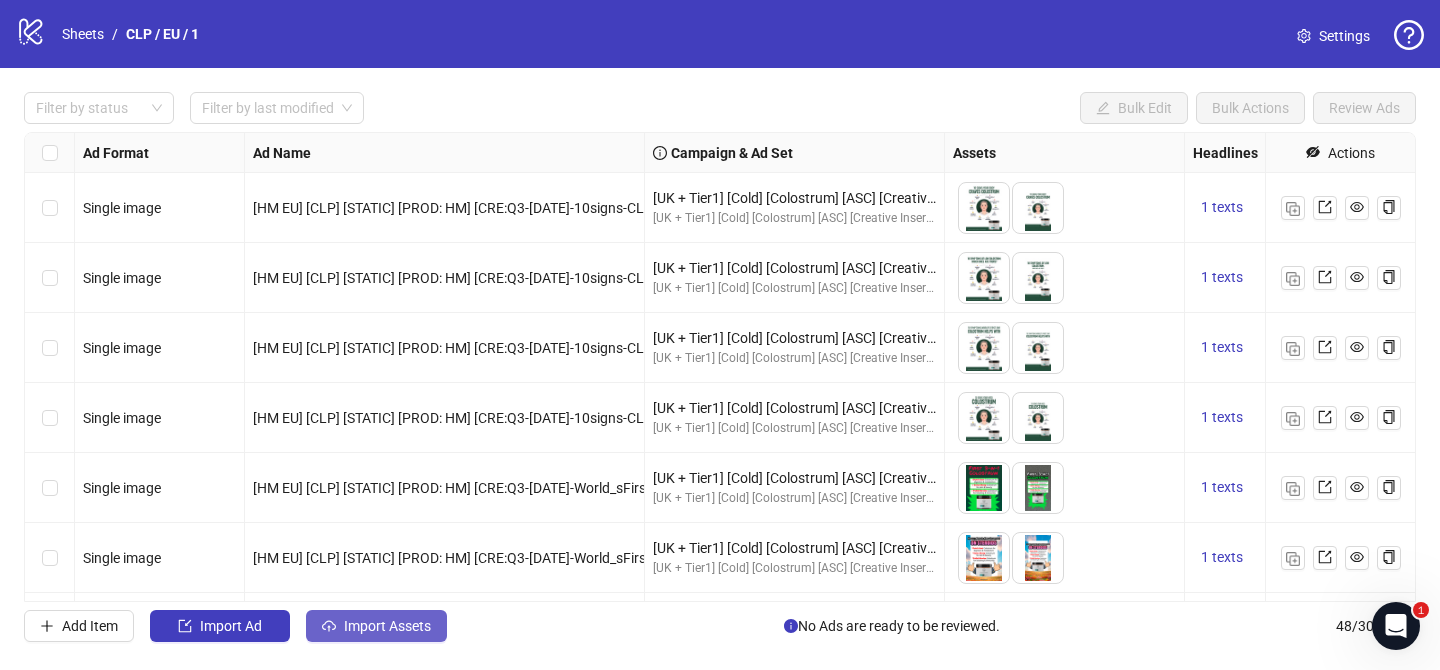 click on "Import Assets" at bounding box center [387, 626] 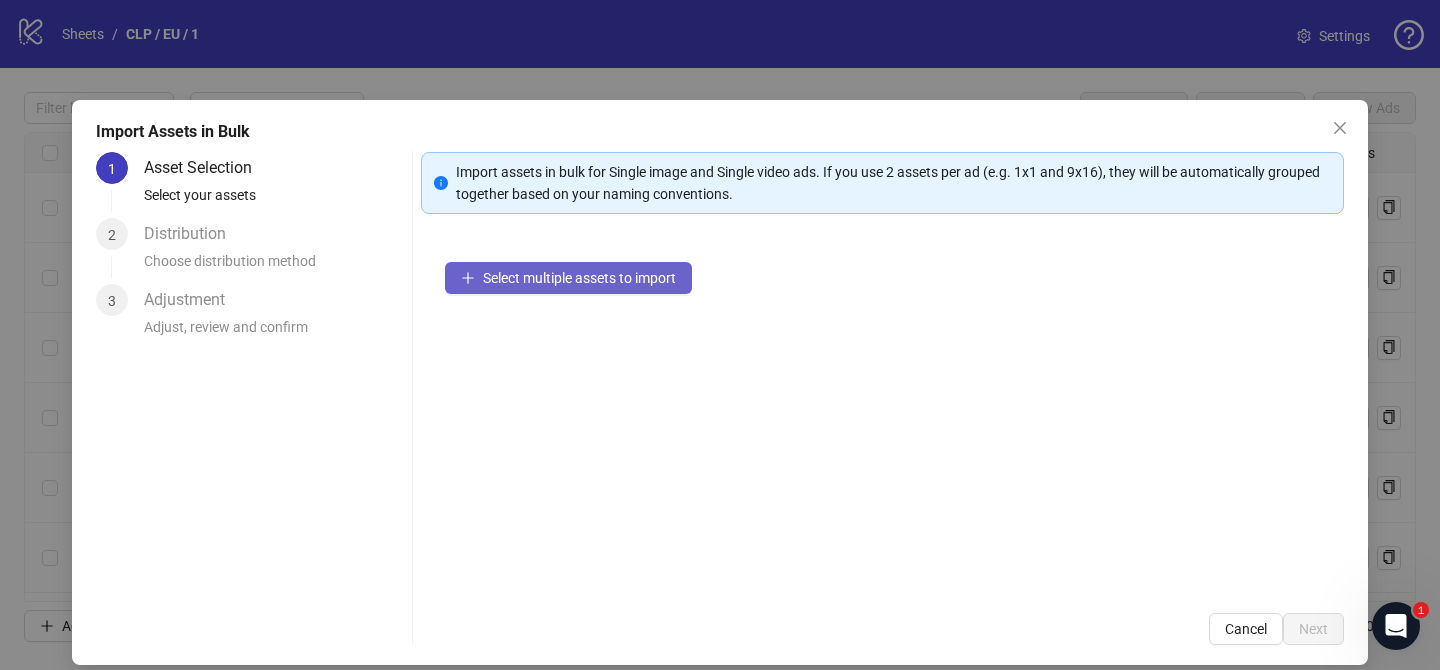 click on "Select multiple assets to import" at bounding box center (579, 278) 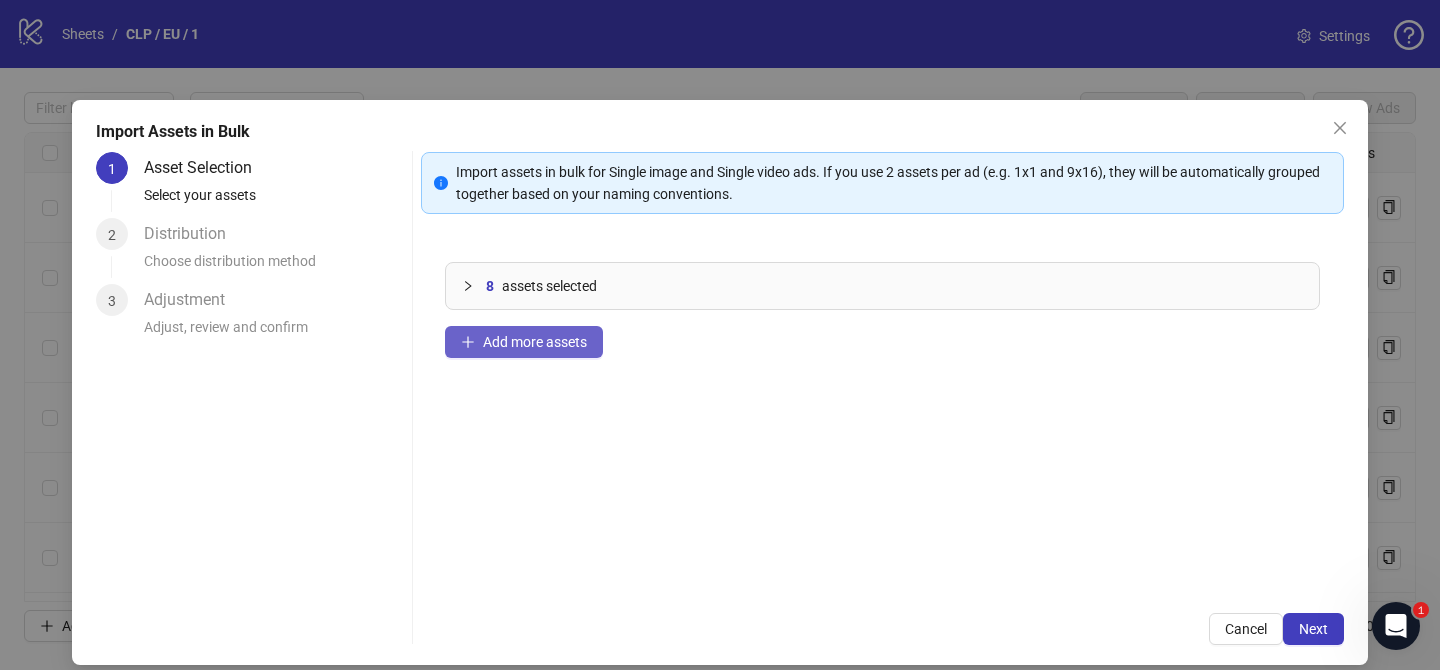 click on "Add more assets" at bounding box center (535, 342) 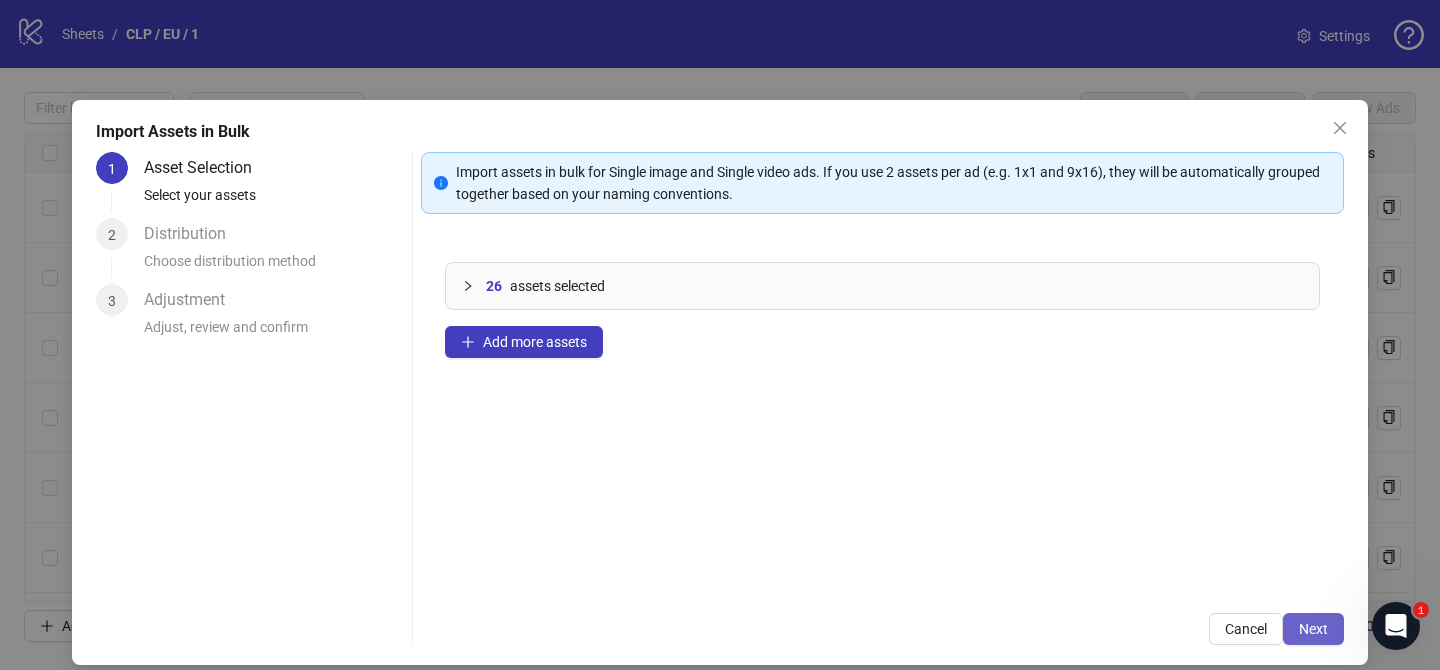 click on "Next" at bounding box center (1313, 629) 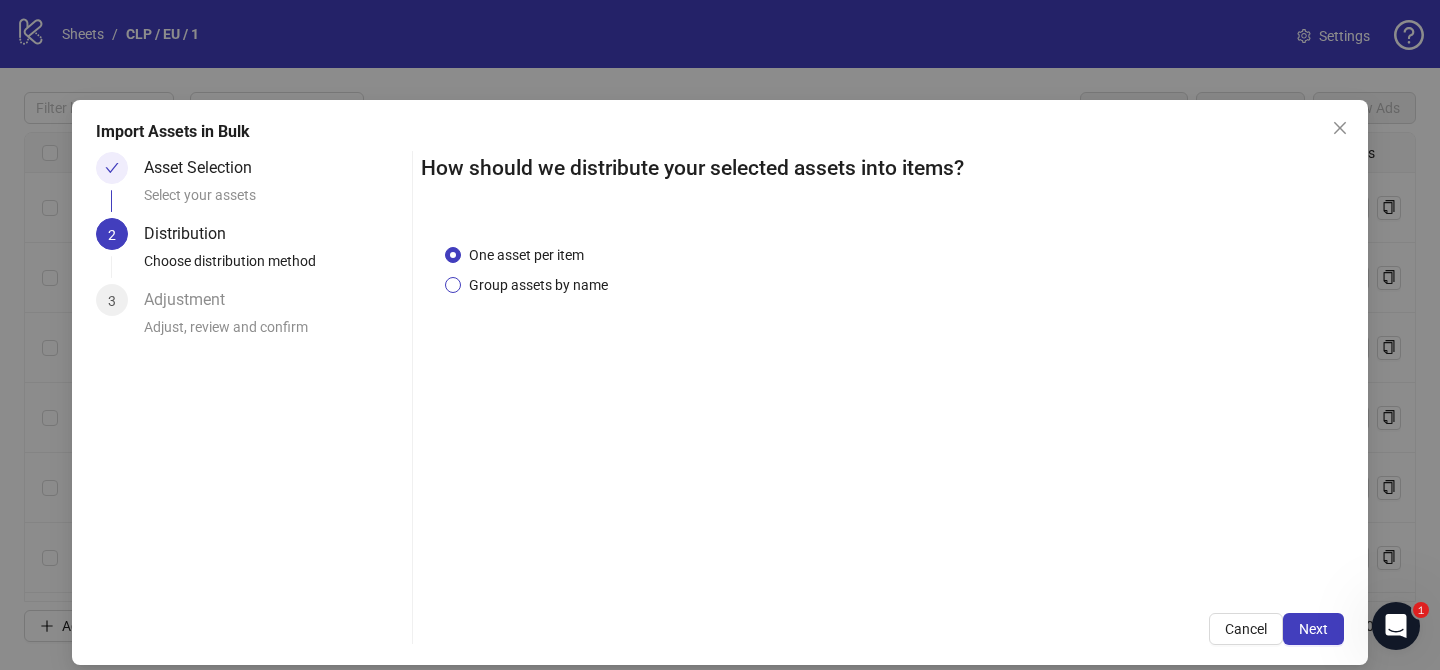 click on "Group assets by name" at bounding box center (538, 285) 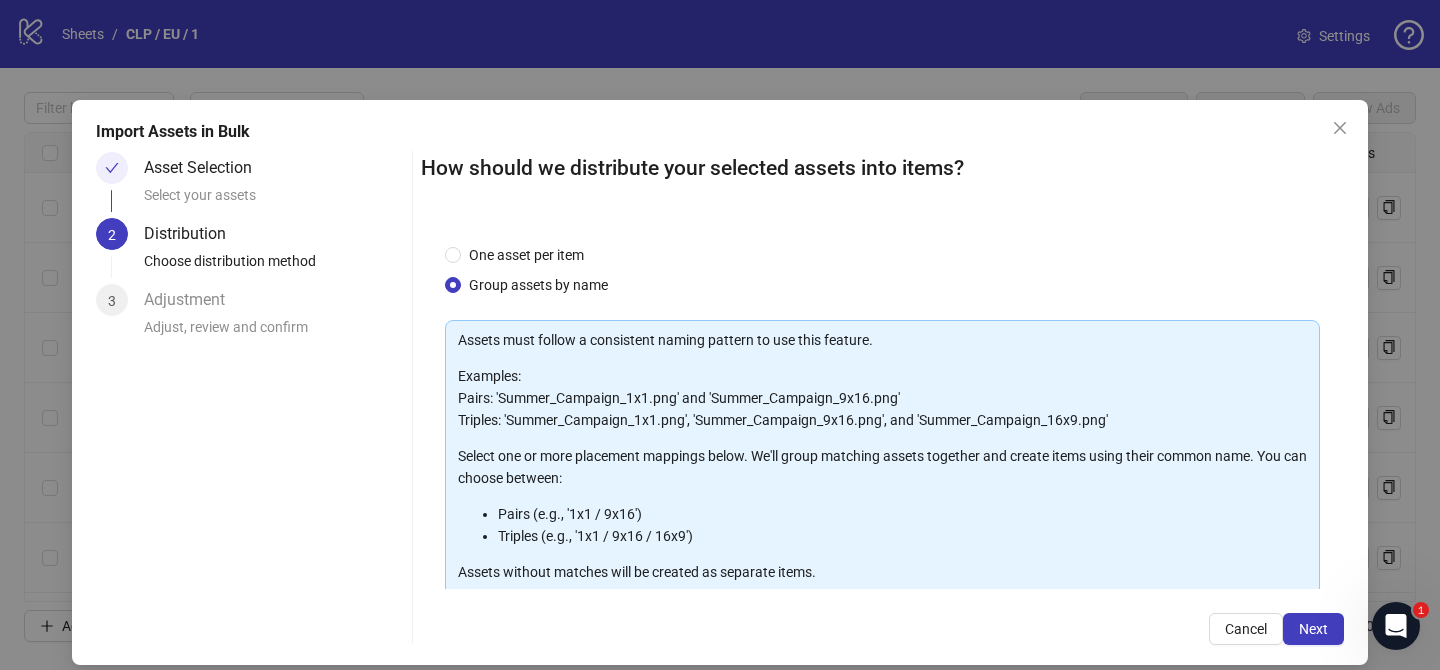 scroll, scrollTop: 216, scrollLeft: 0, axis: vertical 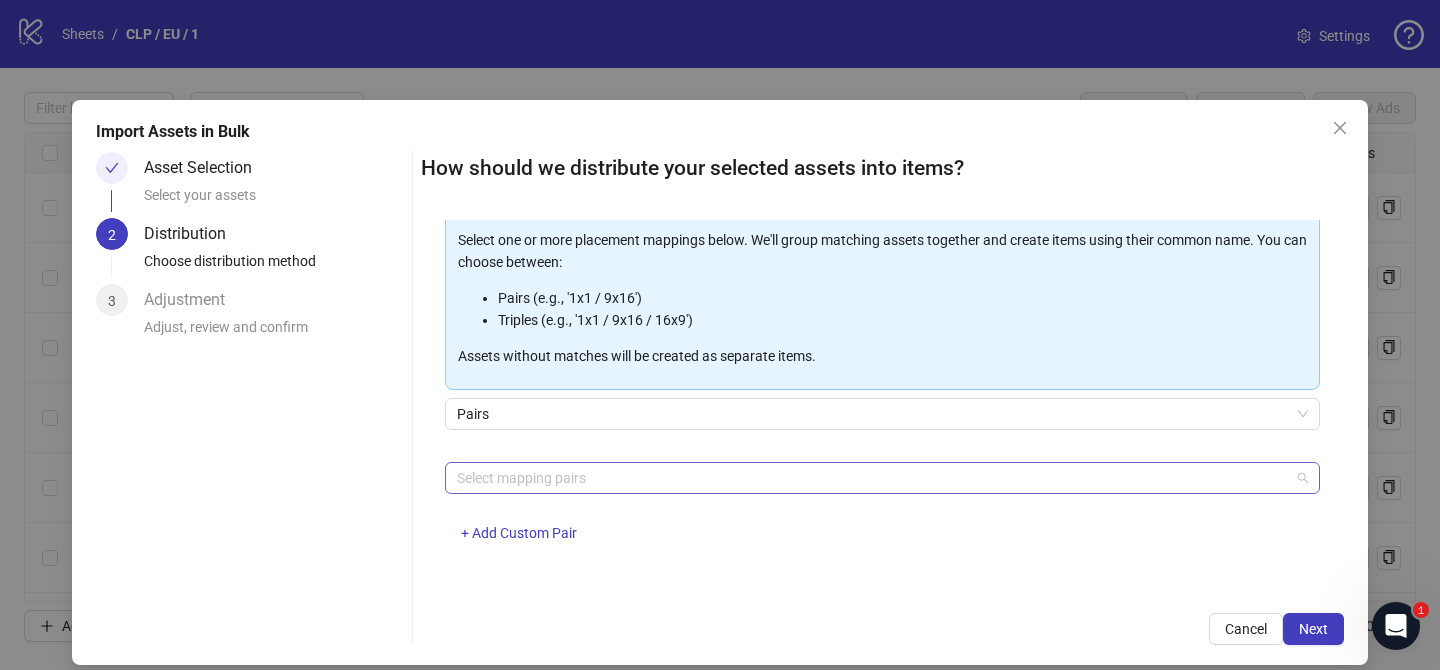 click at bounding box center (872, 478) 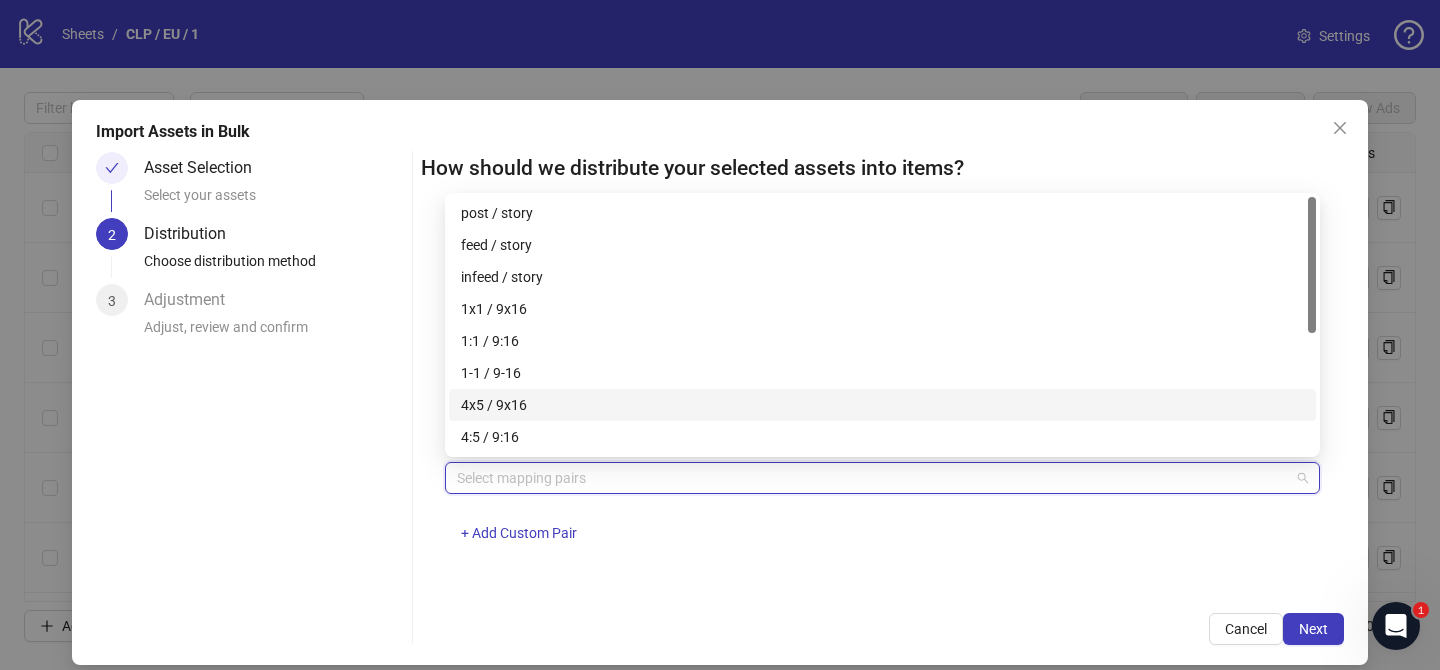 drag, startPoint x: 553, startPoint y: 410, endPoint x: 870, endPoint y: 507, distance: 331.50867 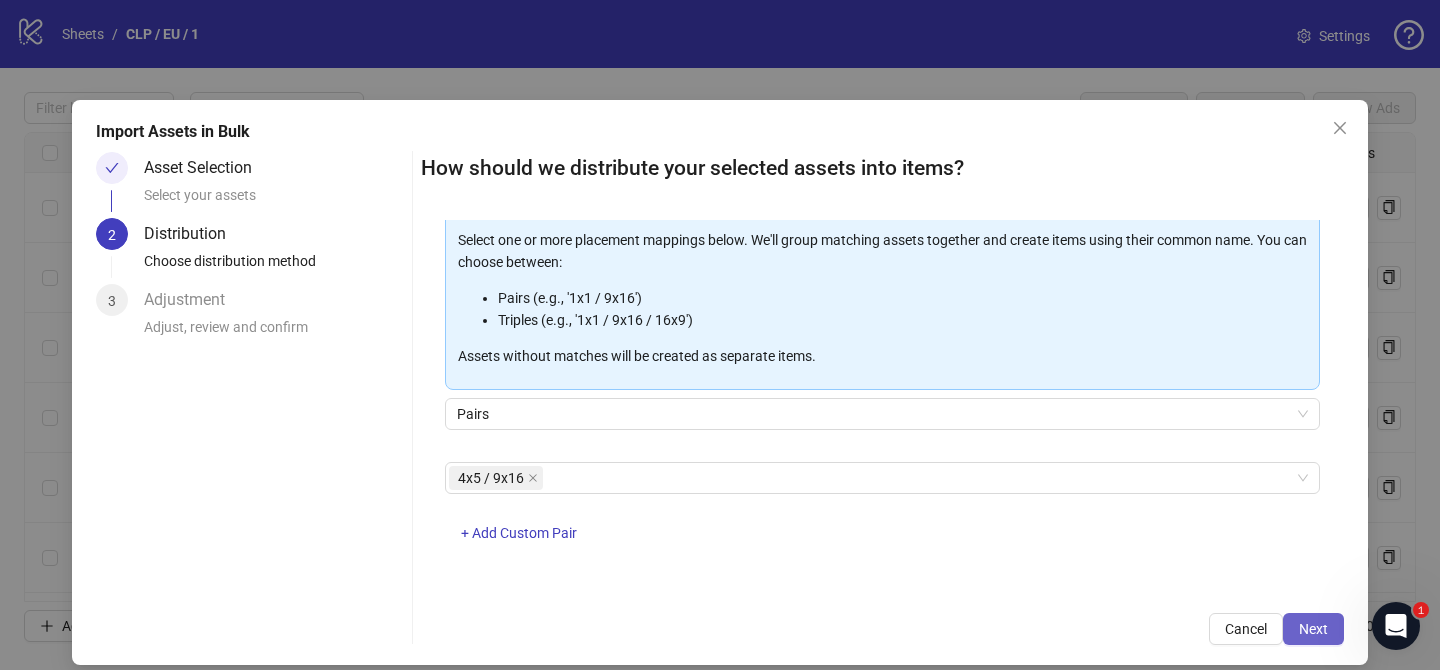 click on "Next" at bounding box center [1313, 629] 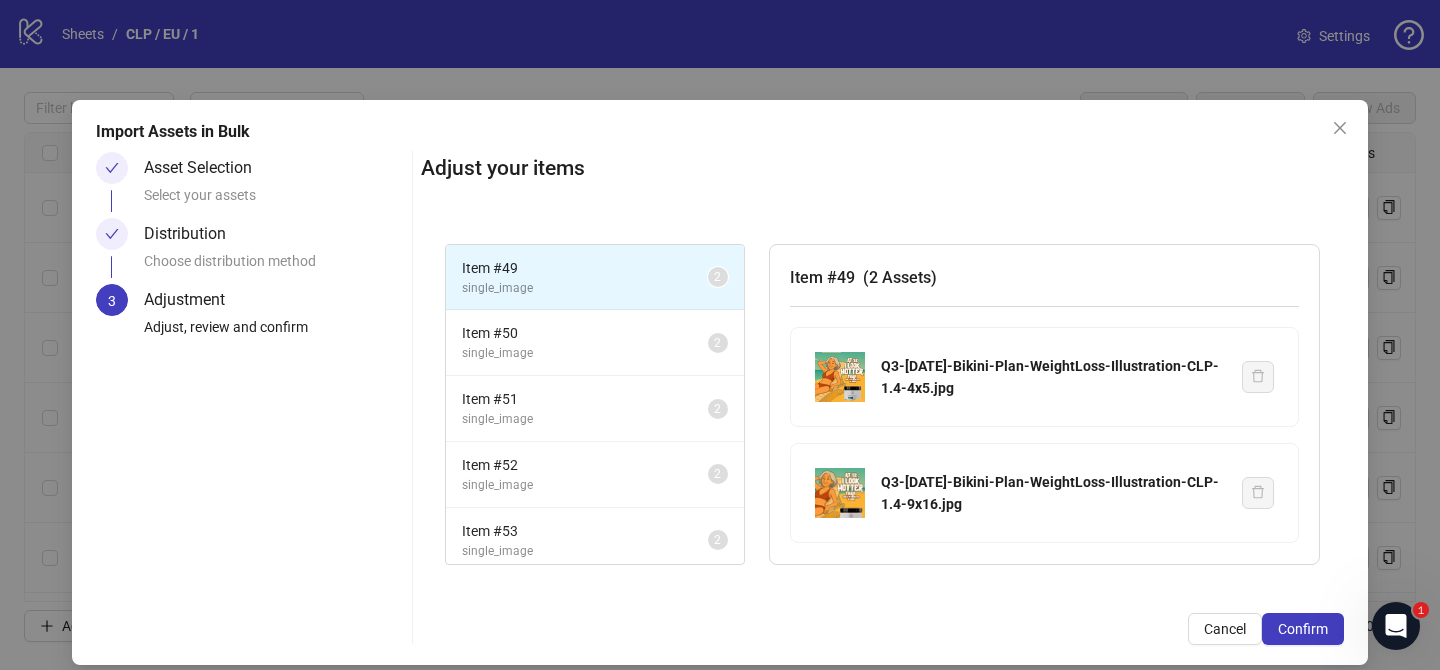 click on "Confirm" at bounding box center (1303, 629) 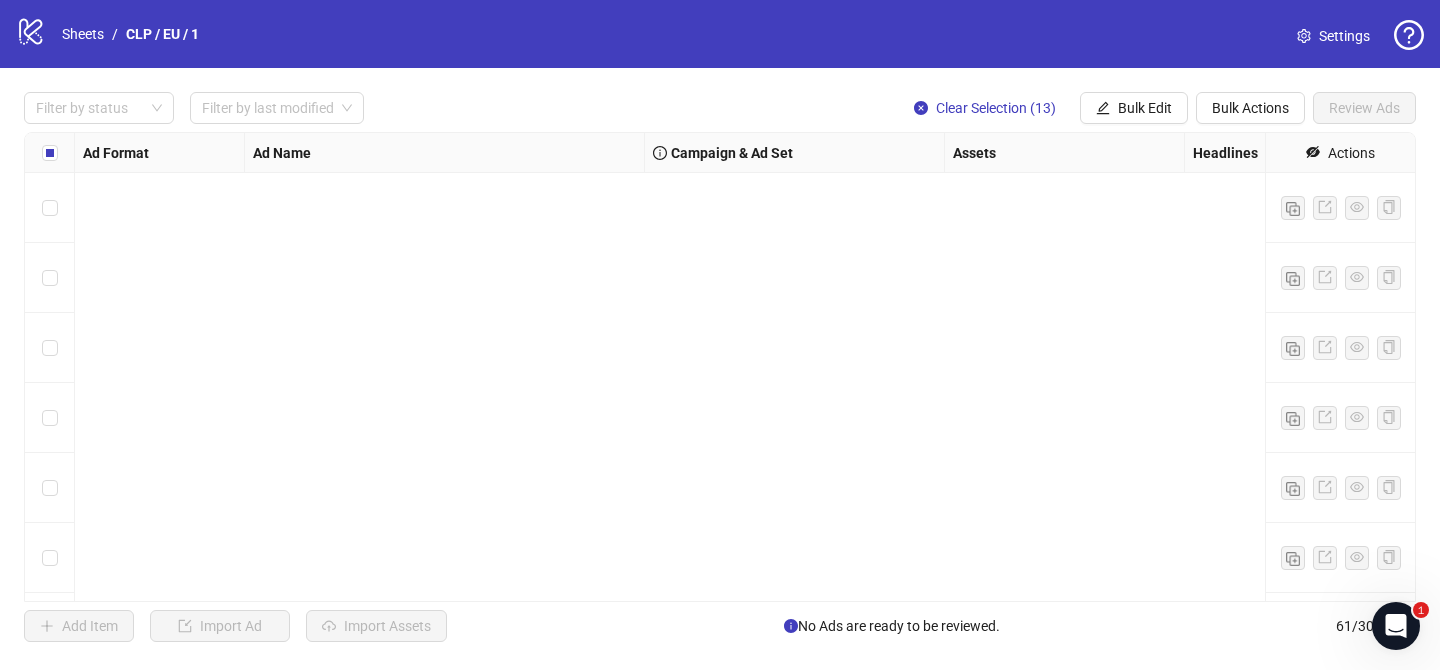 scroll, scrollTop: 3842, scrollLeft: 0, axis: vertical 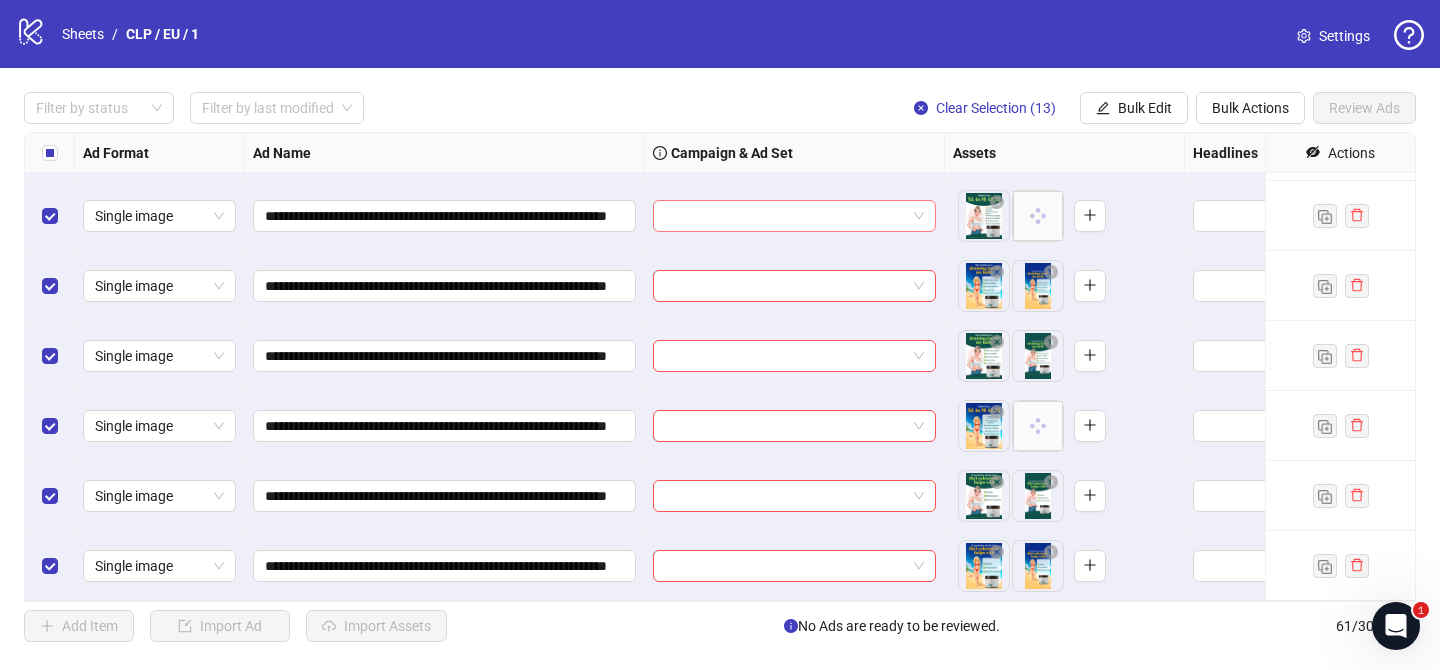 click at bounding box center (785, 216) 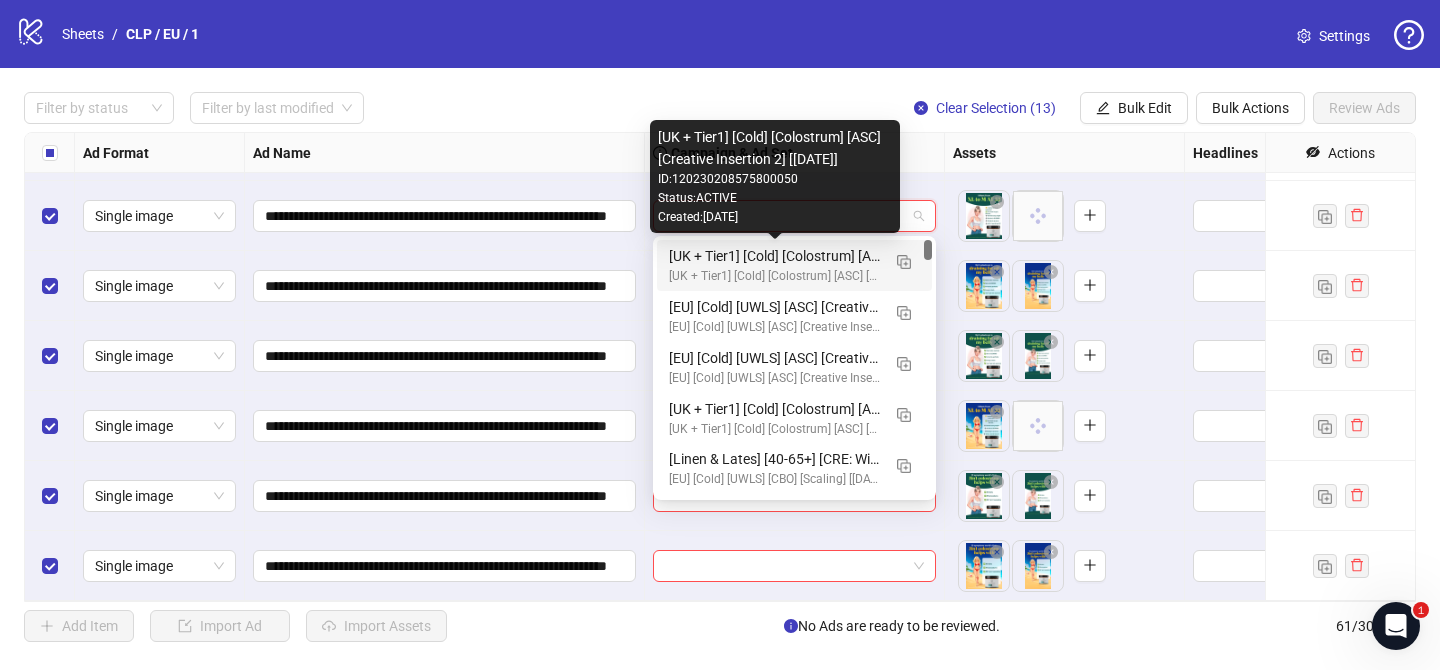 paste on "**********" 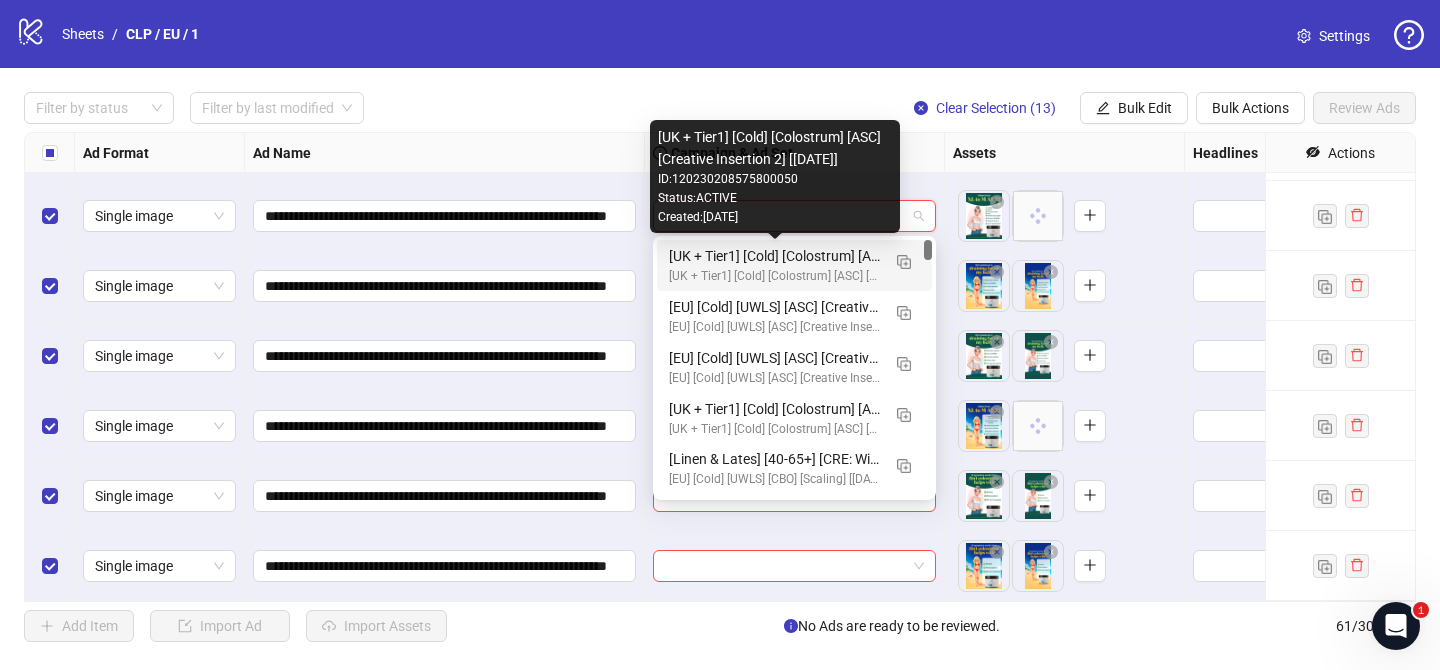 type on "**********" 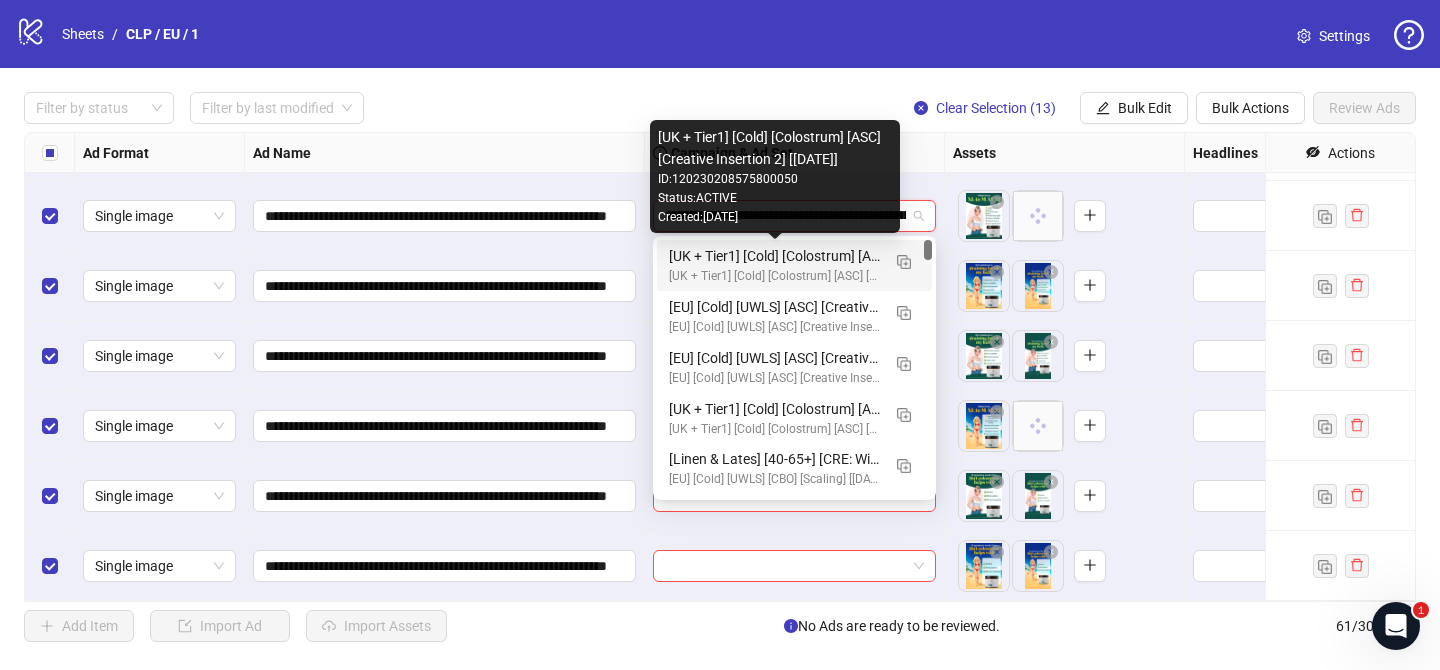 scroll, scrollTop: 0, scrollLeft: 205, axis: horizontal 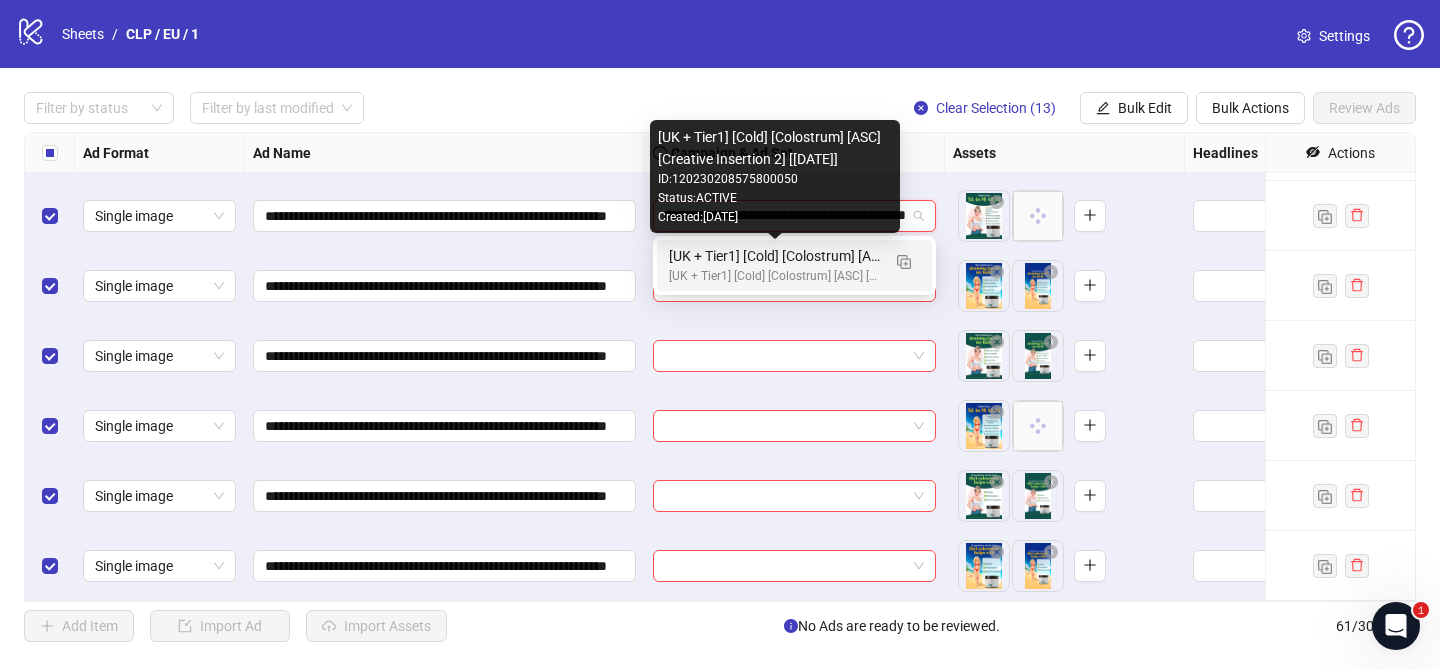 click on "[UK + Tier1] [Cold] [Colostrum] [ASC] [Creative Insertion 2] [[DATE]]" at bounding box center [774, 256] 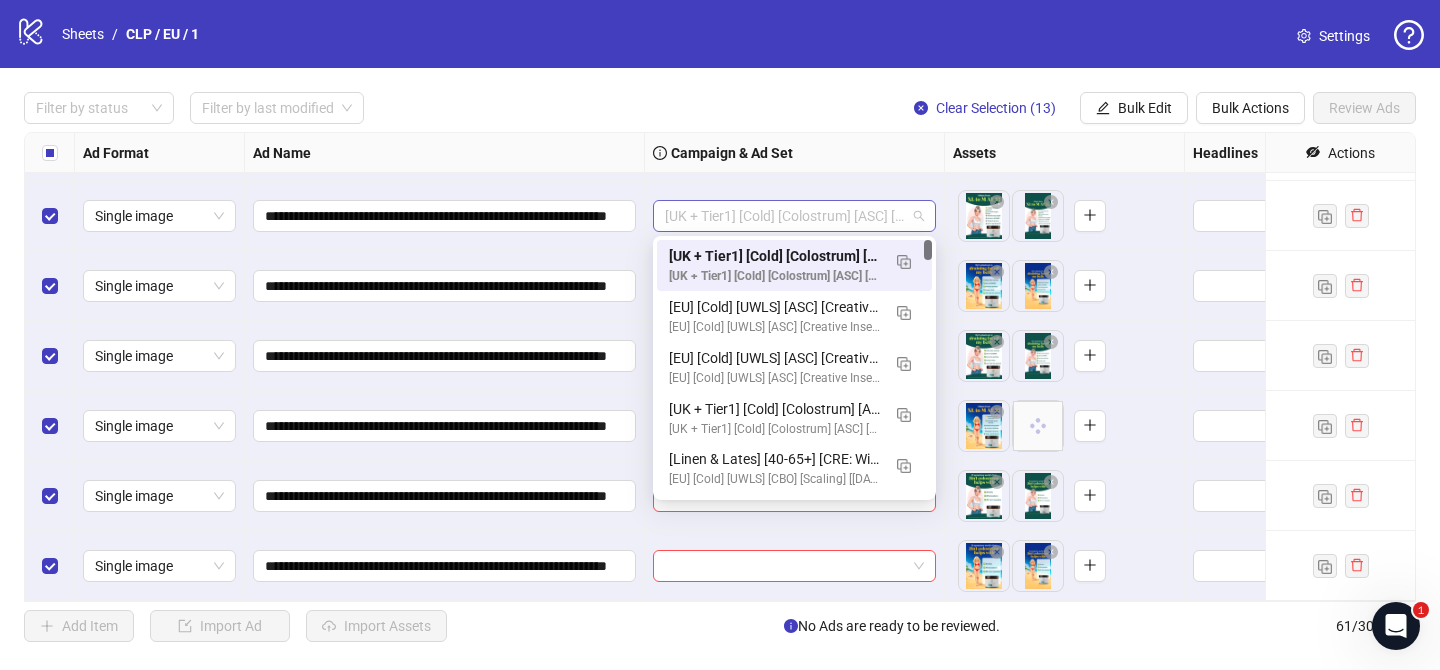 click on "[UK + Tier1] [Cold] [Colostrum] [ASC] [Creative Insertion 2] [[DATE]]" at bounding box center (794, 216) 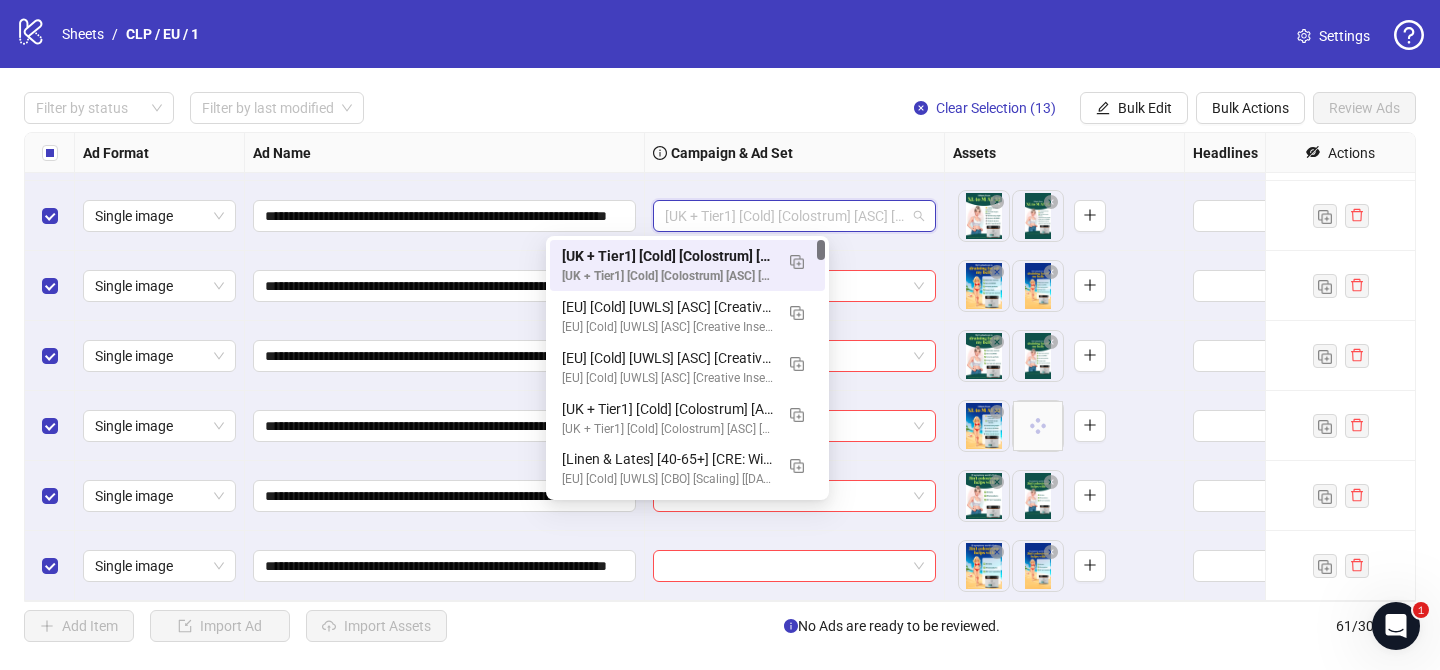 scroll, scrollTop: 3842, scrollLeft: 109, axis: both 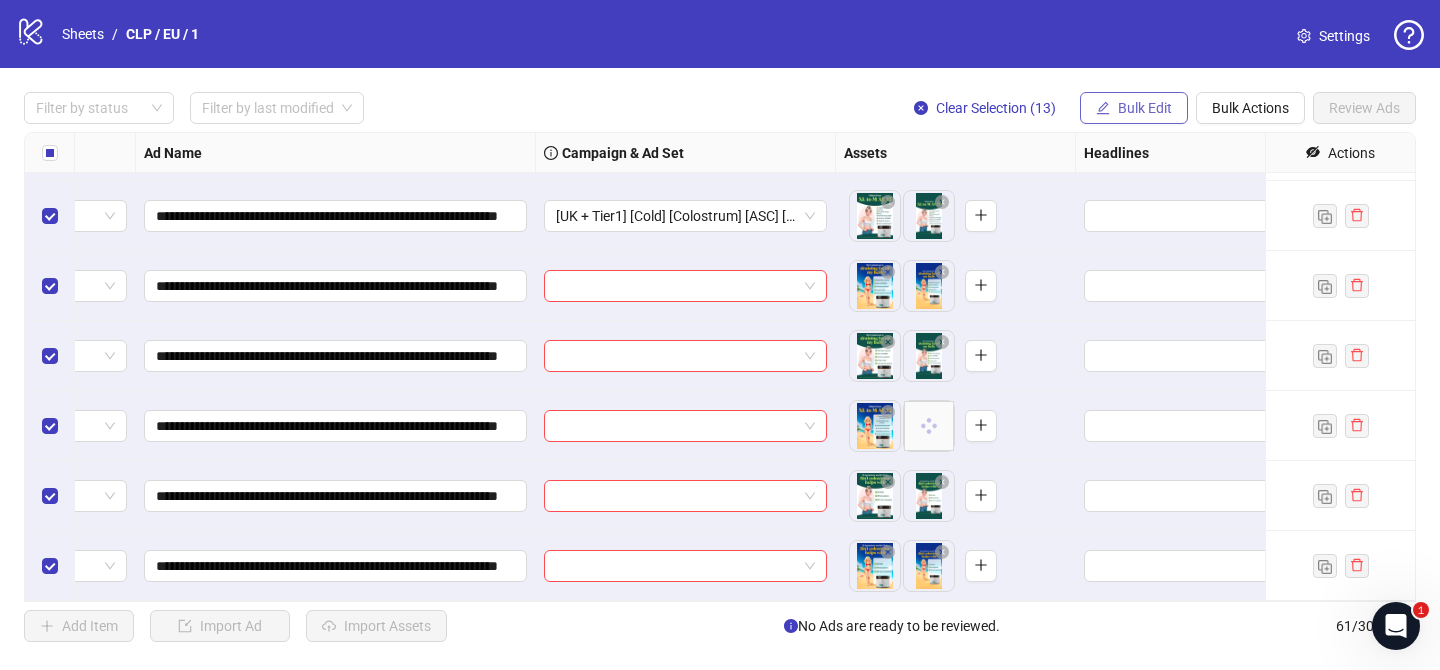 click on "Bulk Edit" at bounding box center [1145, 108] 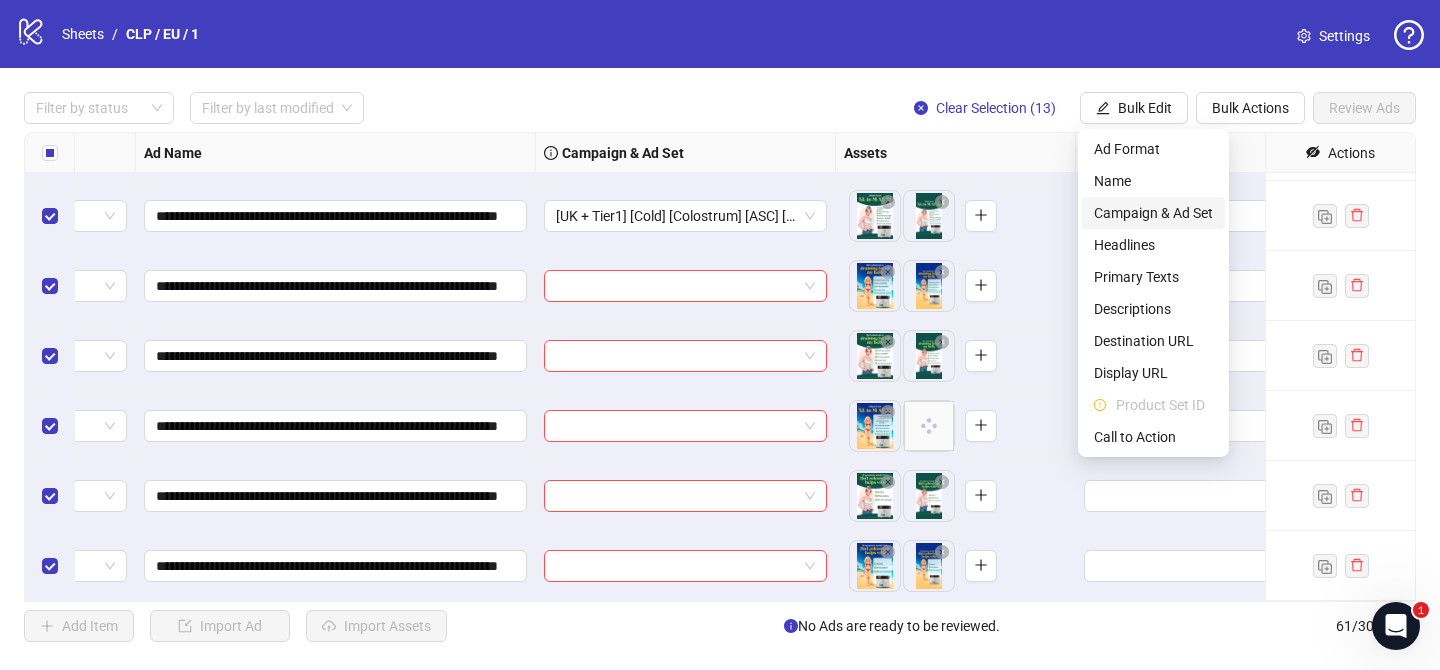 click on "Campaign & Ad Set" at bounding box center (1153, 213) 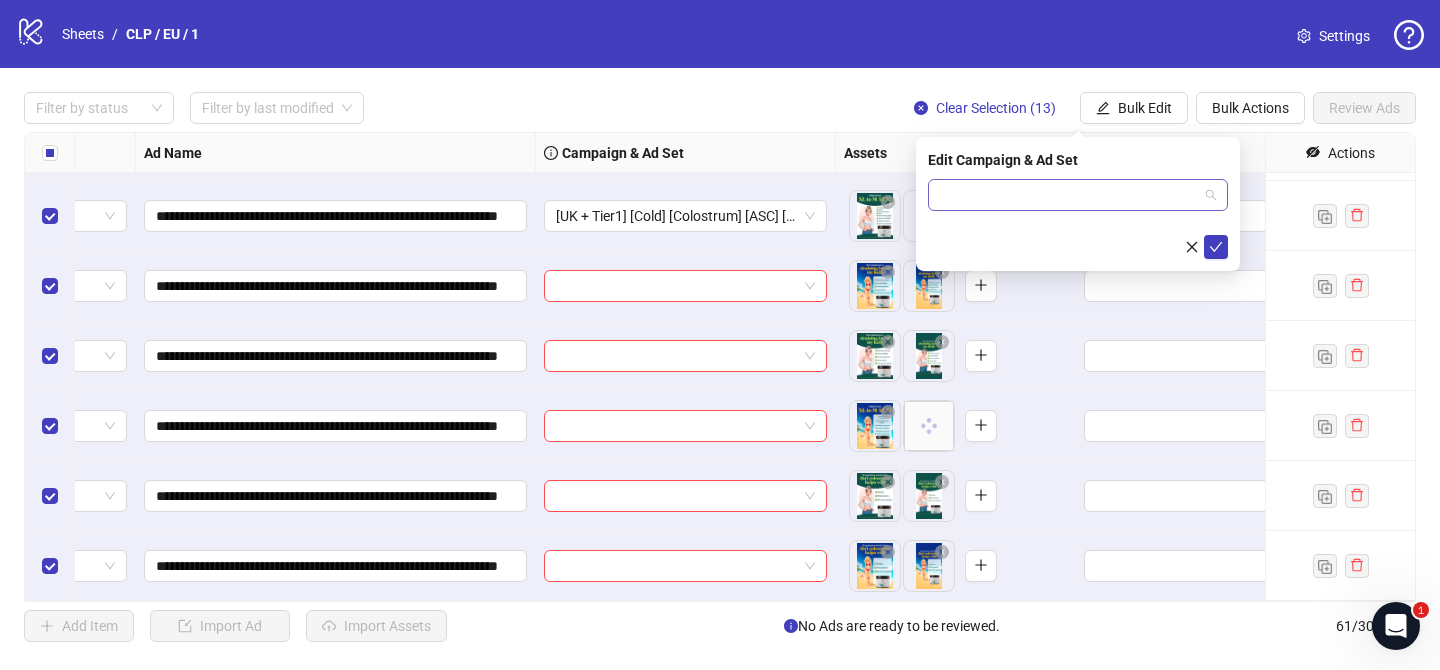click at bounding box center [1069, 195] 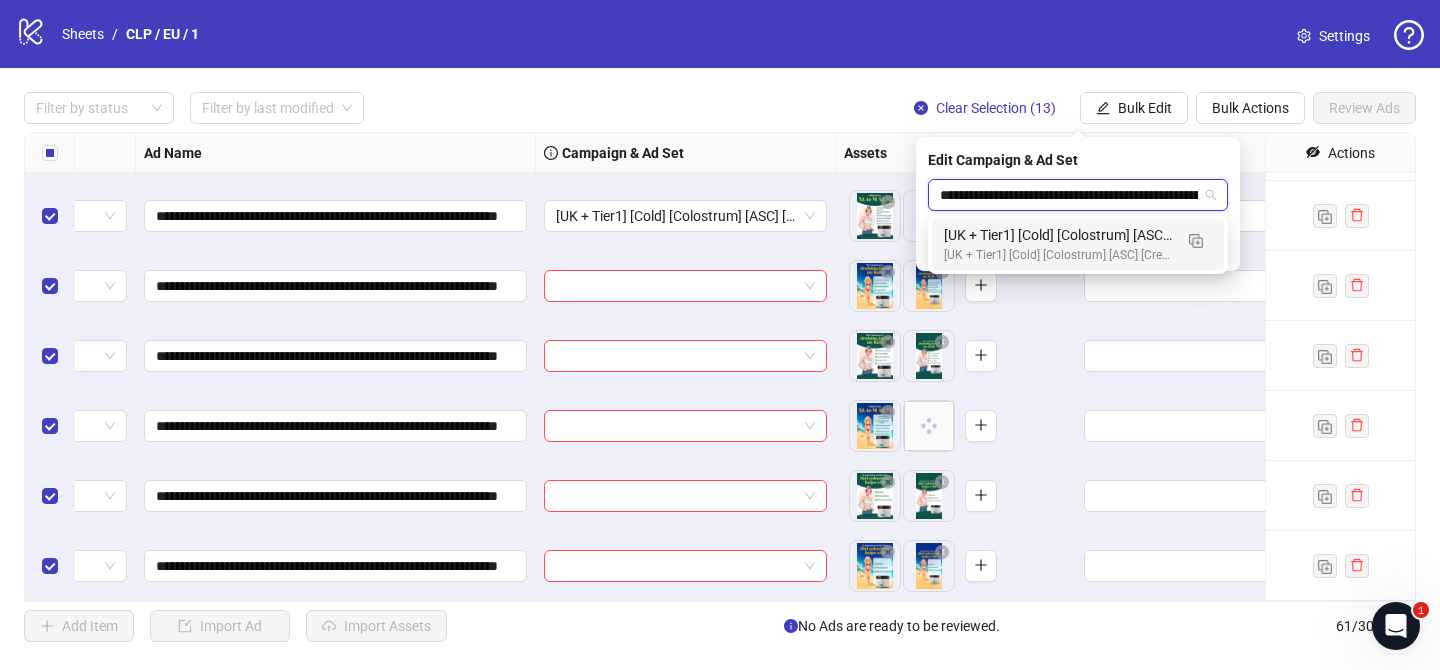 scroll, scrollTop: 0, scrollLeft: 188, axis: horizontal 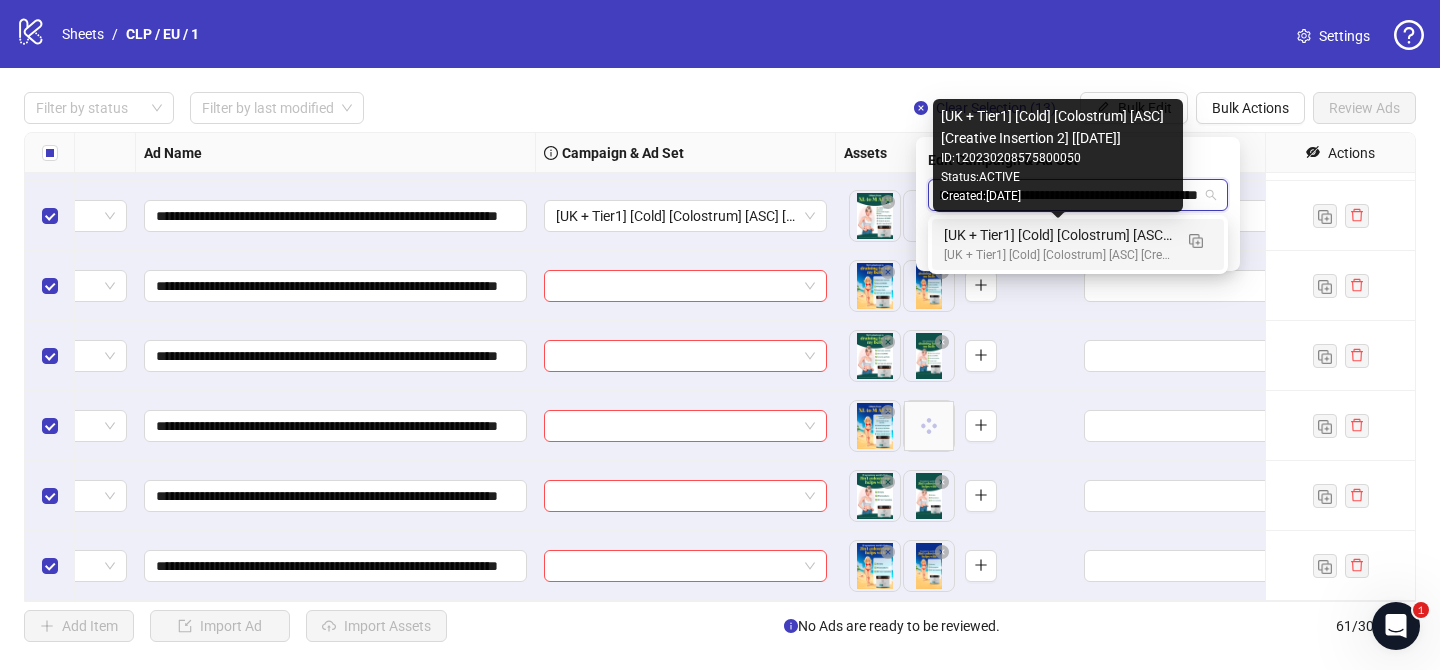 click on "[UK + Tier1] [Cold] [Colostrum] [ASC] [Creative Insertion 2] [[DATE]]" at bounding box center [1058, 235] 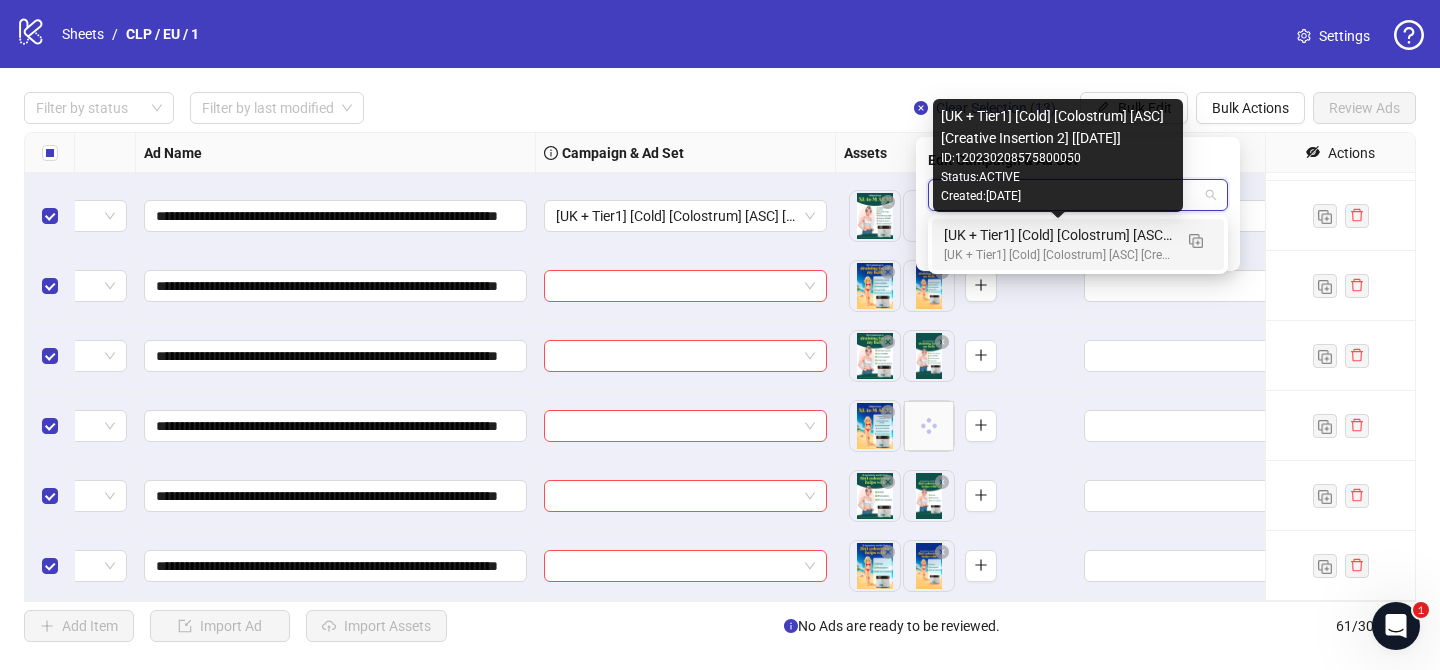 scroll, scrollTop: 0, scrollLeft: 0, axis: both 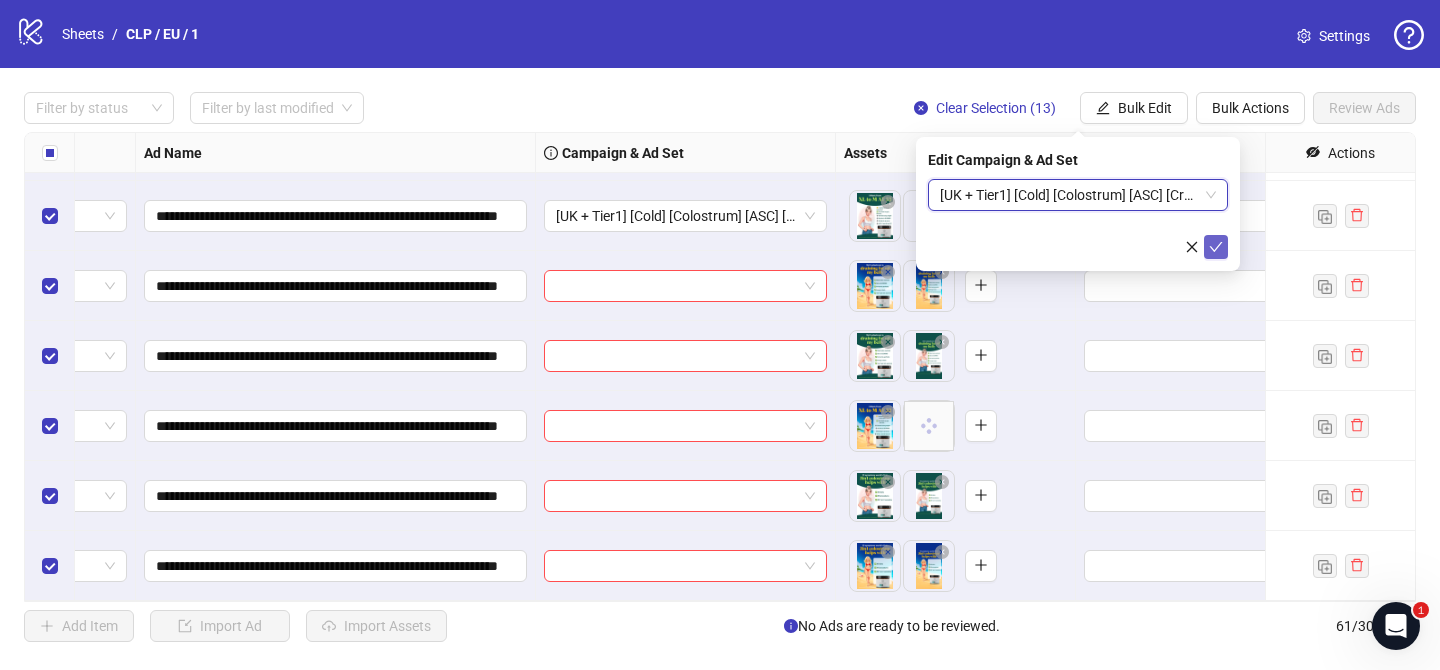click 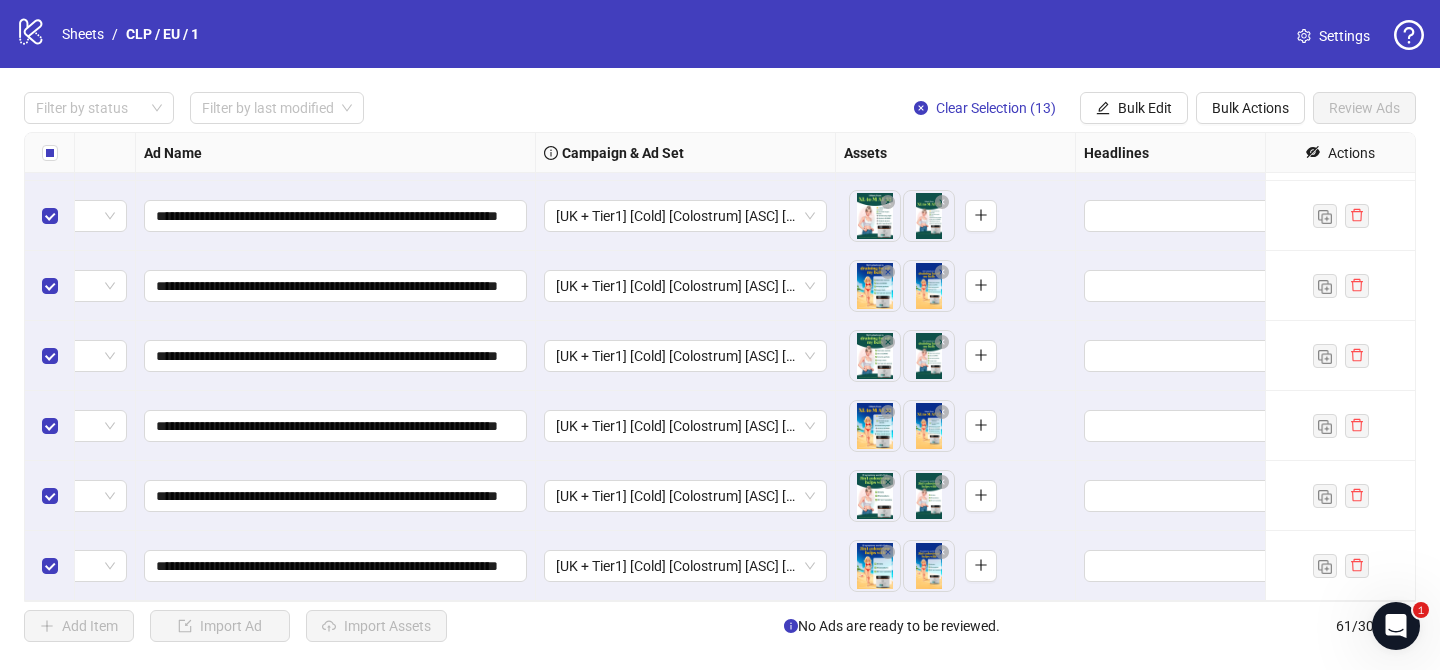 scroll, scrollTop: 3842, scrollLeft: 0, axis: vertical 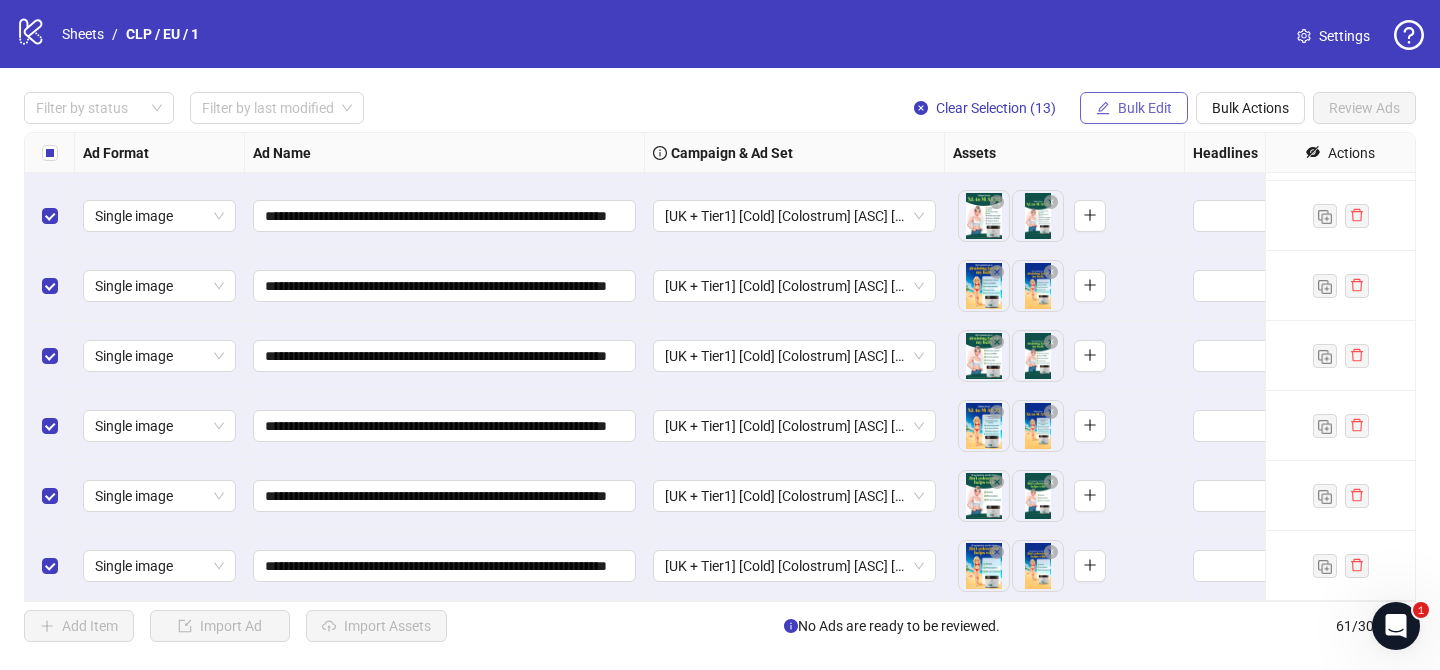 click on "Bulk Edit" at bounding box center (1145, 108) 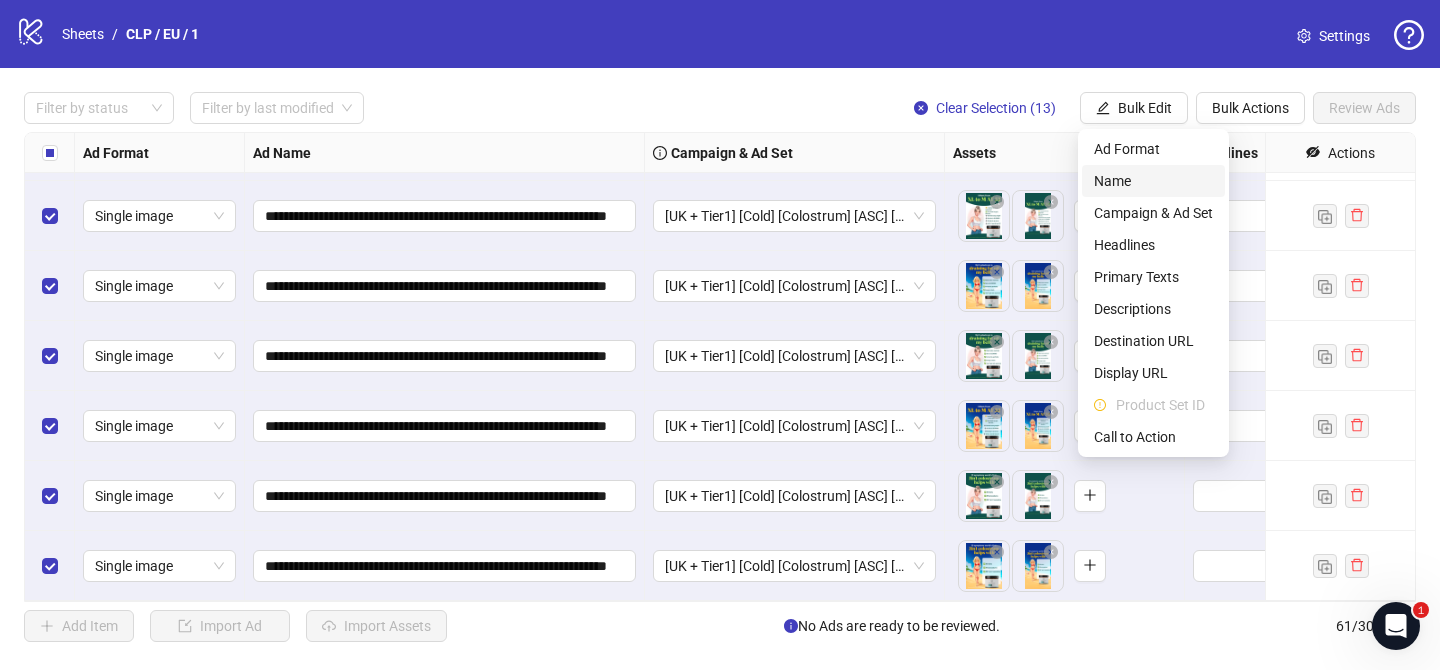 click on "Name" at bounding box center (1153, 181) 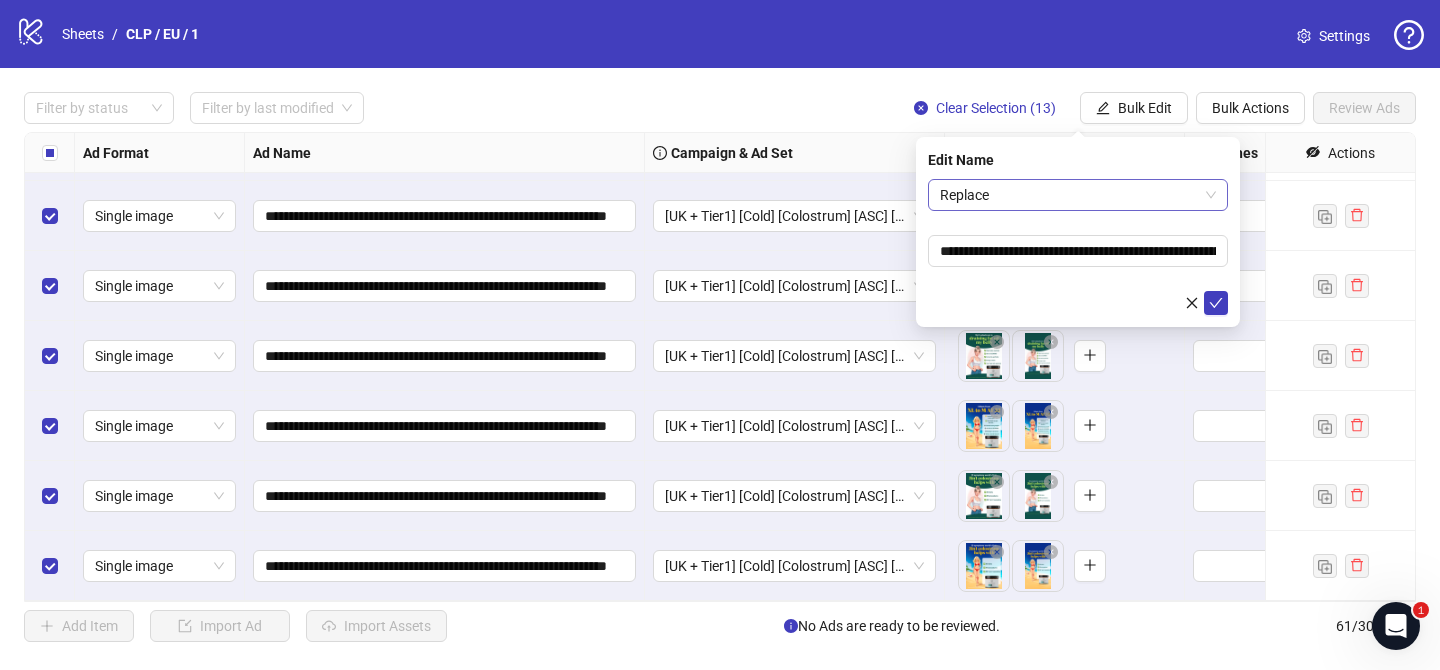 click on "Replace" at bounding box center [1078, 195] 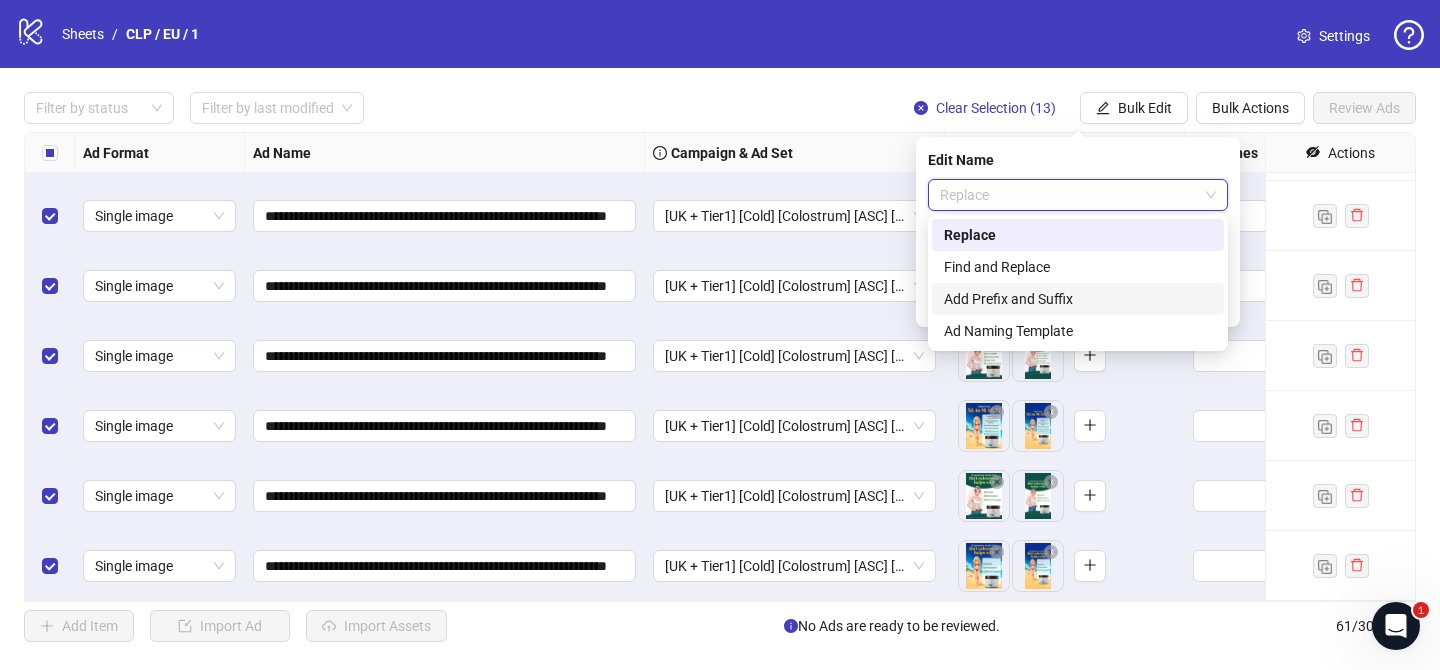 click on "Add Prefix and Suffix" at bounding box center (1078, 299) 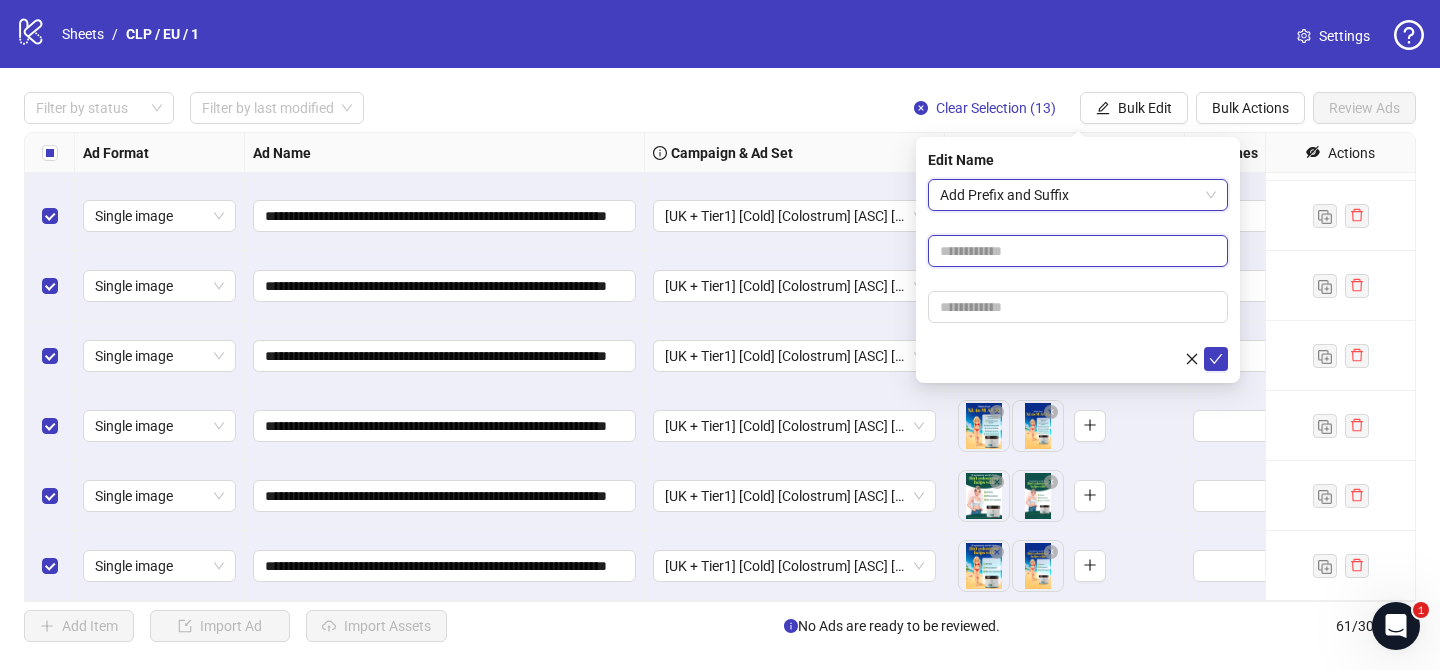 paste on "**********" 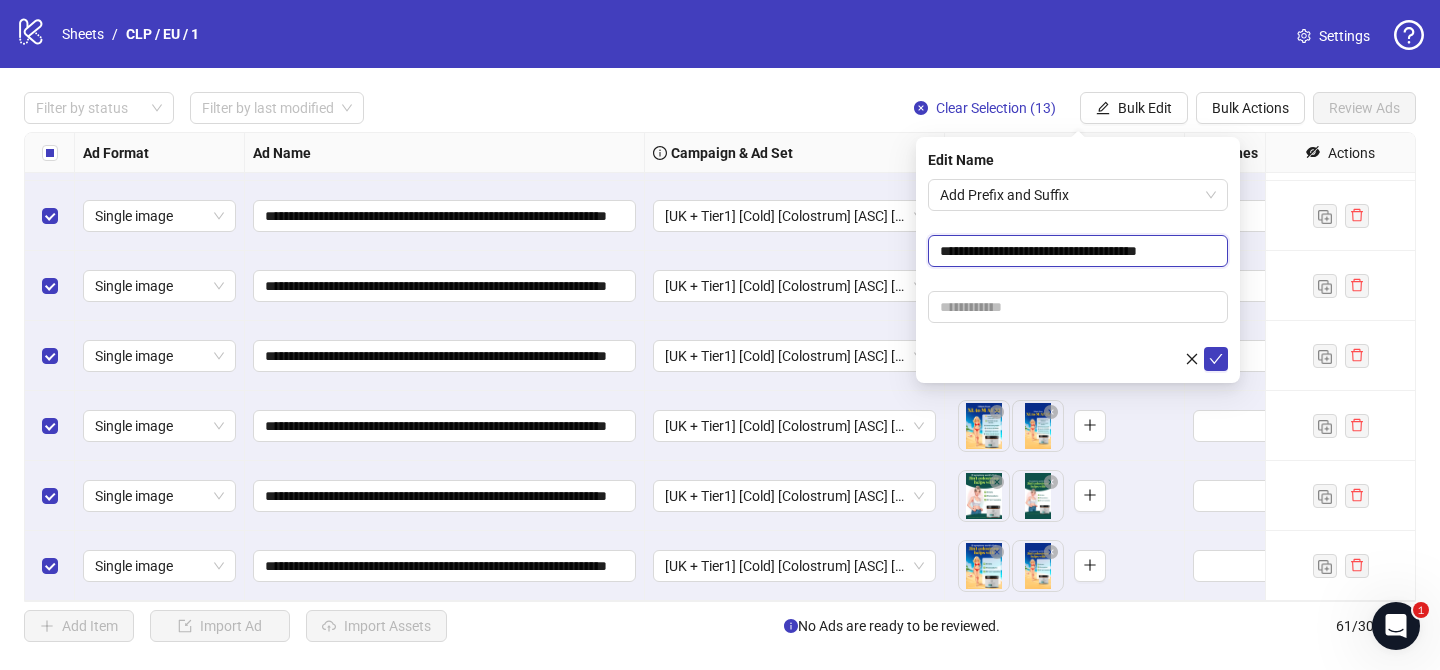 type on "**********" 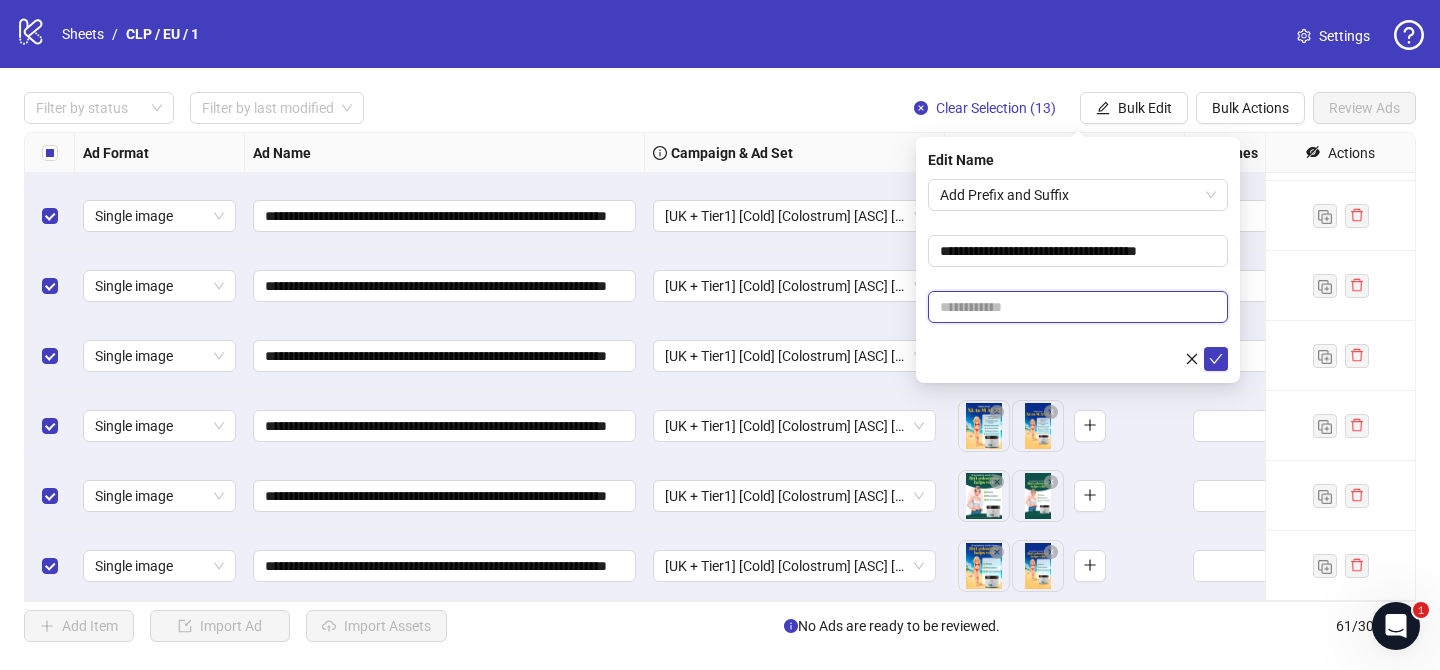 click at bounding box center [1078, 307] 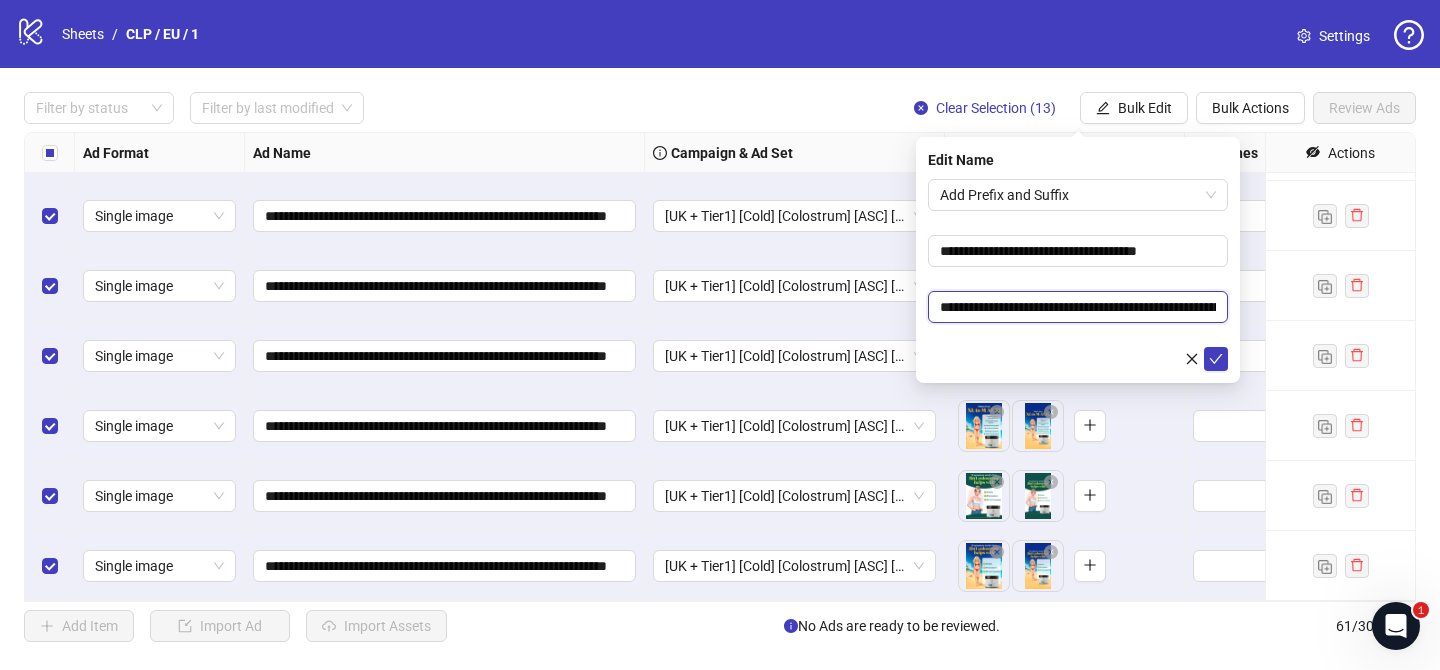 scroll, scrollTop: 0, scrollLeft: 192, axis: horizontal 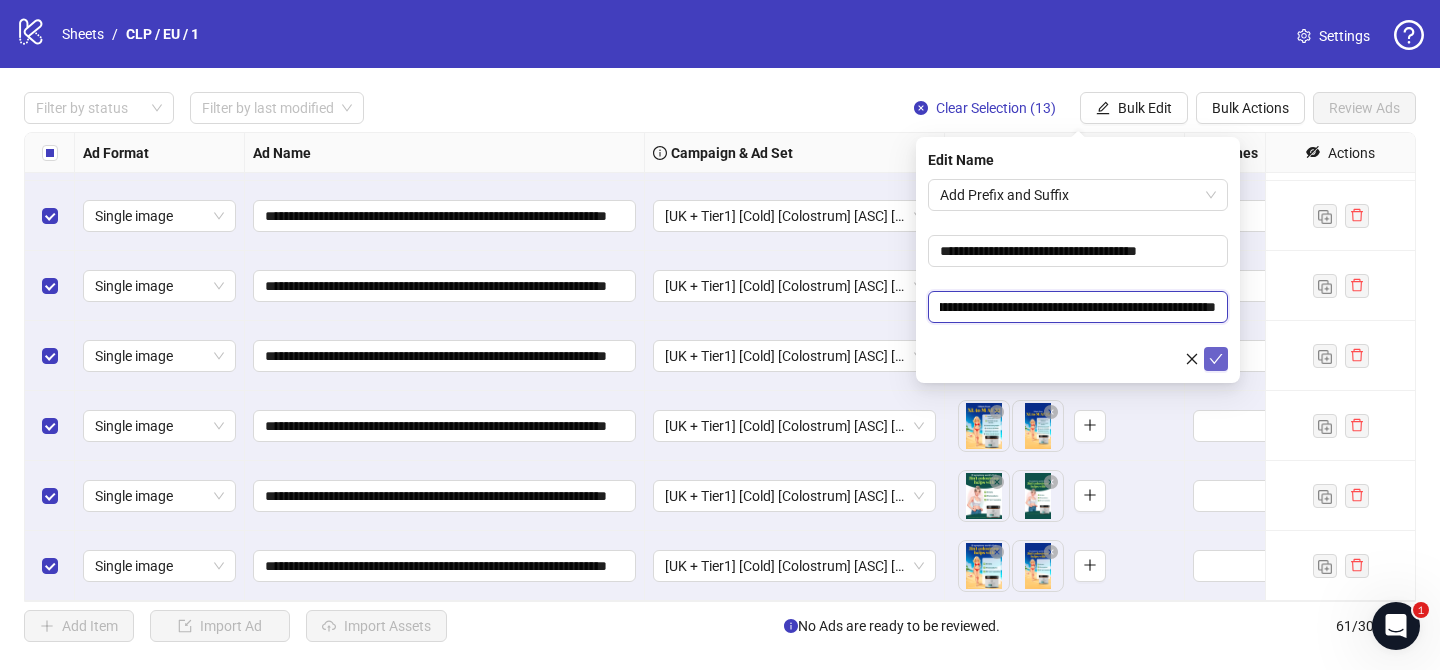 type on "**********" 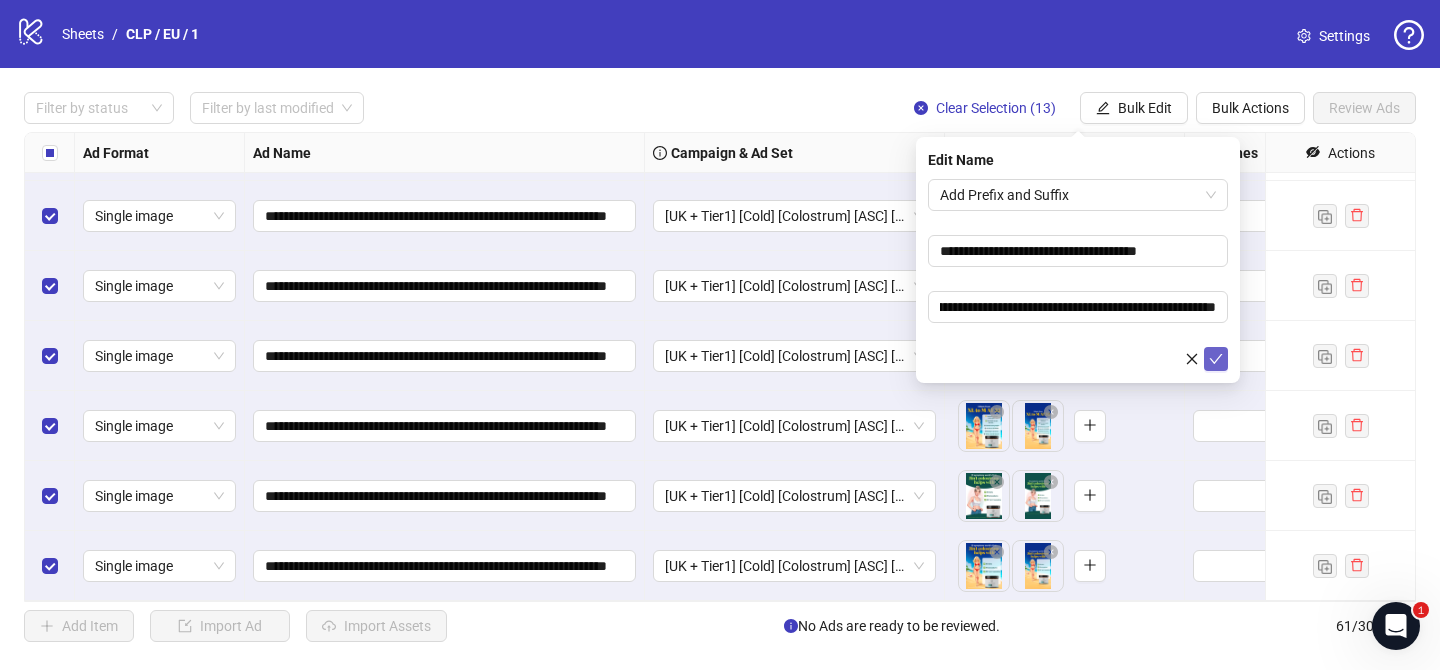 click 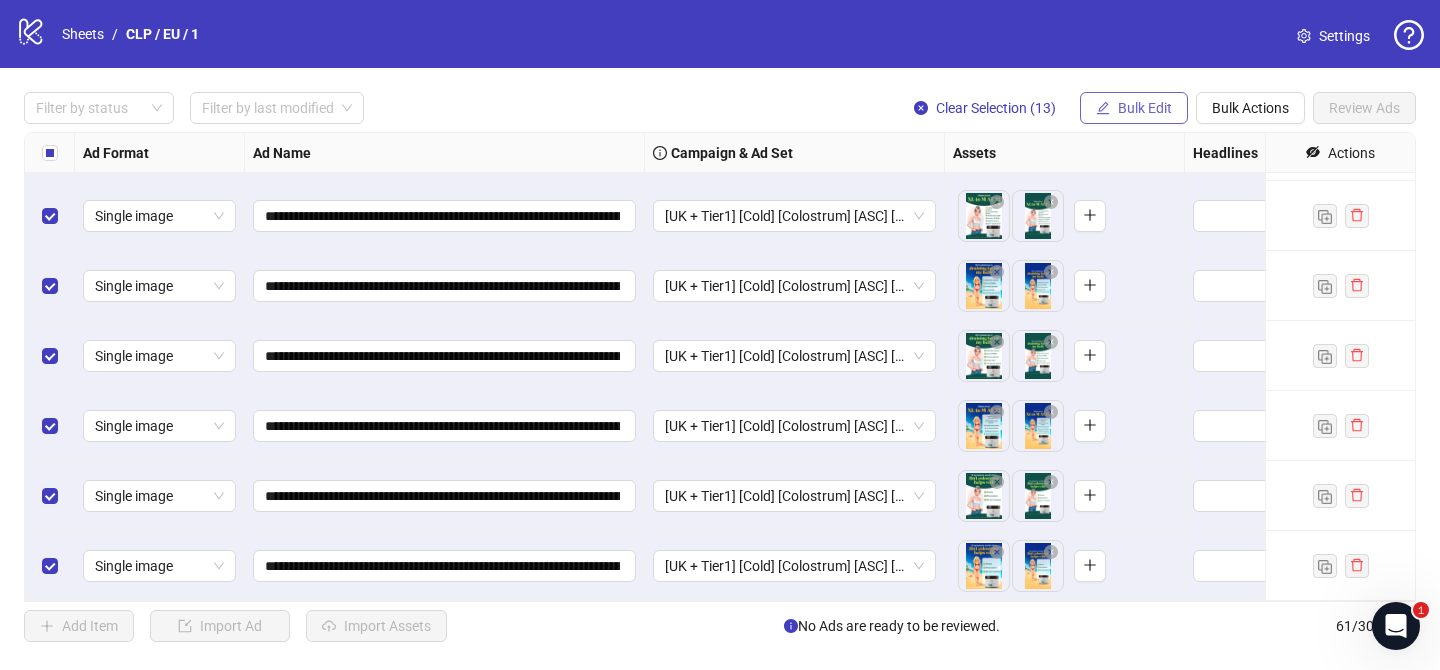 click on "Bulk Edit" at bounding box center [1145, 108] 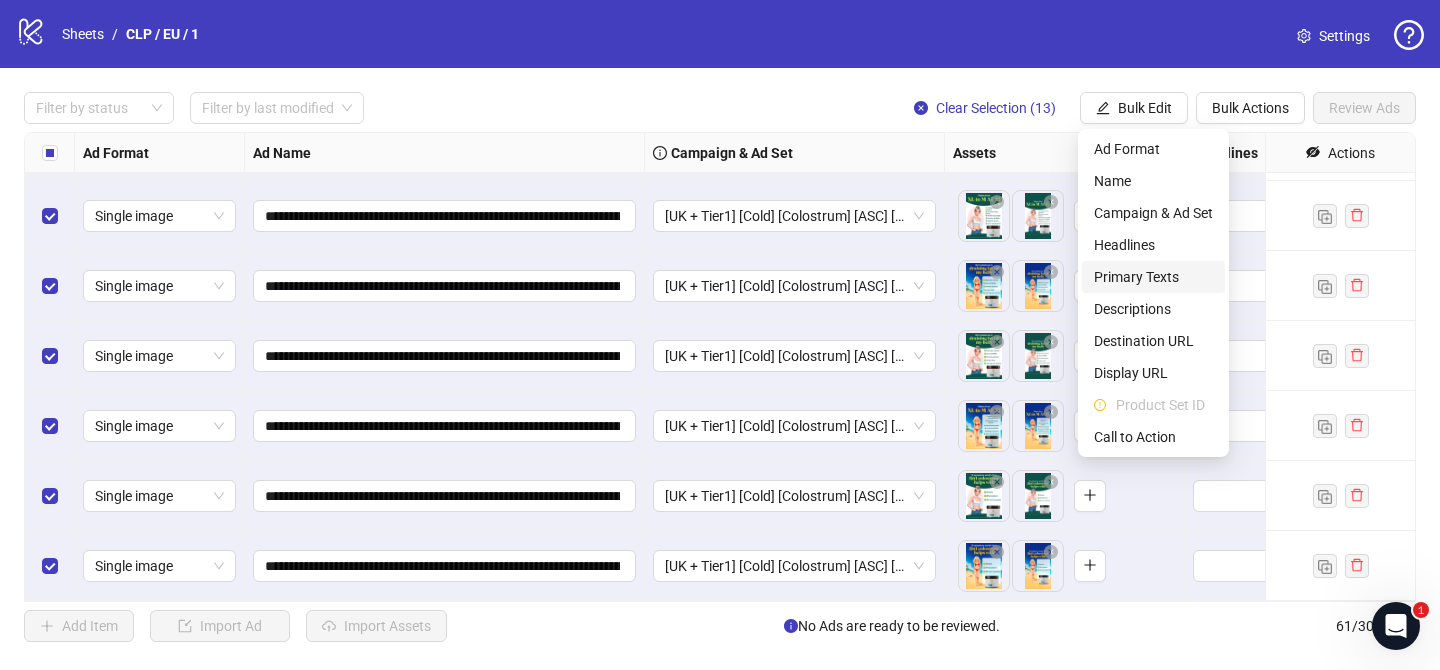 click on "Primary Texts" at bounding box center [1153, 277] 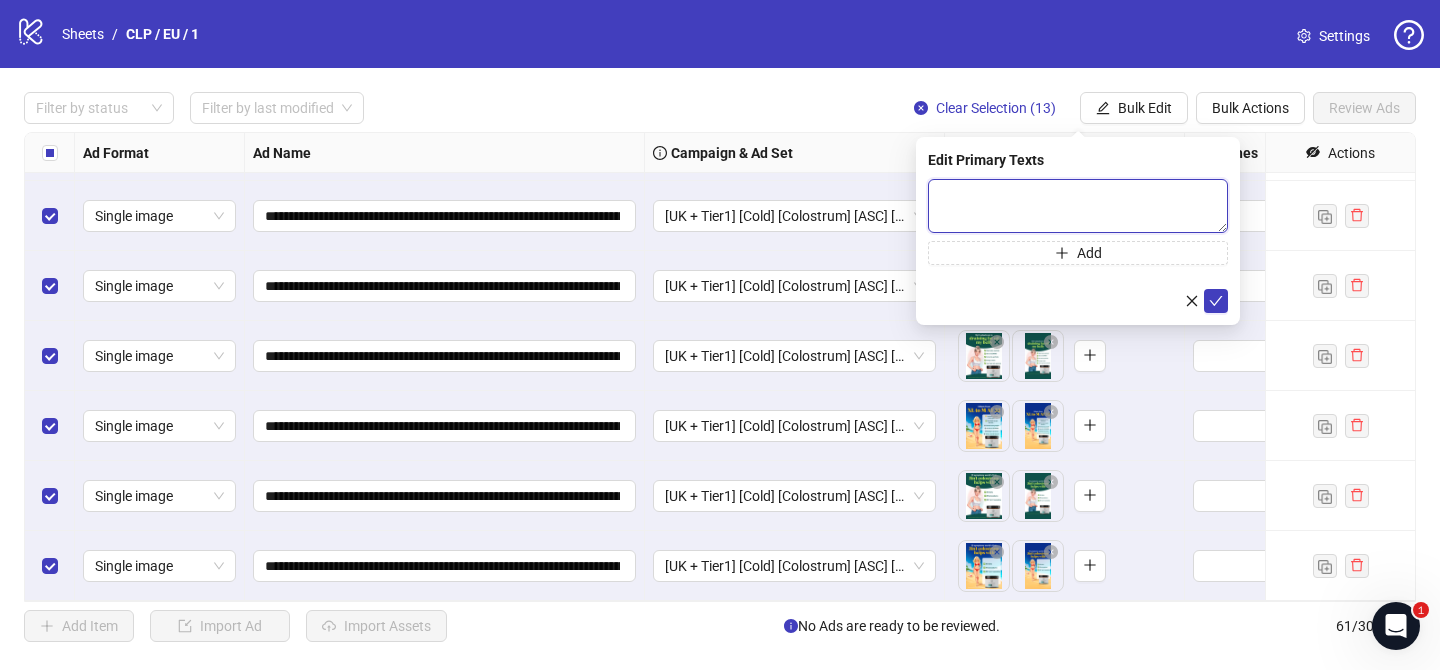click at bounding box center (1078, 206) 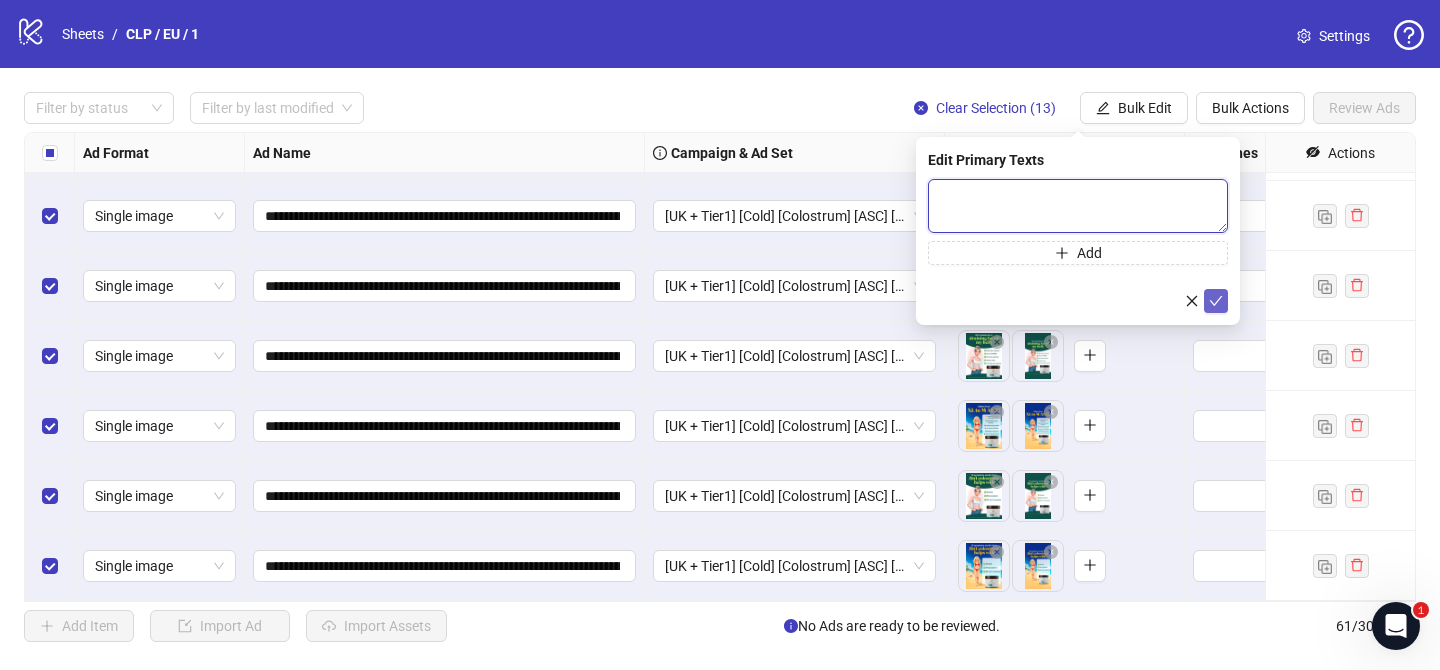 paste on "**********" 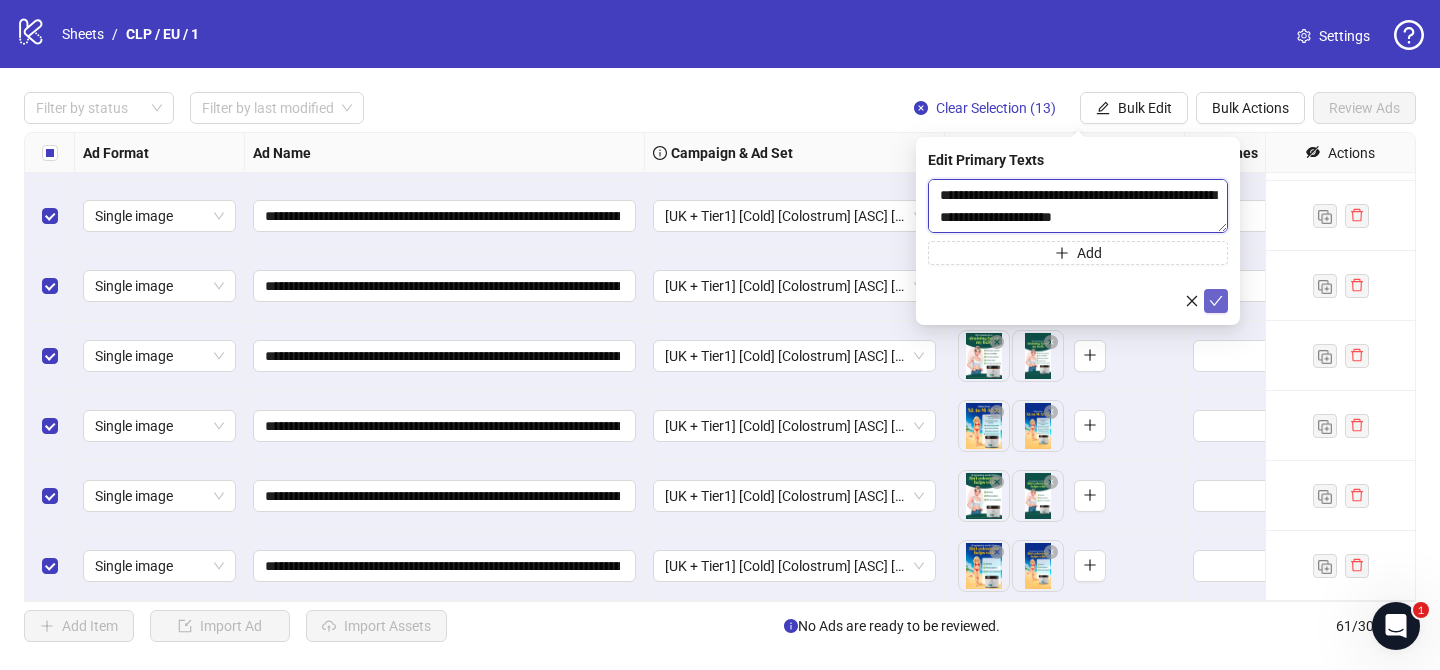 scroll, scrollTop: 1005, scrollLeft: 0, axis: vertical 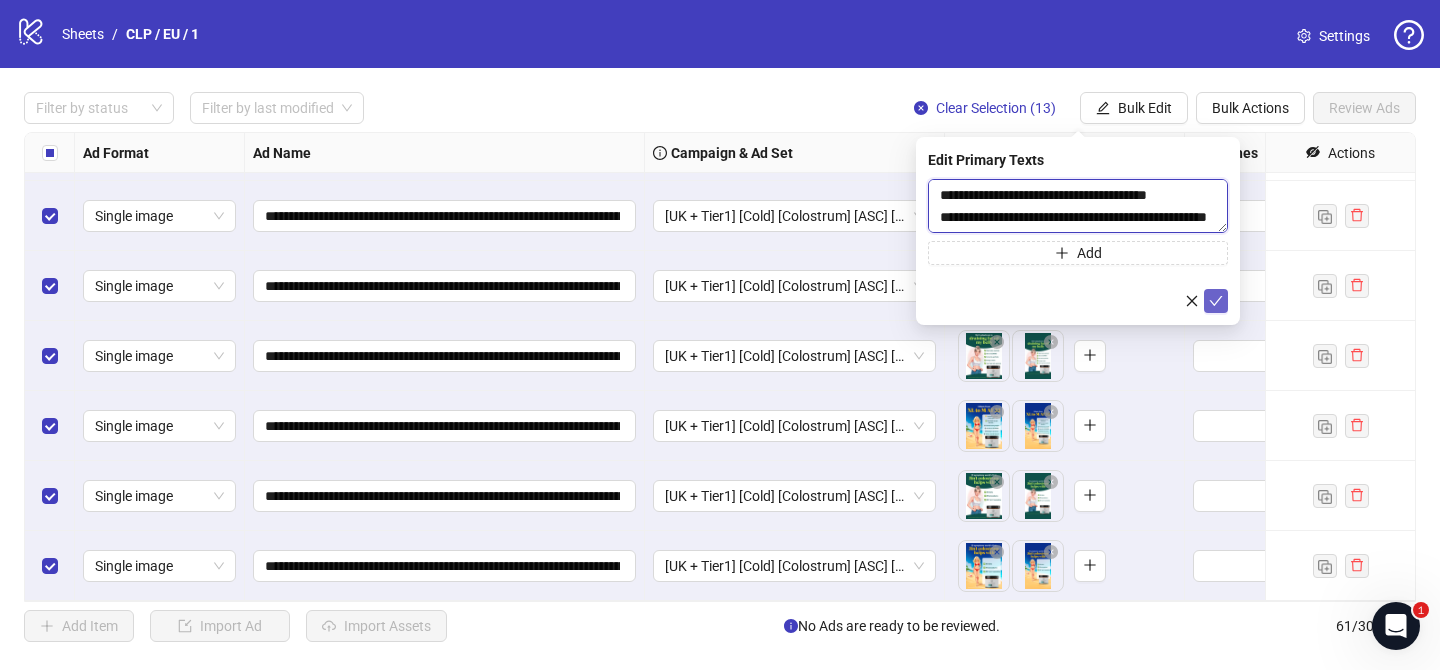 type on "**********" 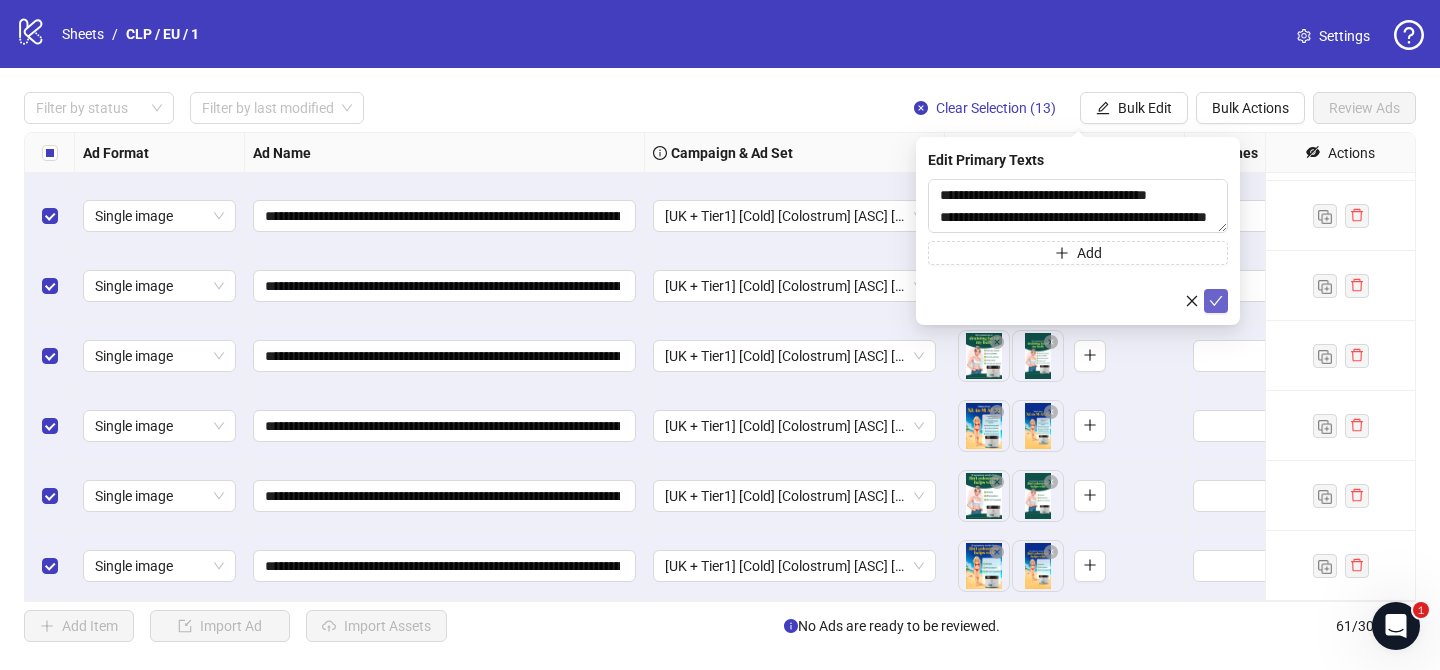 click at bounding box center (1216, 301) 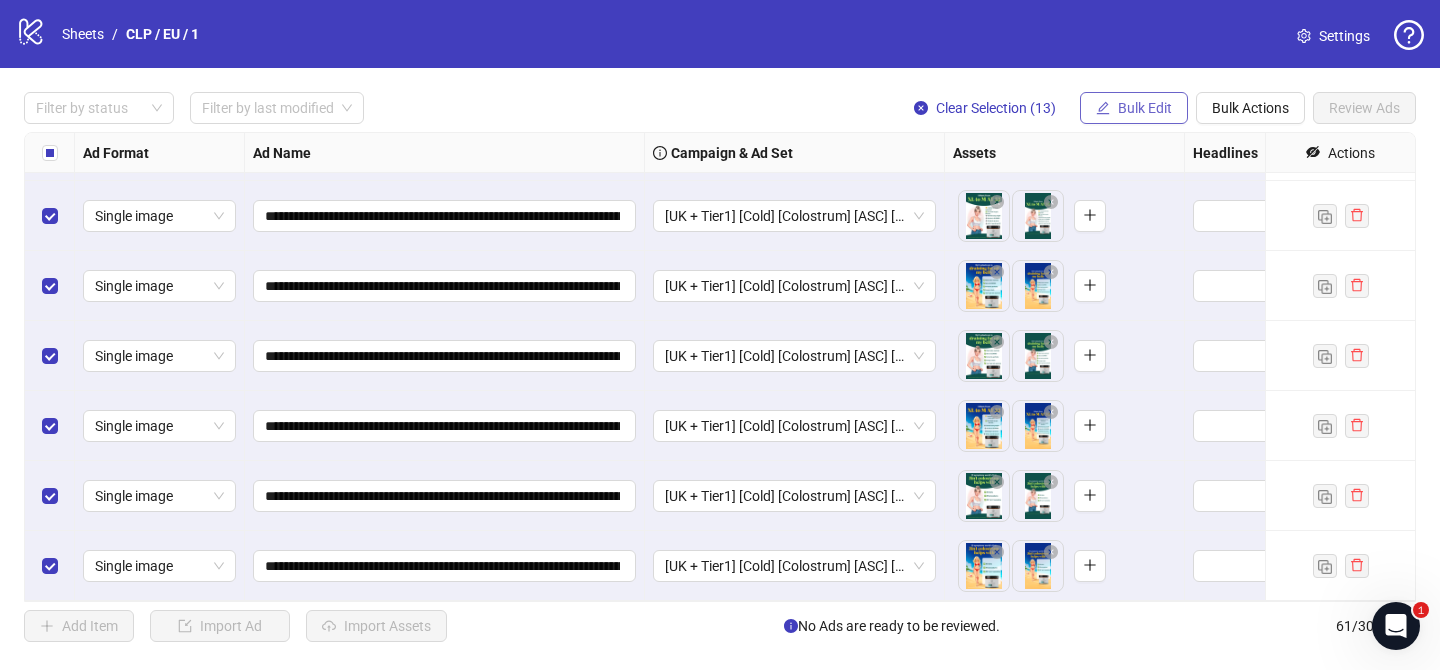 click on "Bulk Edit" at bounding box center [1134, 108] 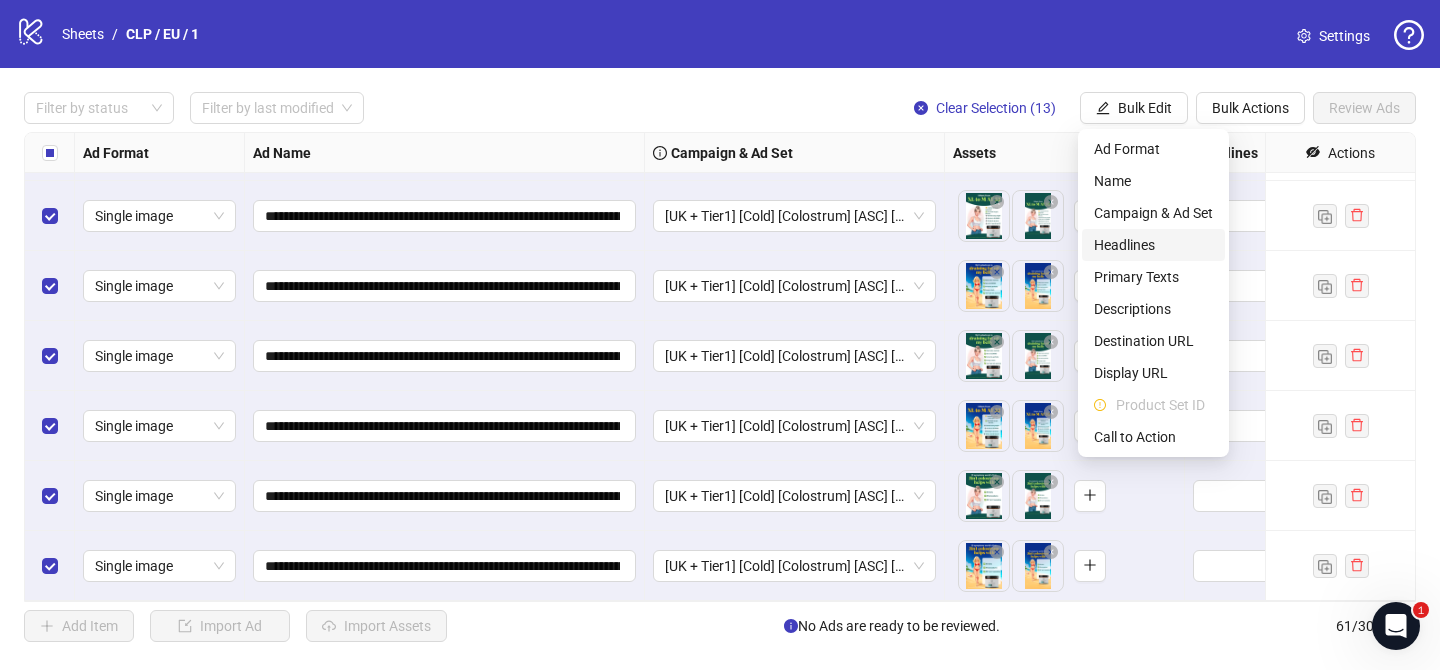 click on "Headlines" at bounding box center [1153, 245] 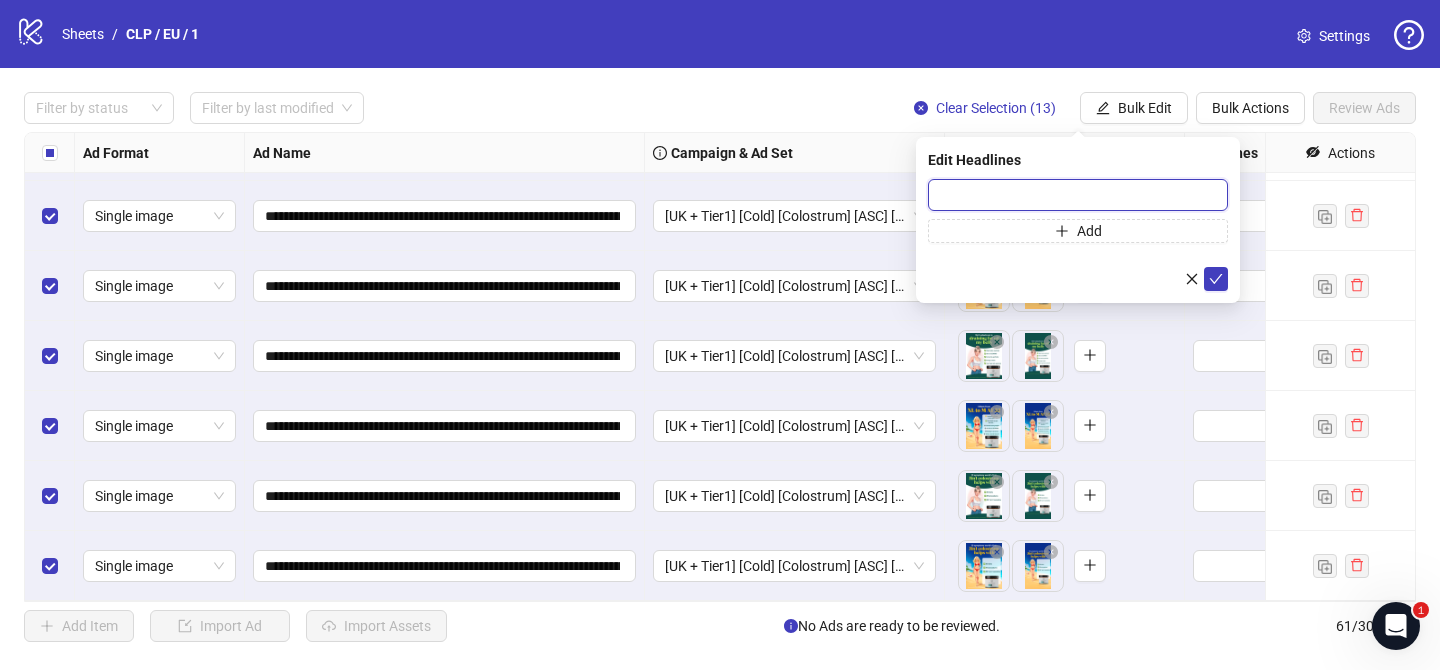 click at bounding box center [1078, 195] 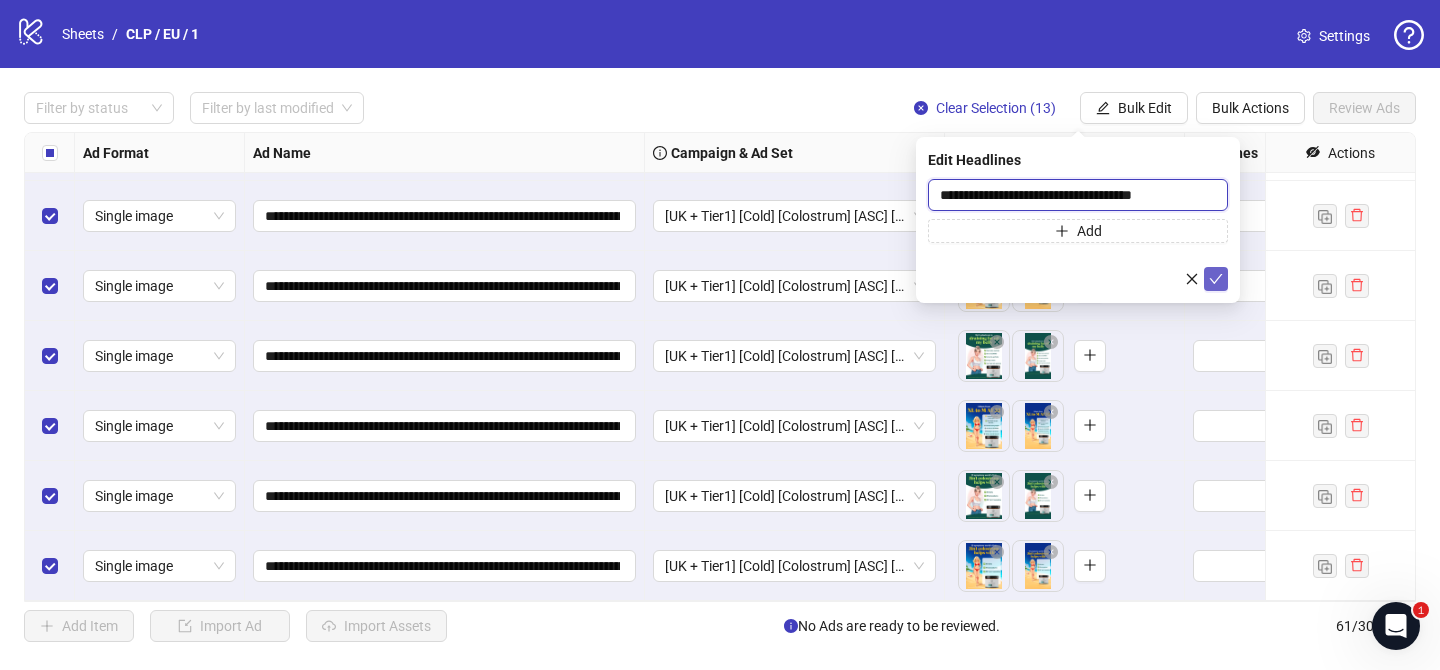 type on "**********" 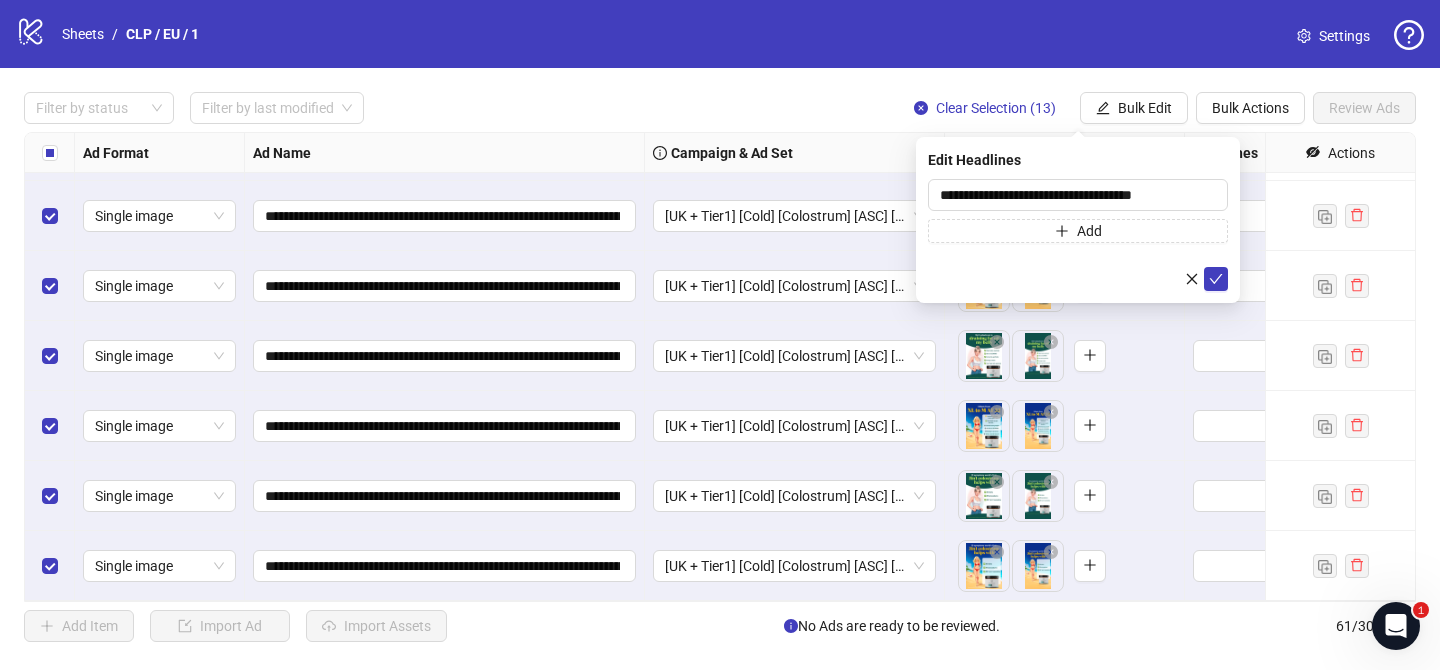 drag, startPoint x: 1214, startPoint y: 281, endPoint x: 697, endPoint y: 51, distance: 565.8525 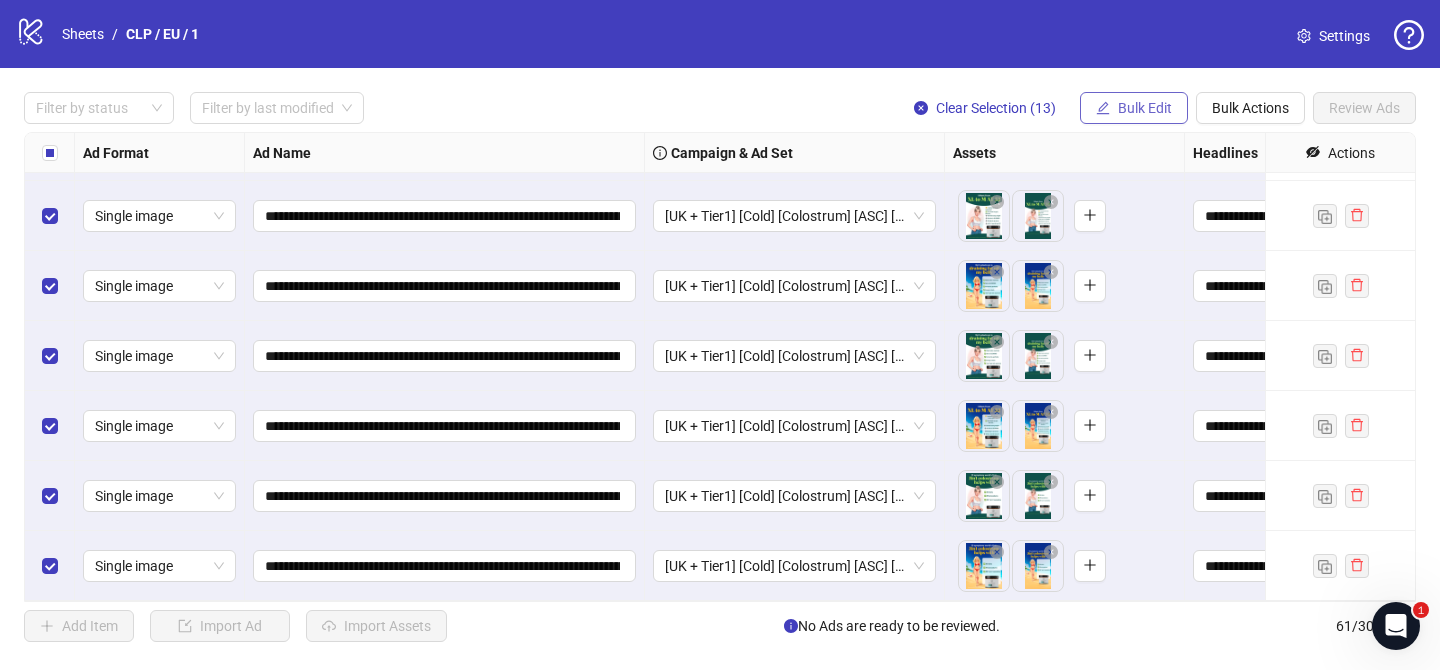 click on "Bulk Edit" at bounding box center [1134, 108] 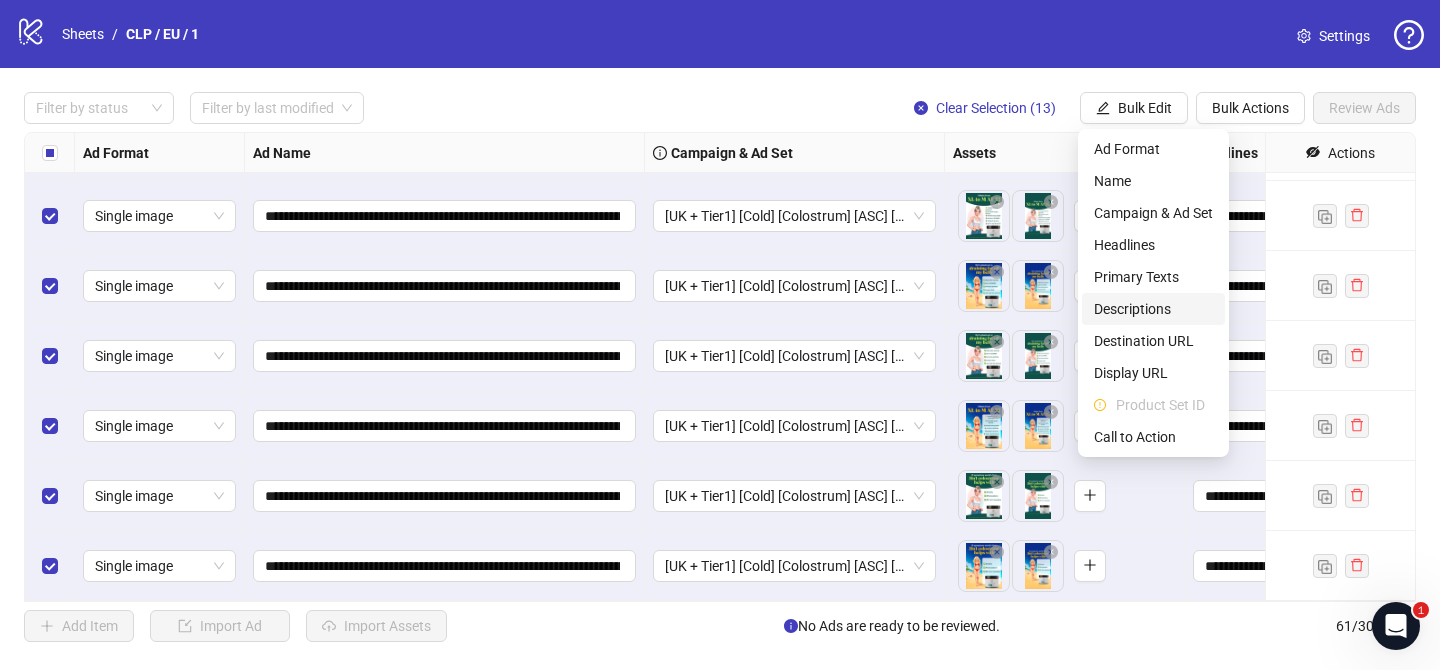 click on "Descriptions" at bounding box center [1153, 309] 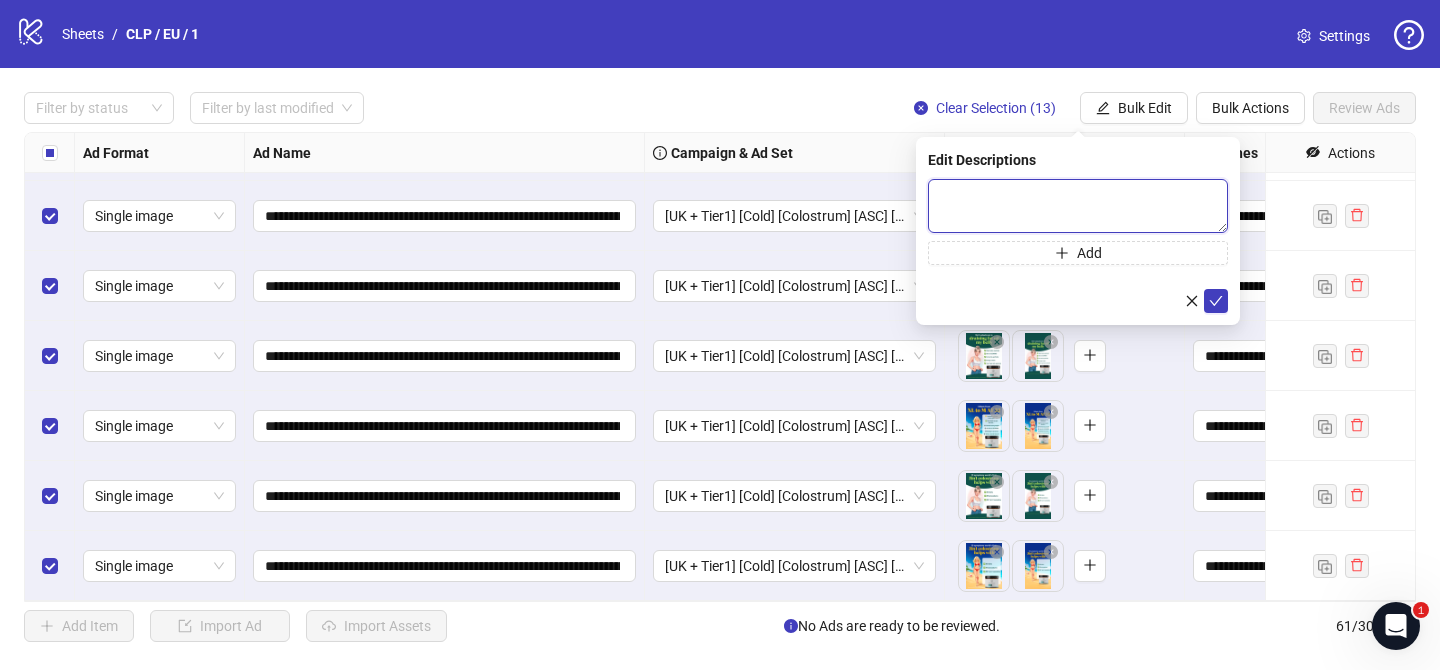 click at bounding box center (1078, 206) 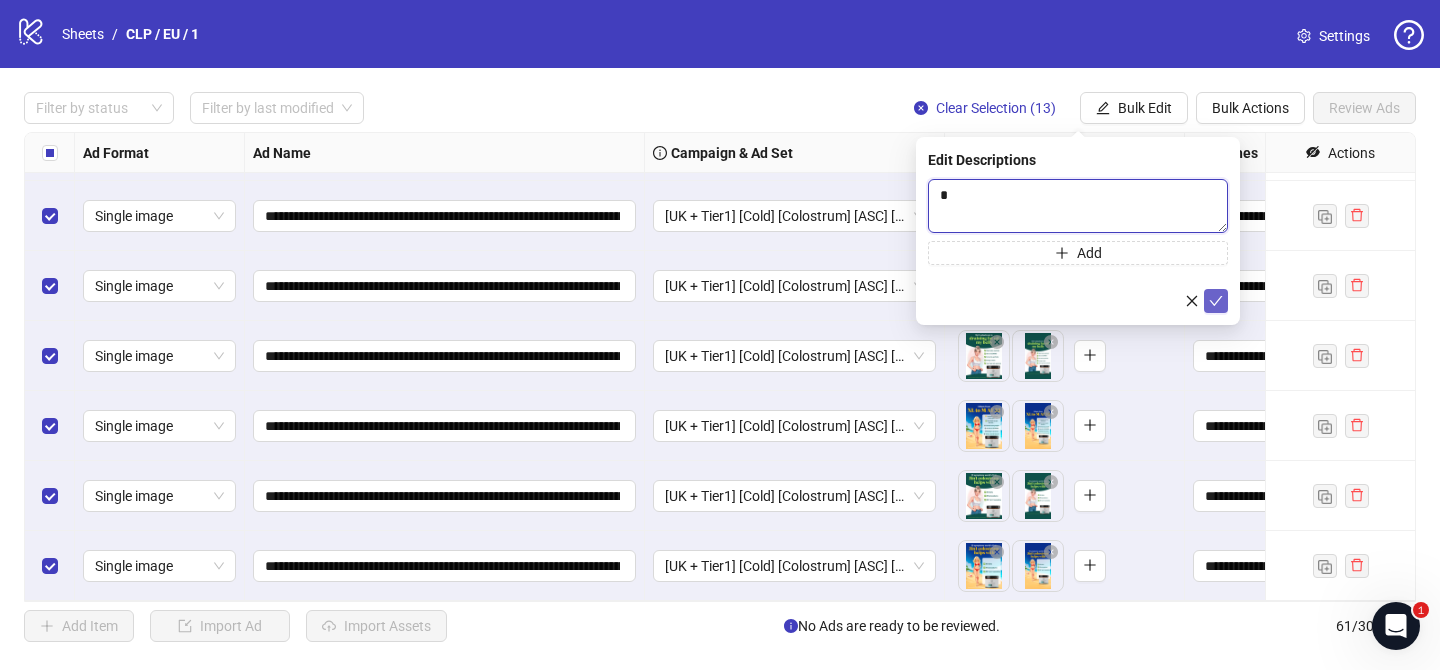 type 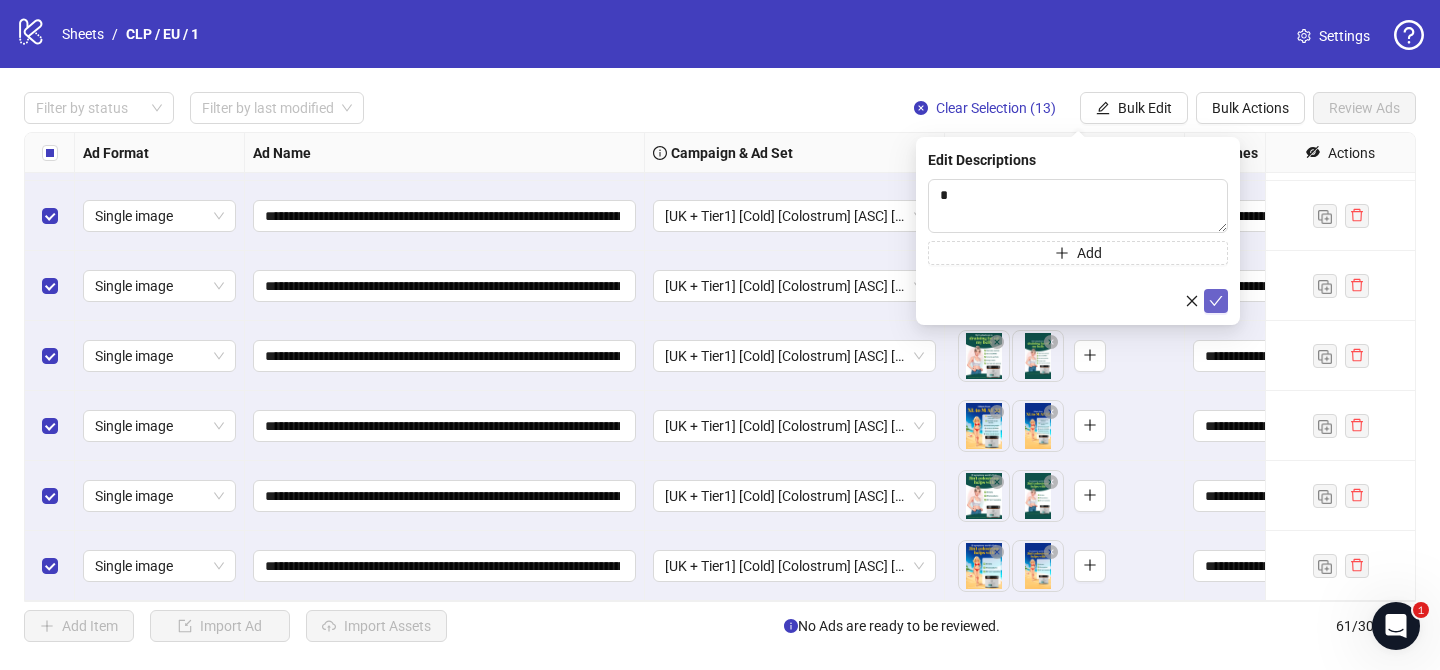 click 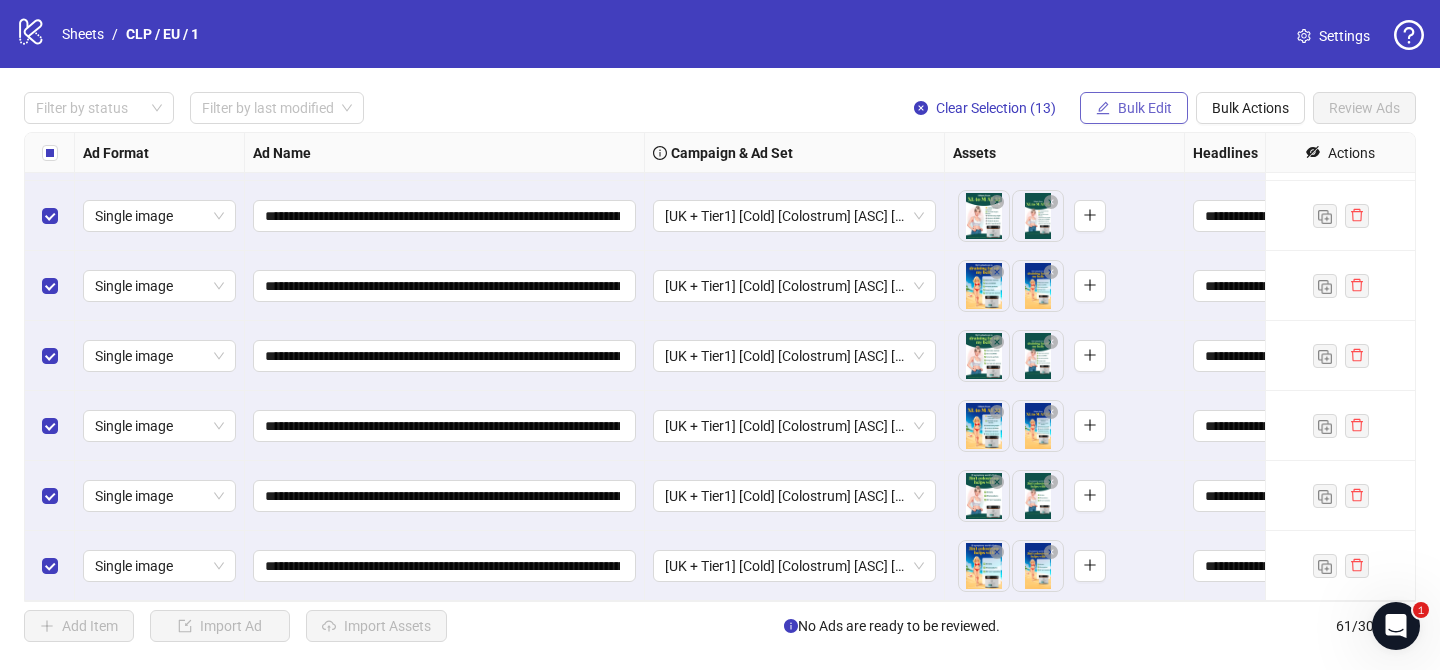 click on "Bulk Edit" at bounding box center [1145, 108] 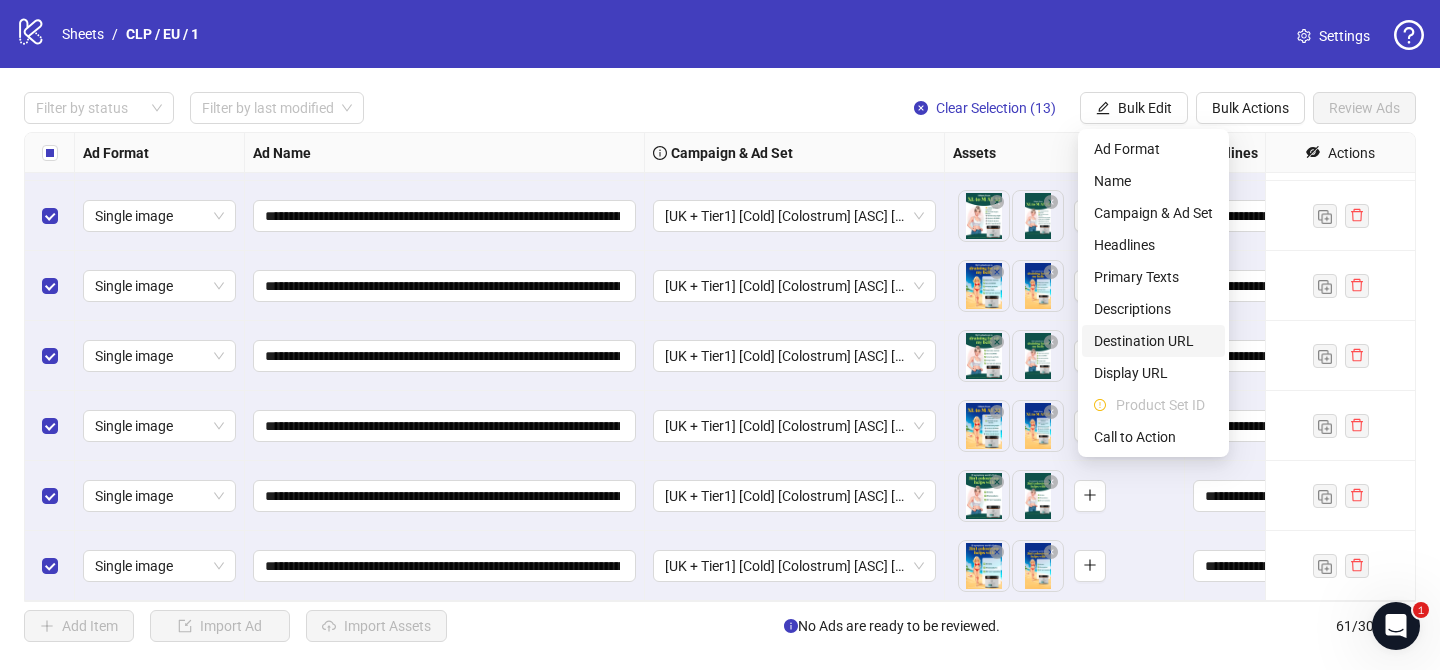 click on "Destination URL" at bounding box center [1153, 341] 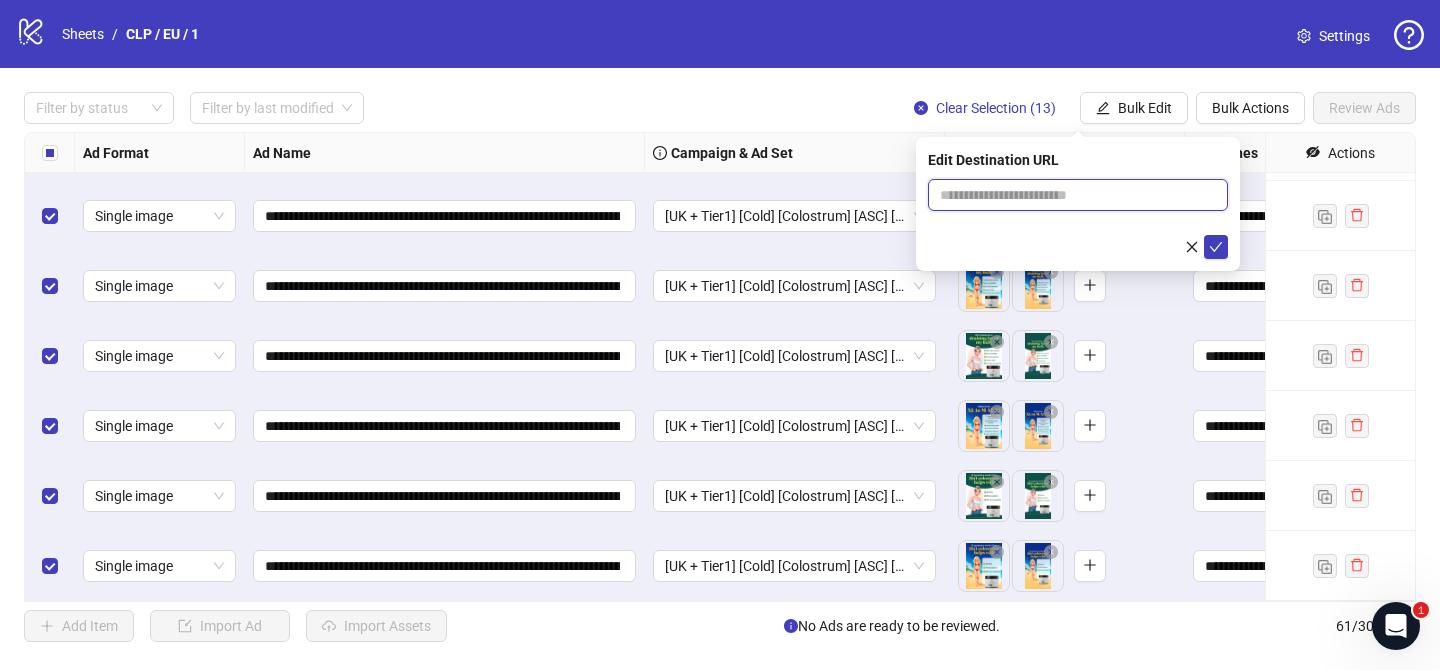 click at bounding box center [1070, 195] 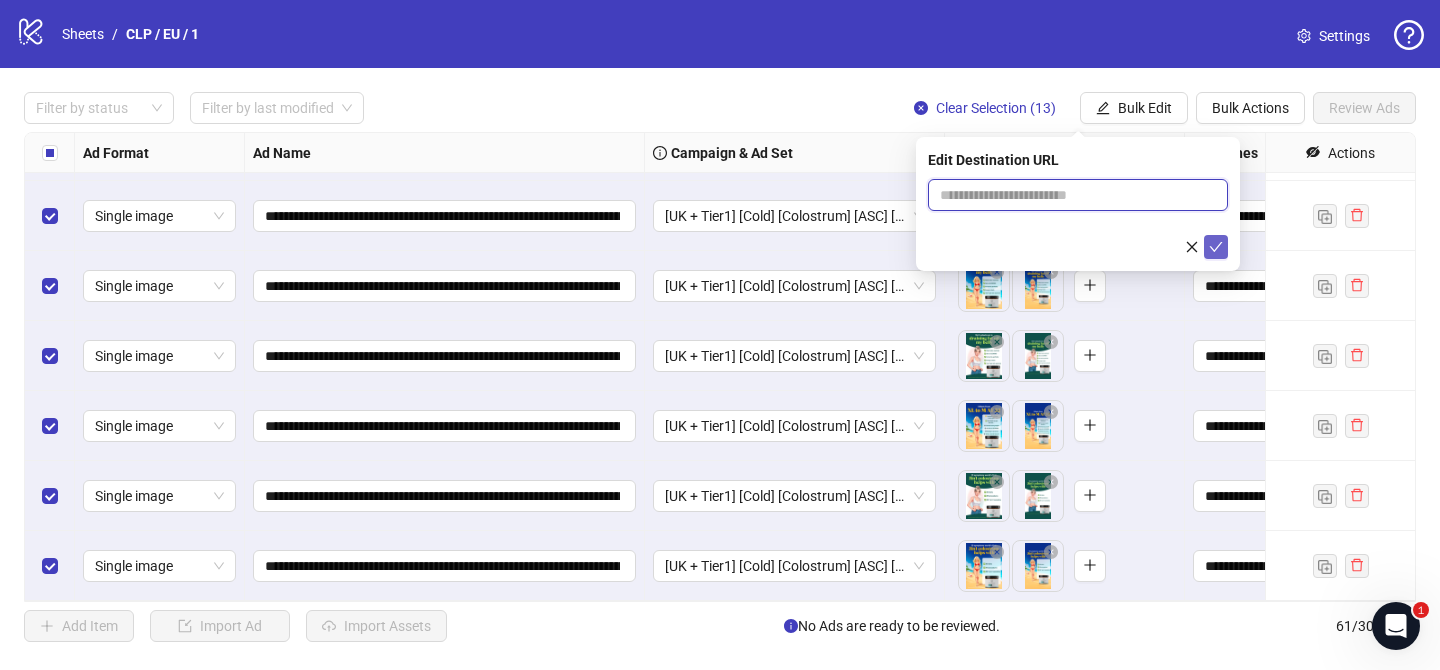 paste on "**********" 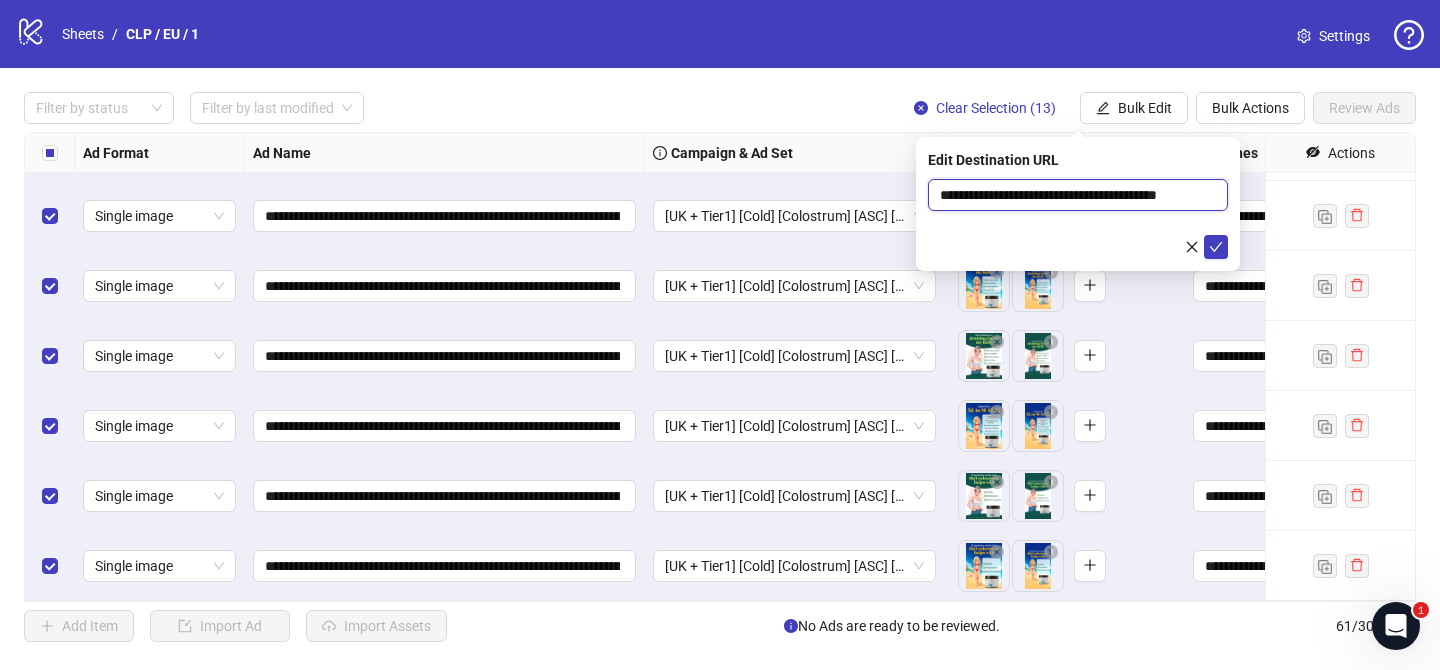 scroll, scrollTop: 0, scrollLeft: 50, axis: horizontal 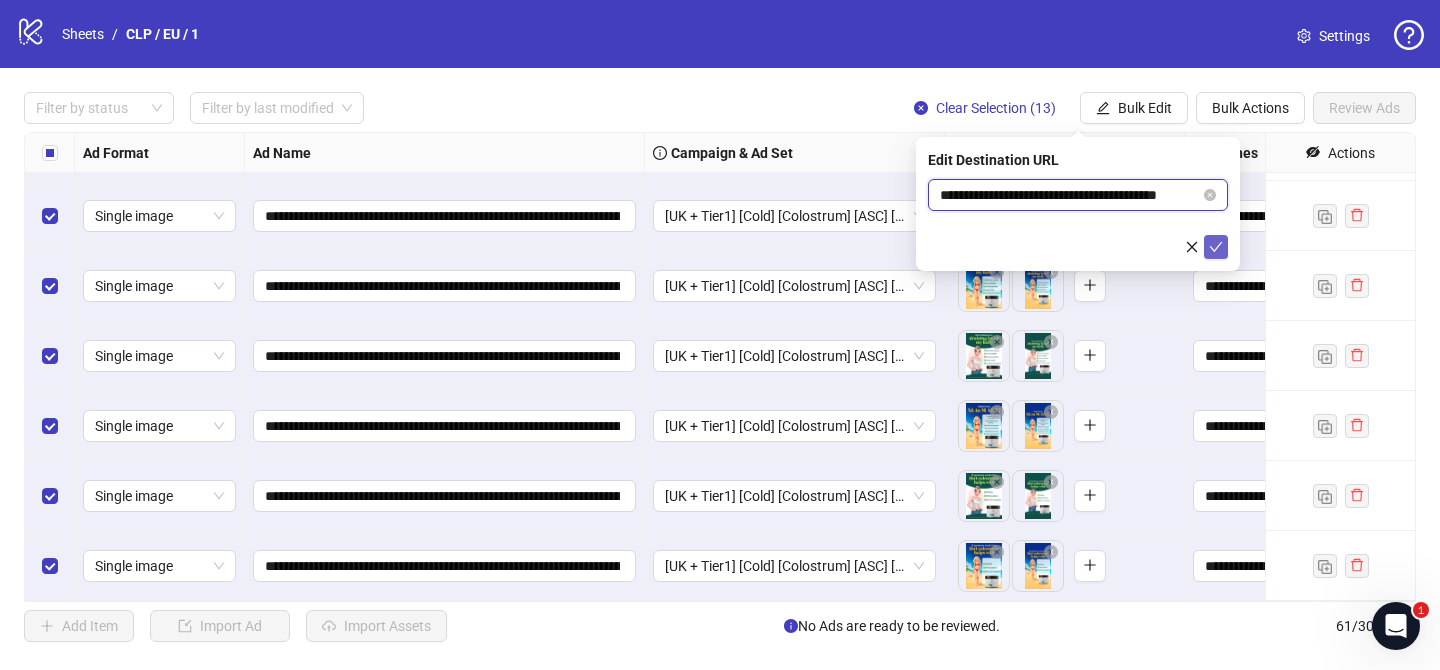 type on "**********" 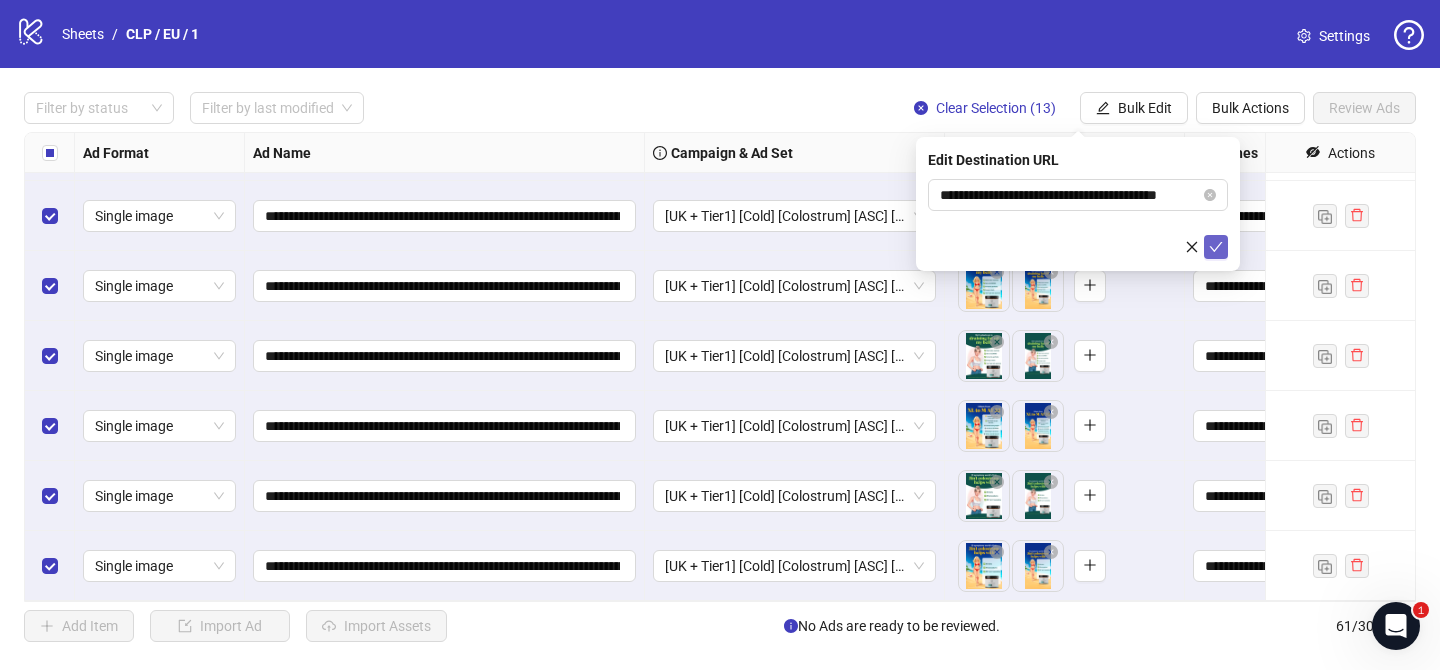 click 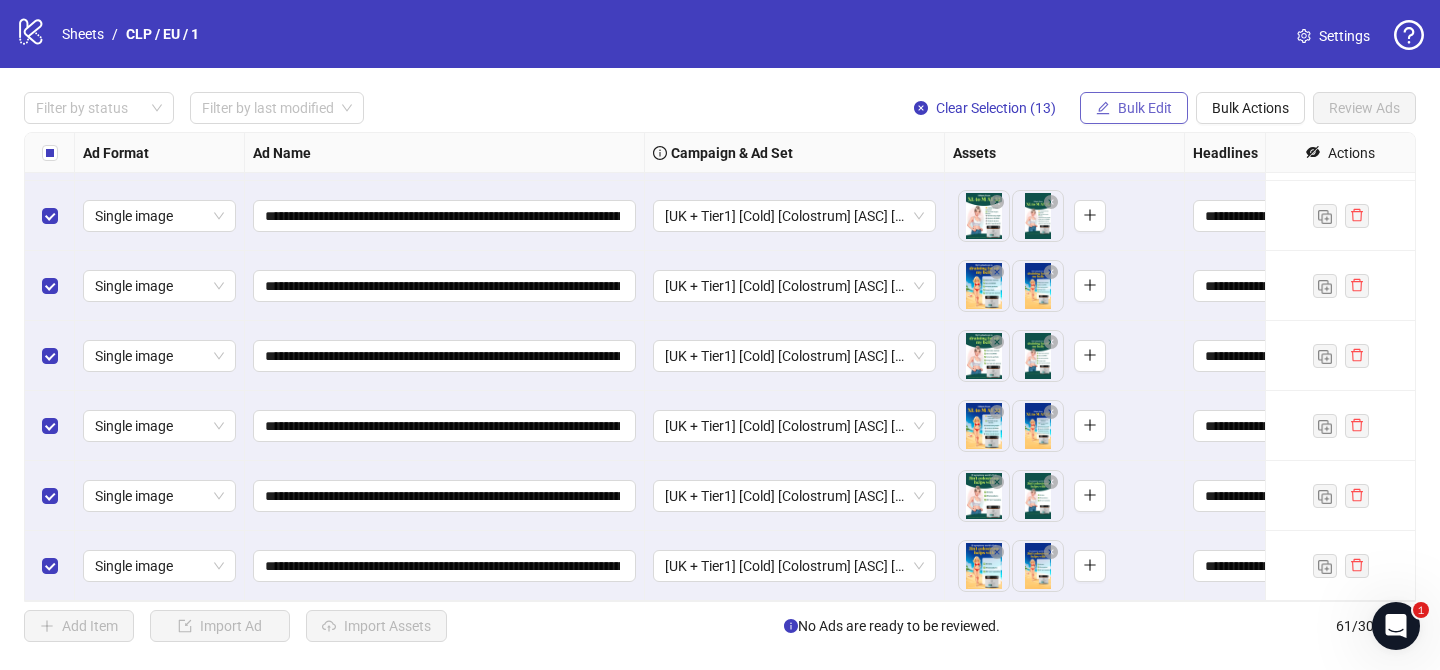click on "Bulk Edit" at bounding box center (1145, 108) 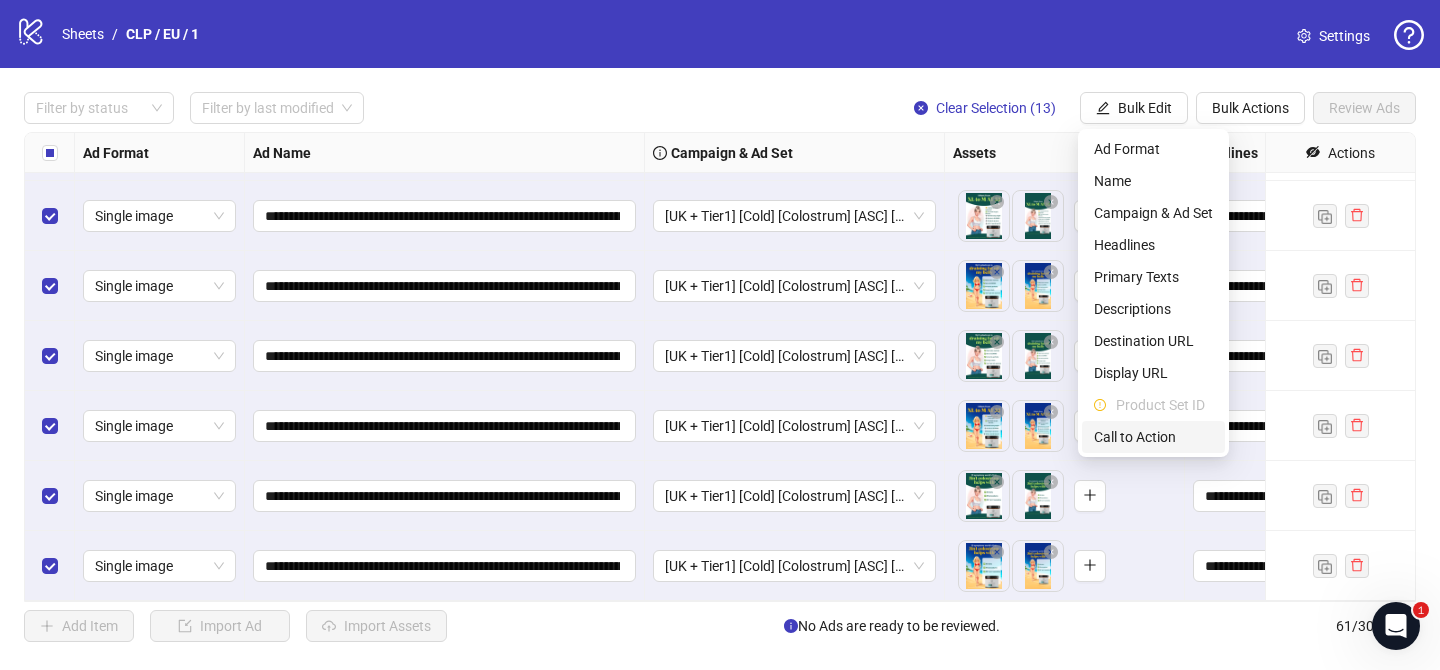 click on "Call to Action" at bounding box center [1153, 437] 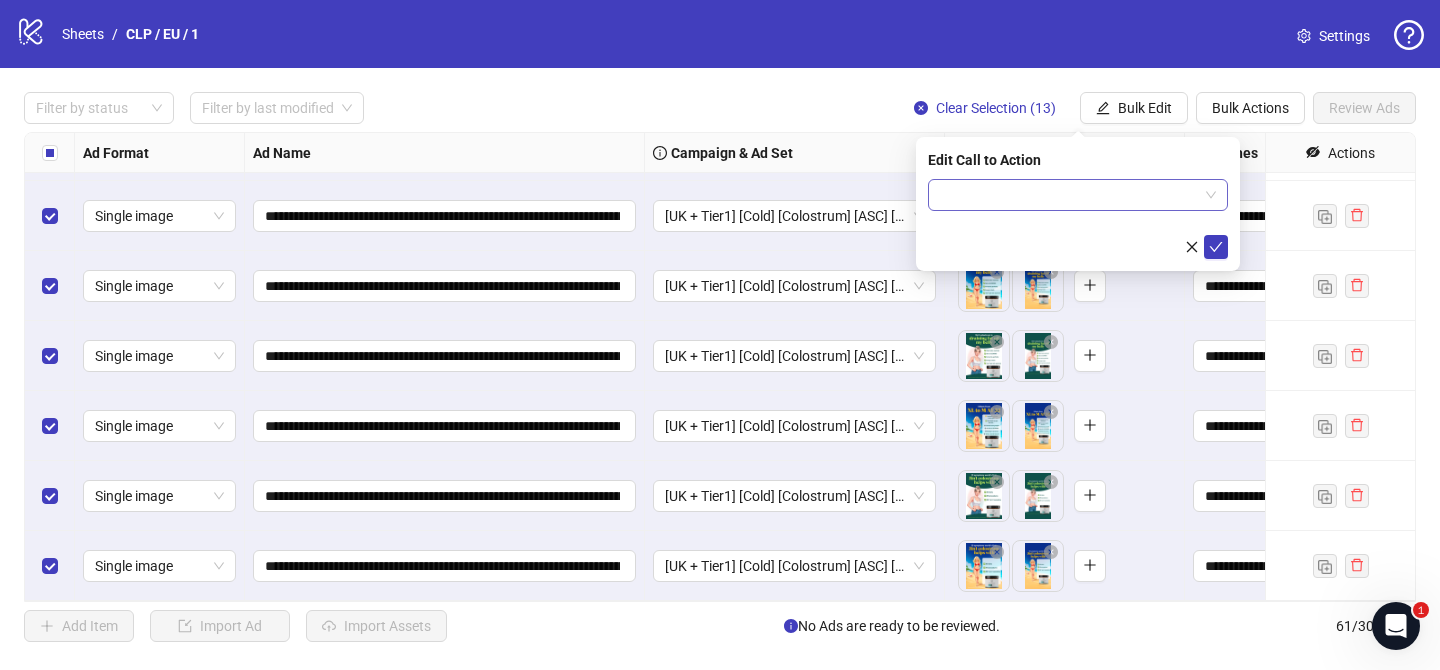 click at bounding box center [1069, 195] 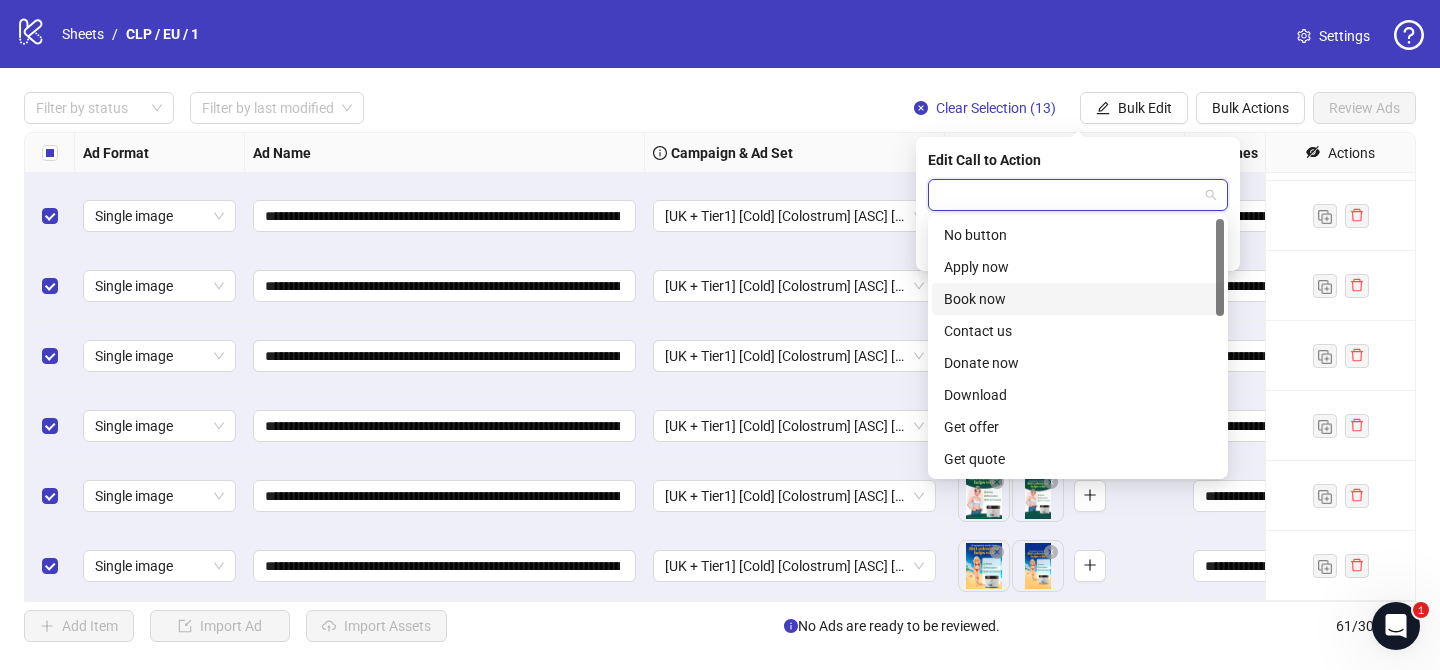 scroll, scrollTop: 416, scrollLeft: 0, axis: vertical 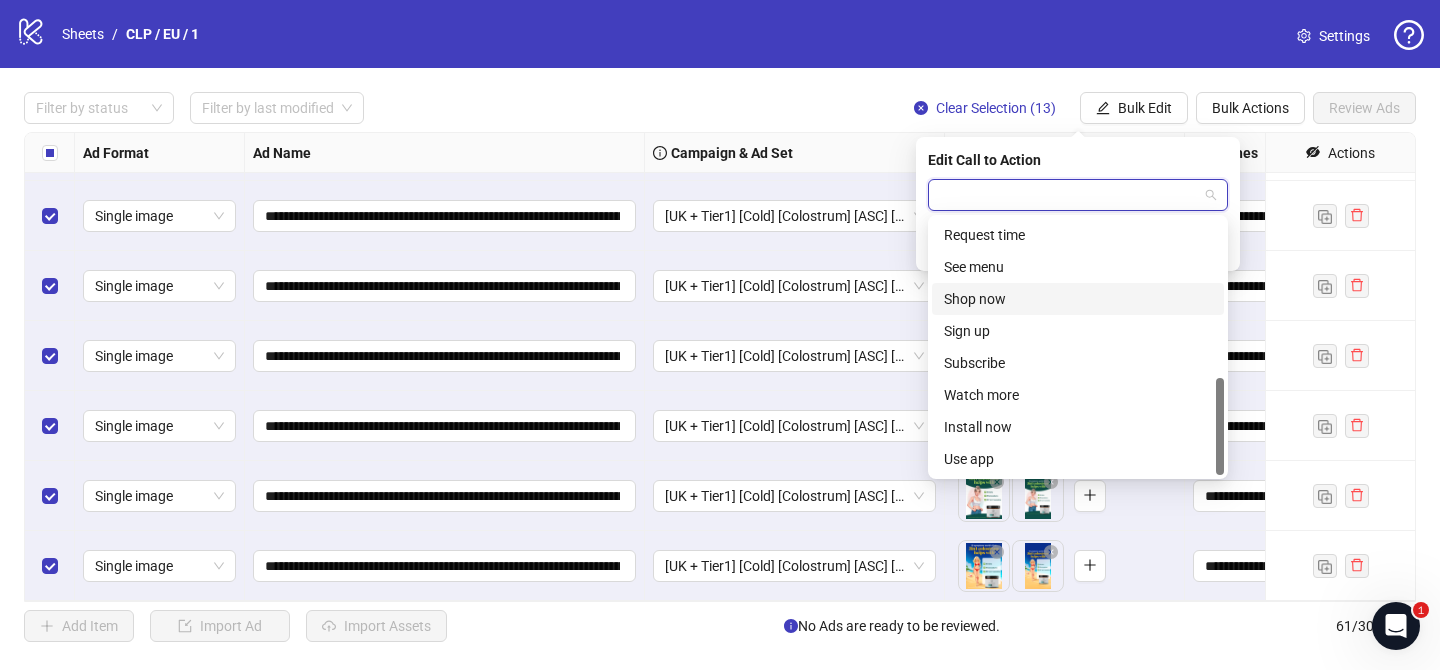 click on "Shop now" at bounding box center [1078, 299] 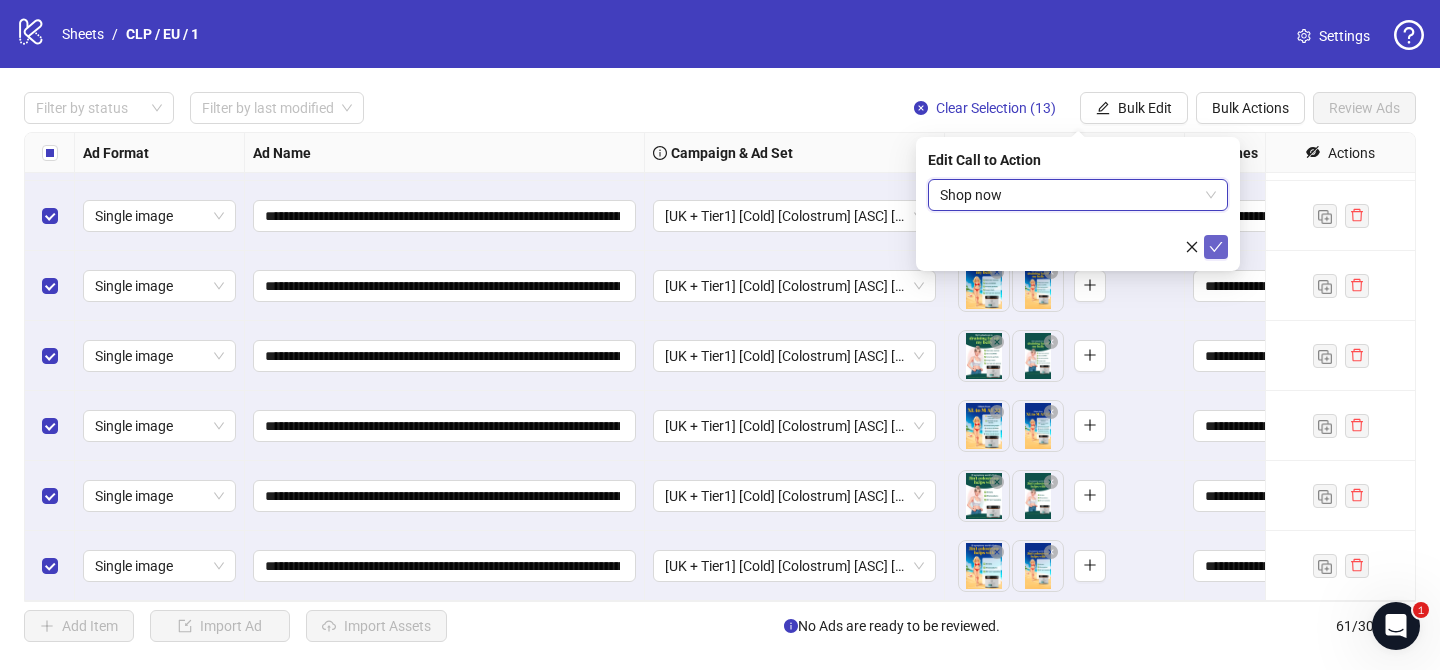 click 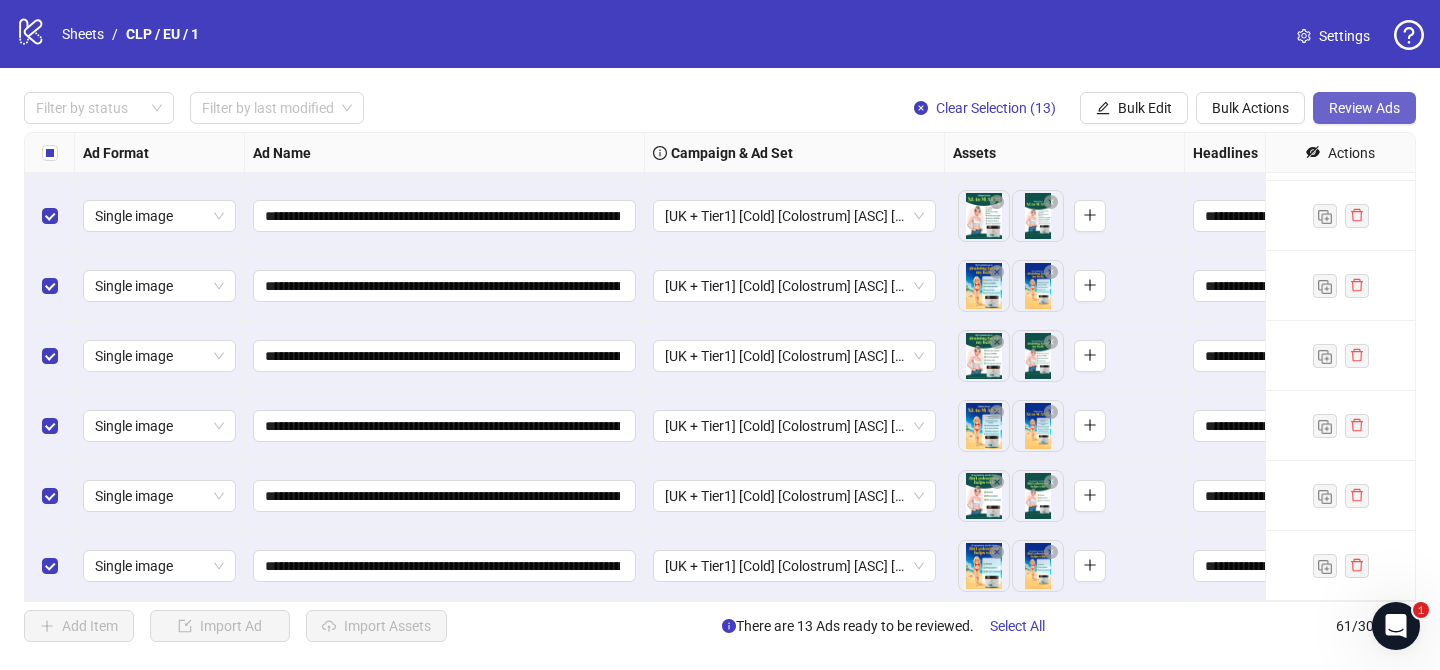 click on "Review Ads" at bounding box center (1364, 108) 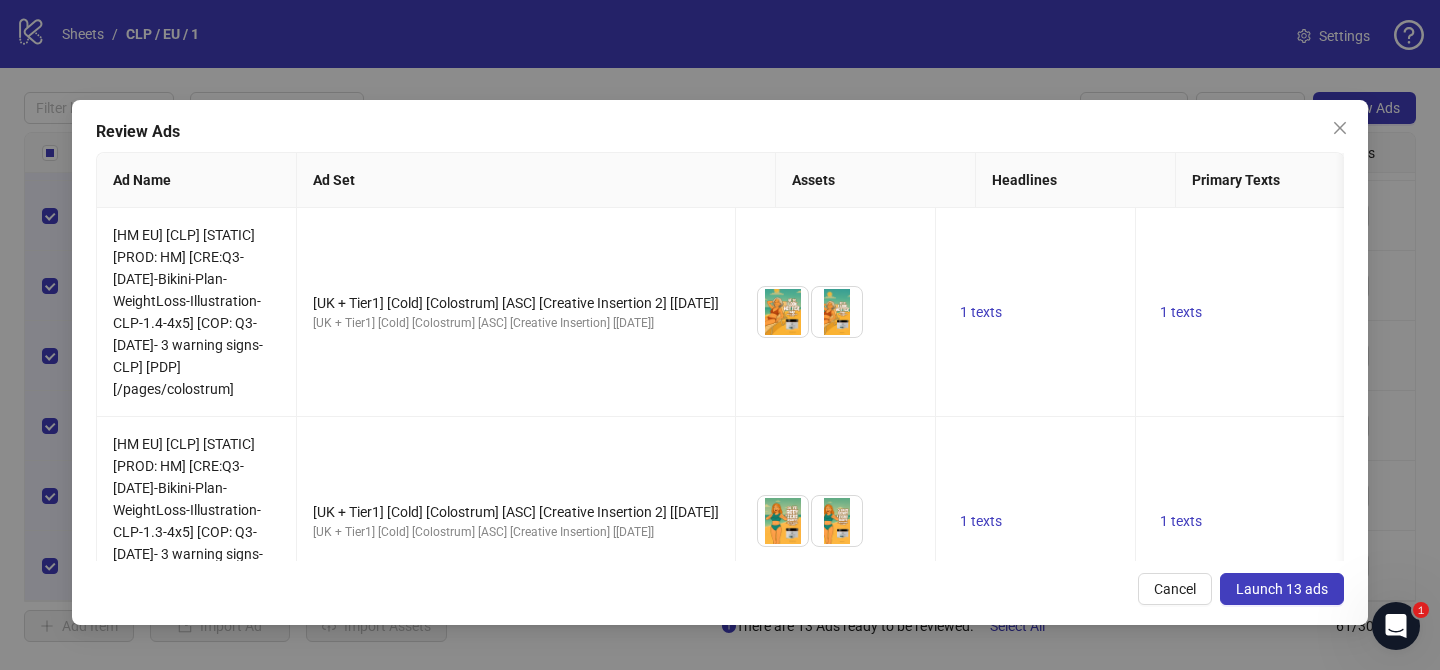 click on "Launch 13 ads" at bounding box center (1282, 589) 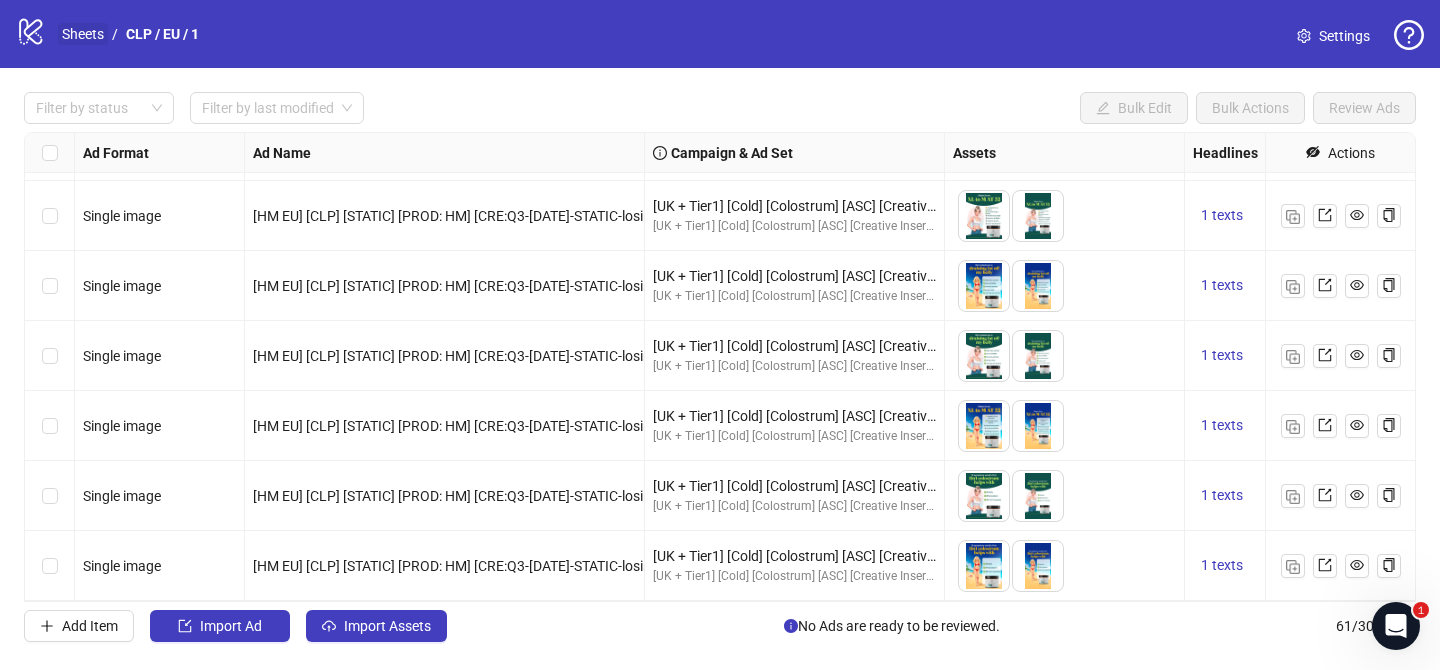 click on "Sheets" at bounding box center (83, 34) 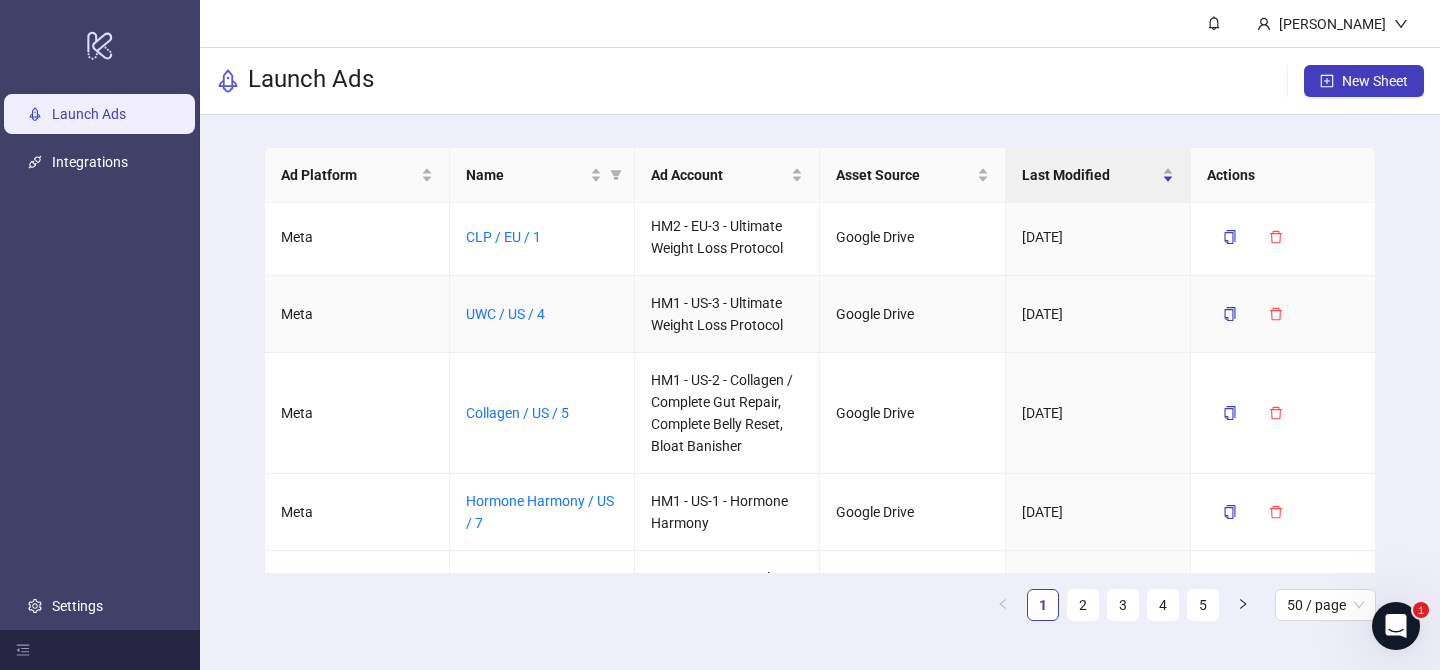 scroll, scrollTop: 693, scrollLeft: 0, axis: vertical 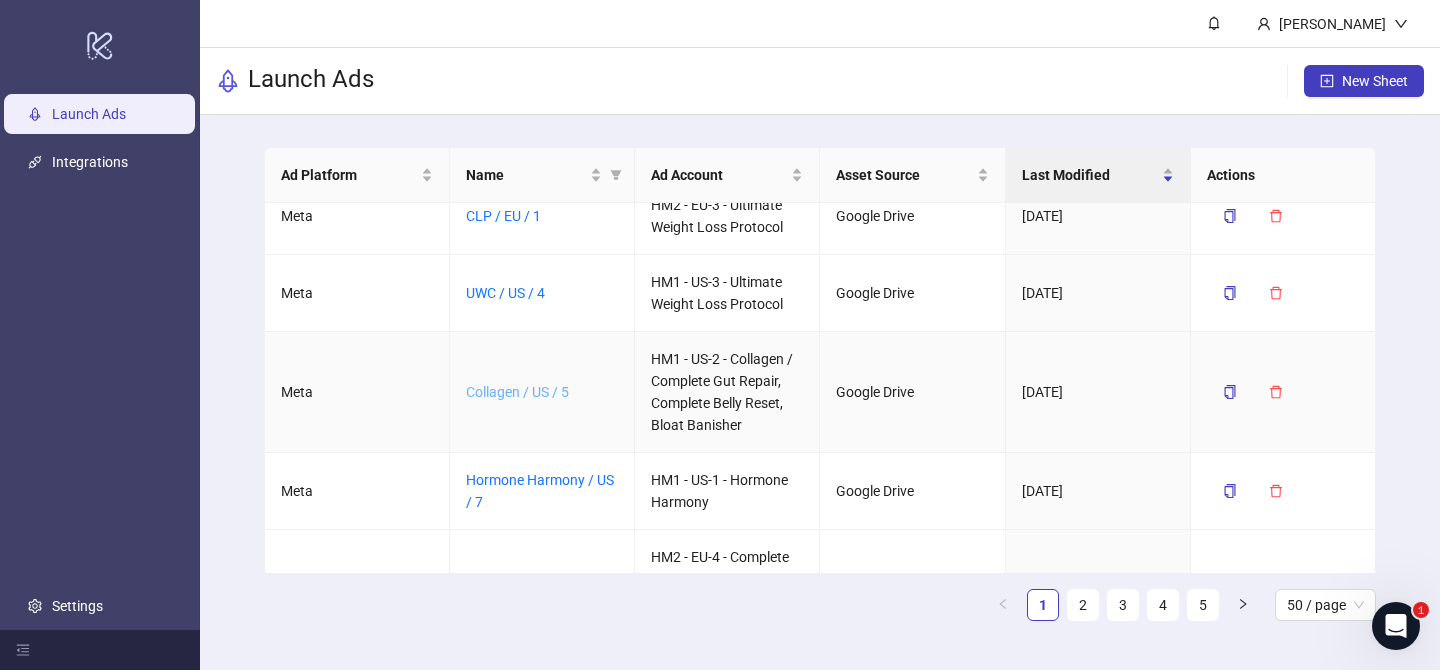click on "Collagen / US / 5" at bounding box center (517, 392) 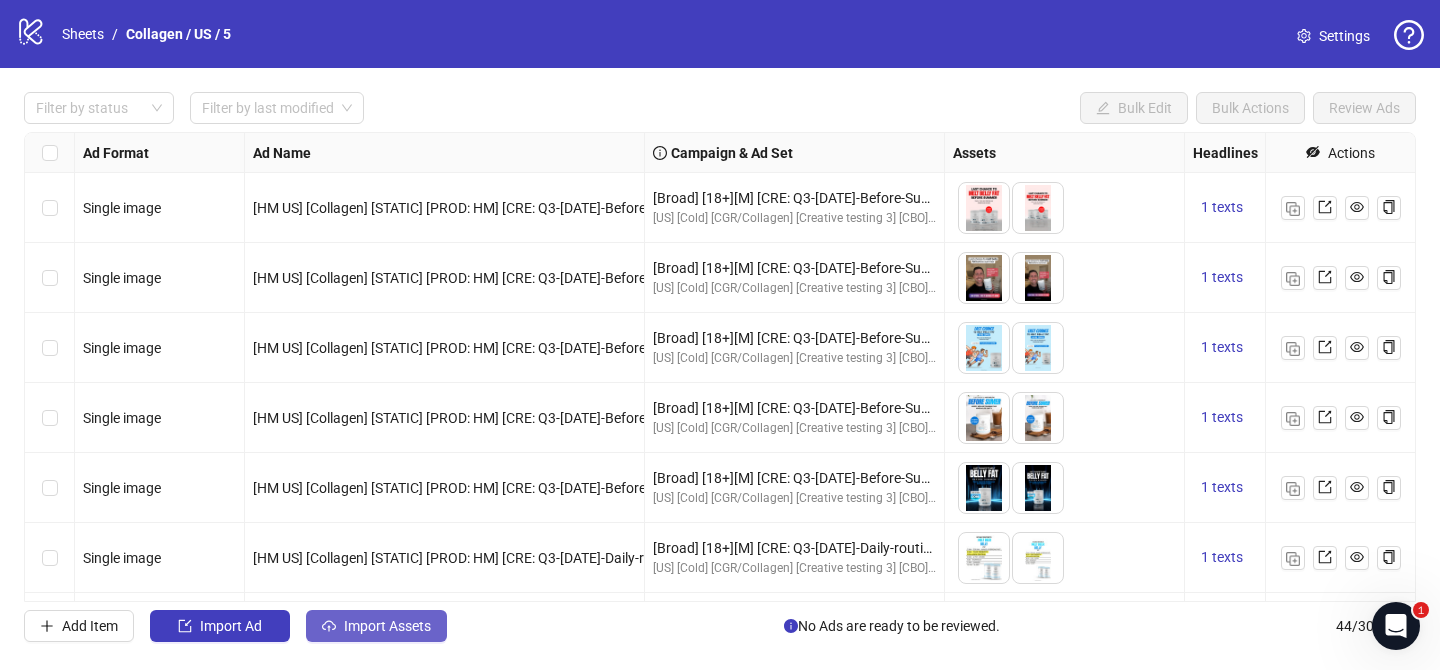 click on "Import Assets" at bounding box center [387, 626] 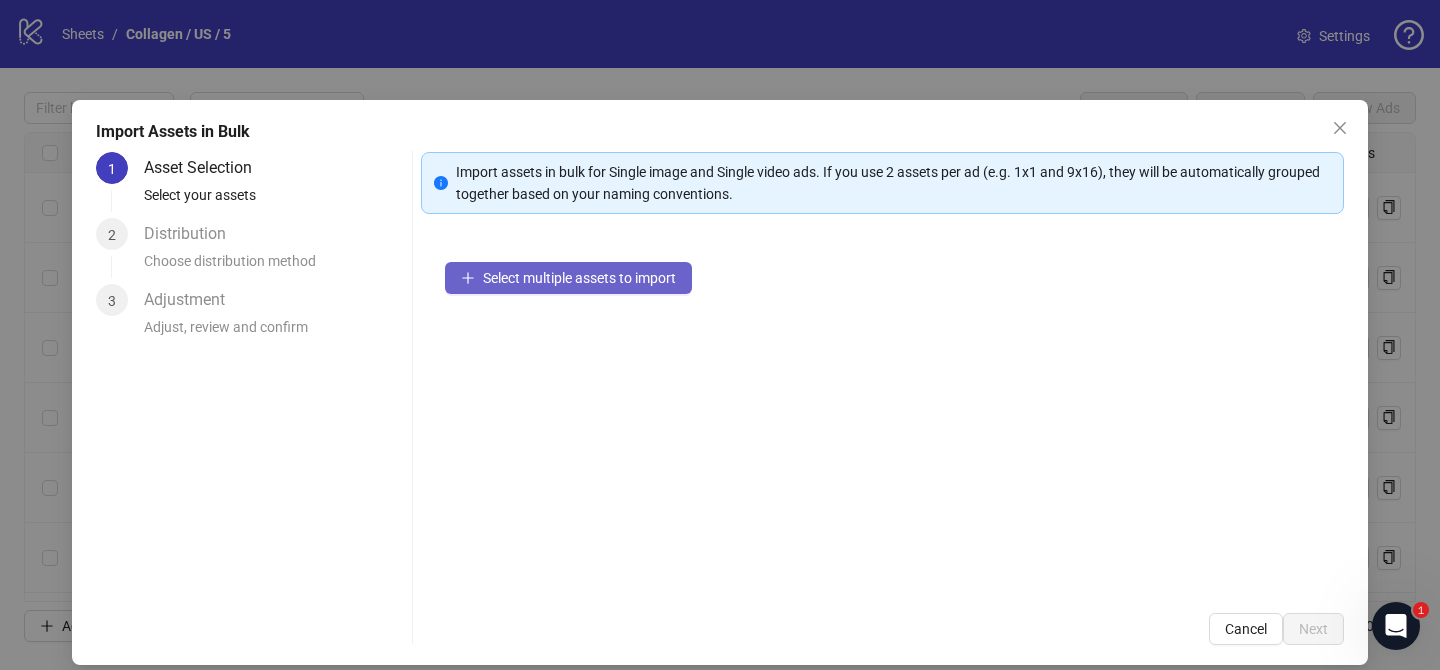 click on "Select multiple assets to import" at bounding box center (568, 278) 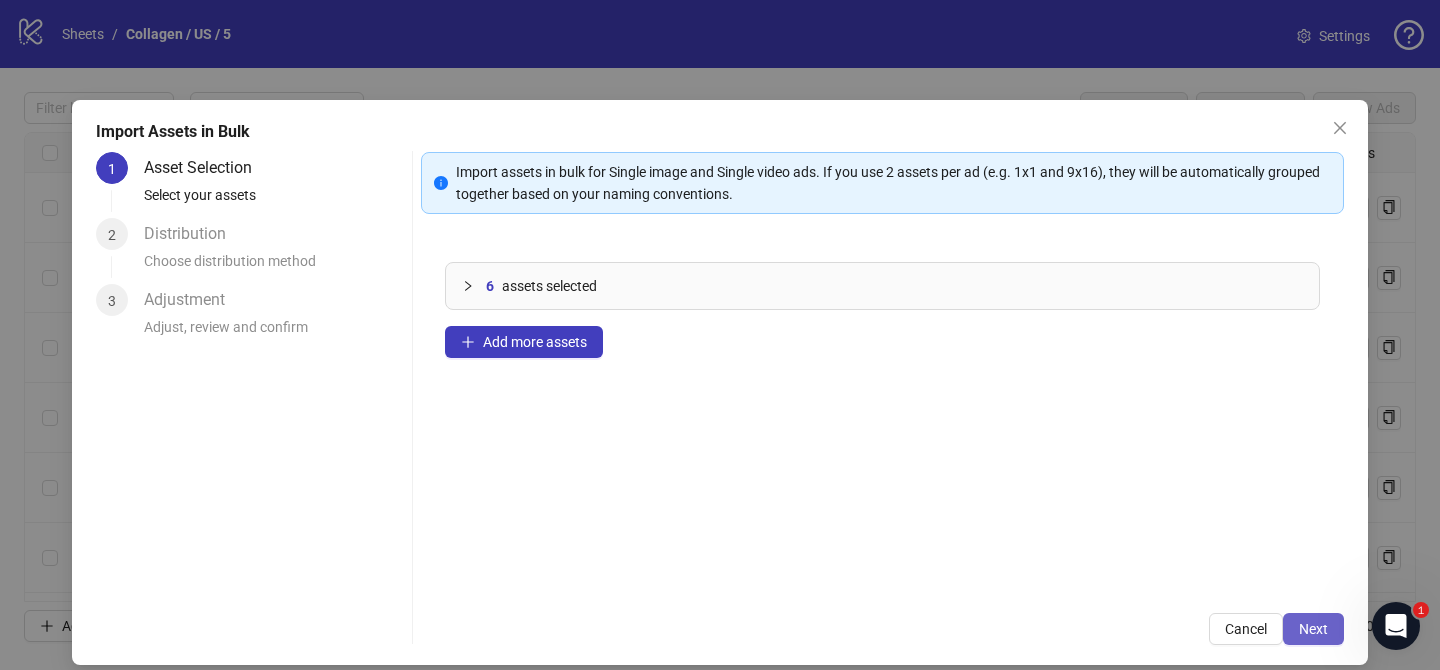 click on "Next" at bounding box center [1313, 629] 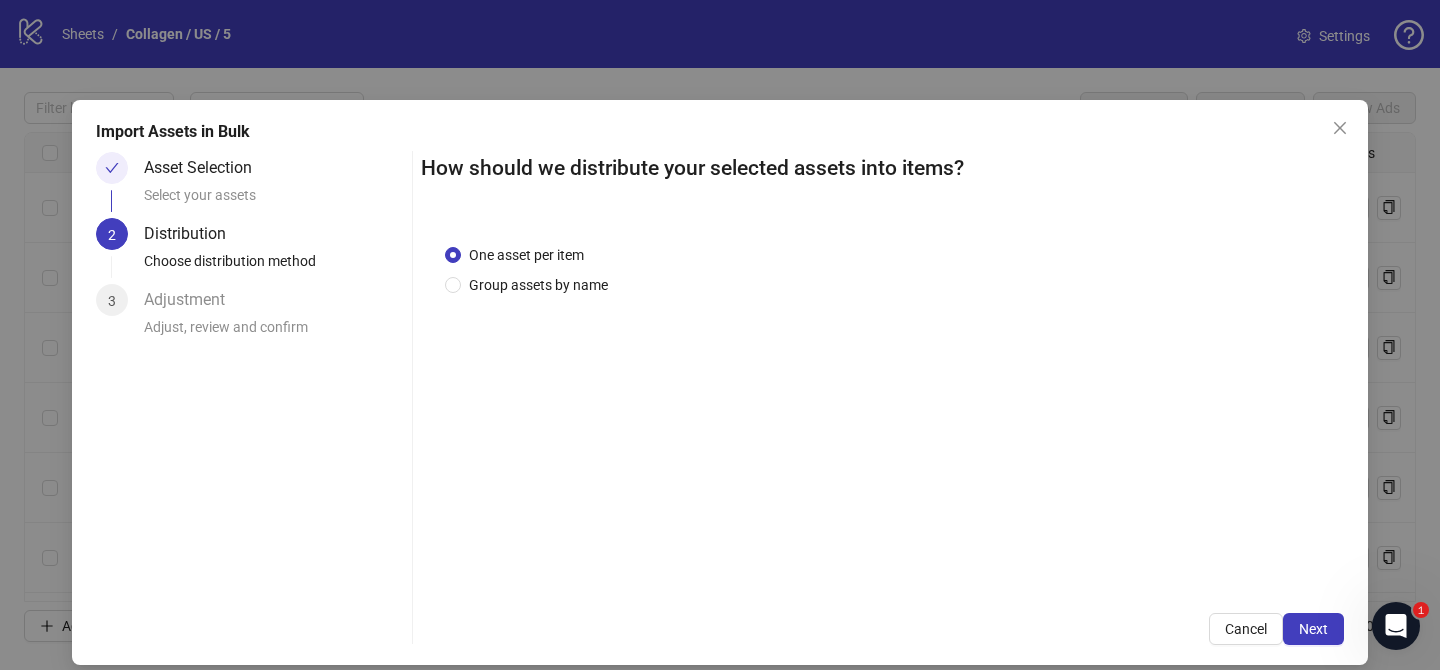 drag, startPoint x: 577, startPoint y: 287, endPoint x: 581, endPoint y: 298, distance: 11.7046995 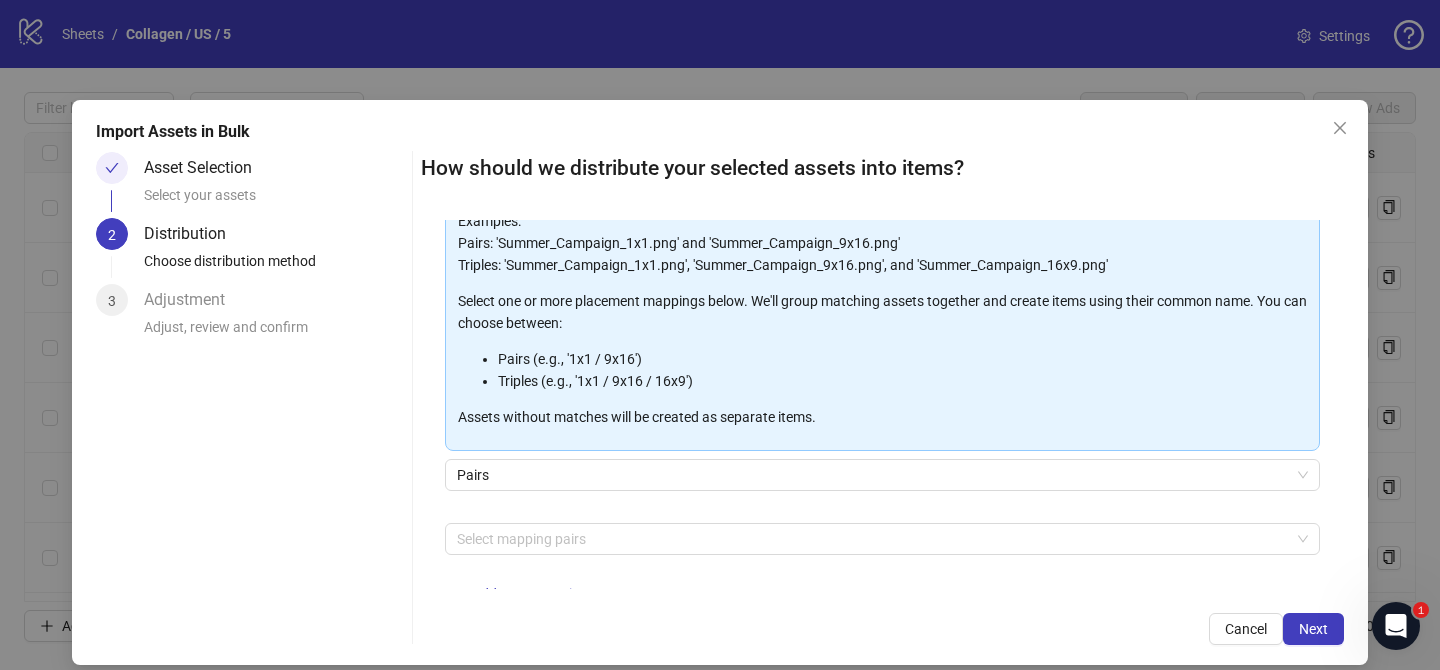 scroll, scrollTop: 216, scrollLeft: 0, axis: vertical 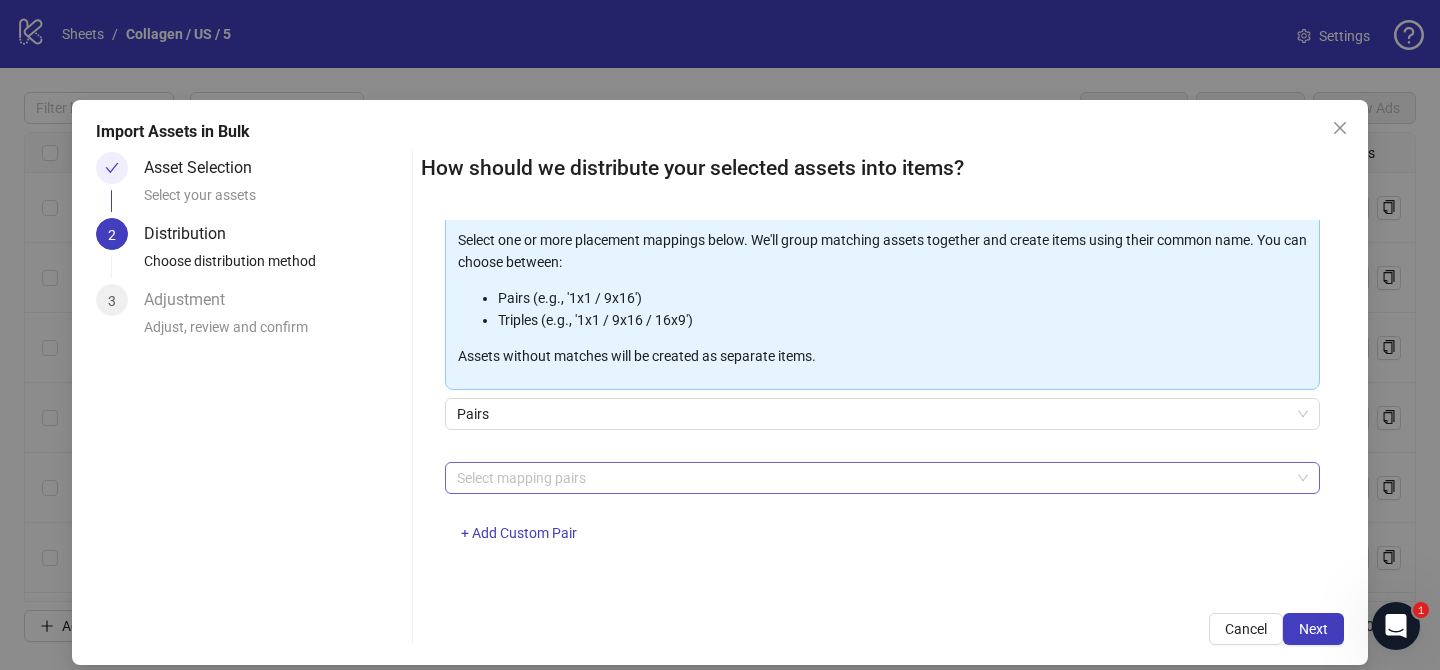 click at bounding box center (872, 478) 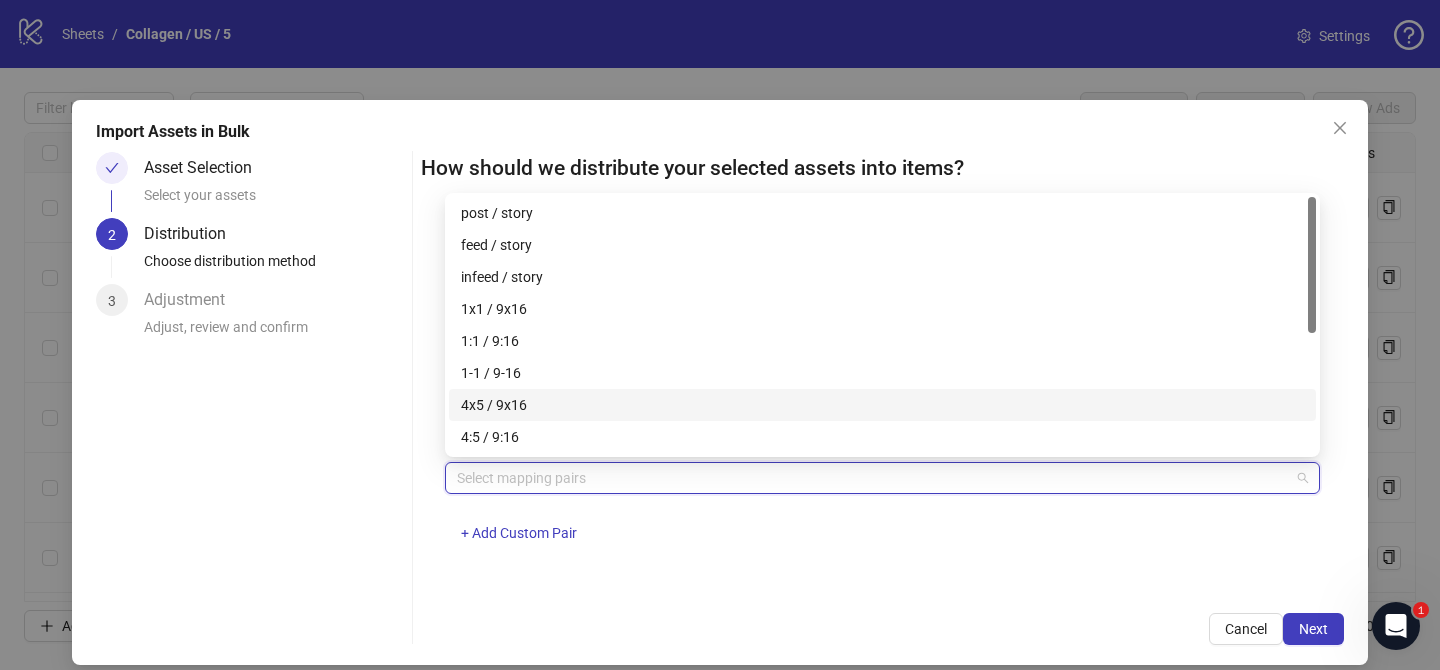 click on "4x5 / 9x16" at bounding box center (882, 405) 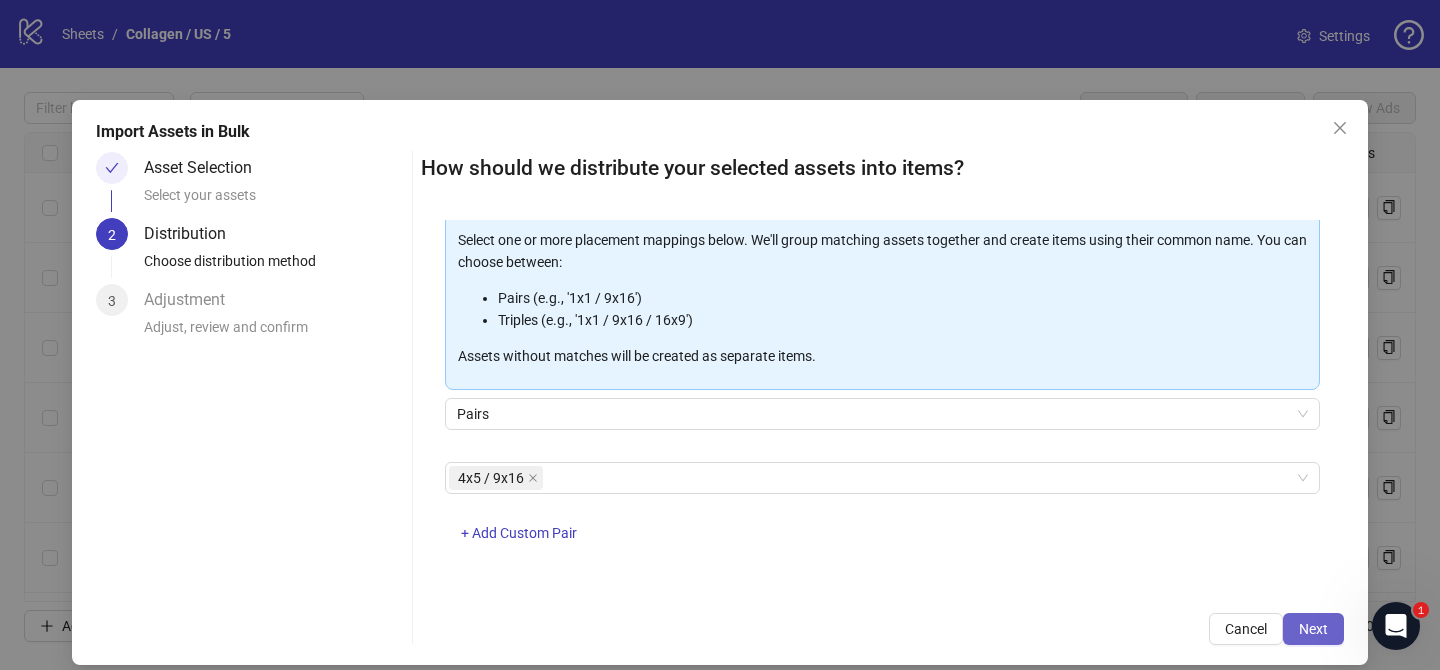 click on "Next" at bounding box center [1313, 629] 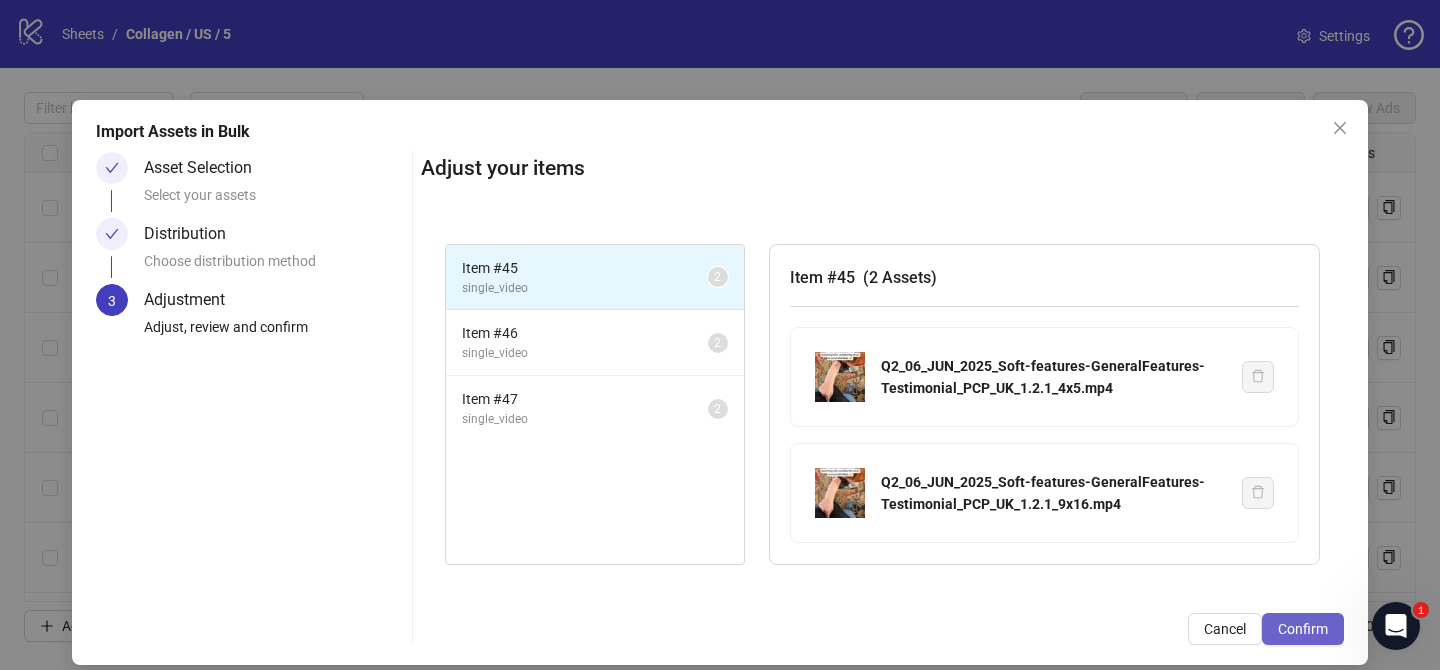 click on "Confirm" at bounding box center [1303, 629] 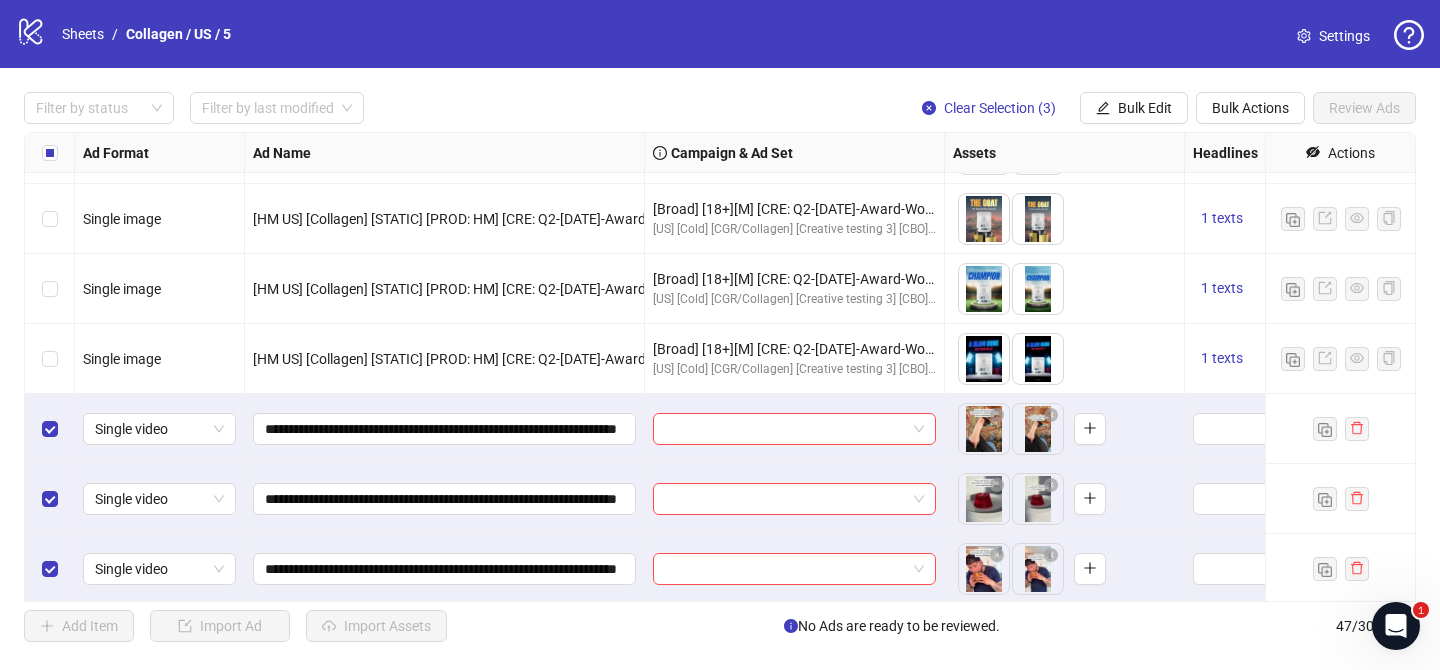 scroll, scrollTop: 2862, scrollLeft: 0, axis: vertical 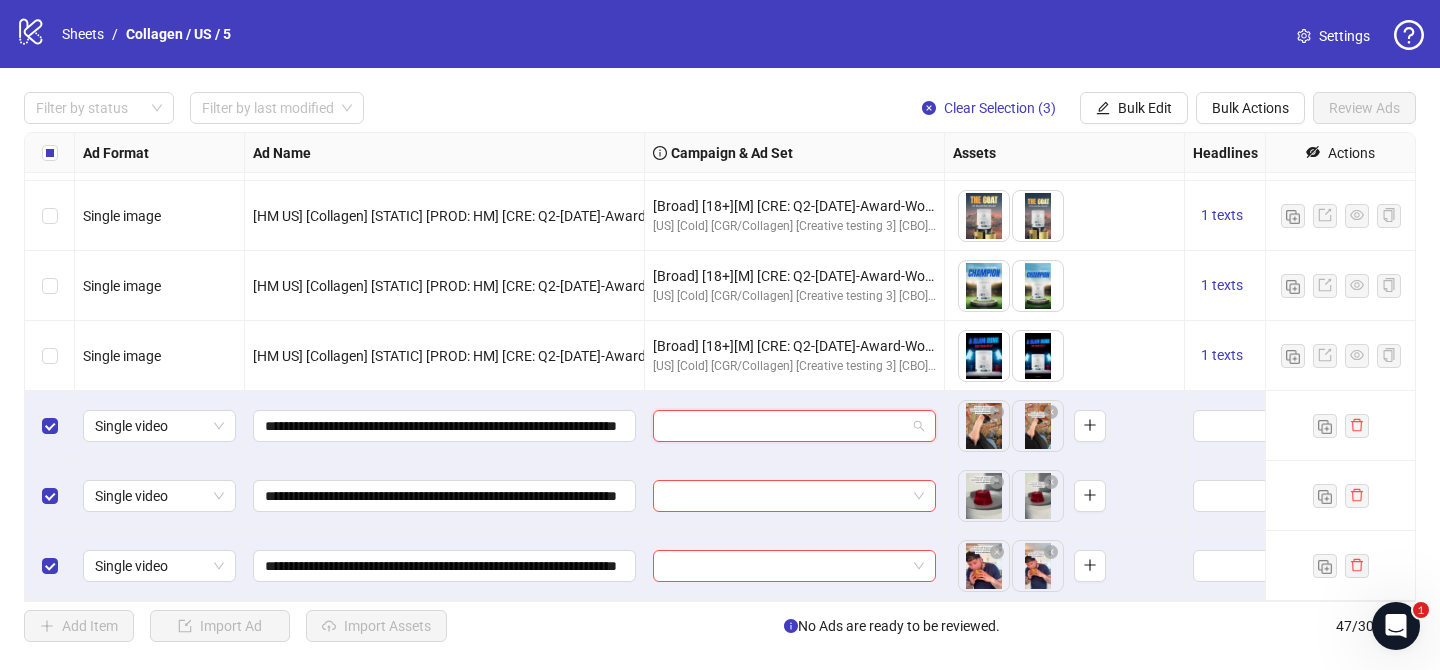 click at bounding box center [785, 426] 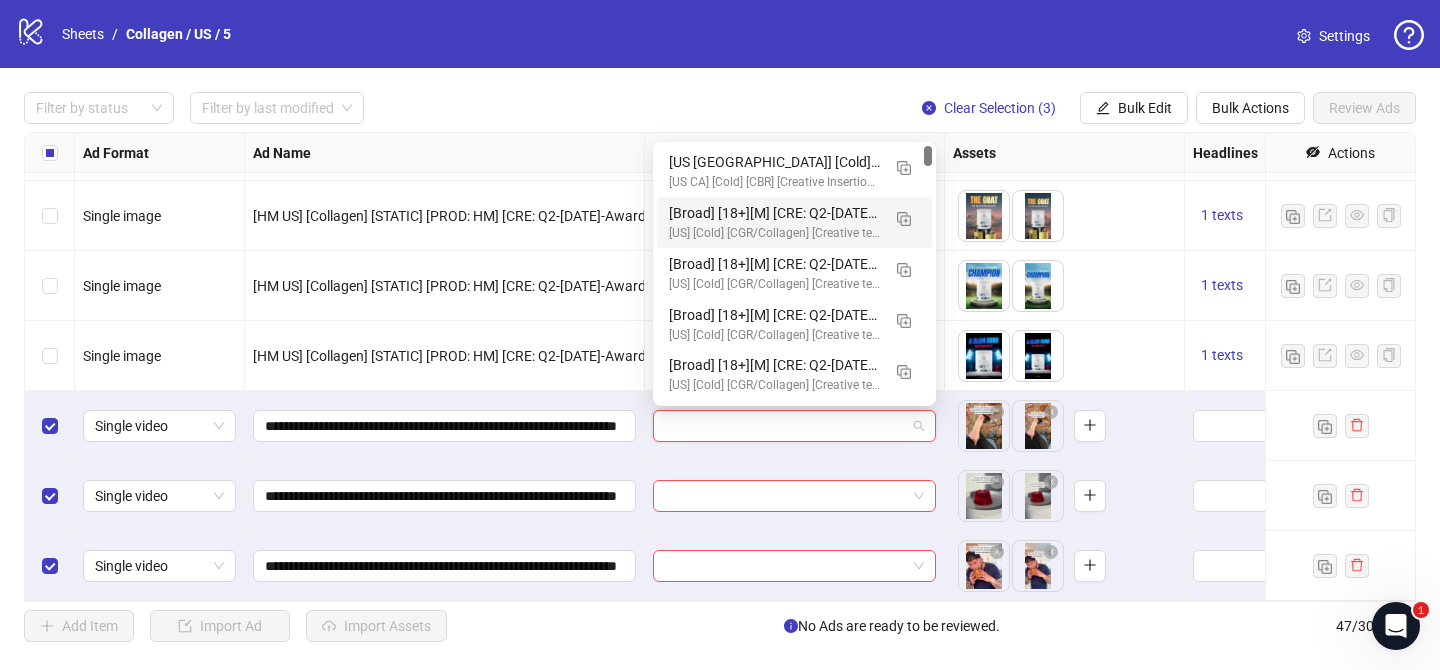 drag, startPoint x: 895, startPoint y: 214, endPoint x: 882, endPoint y: 221, distance: 14.764823 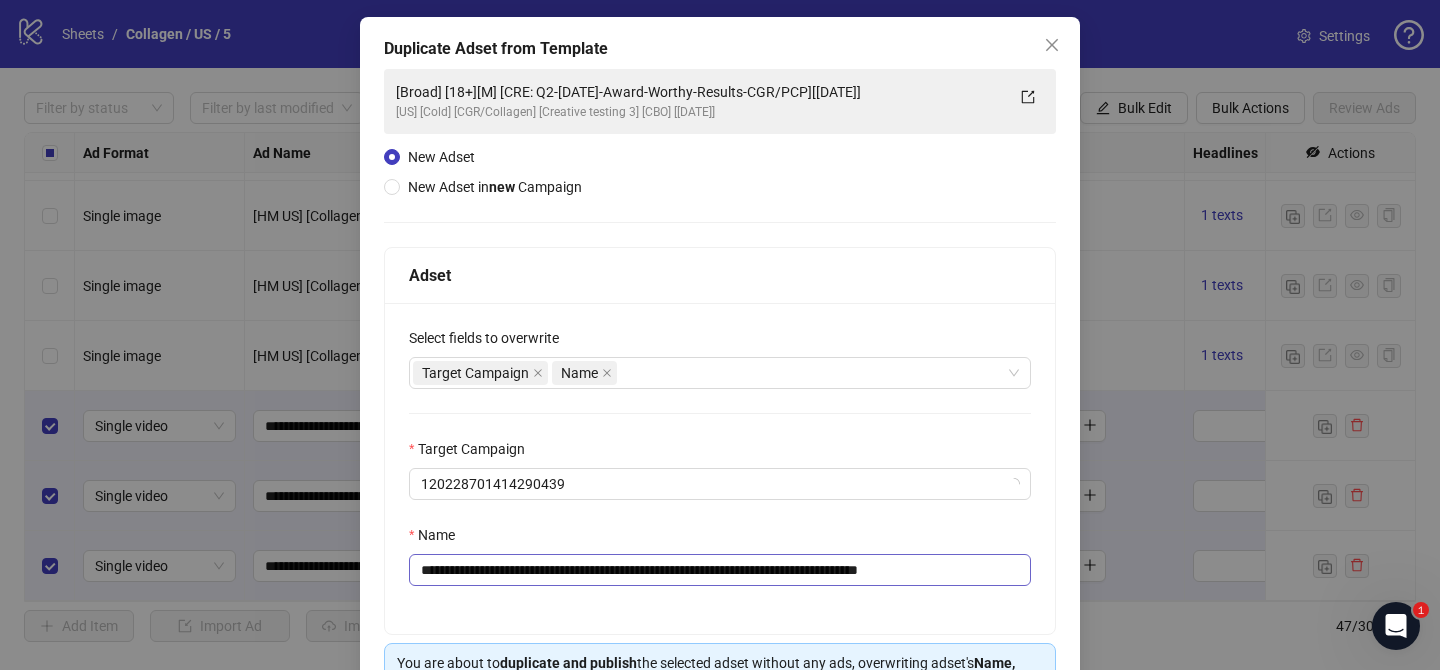 scroll, scrollTop: 91, scrollLeft: 0, axis: vertical 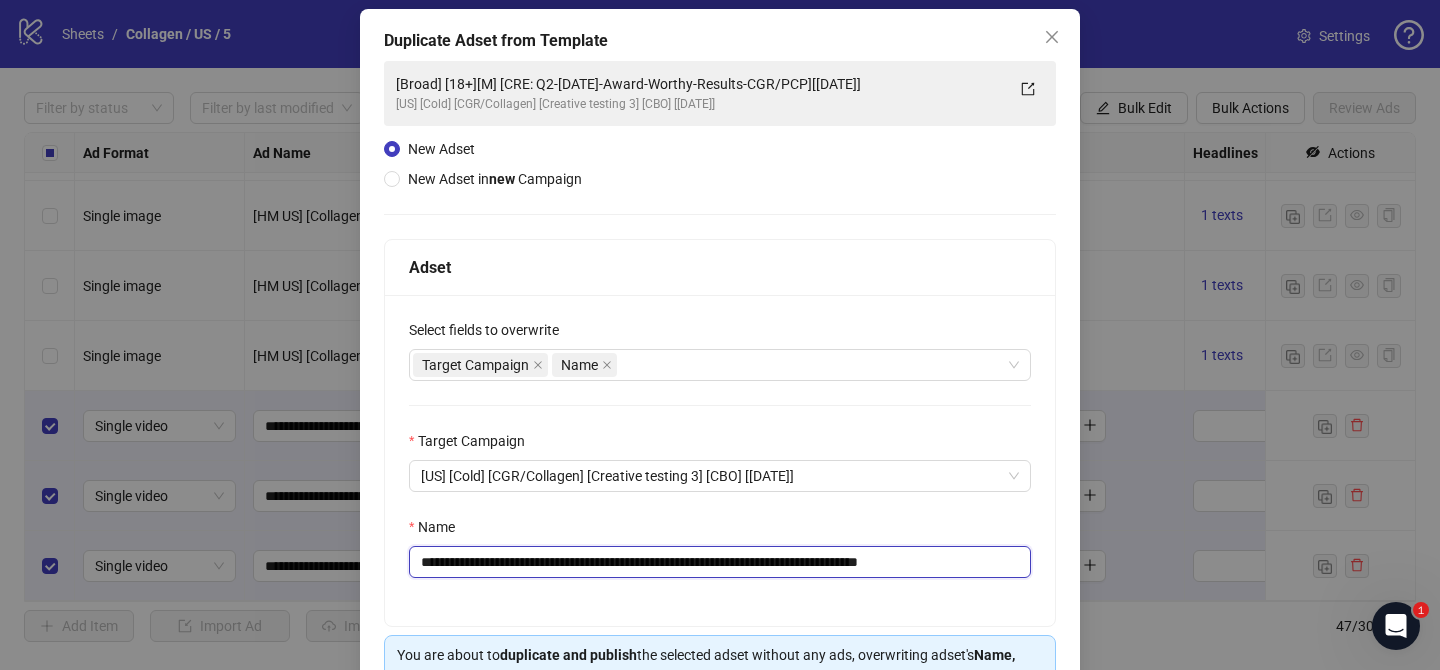 drag, startPoint x: 559, startPoint y: 560, endPoint x: 868, endPoint y: 568, distance: 309.10355 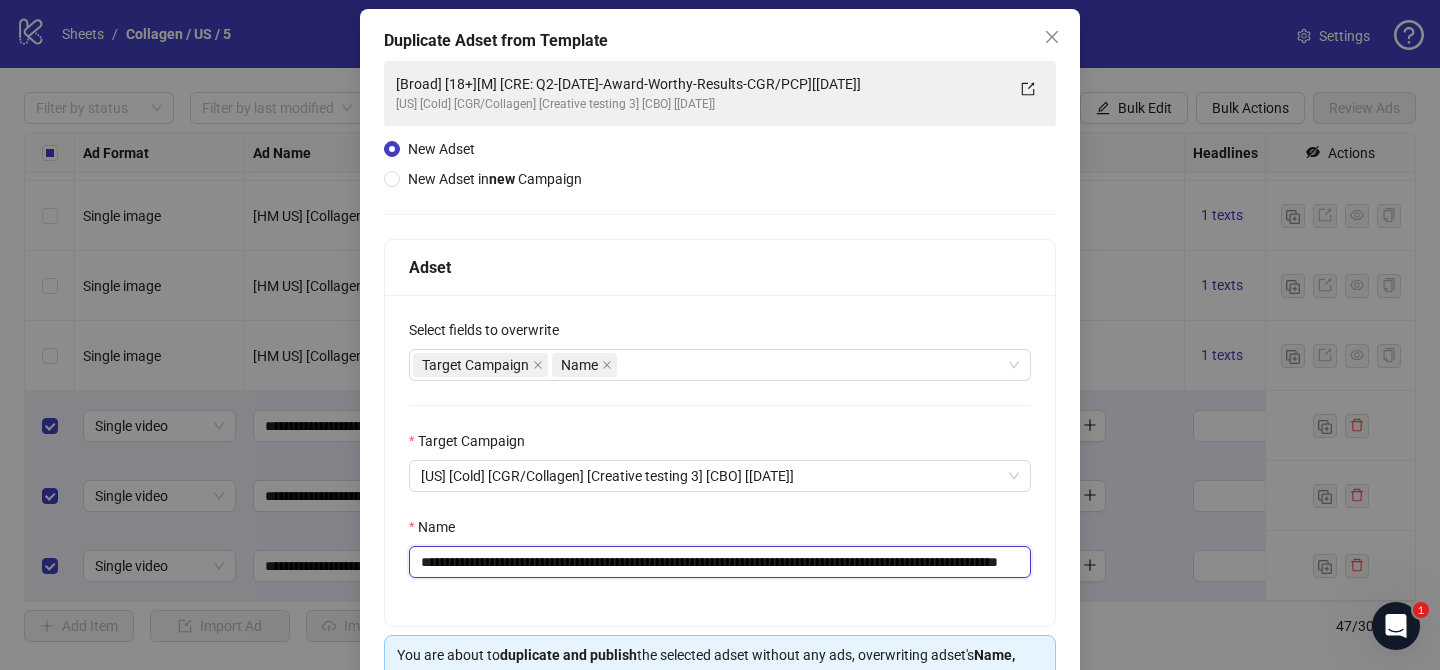 scroll, scrollTop: 0, scrollLeft: 145, axis: horizontal 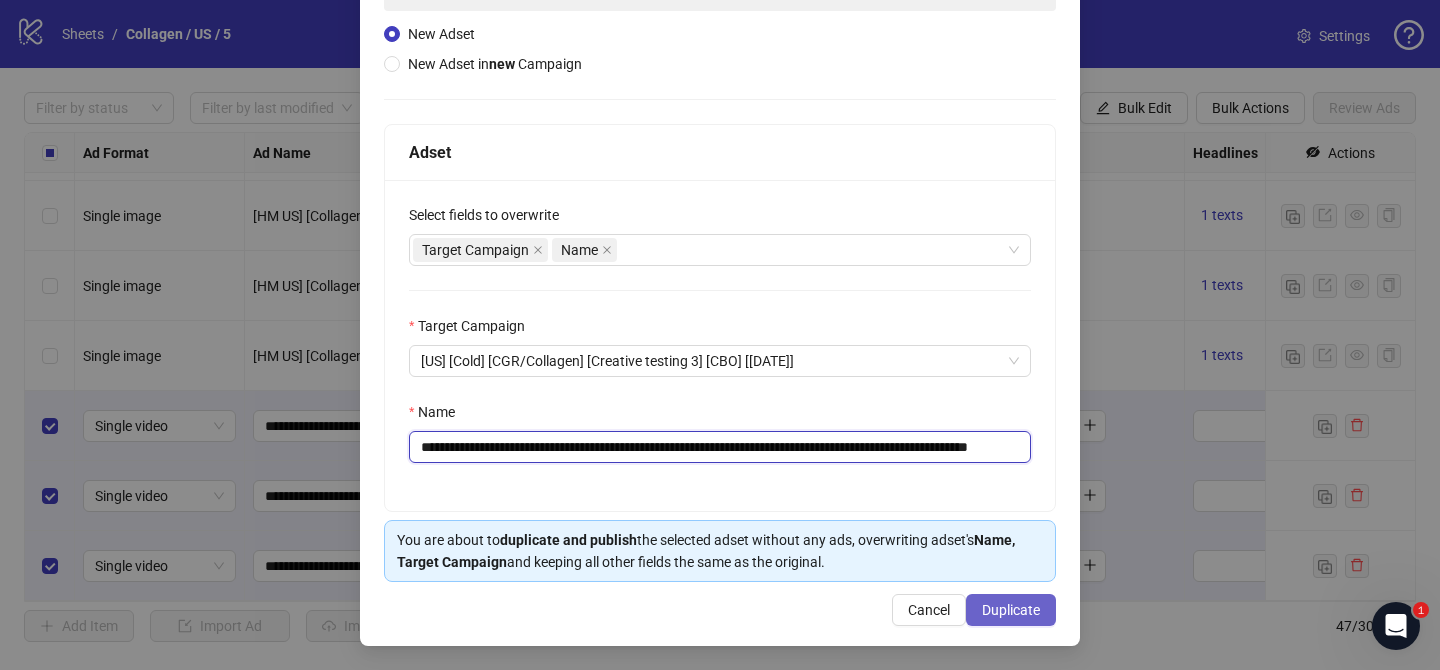 type on "**********" 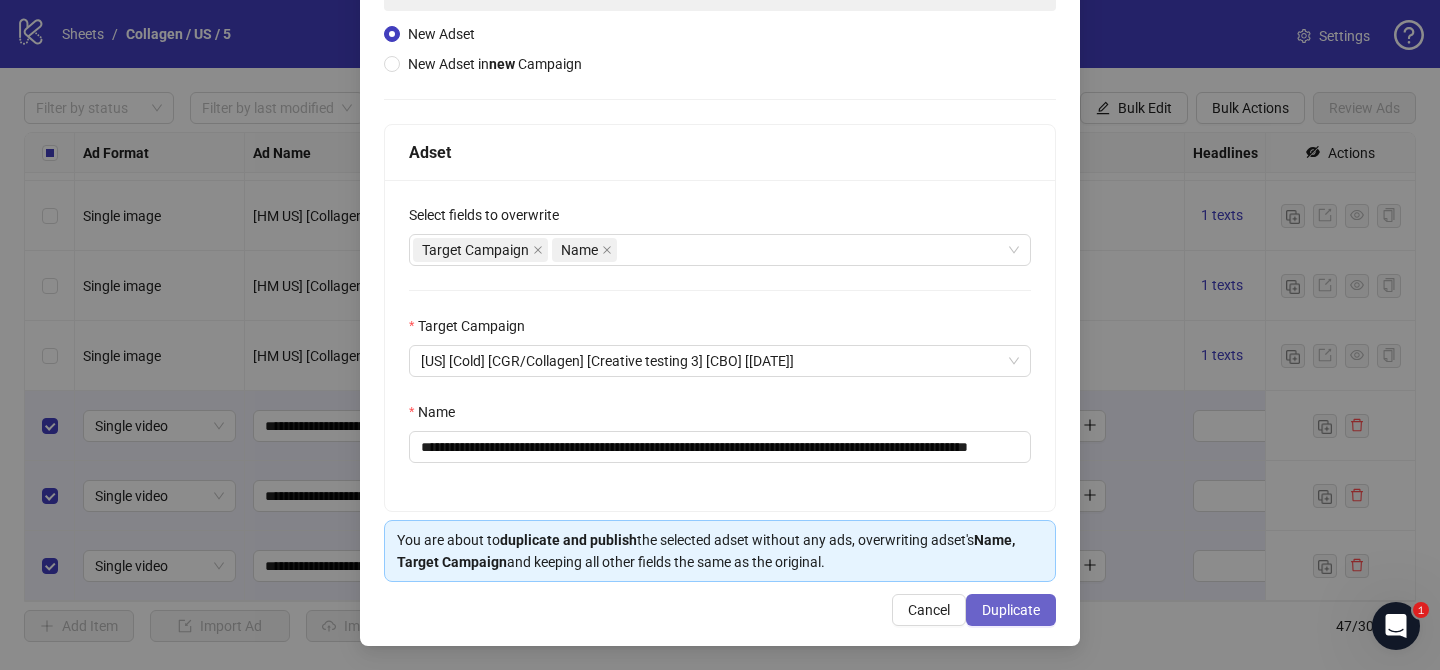 click on "Duplicate" at bounding box center [1011, 610] 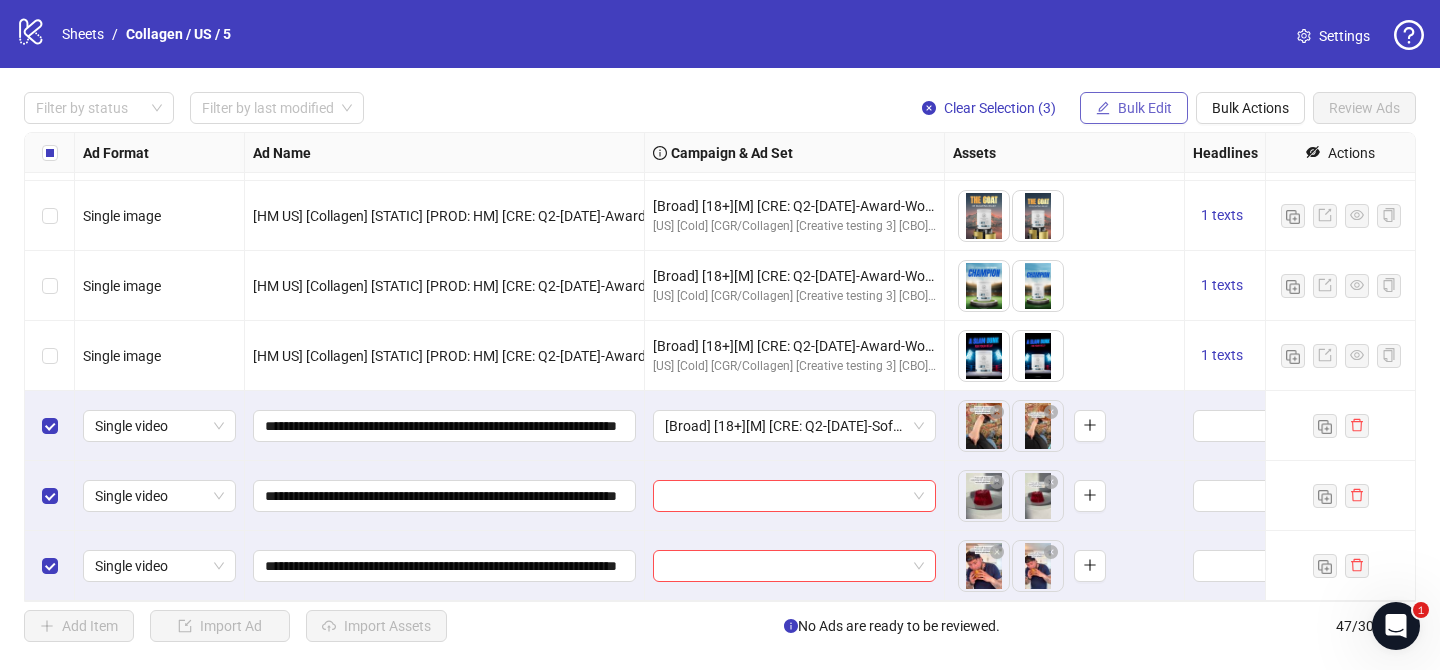 click on "Bulk Edit" at bounding box center [1145, 108] 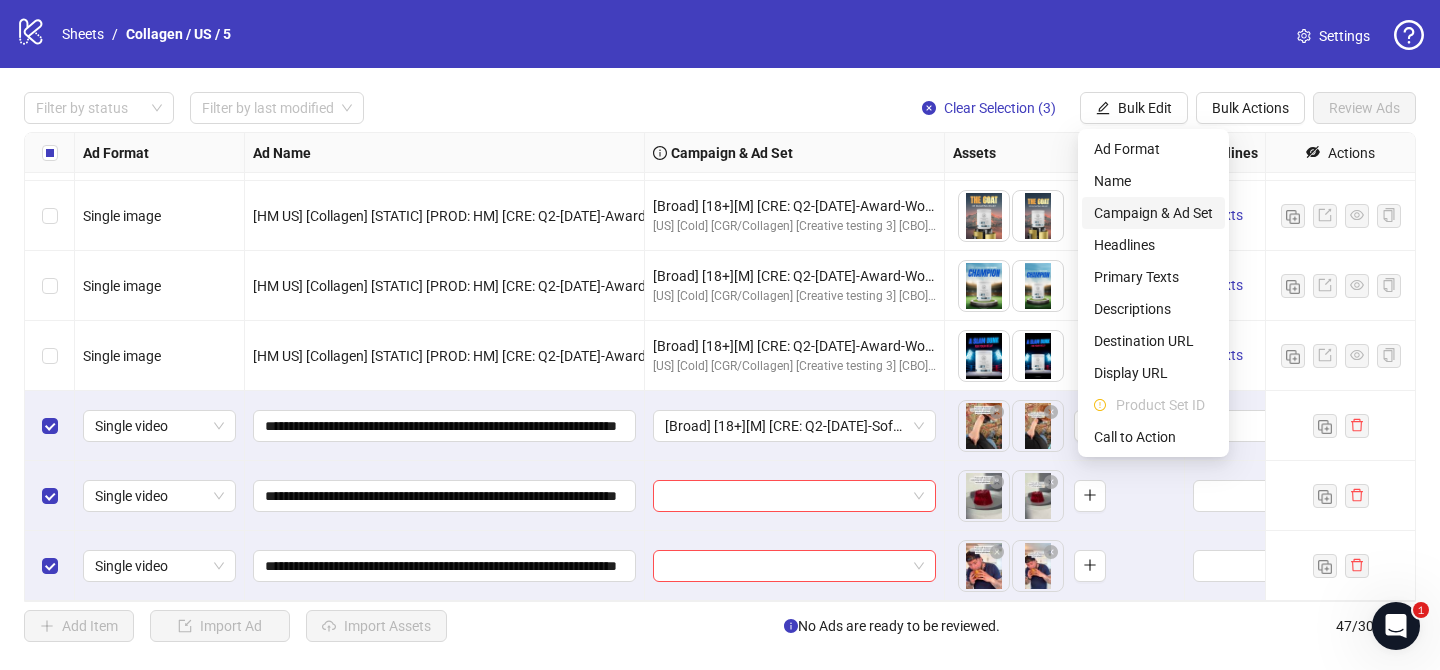 click on "Campaign & Ad Set" at bounding box center (1153, 213) 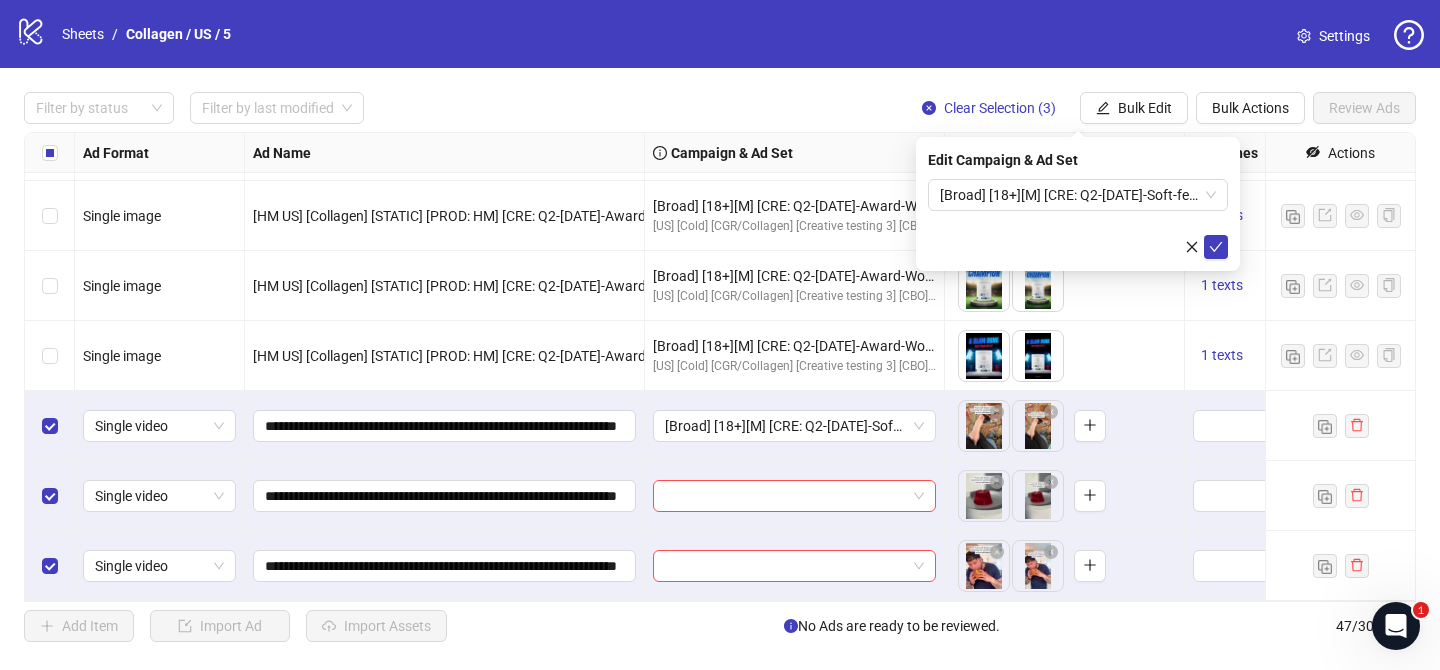 drag, startPoint x: 1220, startPoint y: 245, endPoint x: 517, endPoint y: 211, distance: 703.8217 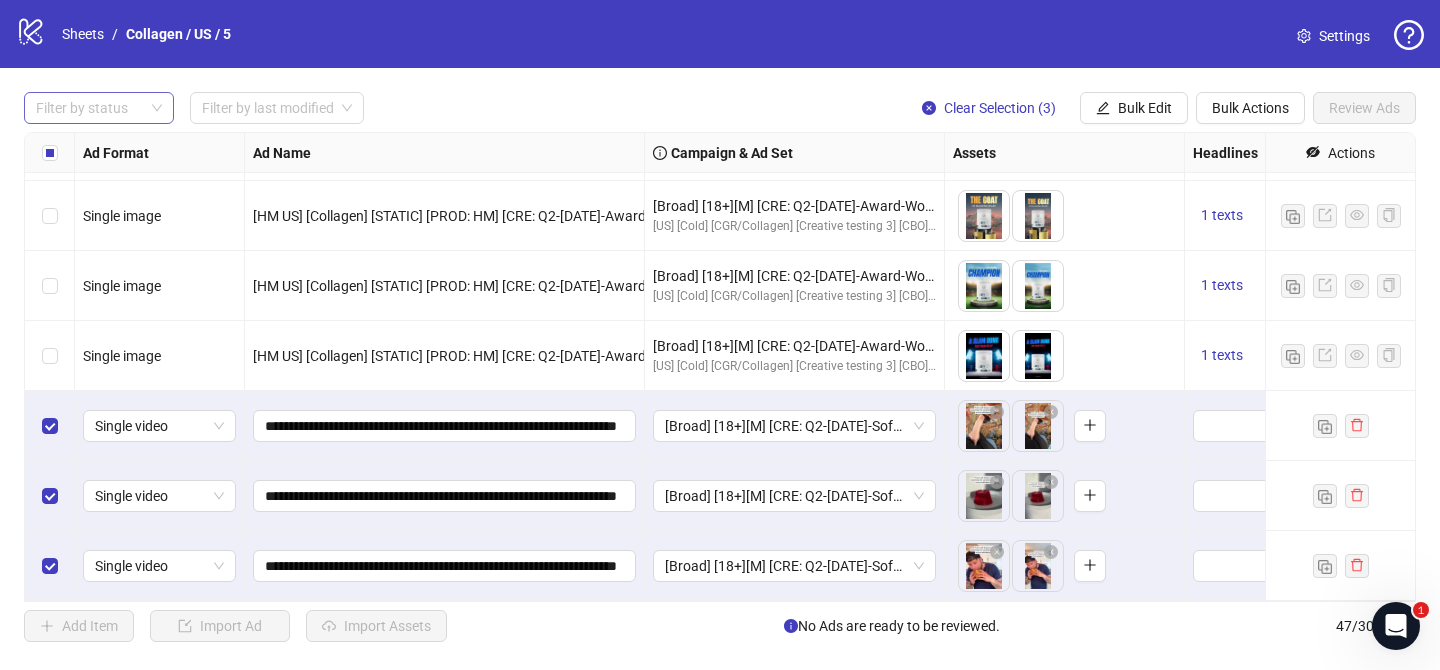 click at bounding box center [88, 108] 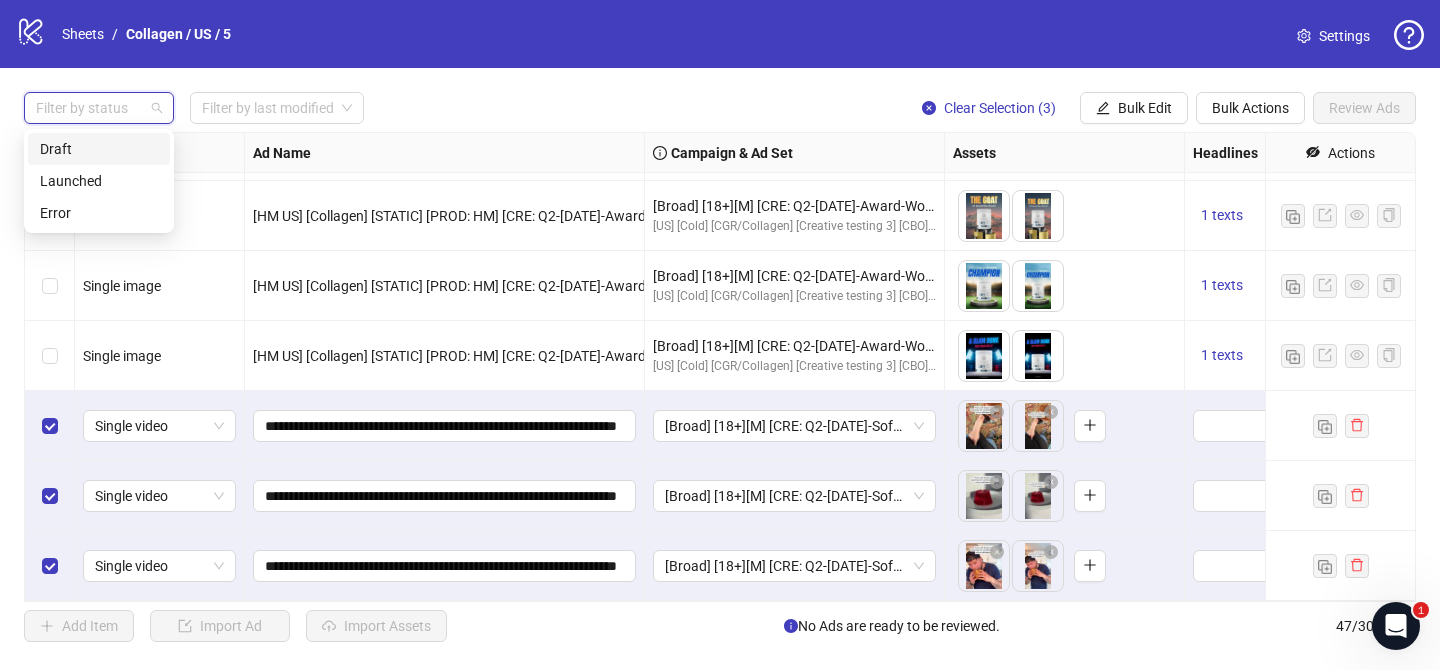 click on "Draft" at bounding box center [99, 149] 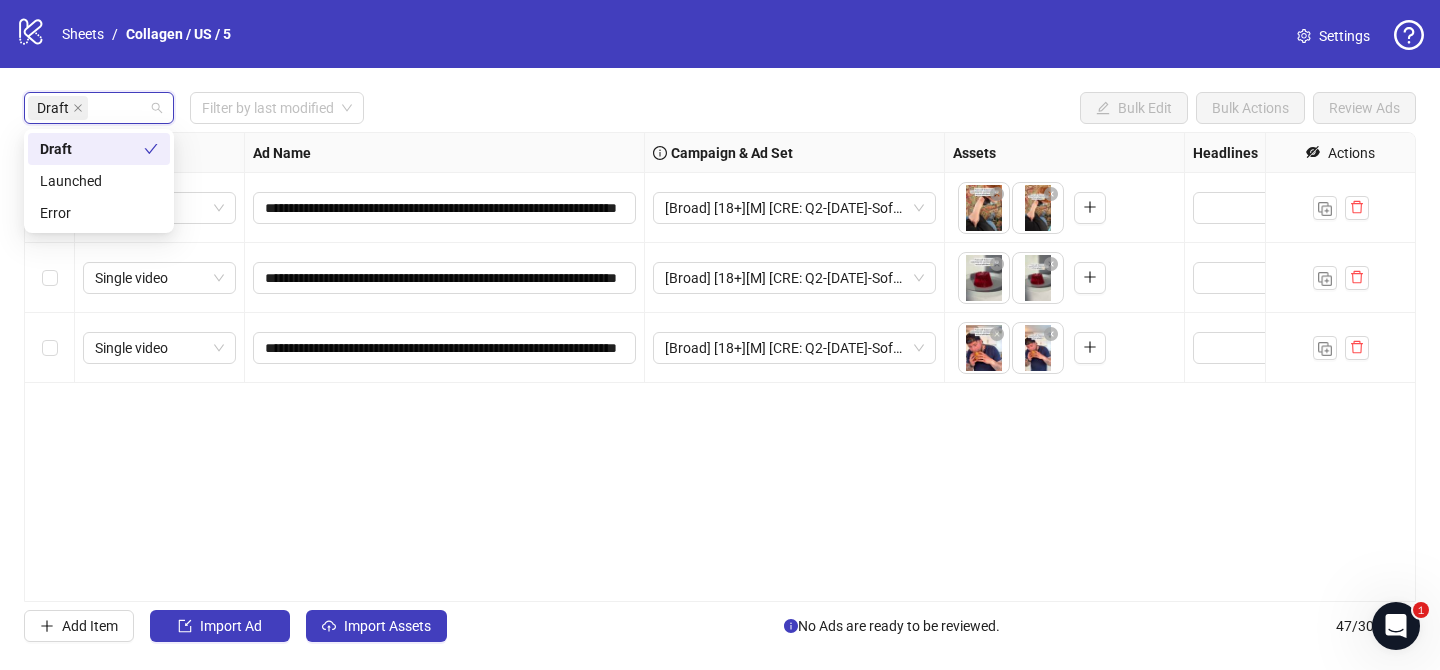 scroll, scrollTop: 0, scrollLeft: 0, axis: both 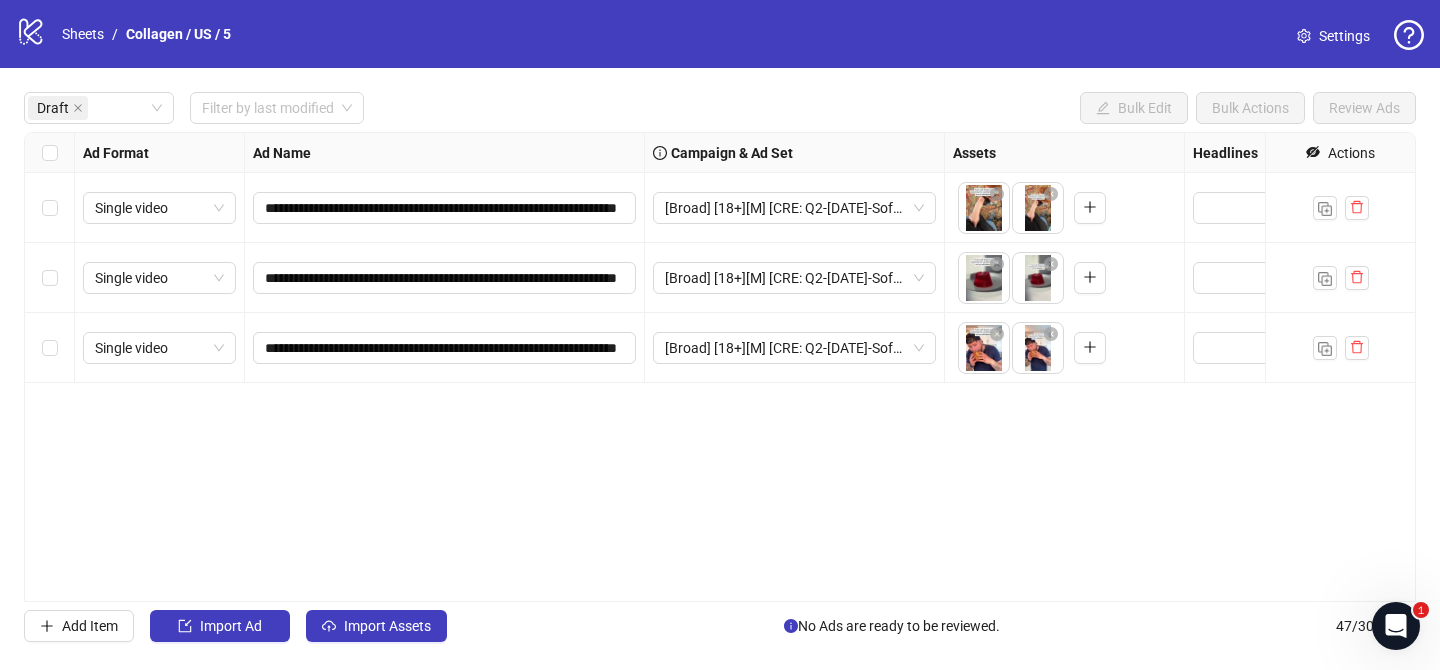 click on "**********" at bounding box center (720, 367) 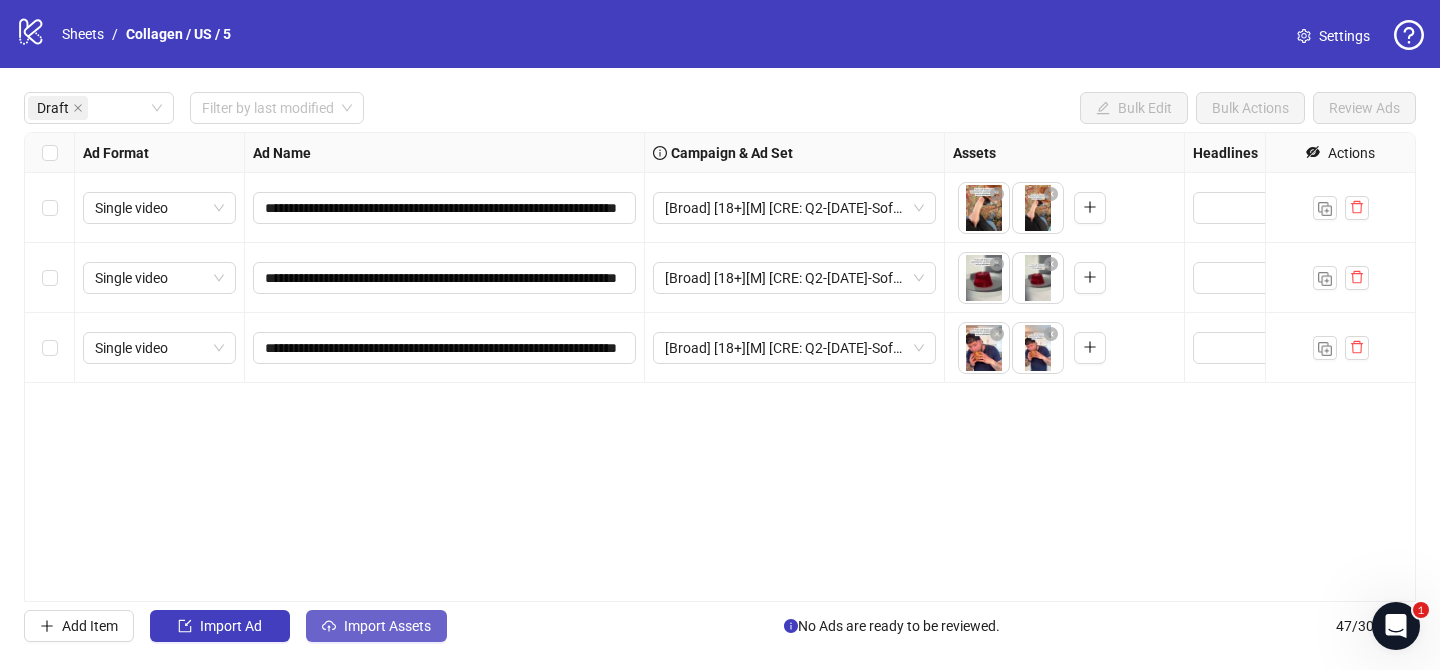 click on "Import Assets" at bounding box center (387, 626) 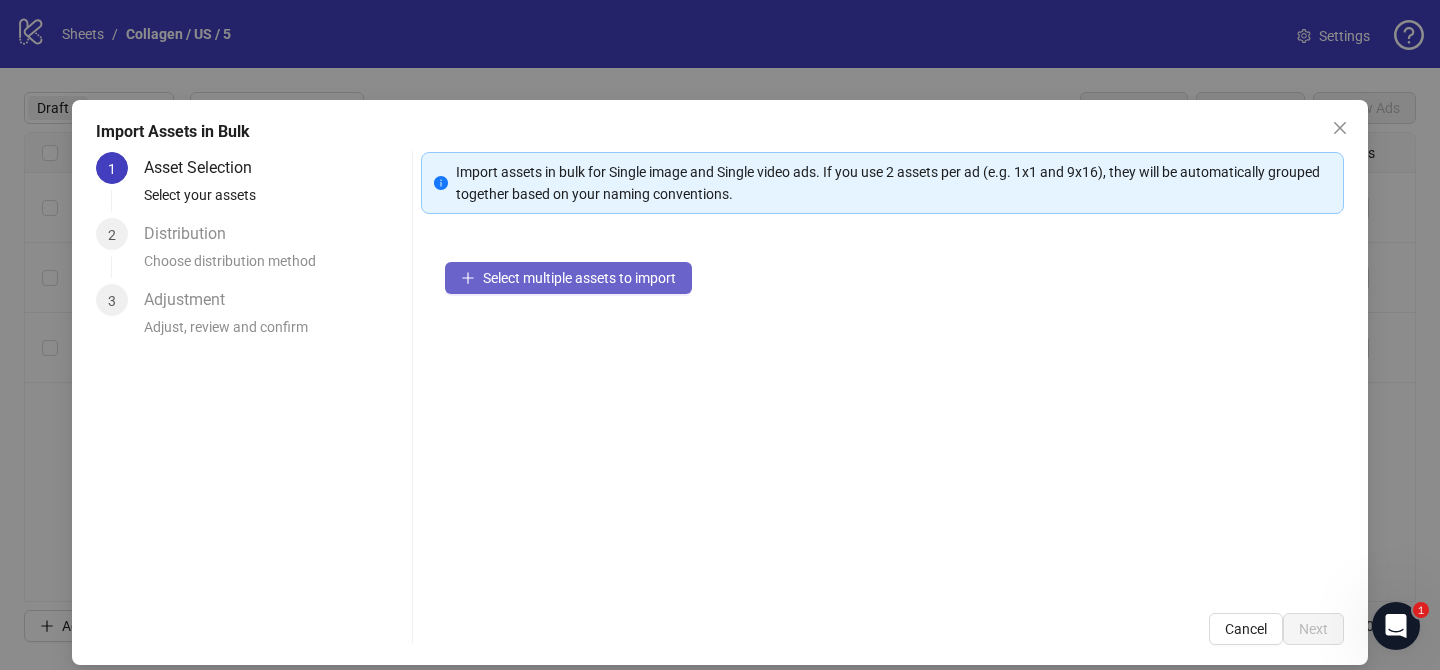 click on "Select multiple assets to import" at bounding box center [579, 278] 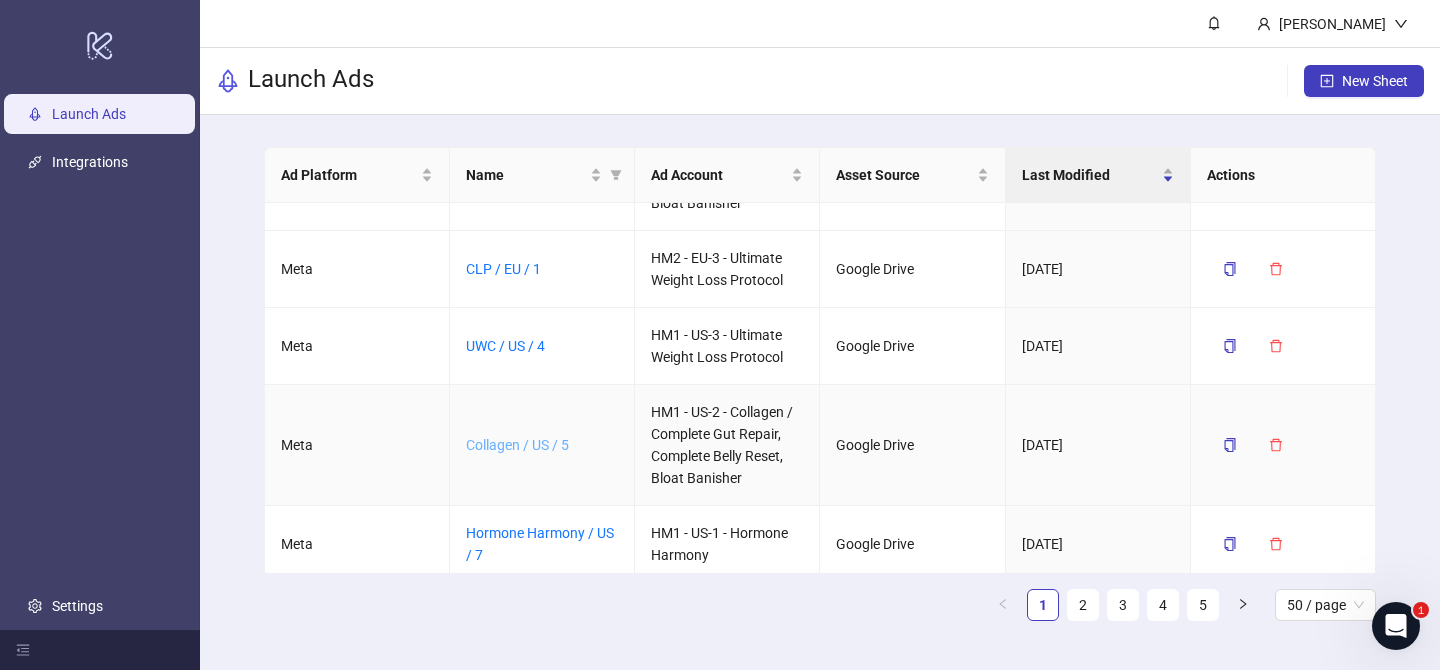 scroll, scrollTop: 642, scrollLeft: 0, axis: vertical 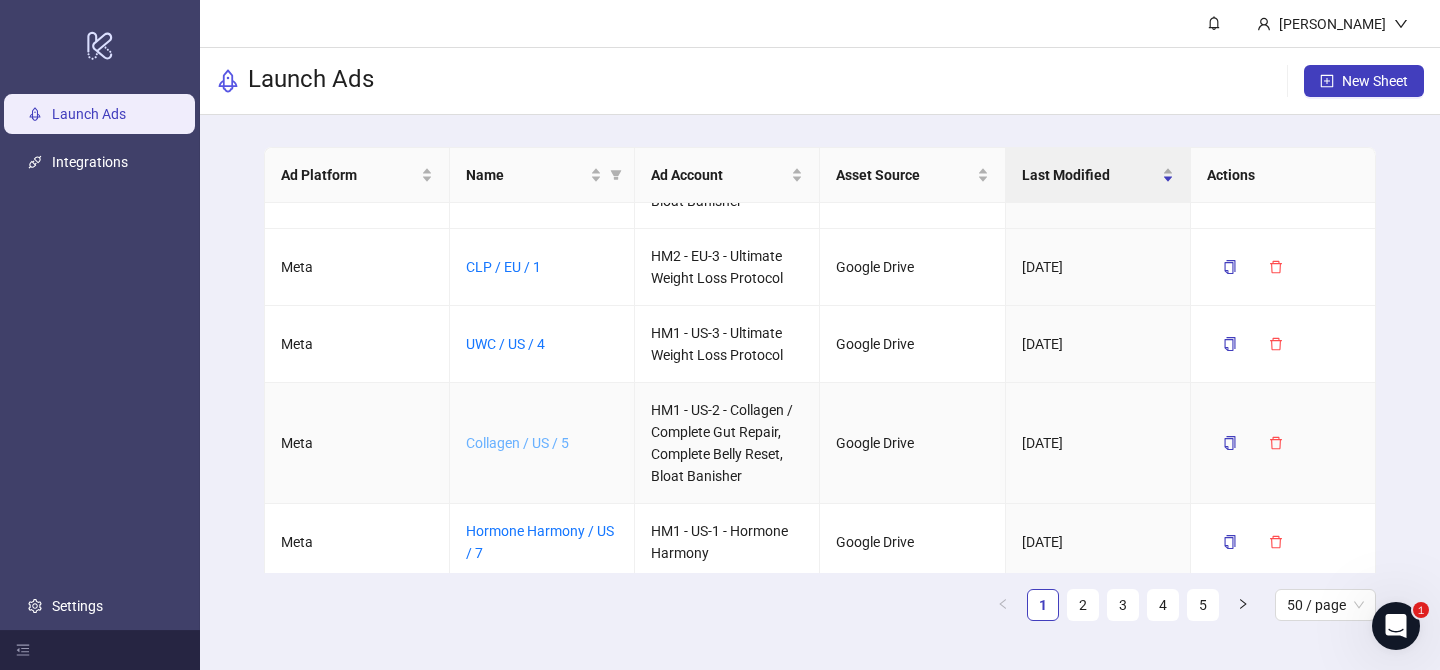 click on "Collagen / US / 5" at bounding box center (517, 443) 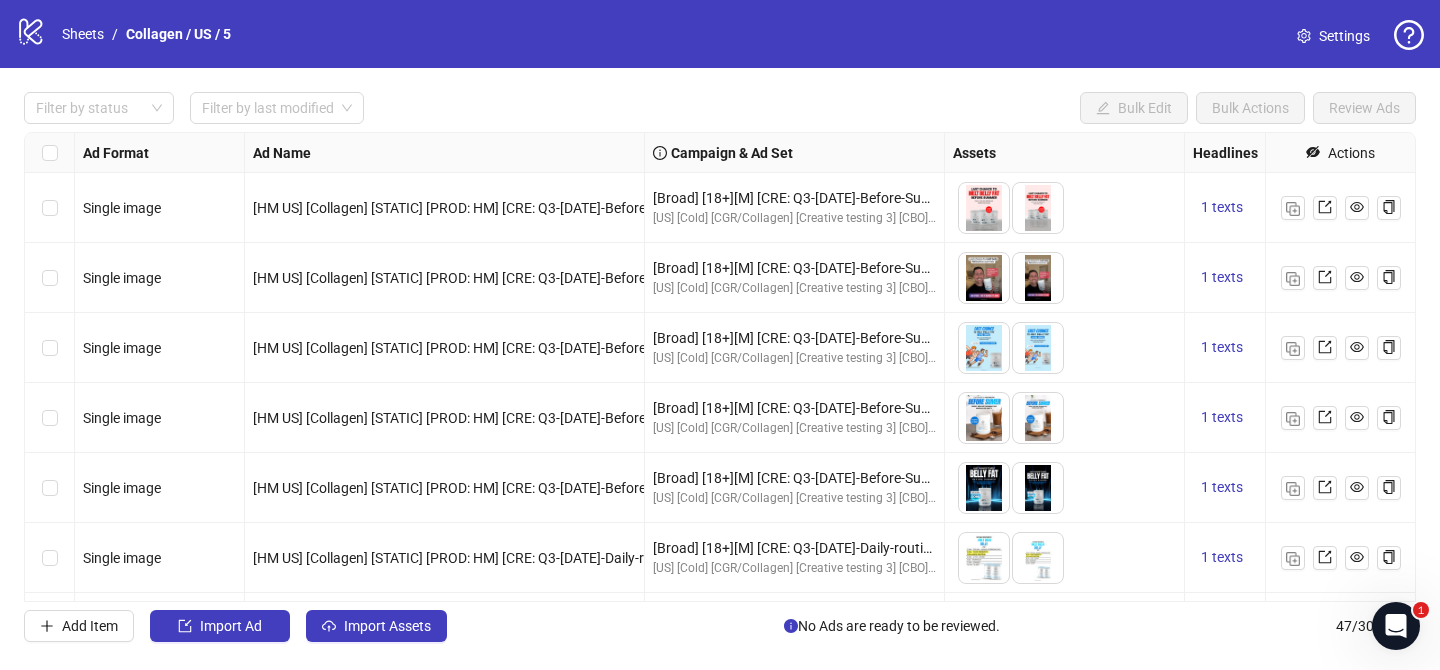 scroll, scrollTop: 157, scrollLeft: 0, axis: vertical 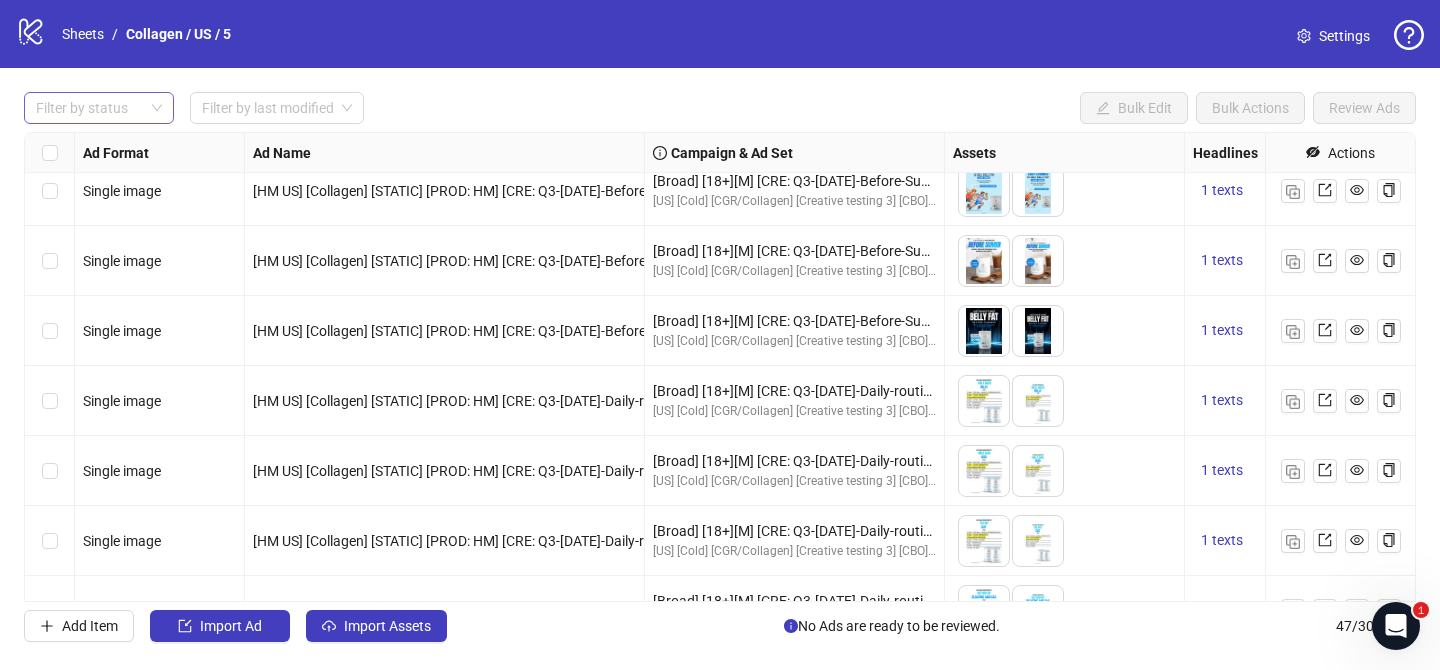 click at bounding box center [88, 108] 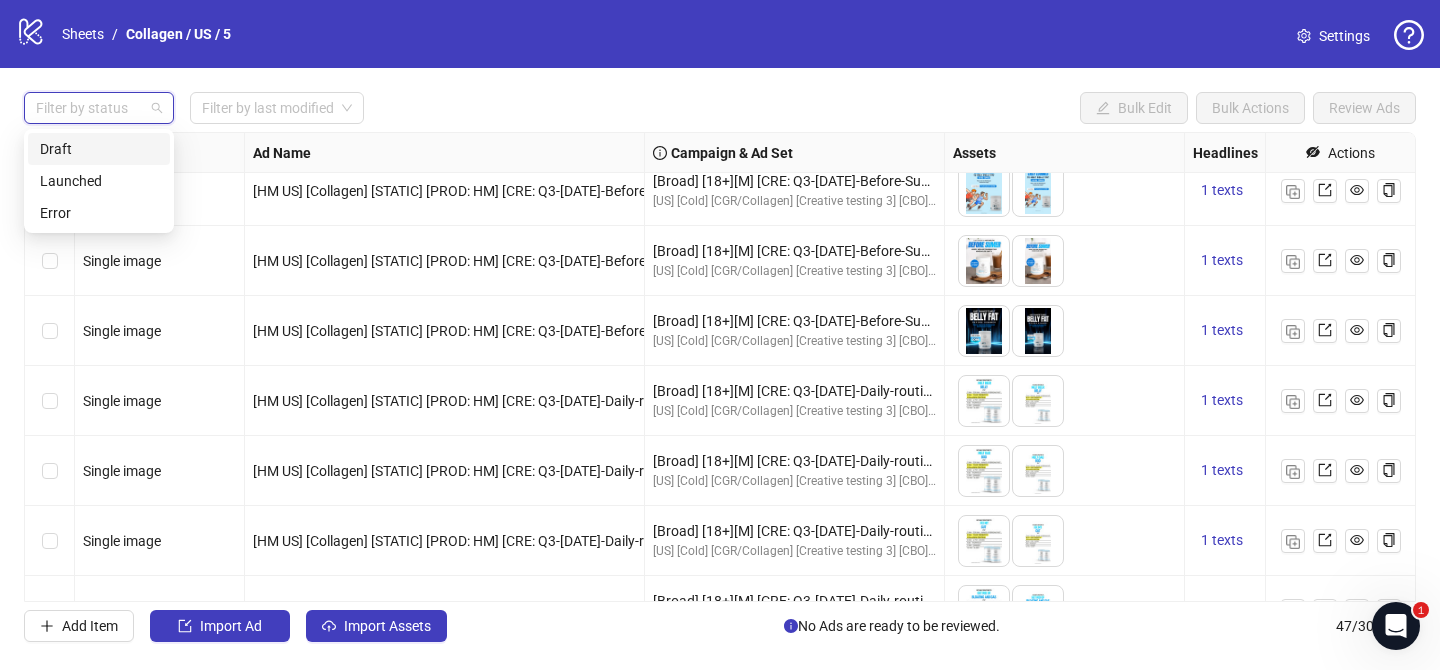 click on "Draft" at bounding box center [99, 149] 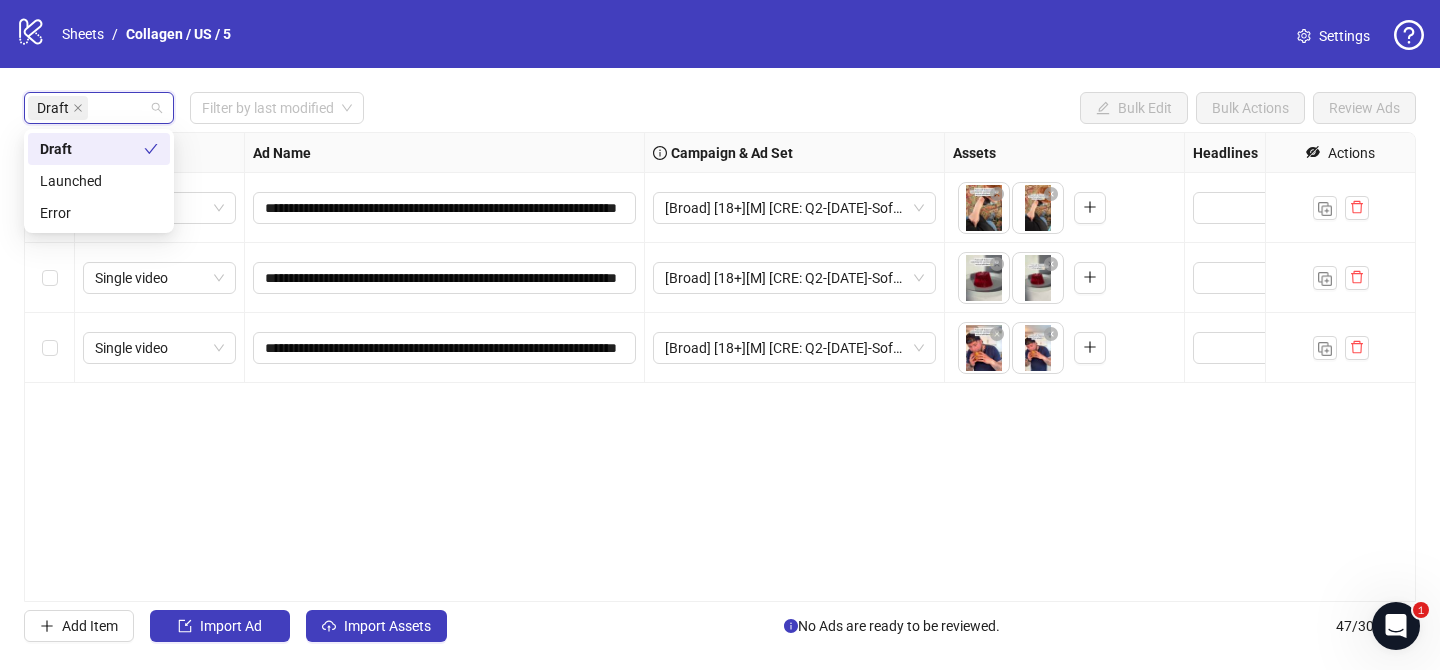 scroll, scrollTop: 0, scrollLeft: 0, axis: both 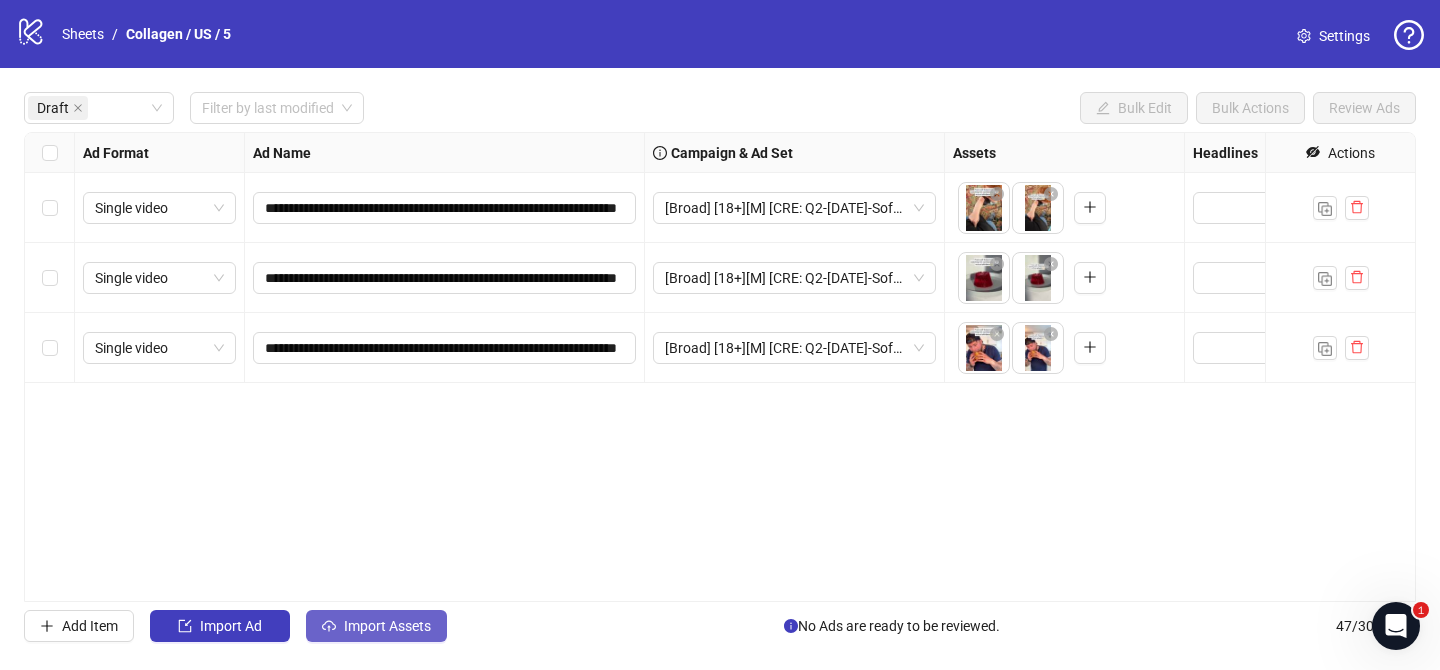 click on "Import Assets" at bounding box center (376, 626) 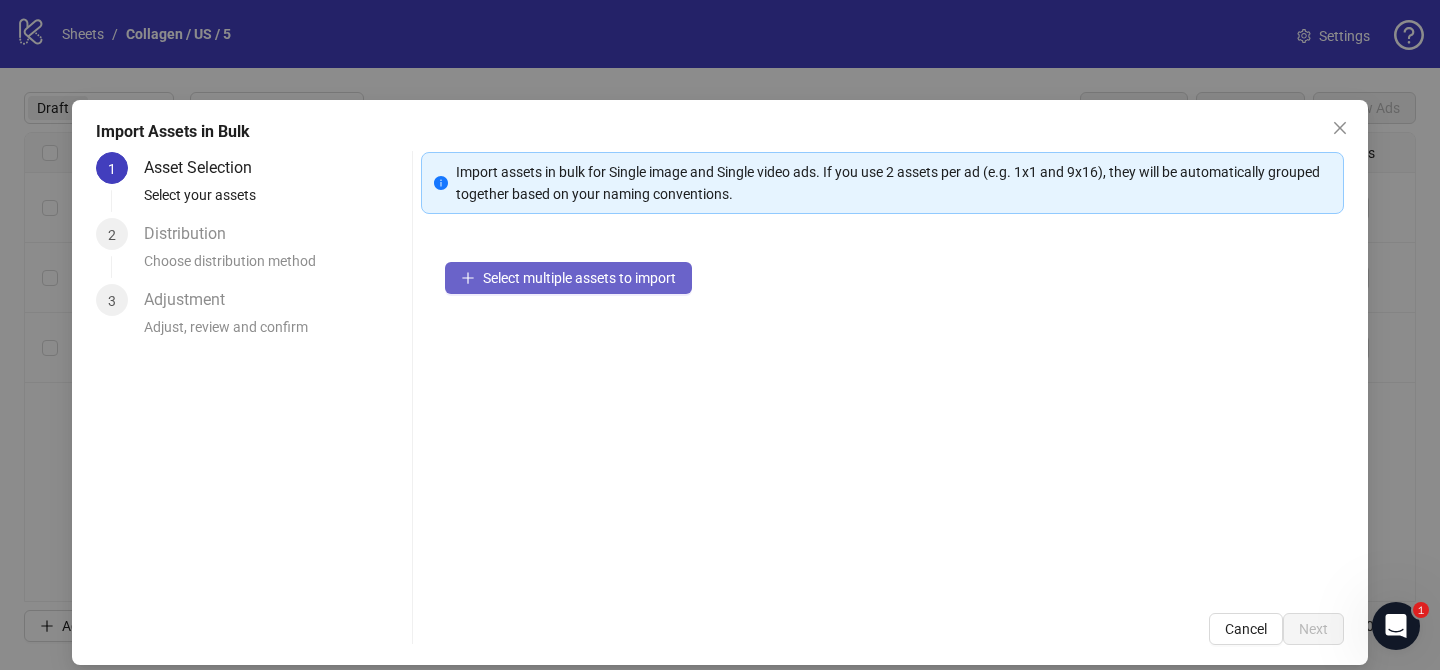 click on "Select multiple assets to import" at bounding box center (568, 278) 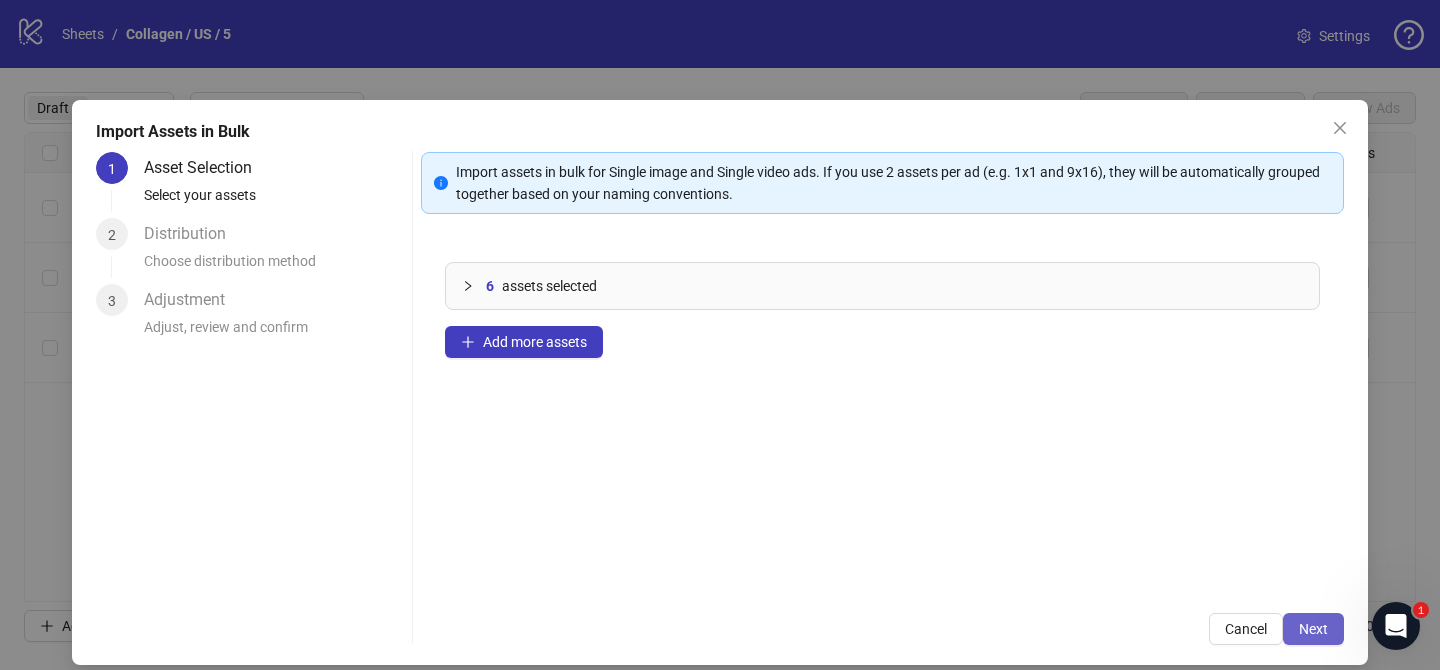 click on "Next" at bounding box center (1313, 629) 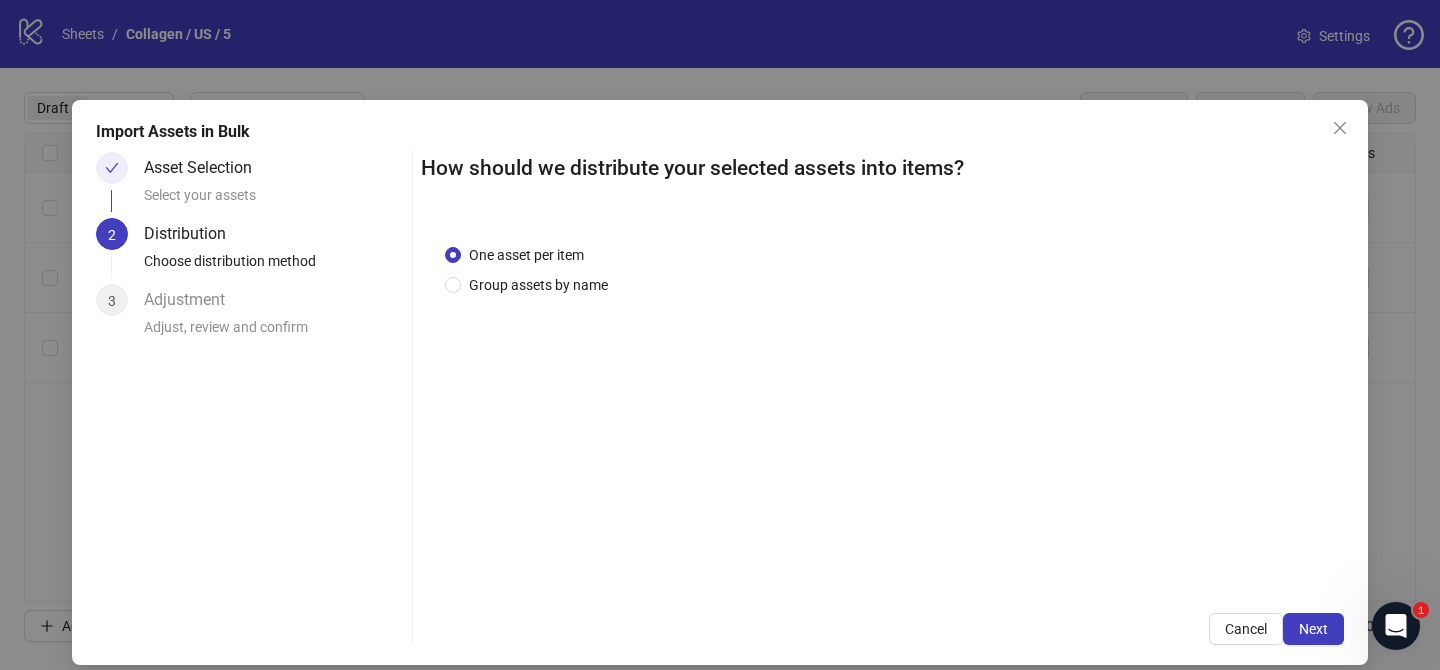 drag, startPoint x: 563, startPoint y: 287, endPoint x: 575, endPoint y: 313, distance: 28.635643 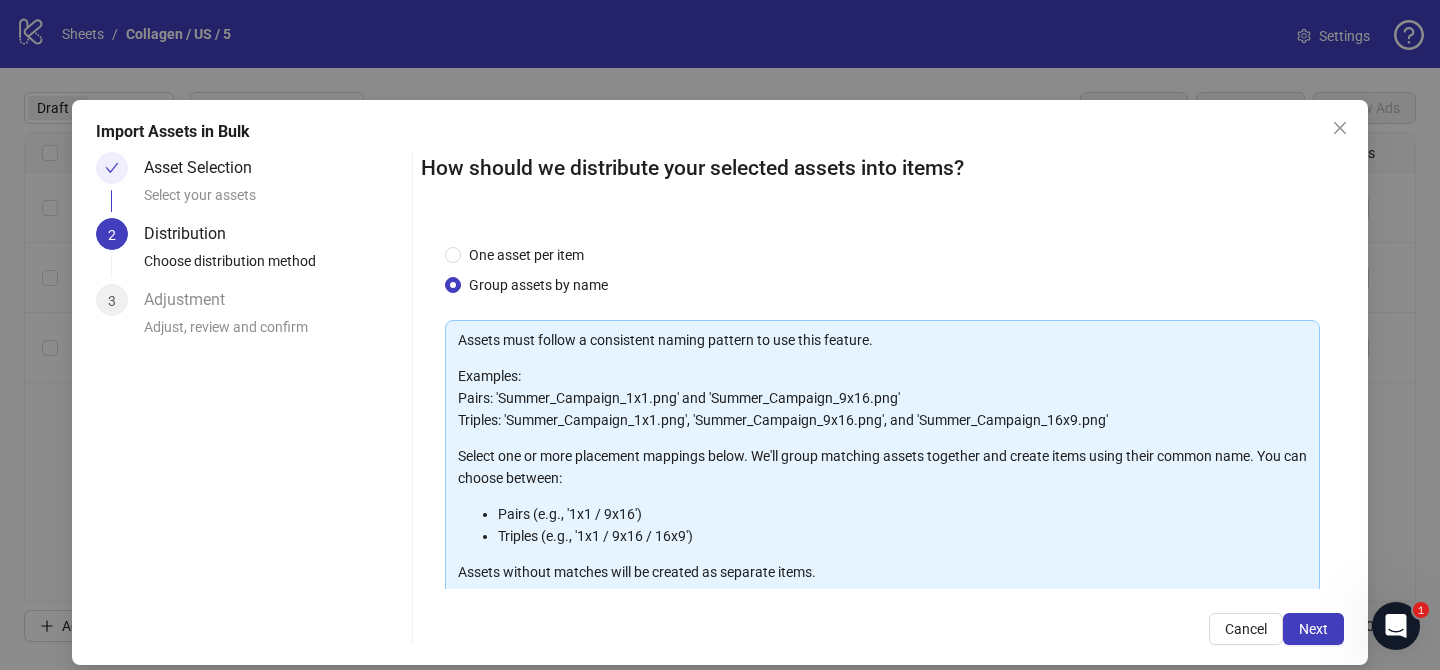 scroll, scrollTop: 216, scrollLeft: 0, axis: vertical 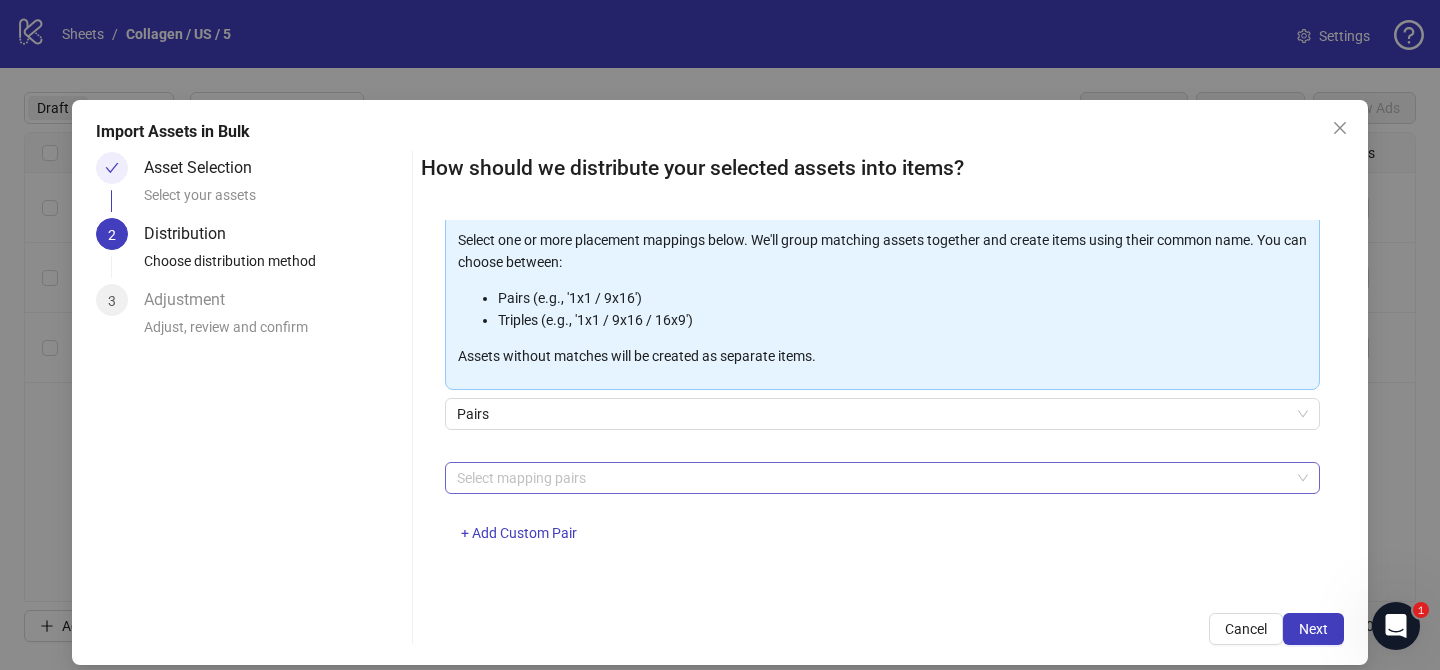 click at bounding box center (872, 478) 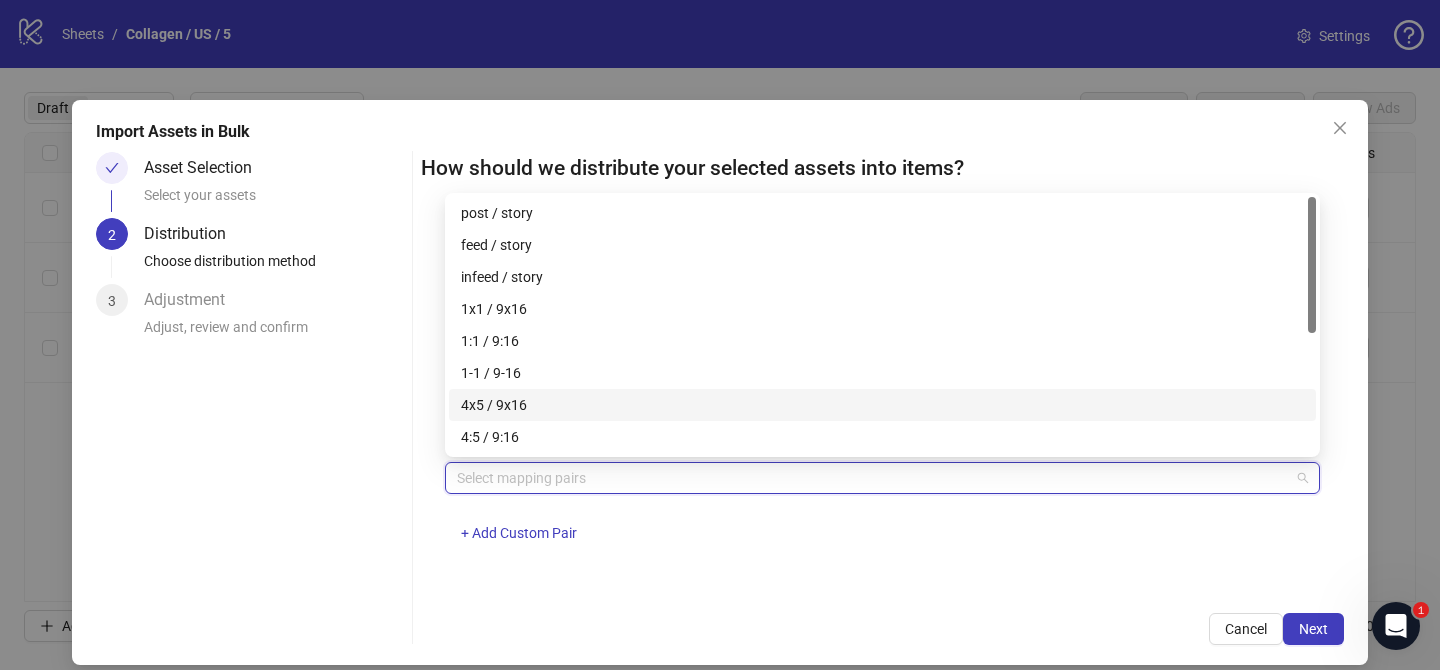 drag, startPoint x: 548, startPoint y: 413, endPoint x: 731, endPoint y: 450, distance: 186.70297 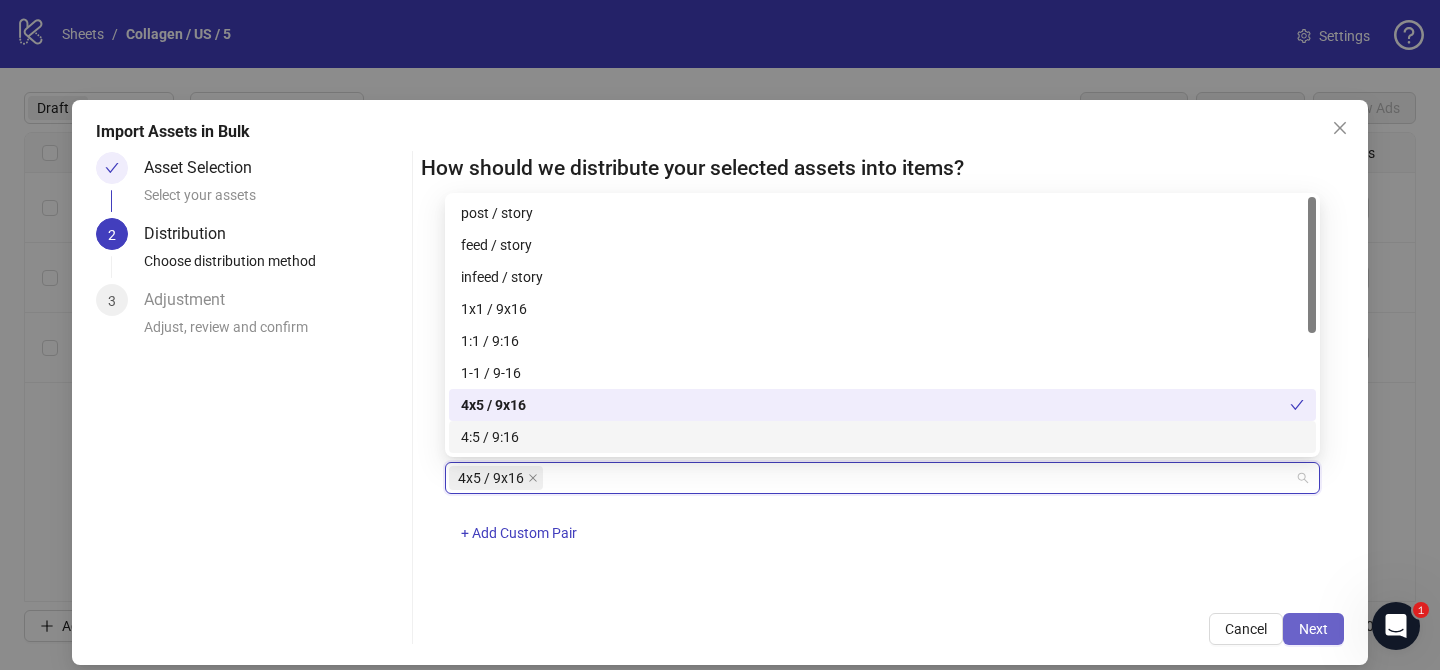 click on "Next" at bounding box center [1313, 629] 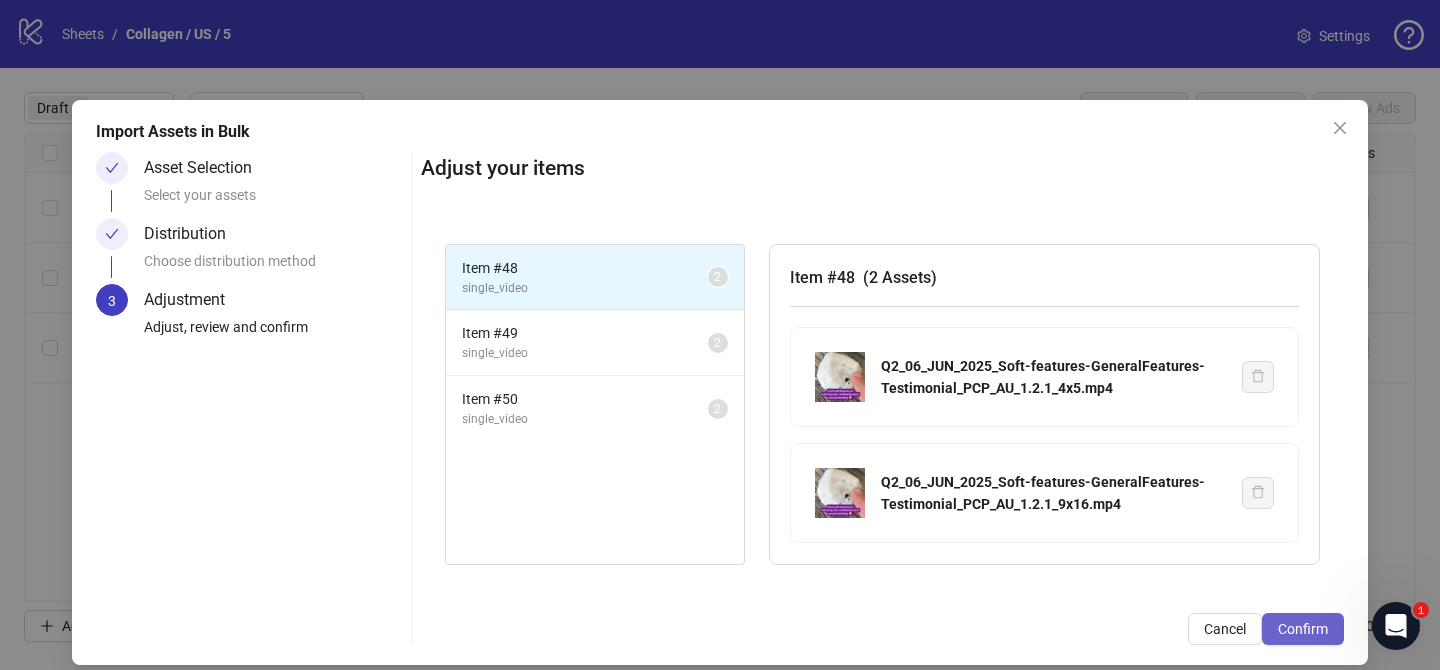 click on "Confirm" at bounding box center [1303, 629] 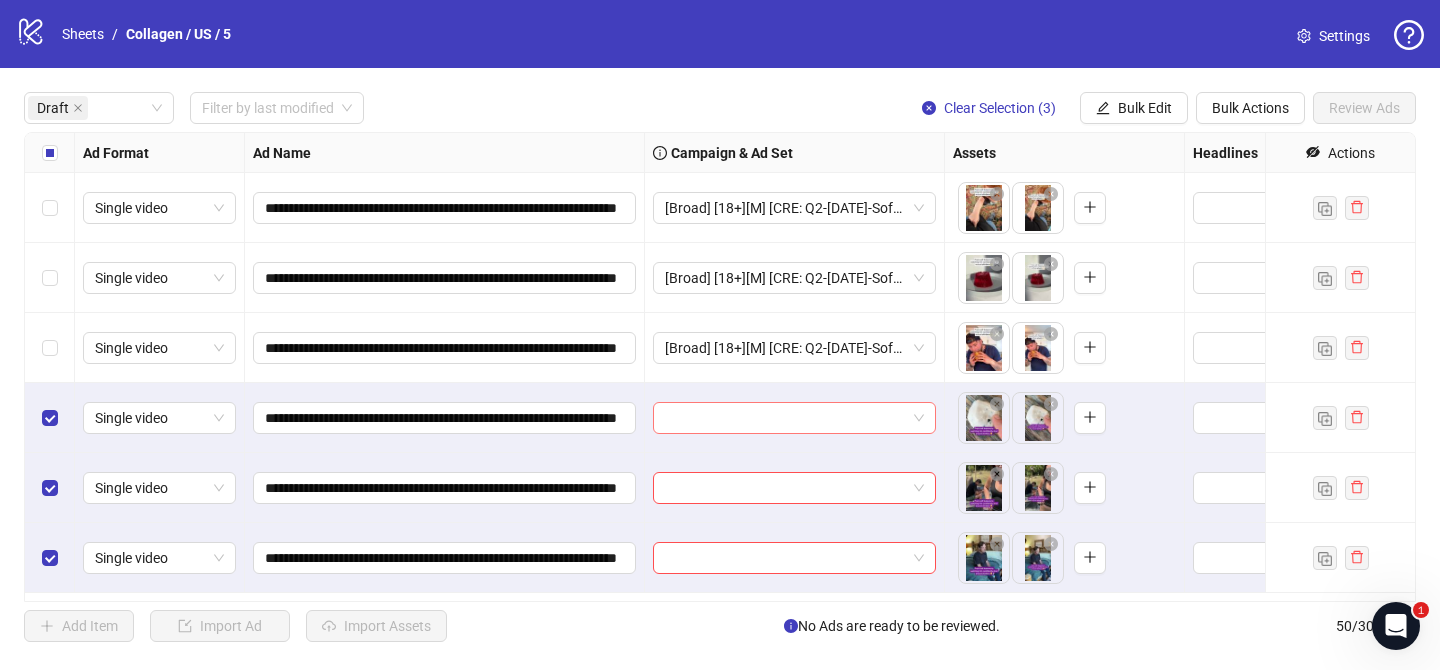 click at bounding box center [785, 418] 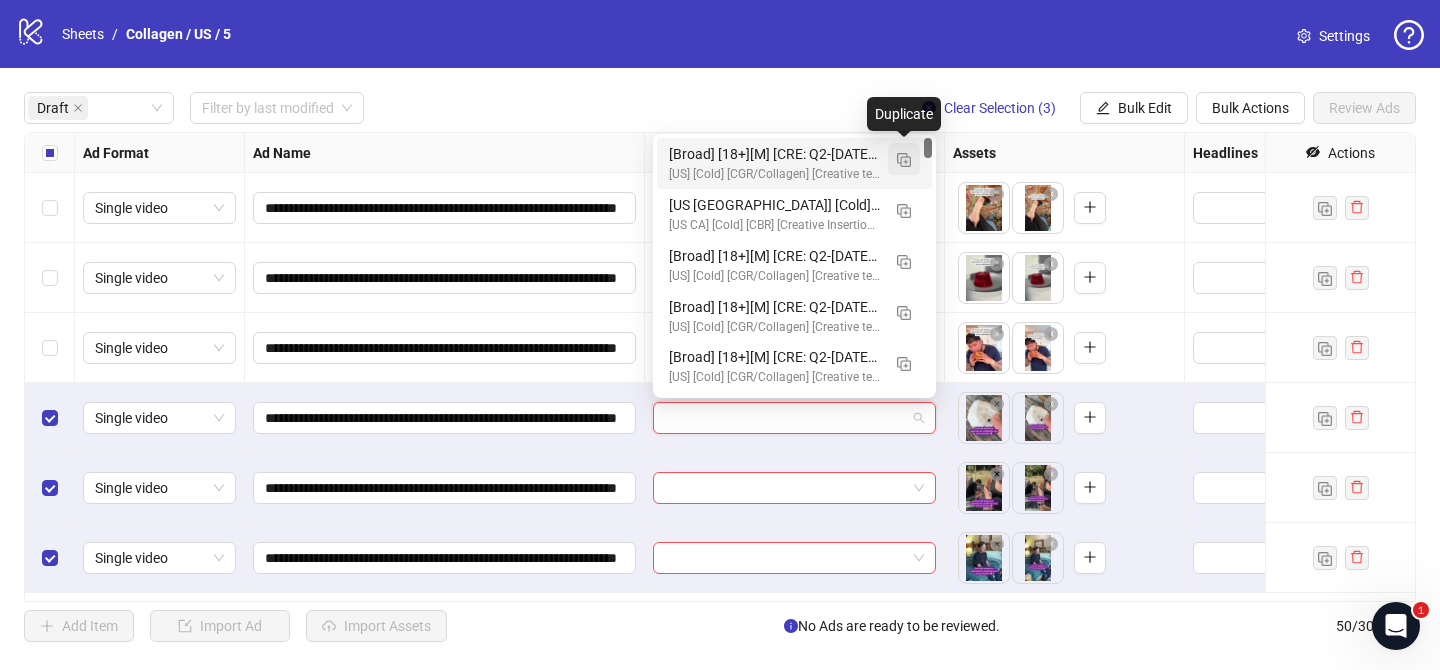 click at bounding box center [904, 160] 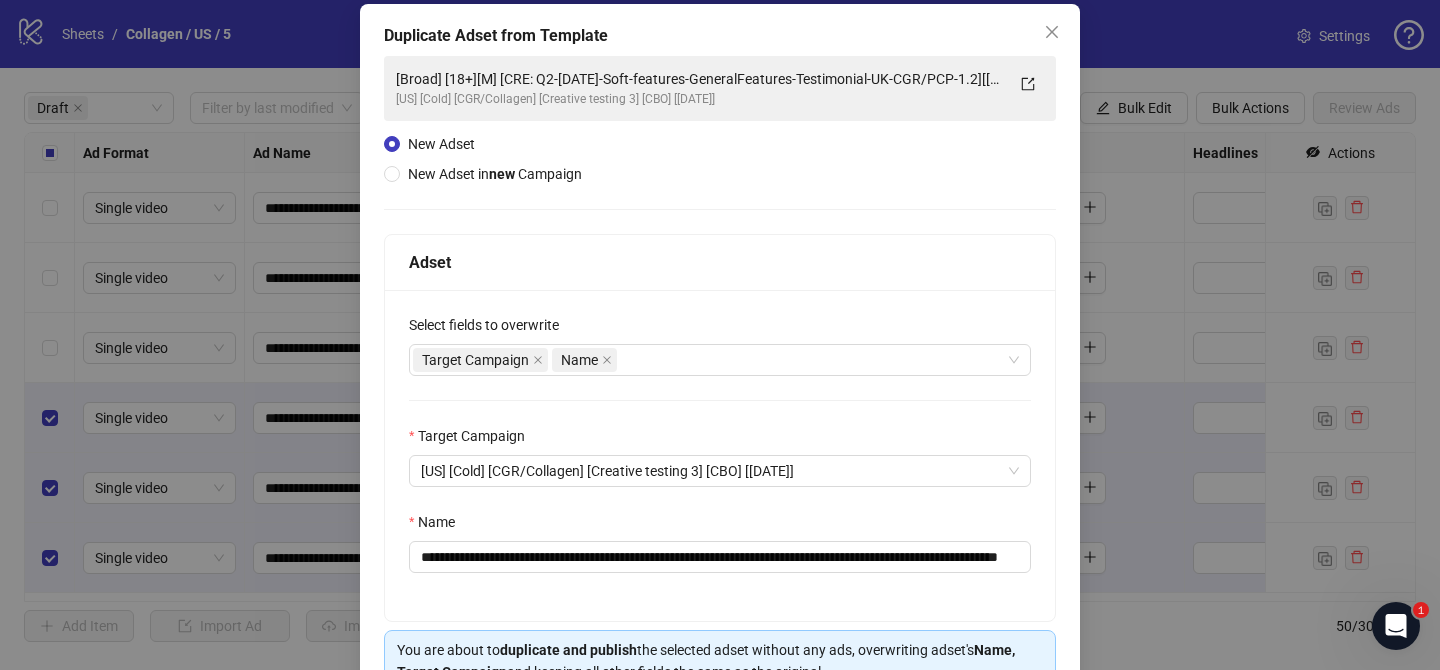 scroll, scrollTop: 173, scrollLeft: 0, axis: vertical 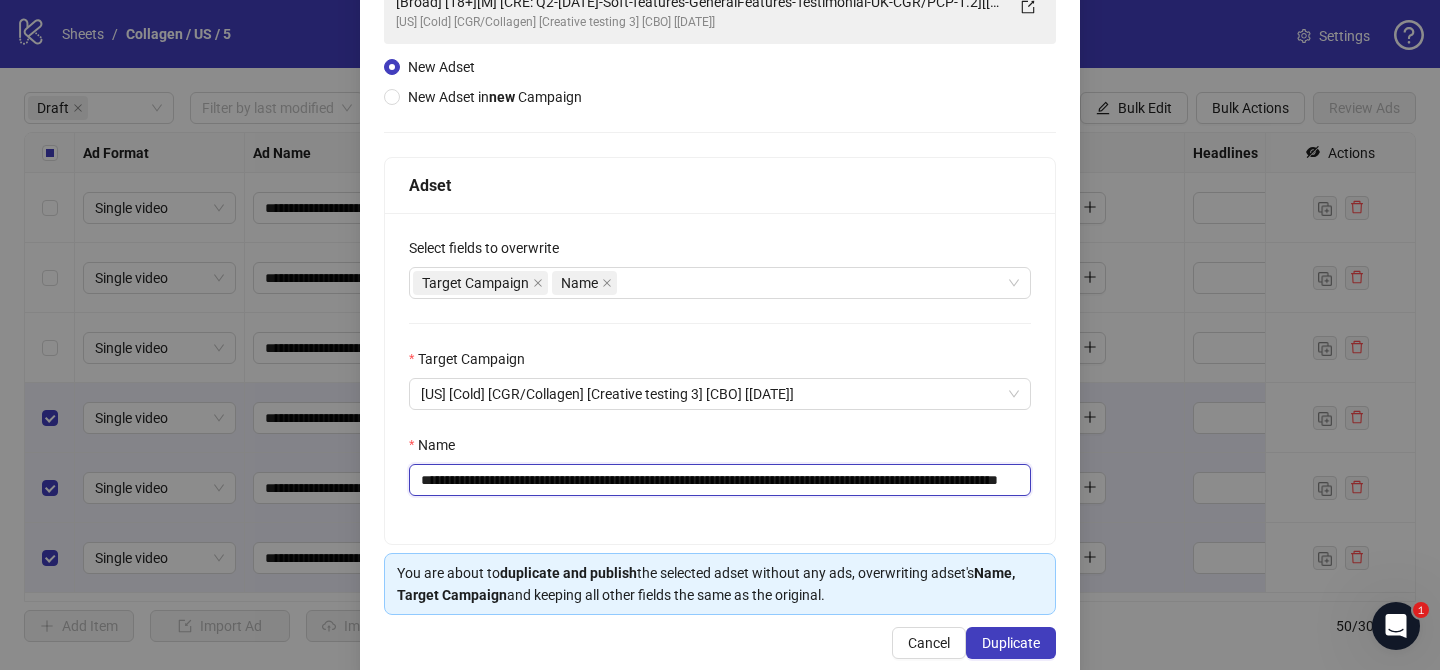 drag, startPoint x: 559, startPoint y: 478, endPoint x: 891, endPoint y: 483, distance: 332.03766 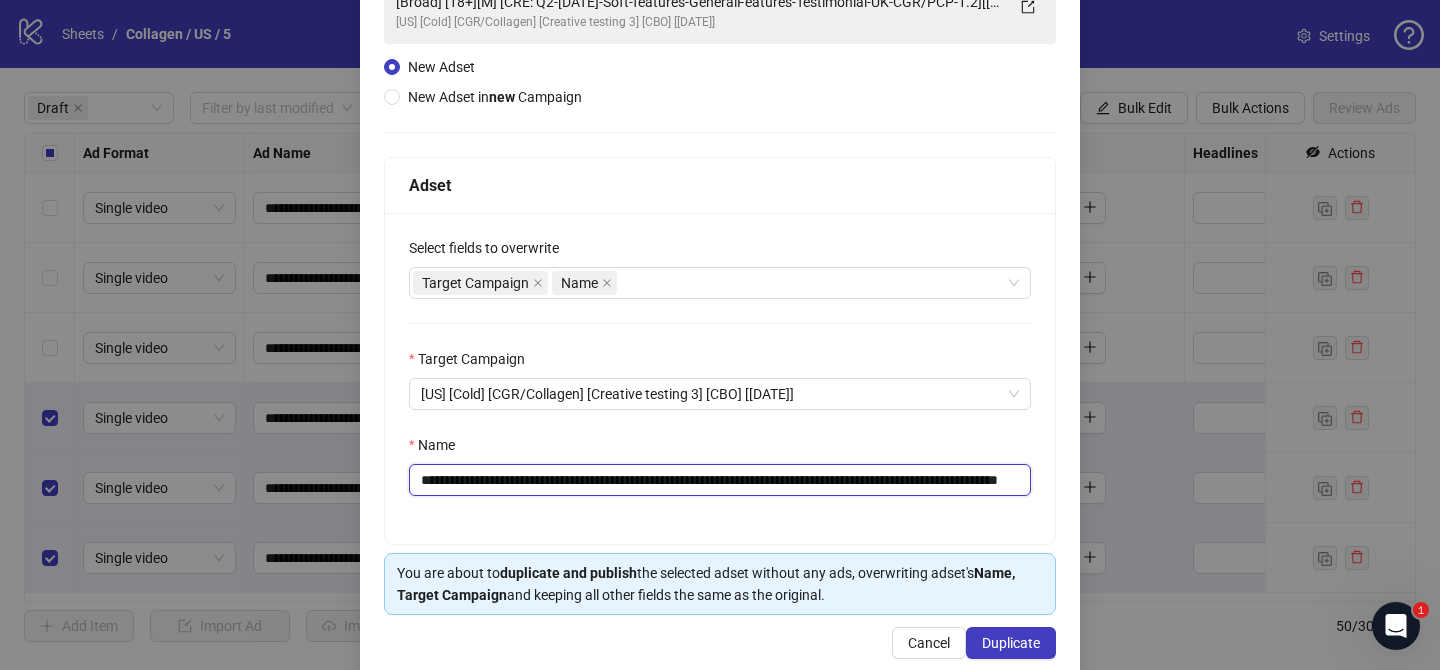 drag, startPoint x: 982, startPoint y: 482, endPoint x: 1057, endPoint y: 484, distance: 75.026665 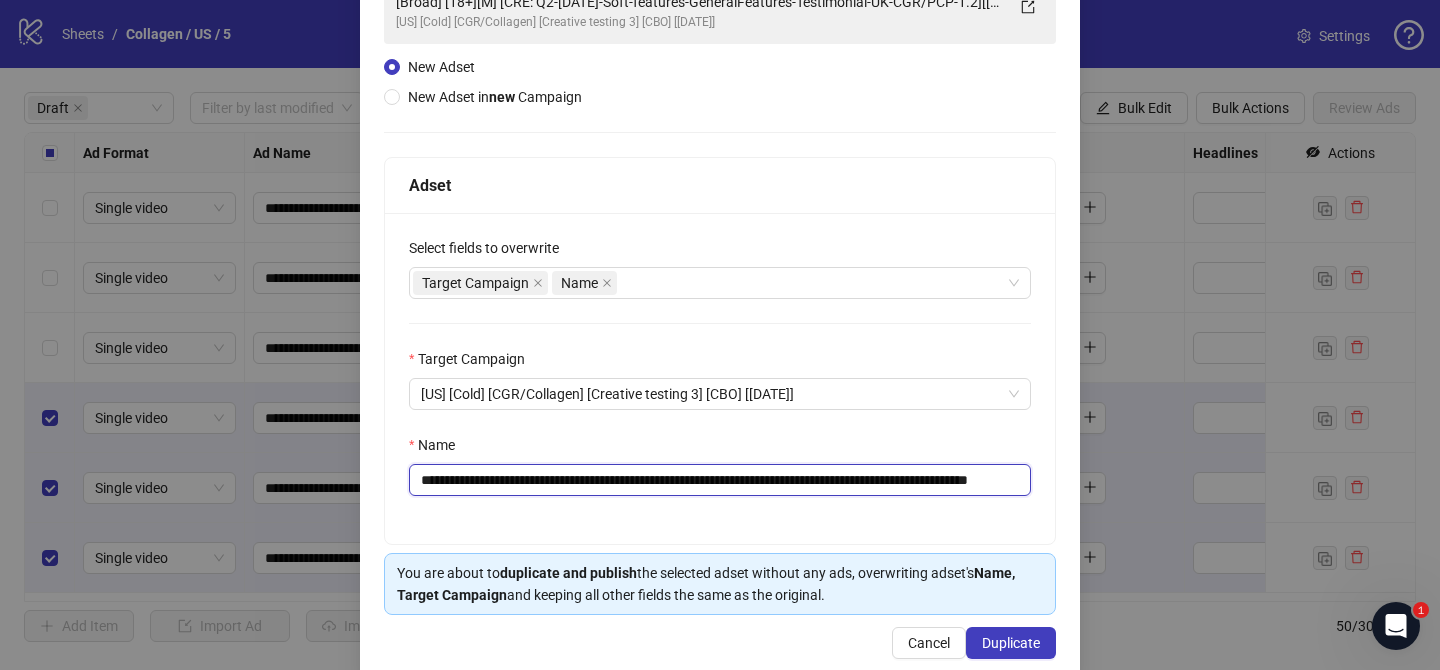 scroll, scrollTop: 0, scrollLeft: 107, axis: horizontal 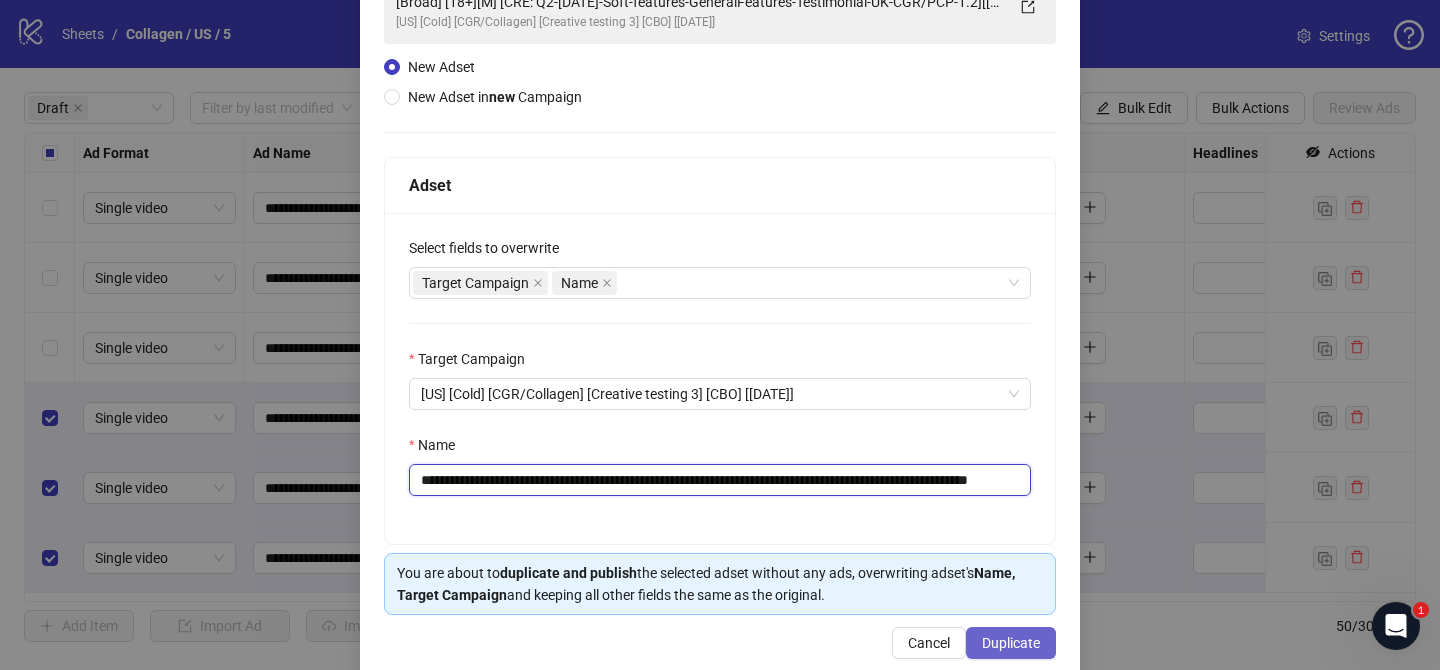 type on "**********" 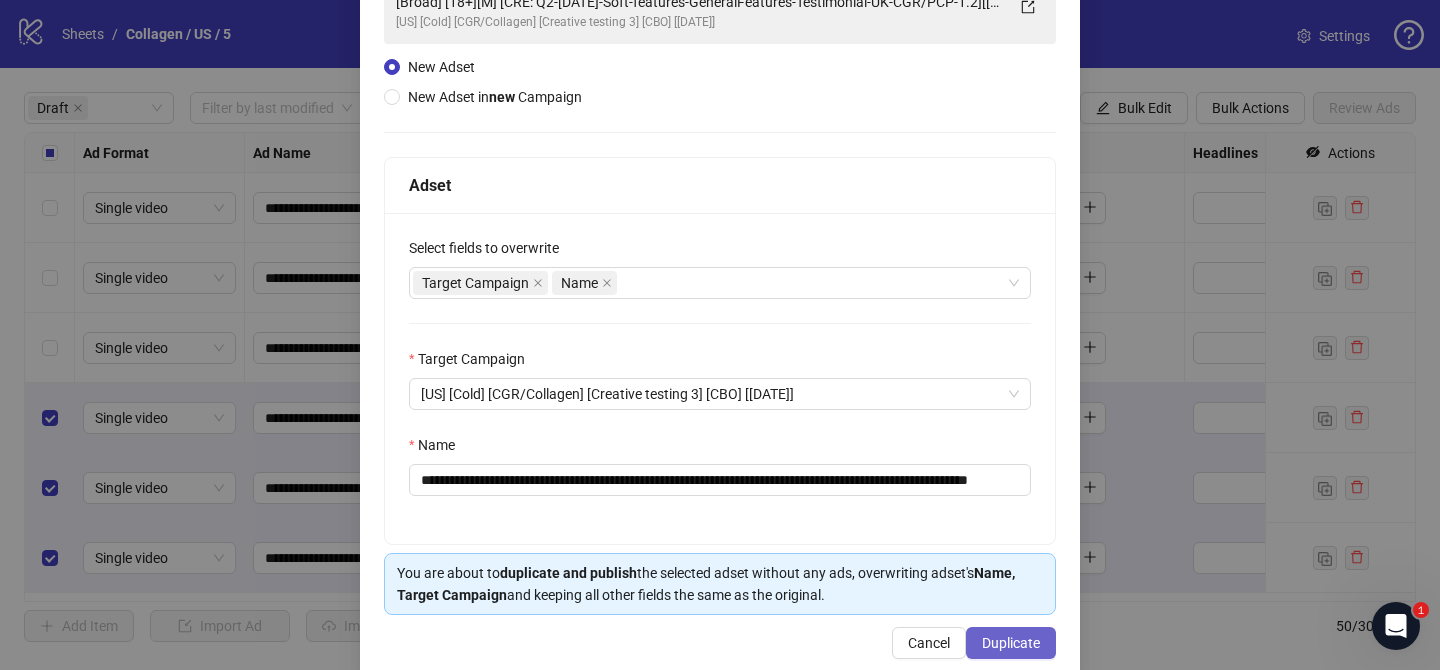 click on "Duplicate" at bounding box center (1011, 643) 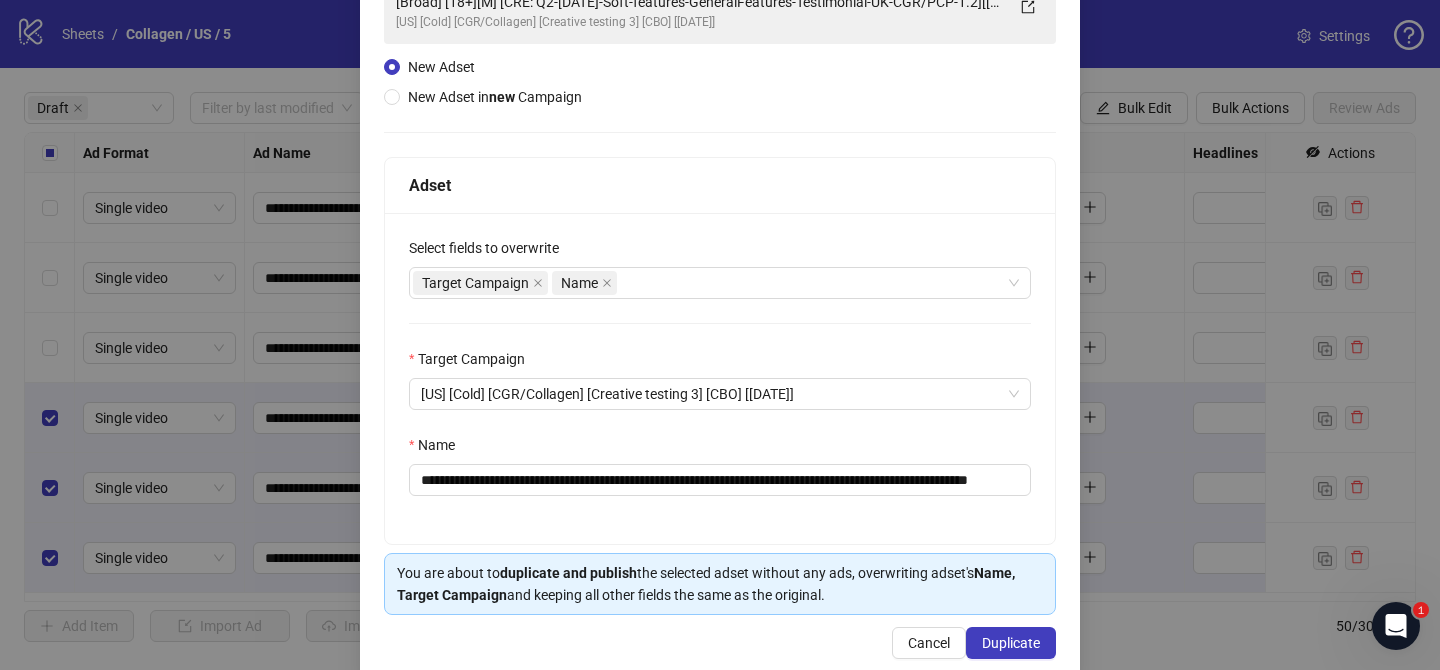 scroll, scrollTop: 0, scrollLeft: 0, axis: both 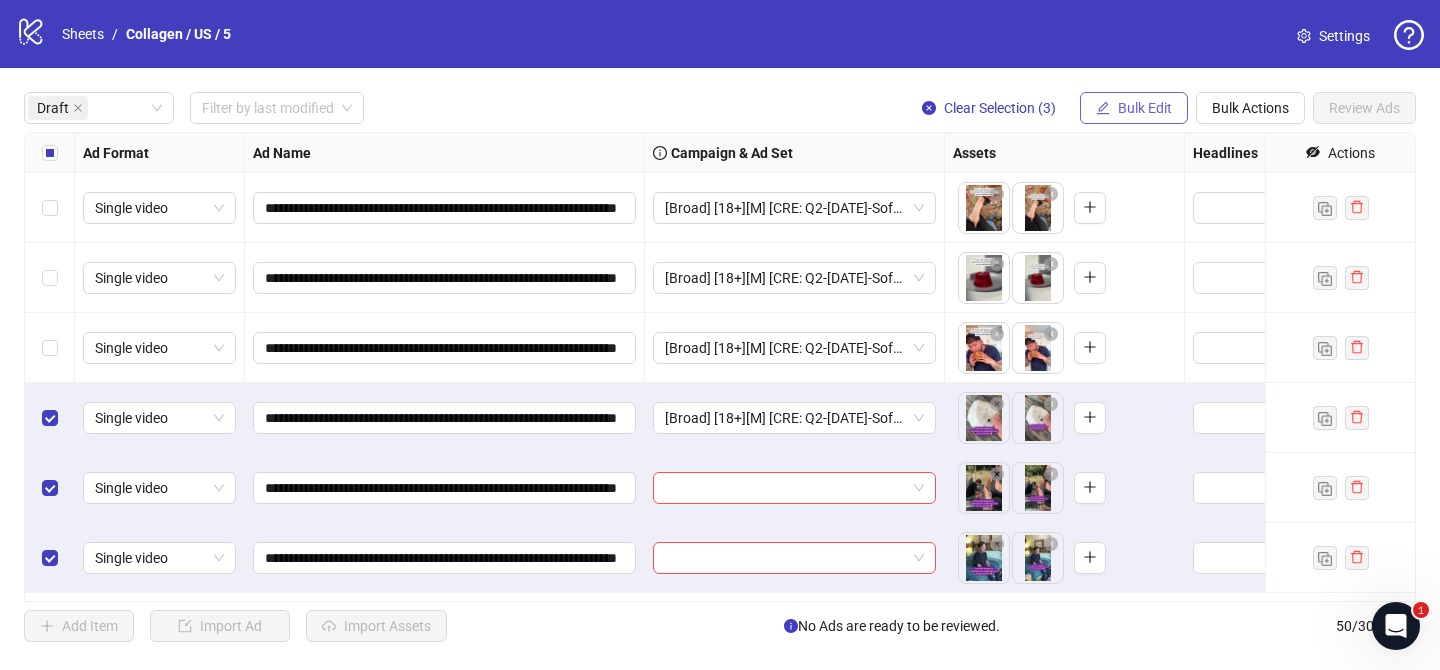 click on "Bulk Edit" at bounding box center (1145, 108) 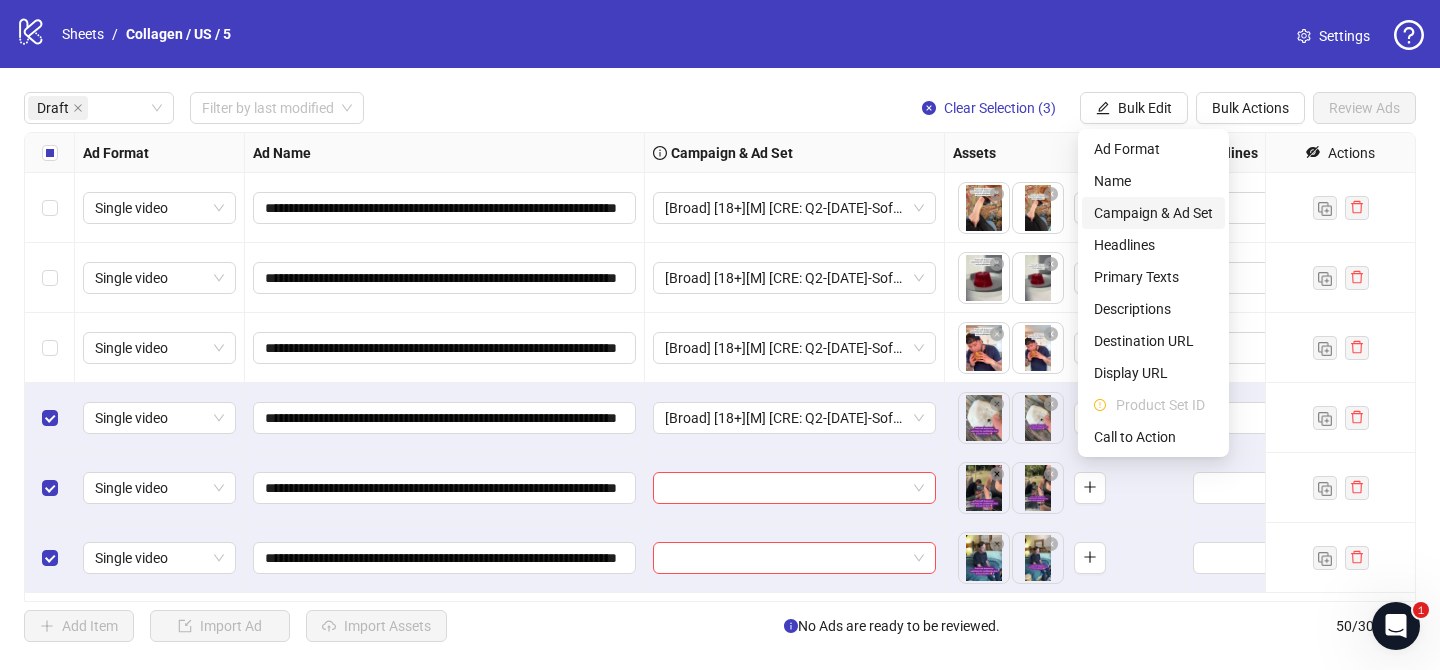 click on "Campaign & Ad Set" at bounding box center [1153, 213] 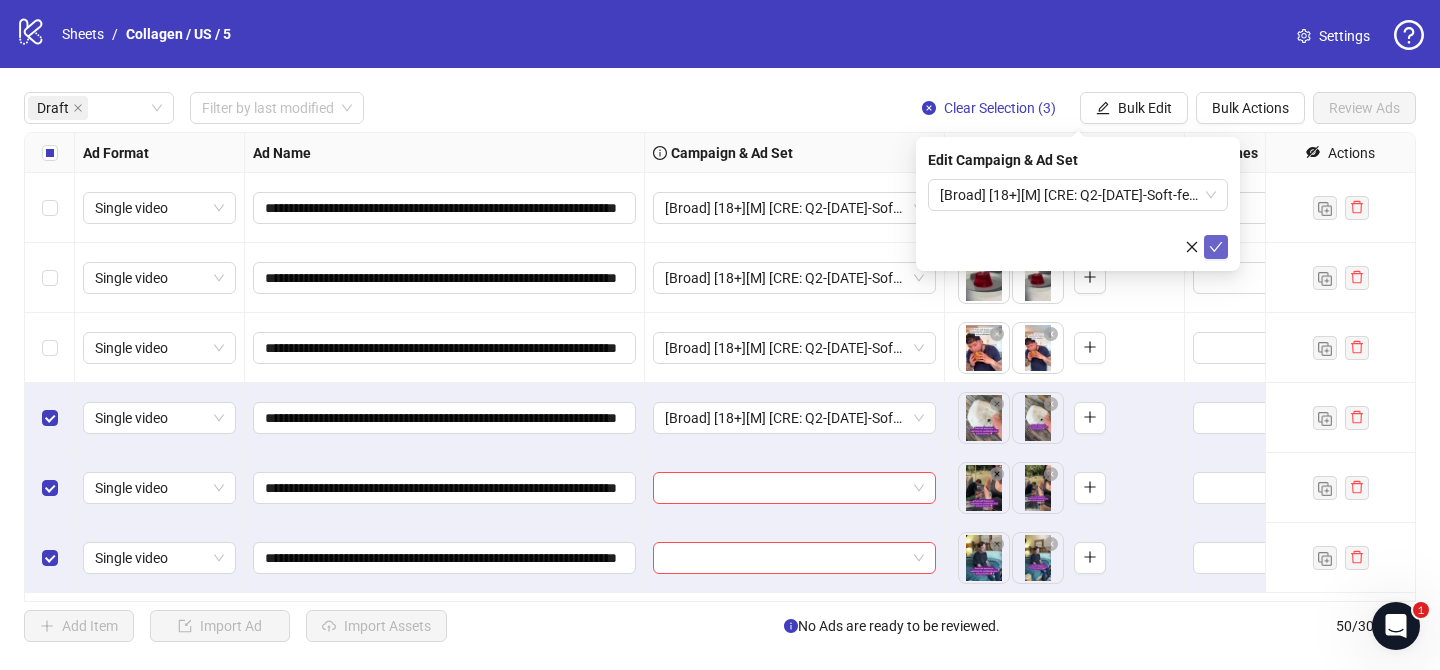 click 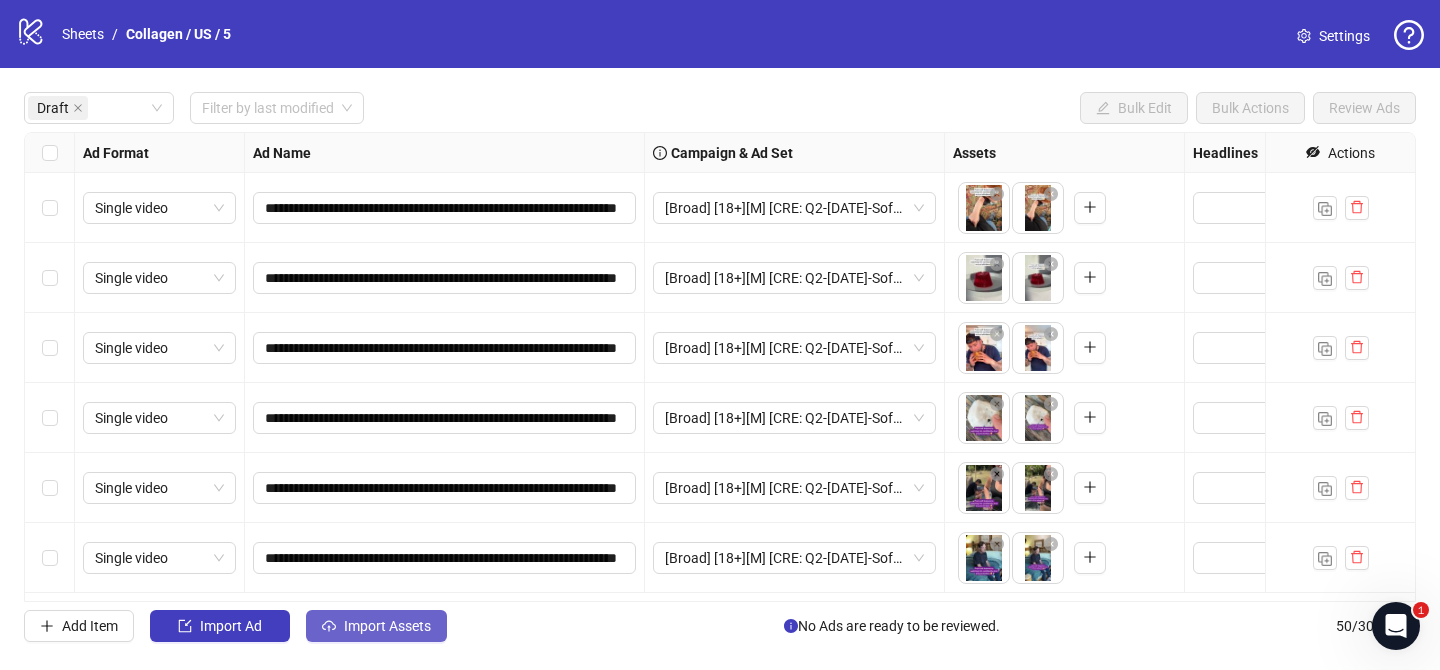 click on "Import Assets" at bounding box center [387, 626] 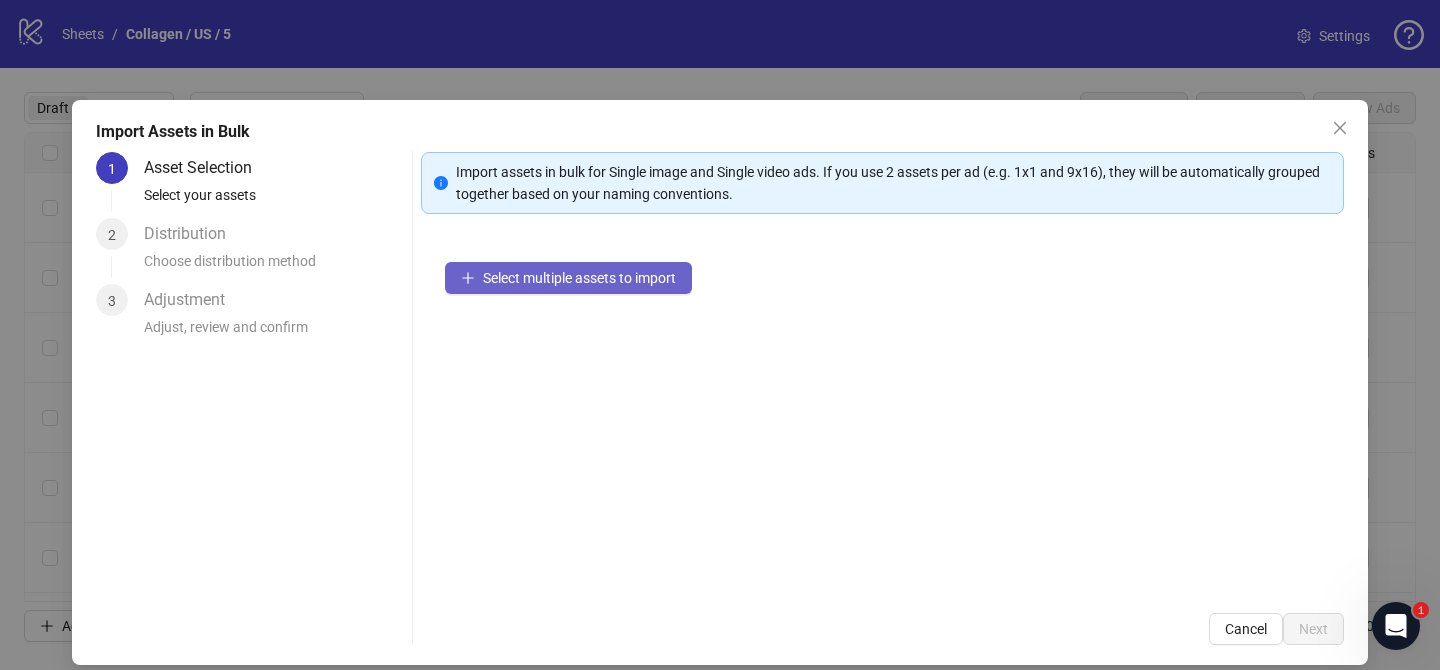 click on "Select multiple assets to import" at bounding box center (579, 278) 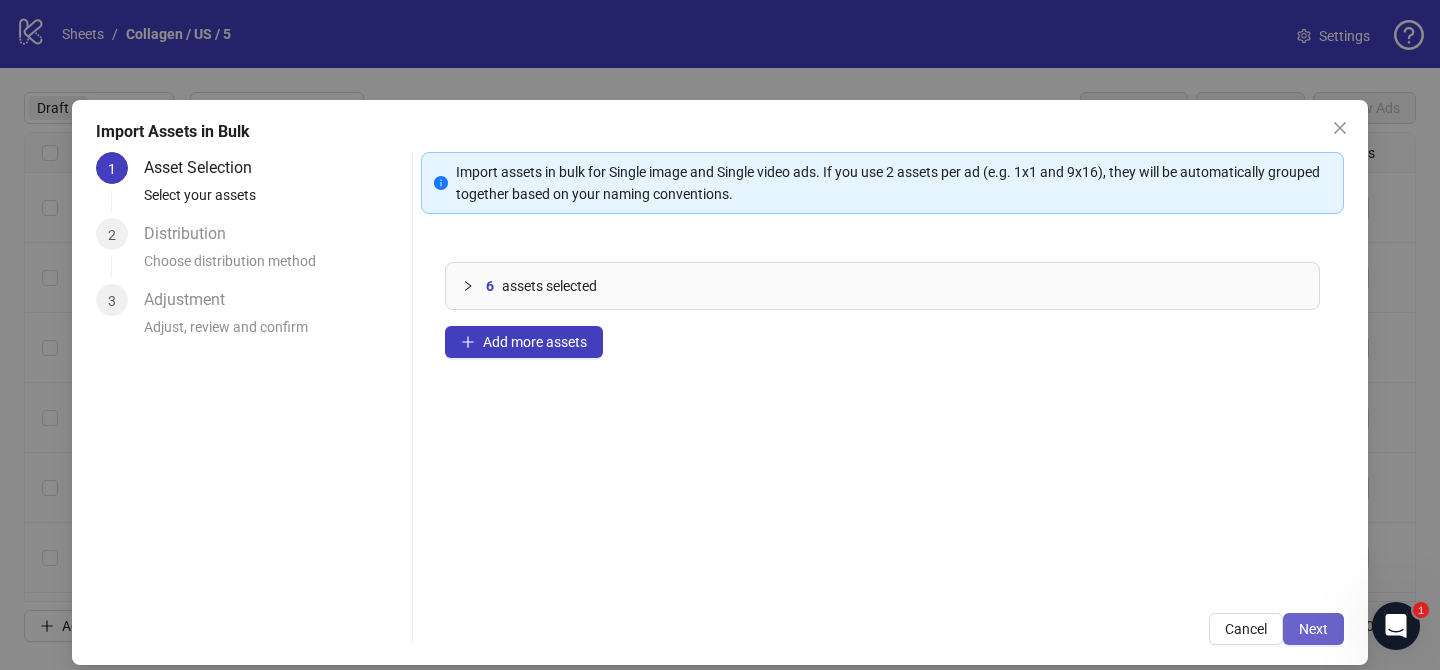 click on "Next" at bounding box center [1313, 629] 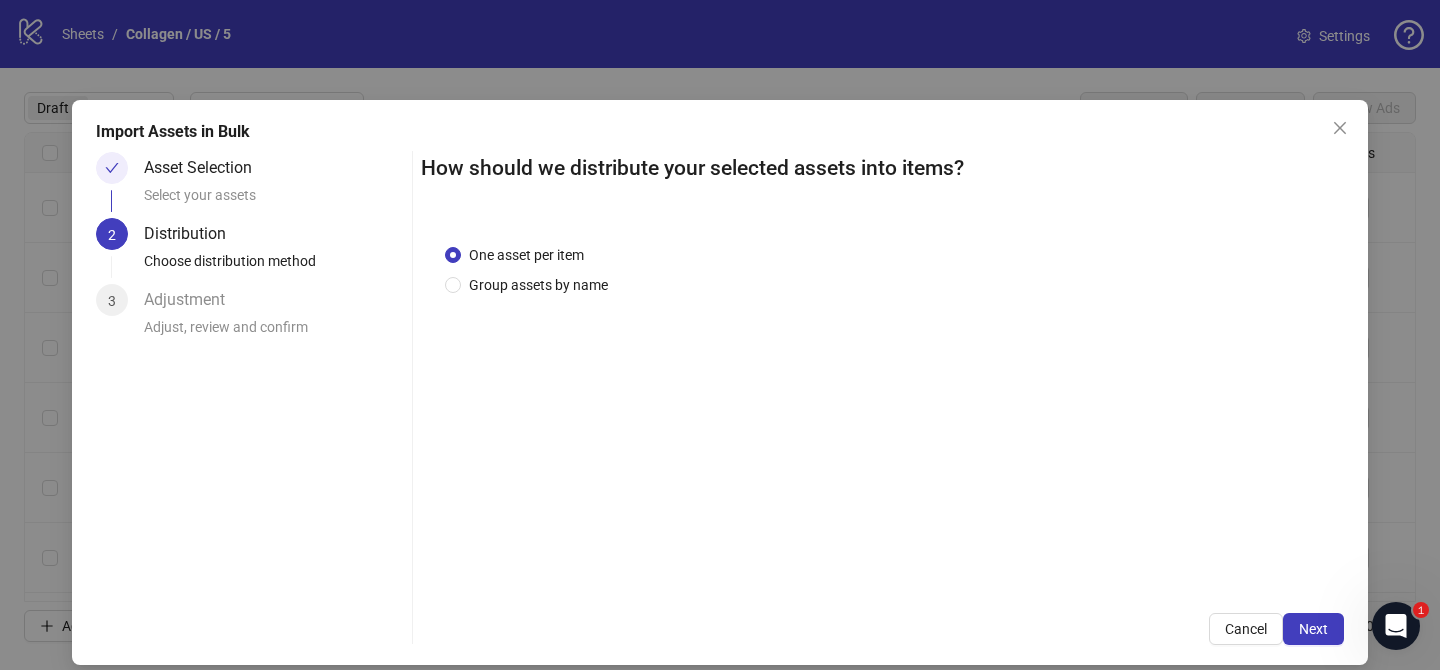 drag, startPoint x: 563, startPoint y: 277, endPoint x: 569, endPoint y: 302, distance: 25.70992 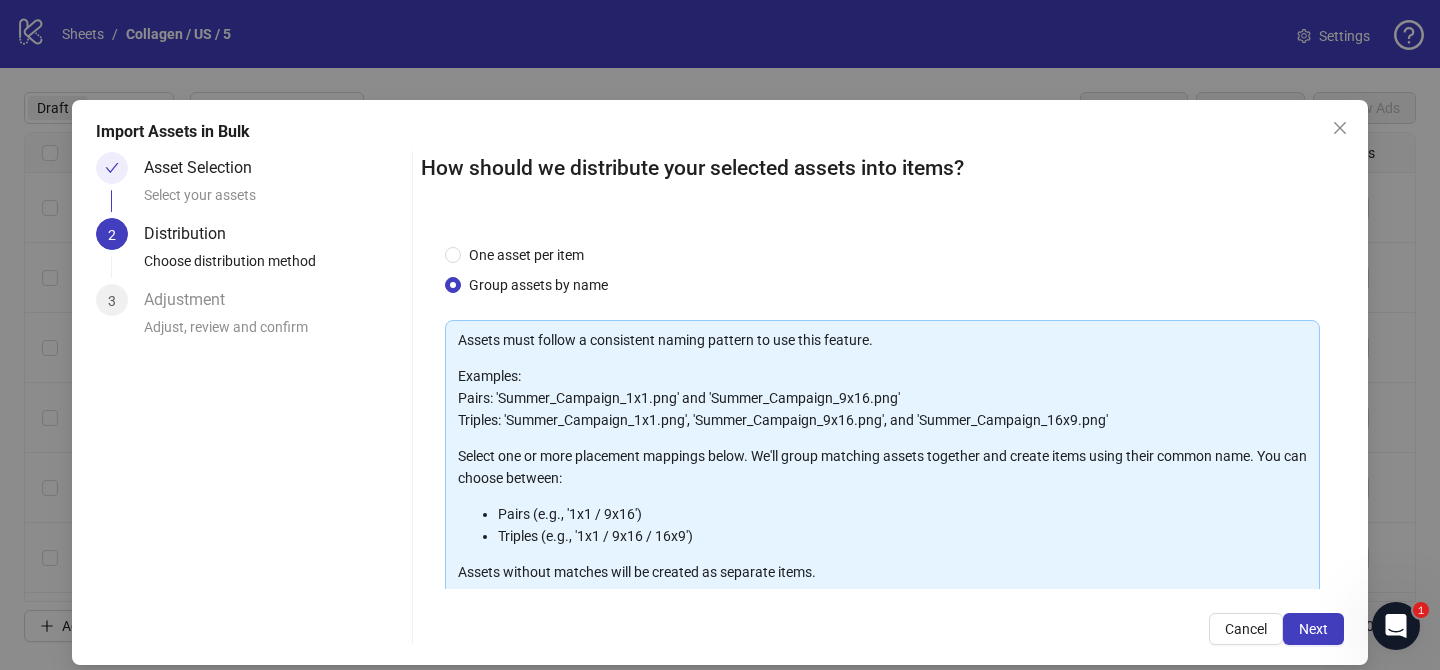scroll, scrollTop: 216, scrollLeft: 0, axis: vertical 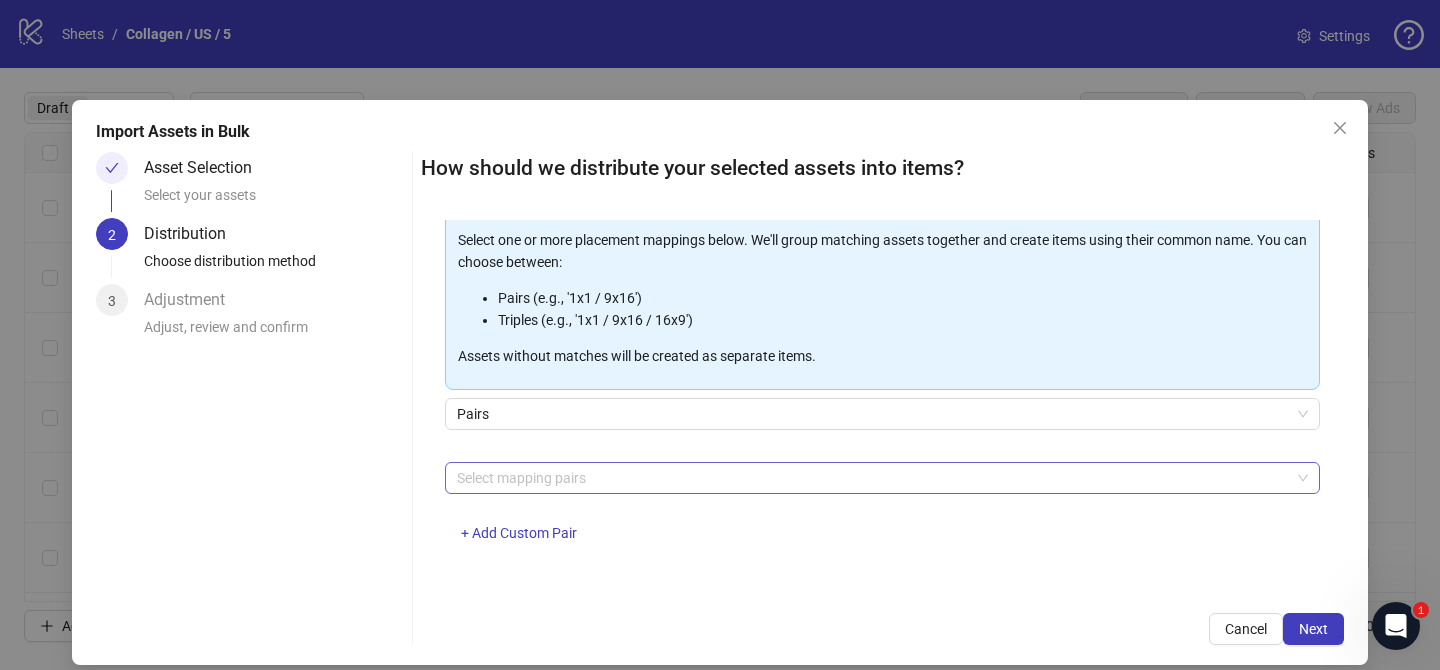 drag, startPoint x: 616, startPoint y: 483, endPoint x: 587, endPoint y: 460, distance: 37.01351 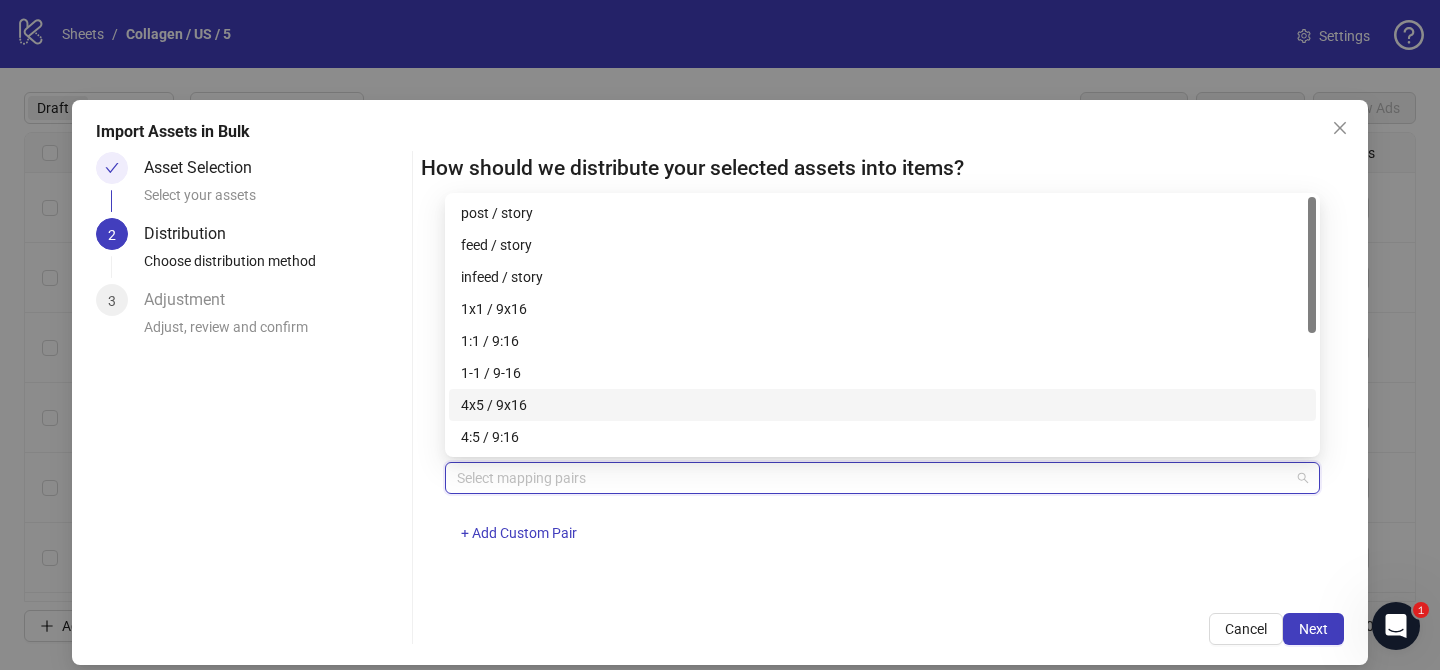 click on "4x5 / 9x16" at bounding box center [882, 405] 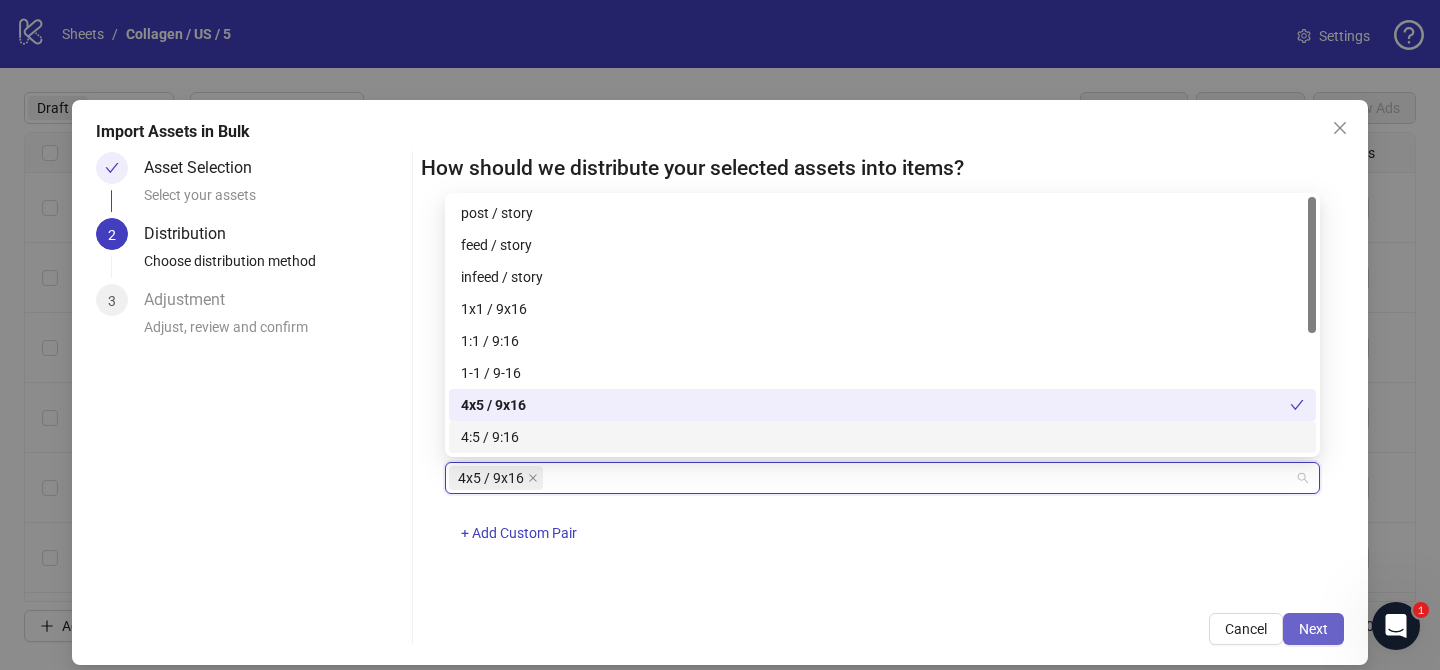 click on "Next" at bounding box center [1313, 629] 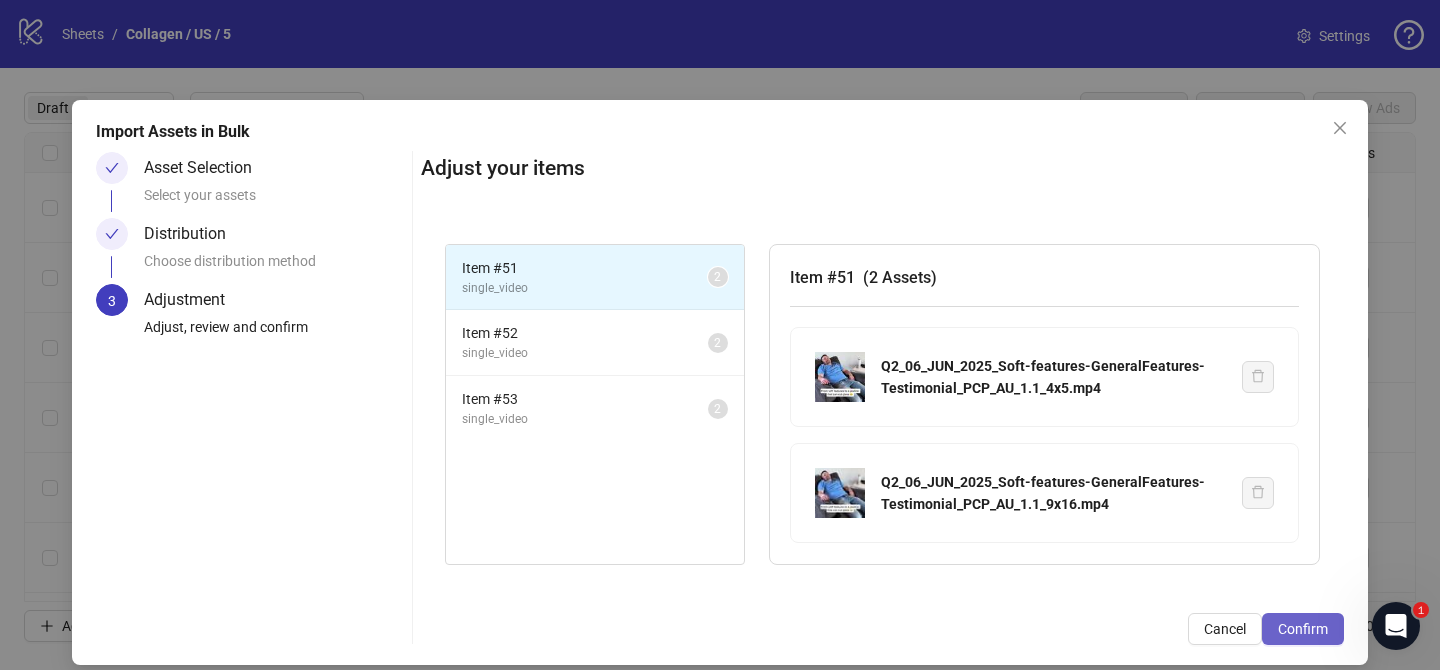 click on "Confirm" at bounding box center [1303, 629] 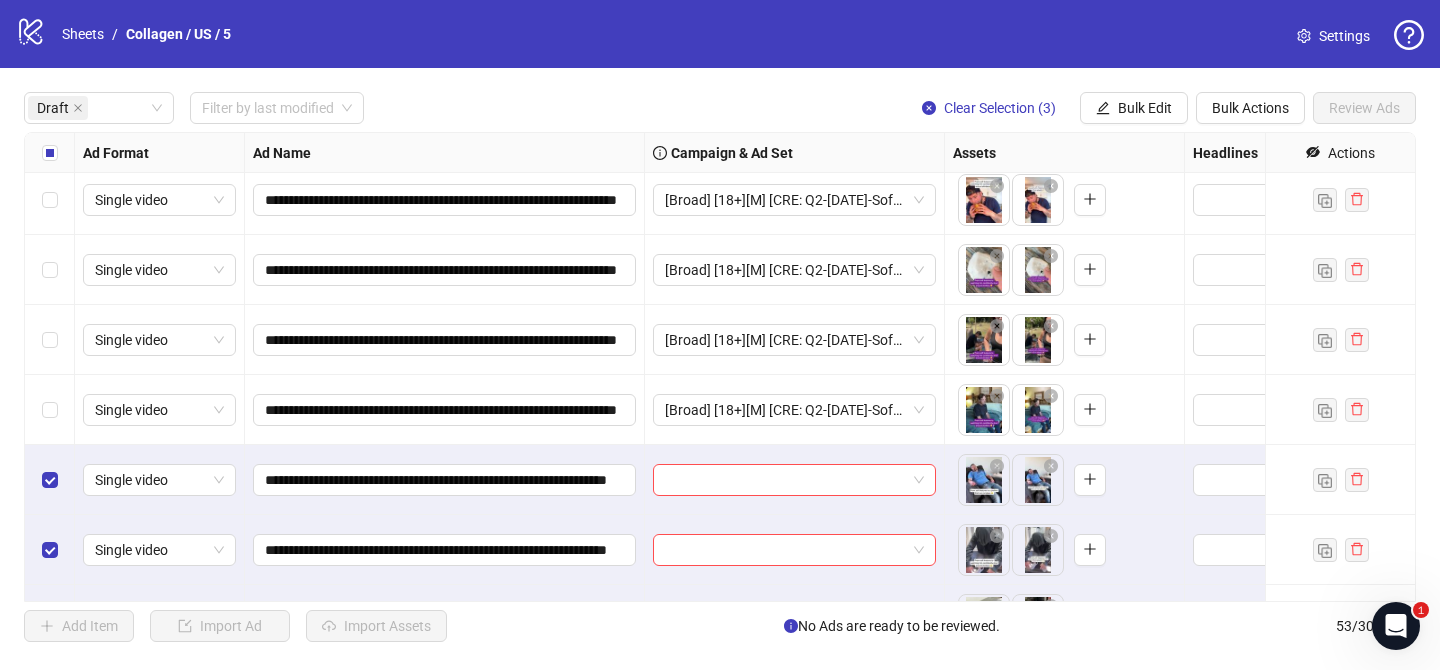 scroll, scrollTop: 202, scrollLeft: 0, axis: vertical 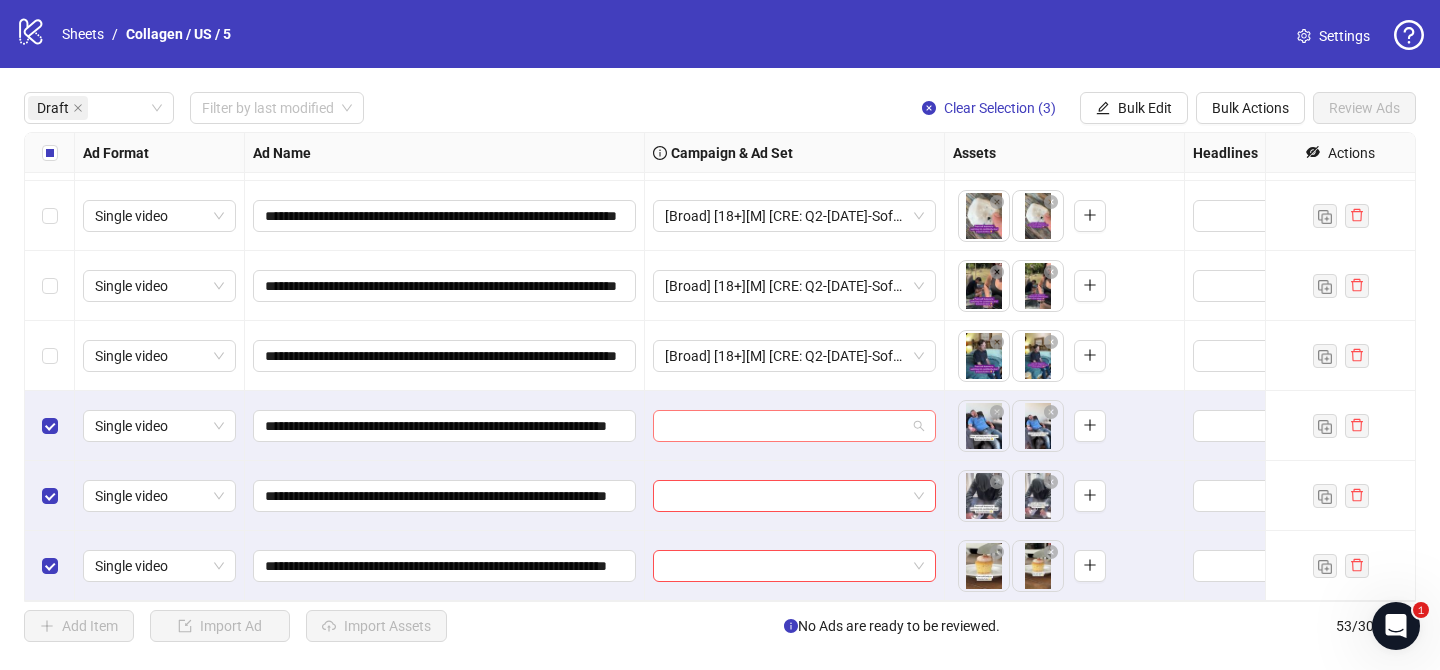 click at bounding box center (785, 426) 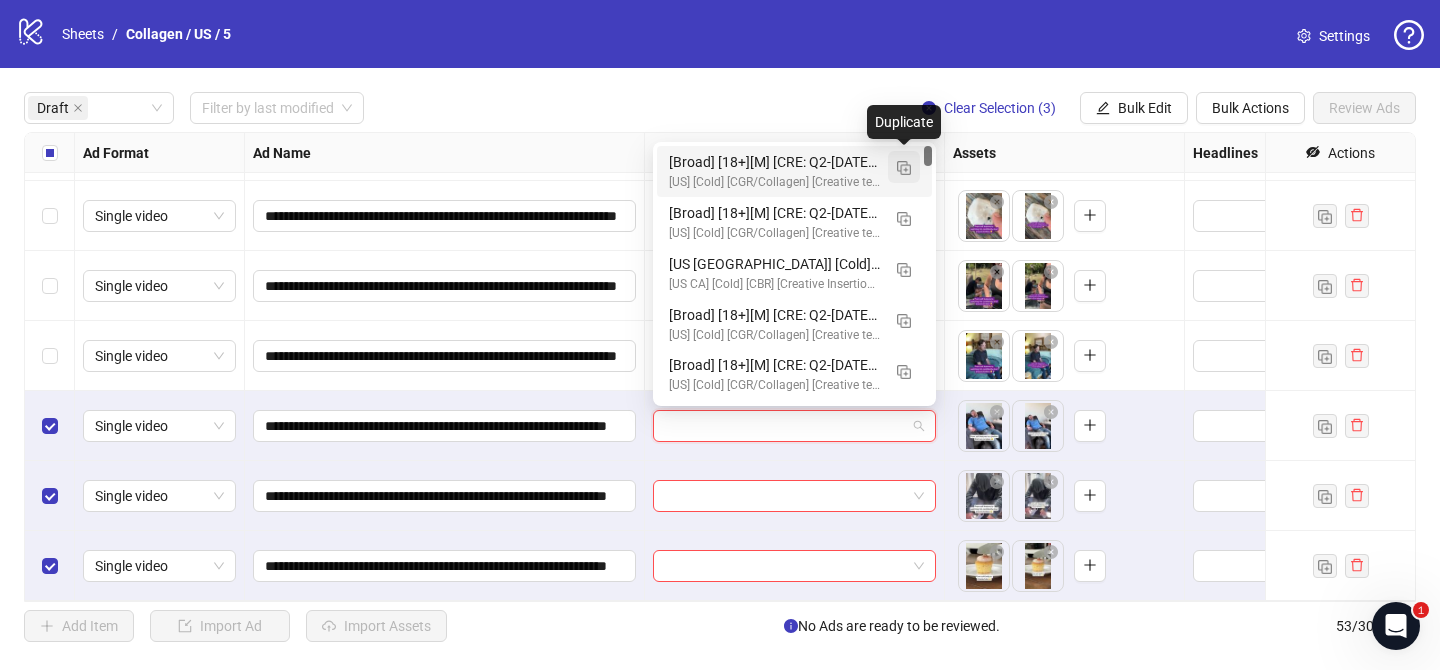 click at bounding box center [904, 168] 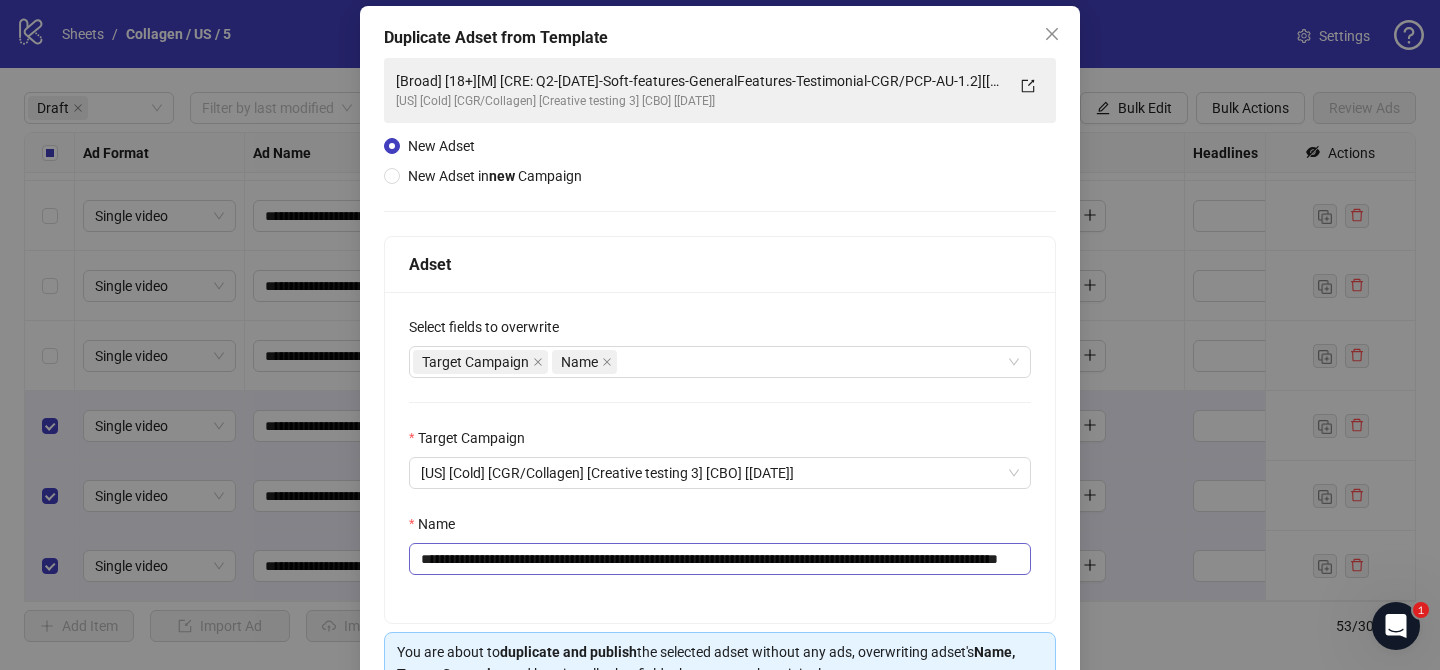 scroll, scrollTop: 122, scrollLeft: 0, axis: vertical 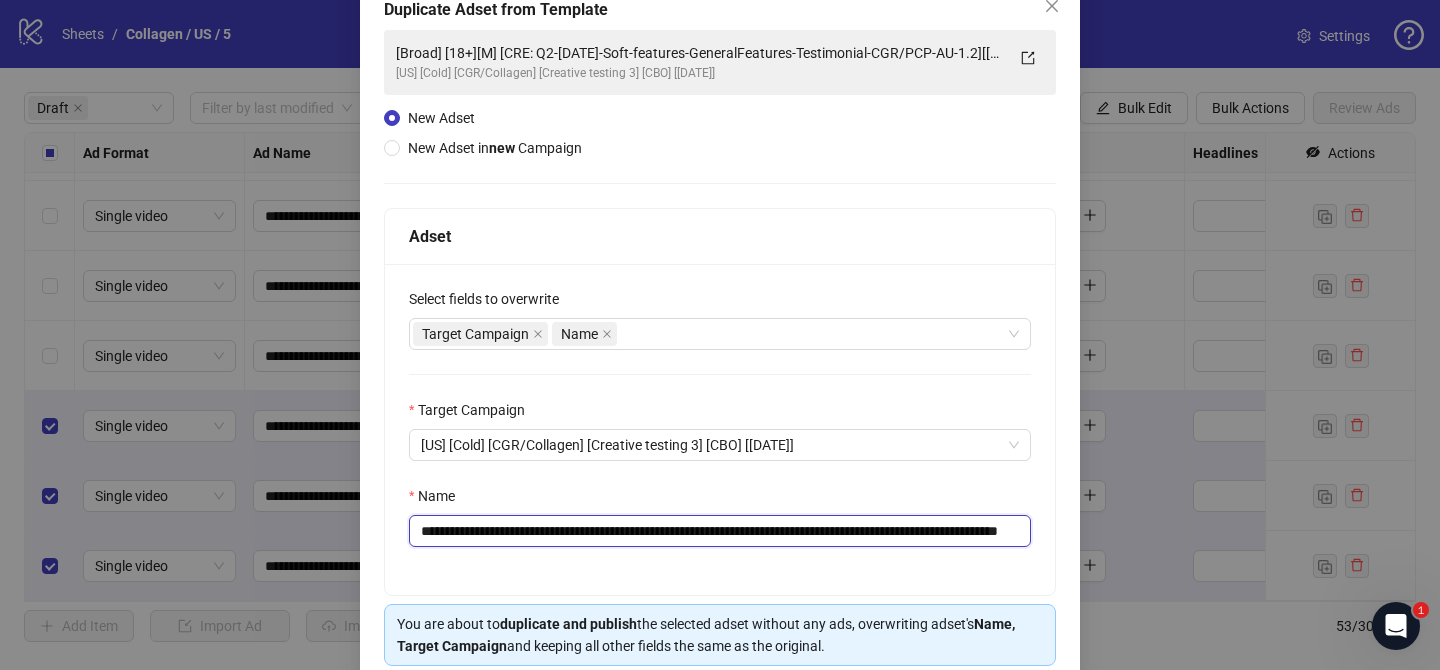 drag, startPoint x: 559, startPoint y: 532, endPoint x: 888, endPoint y: 538, distance: 329.05472 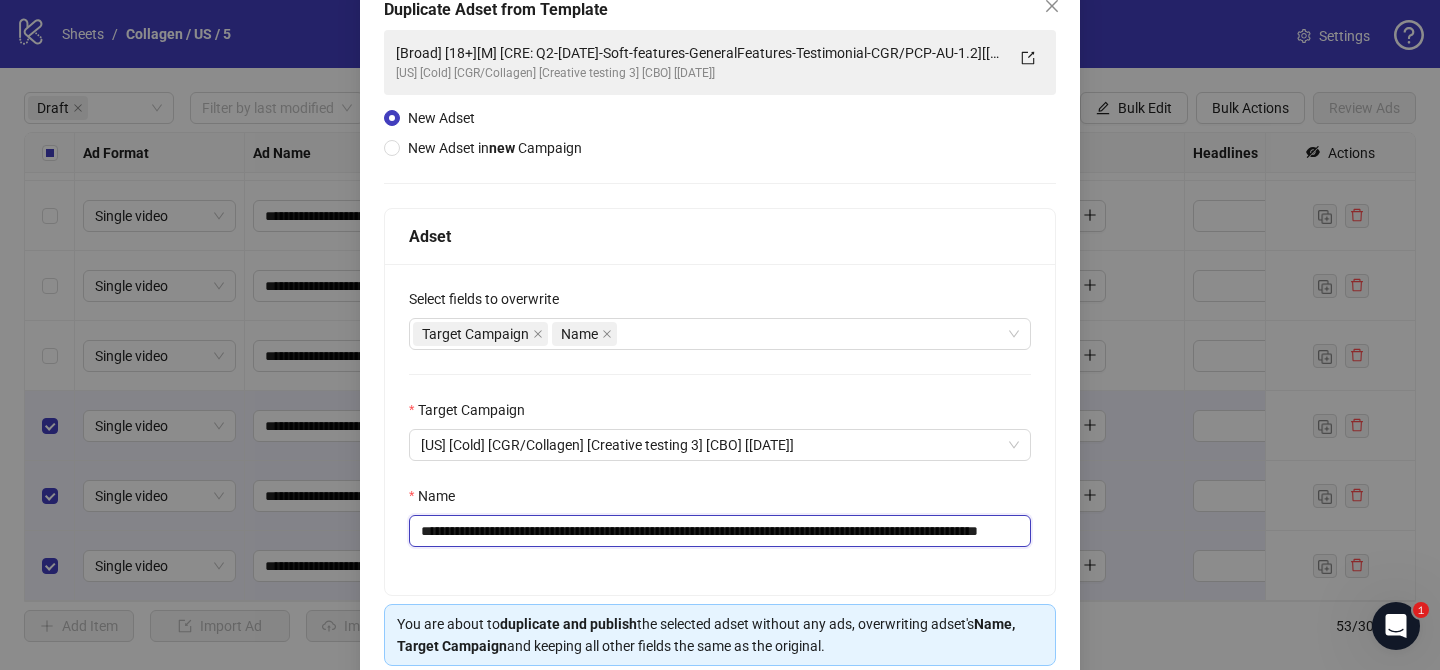 scroll, scrollTop: 0, scrollLeft: 123, axis: horizontal 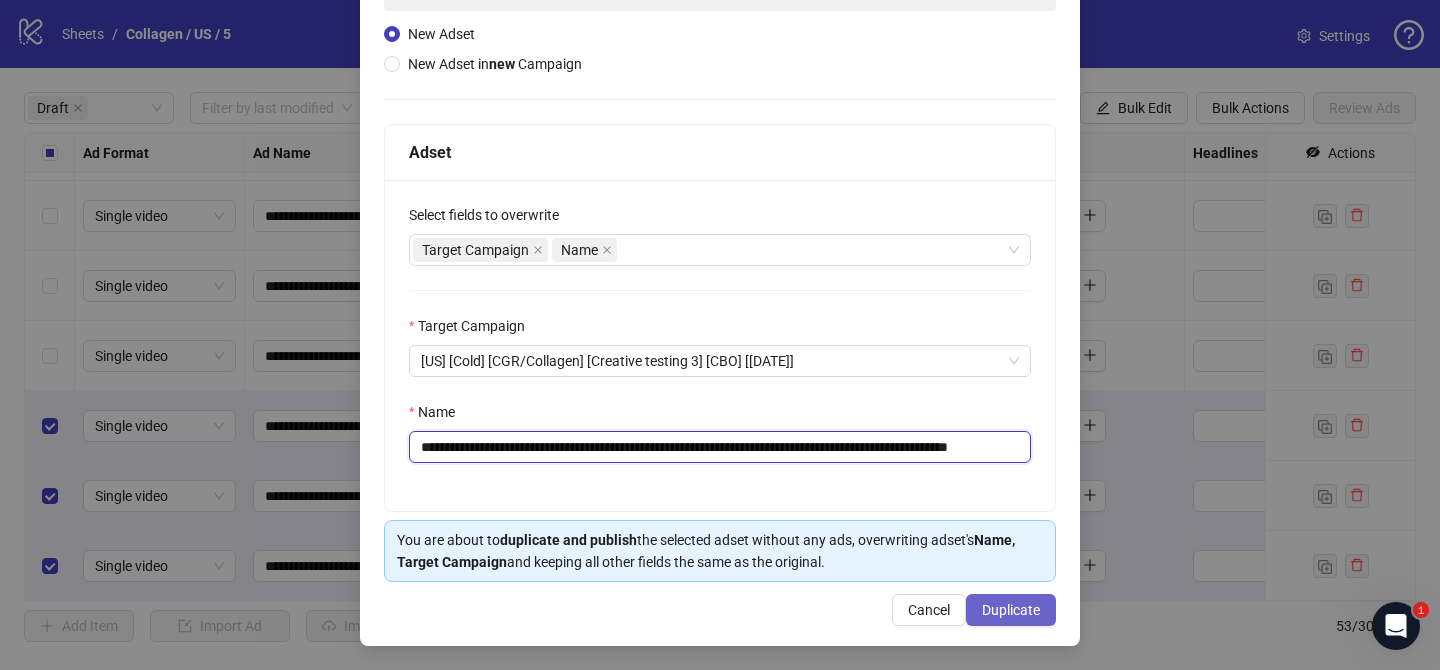 type on "**********" 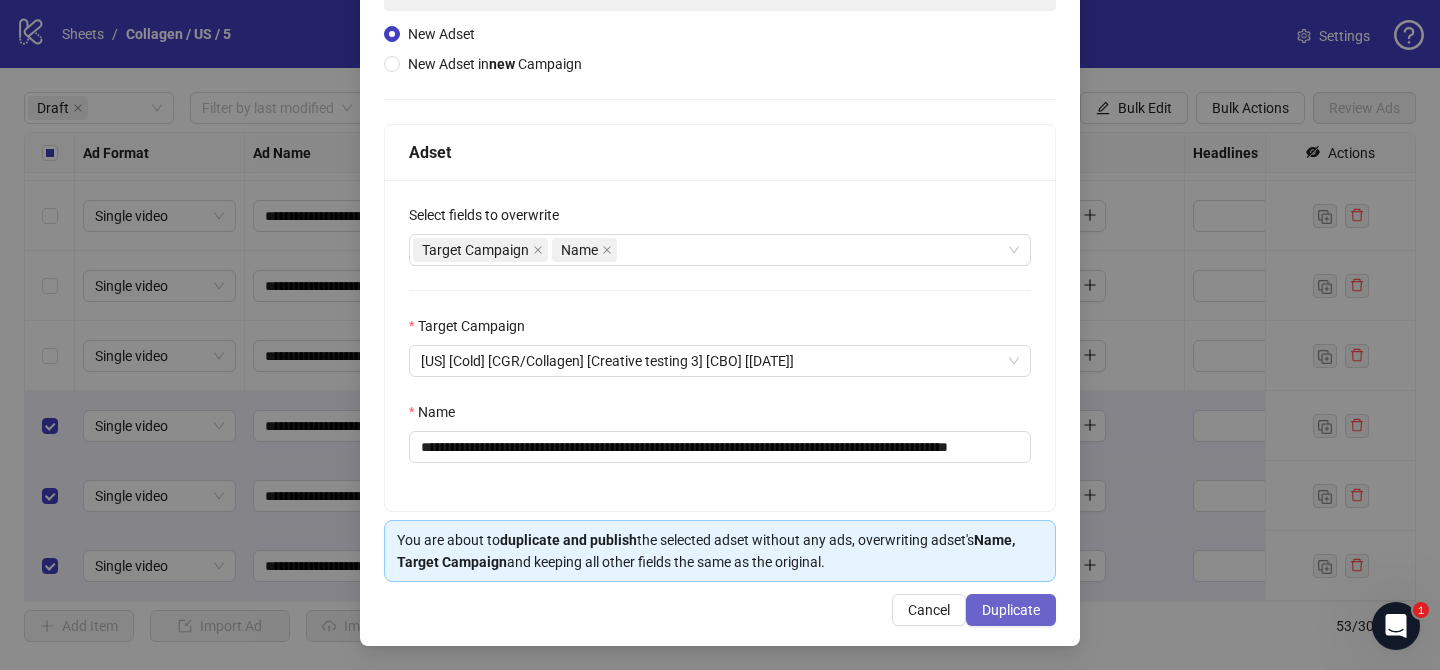 click on "Duplicate" at bounding box center [1011, 610] 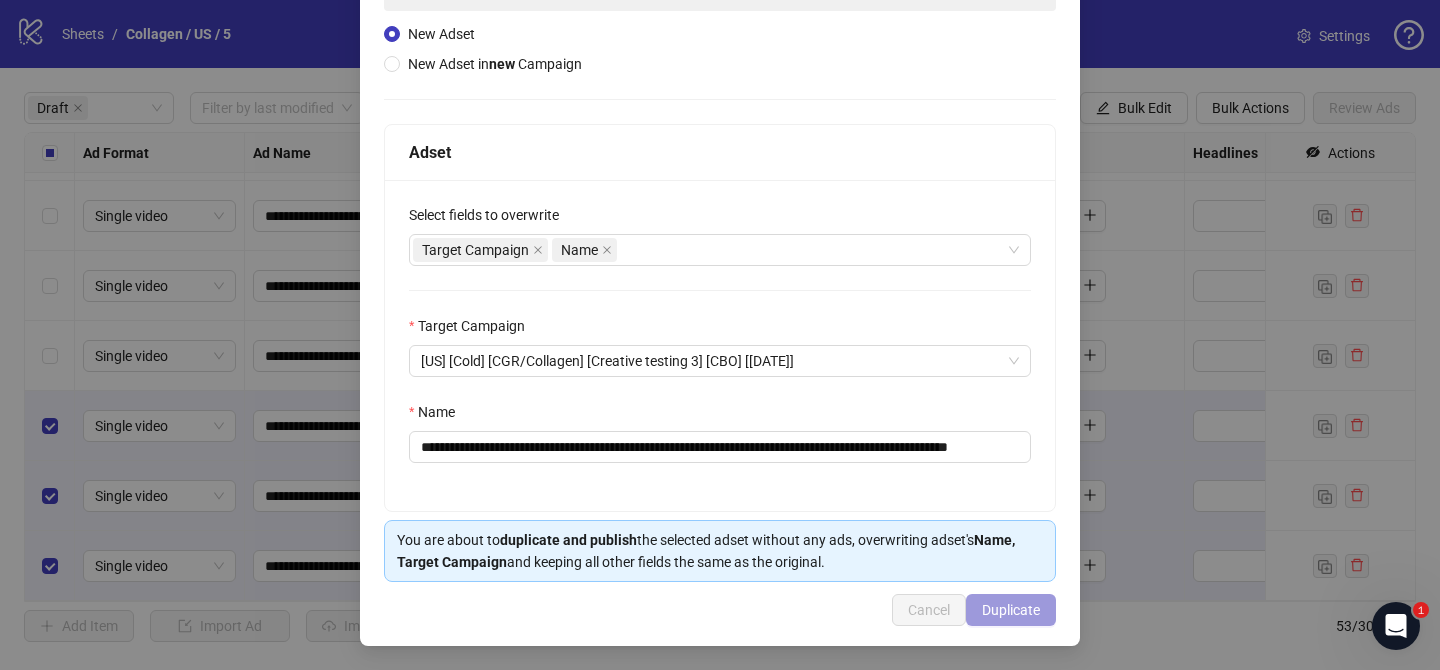 scroll, scrollTop: 0, scrollLeft: 0, axis: both 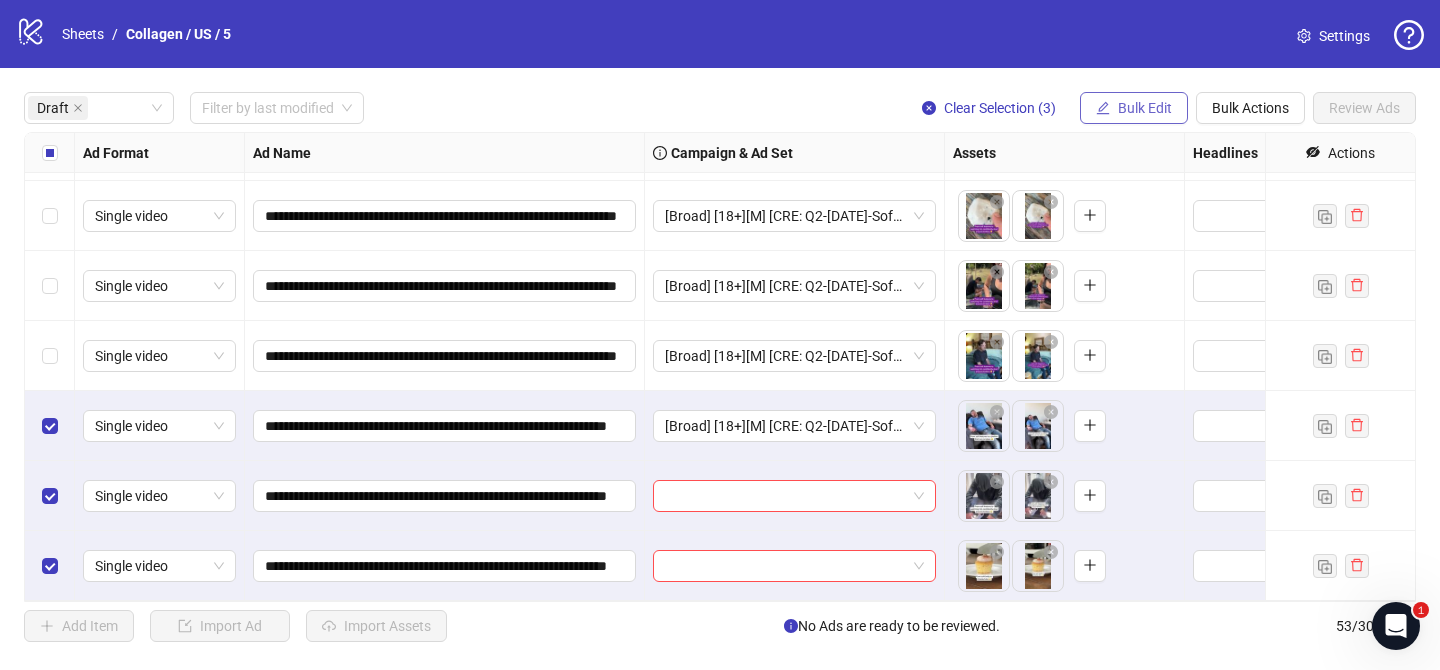 click on "Bulk Edit" at bounding box center [1134, 108] 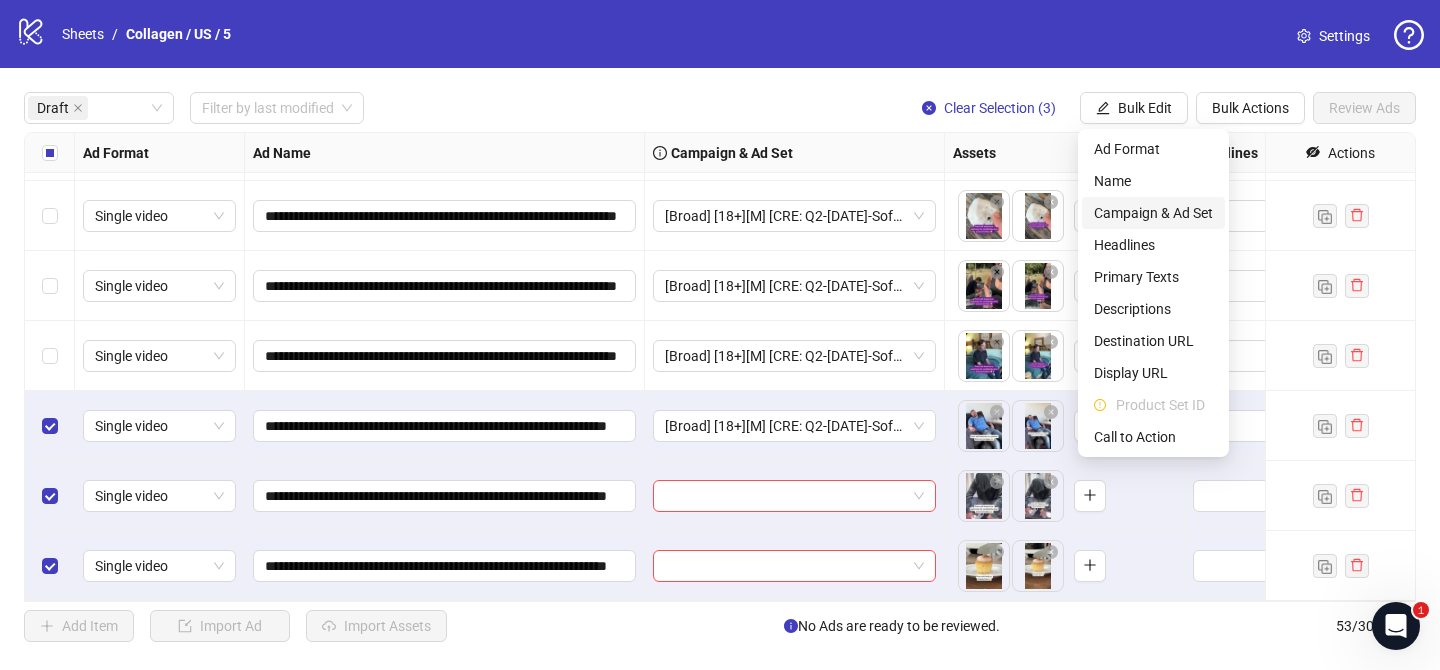 click on "Campaign & Ad Set" at bounding box center (1153, 213) 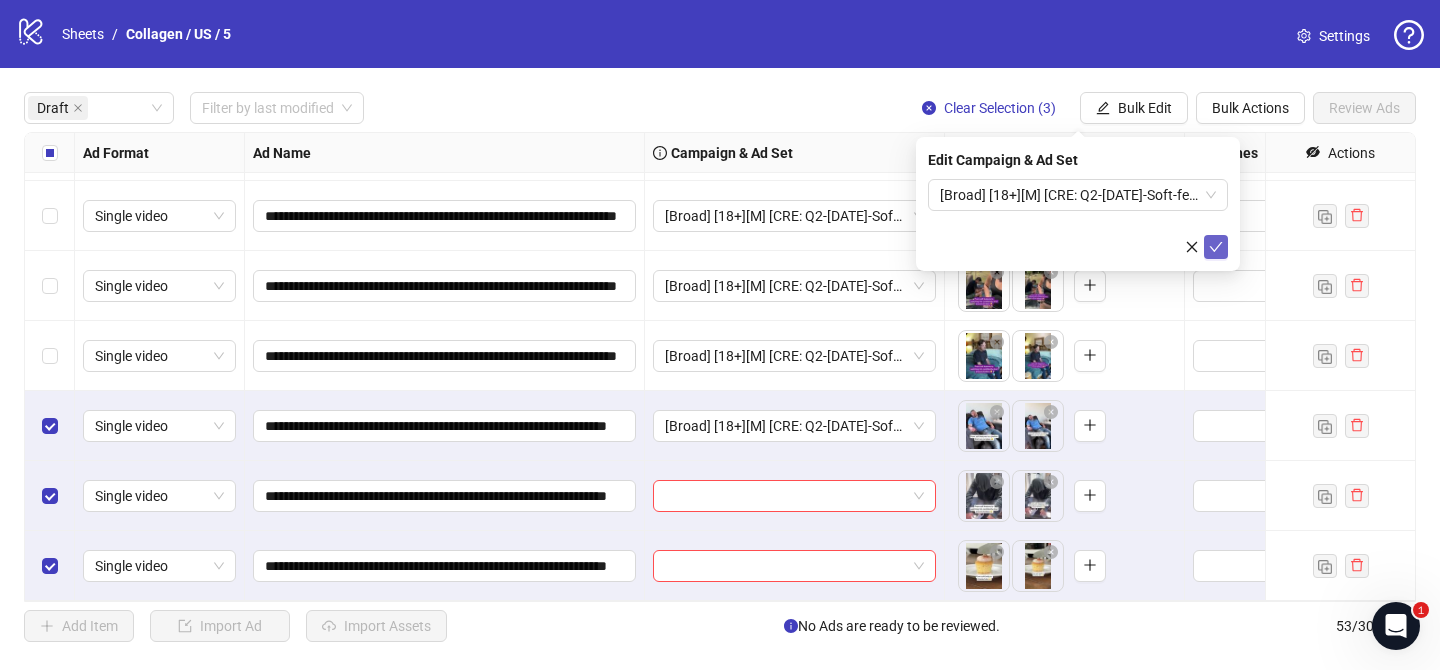 click 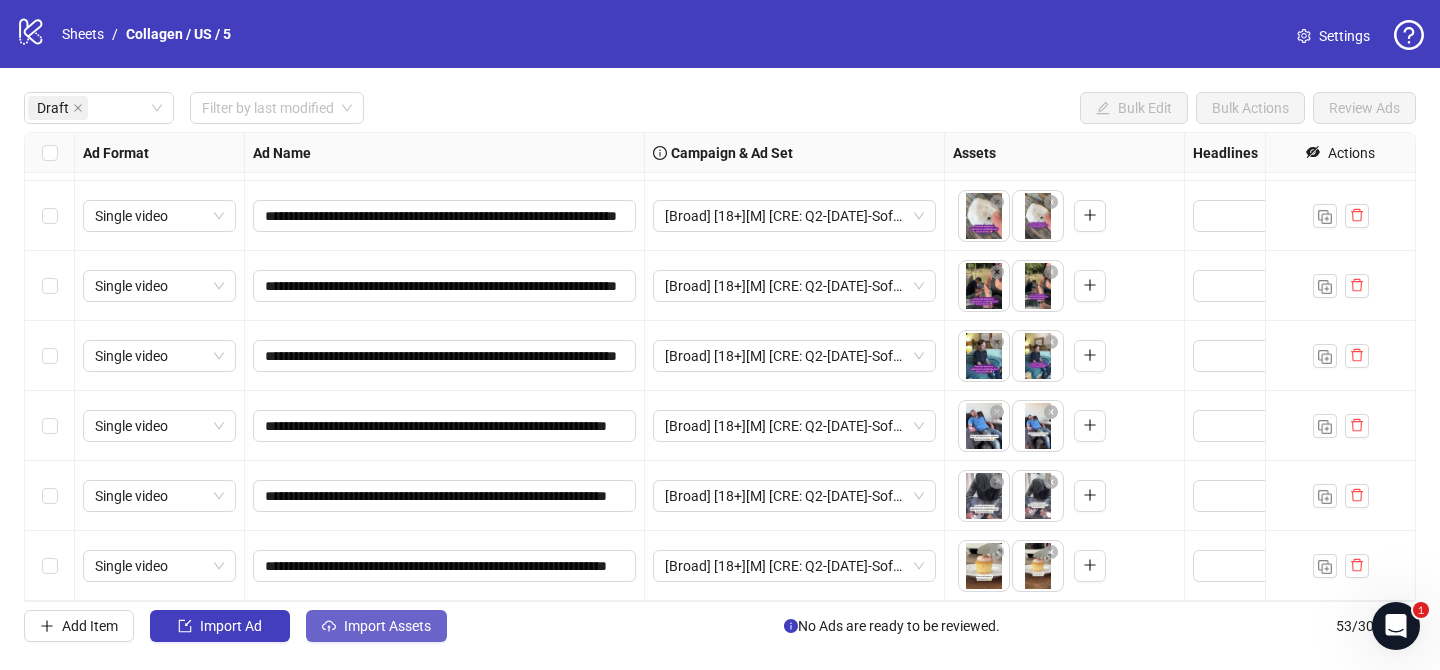 click on "Import Assets" at bounding box center [376, 626] 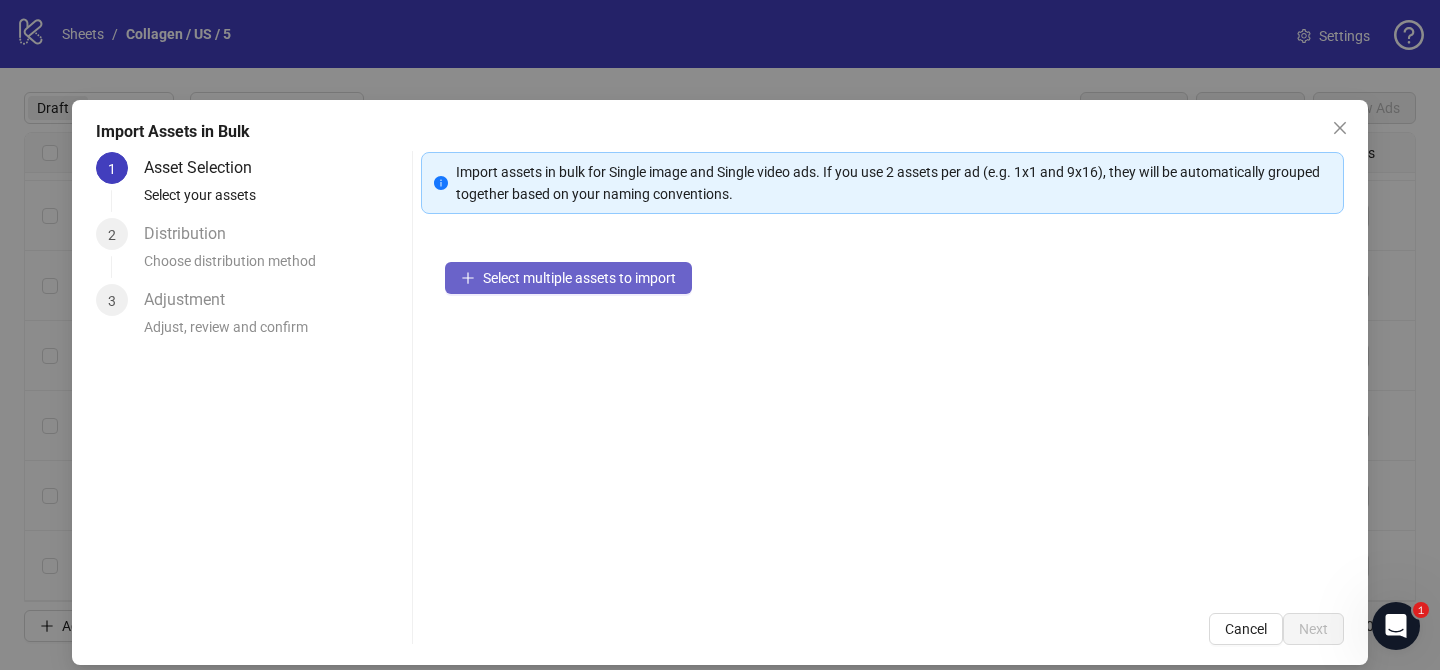 click on "Select multiple assets to import" at bounding box center (579, 278) 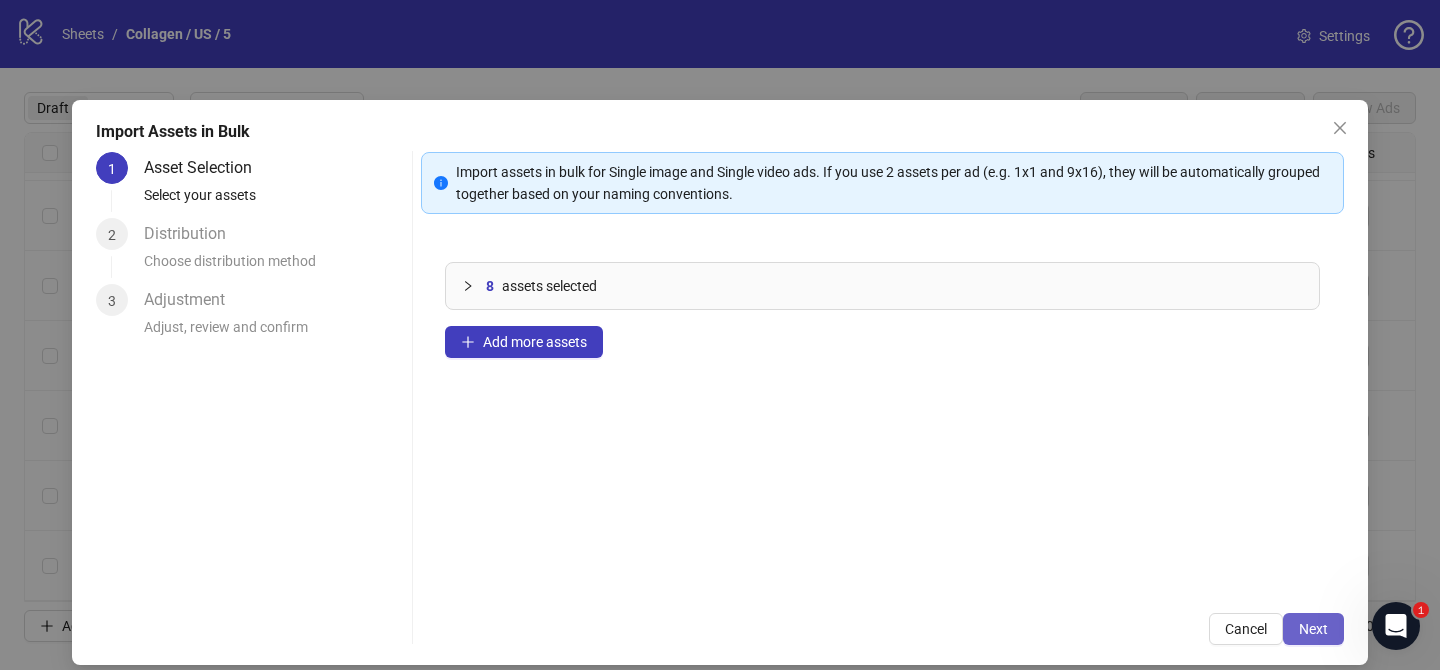 click on "Next" at bounding box center (1313, 629) 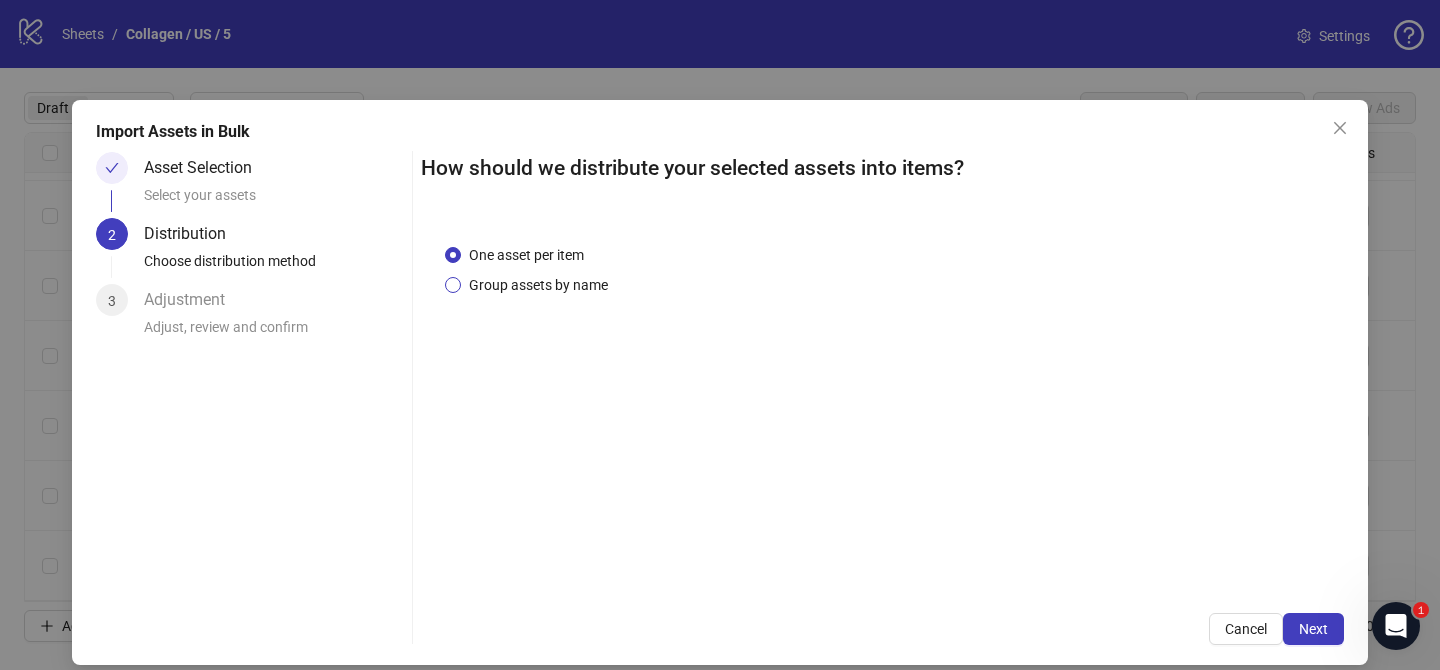 click on "Group assets by name" at bounding box center [538, 285] 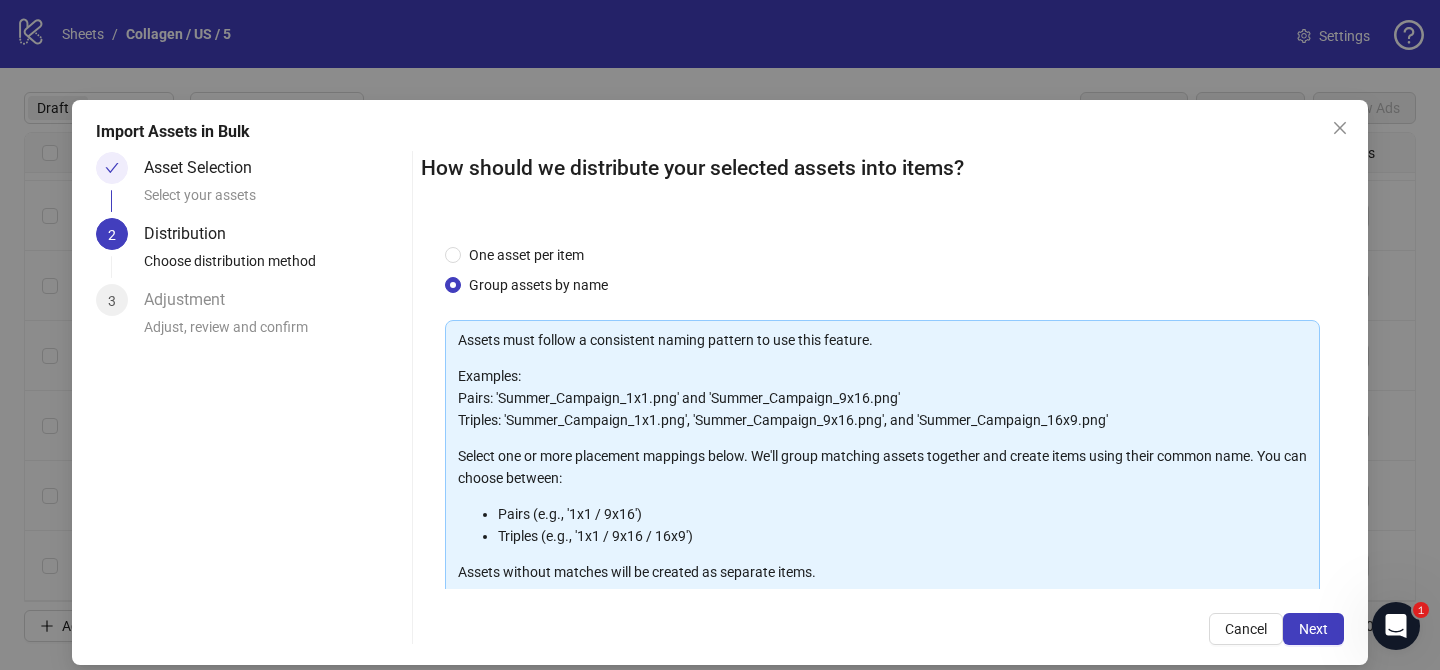 scroll, scrollTop: 216, scrollLeft: 0, axis: vertical 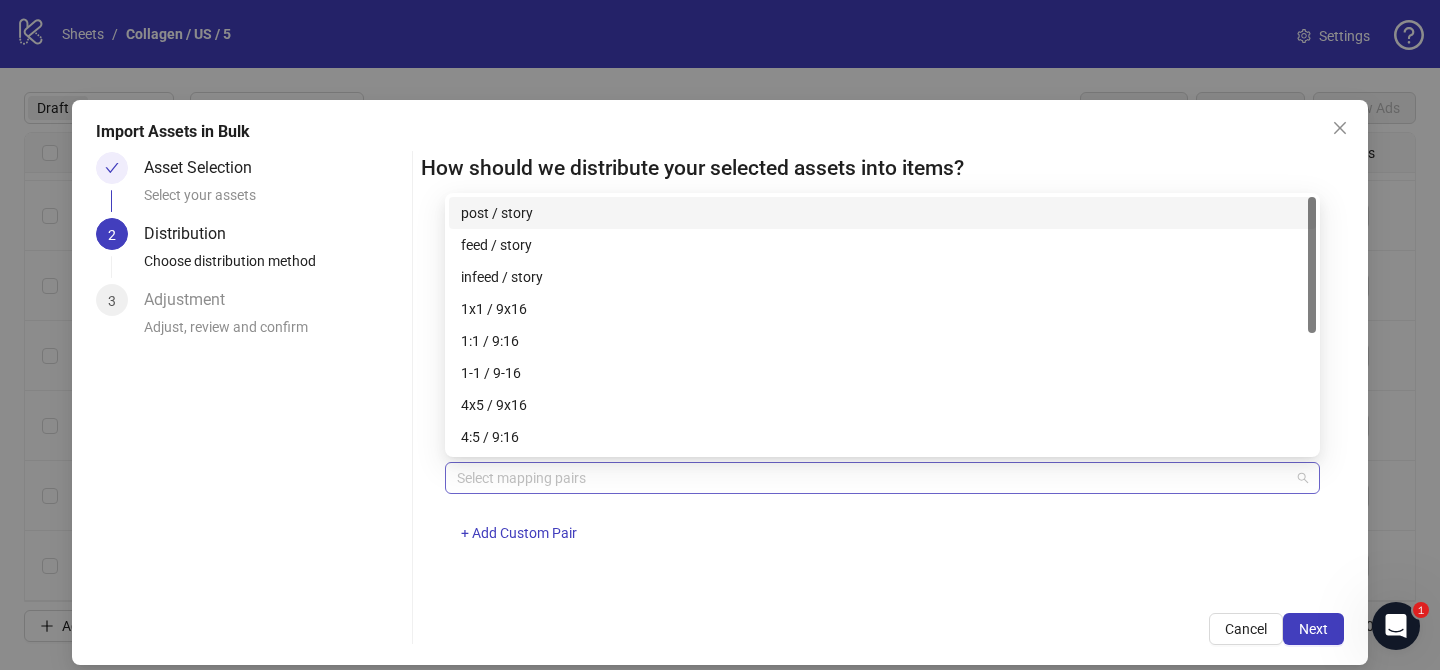 click at bounding box center [872, 478] 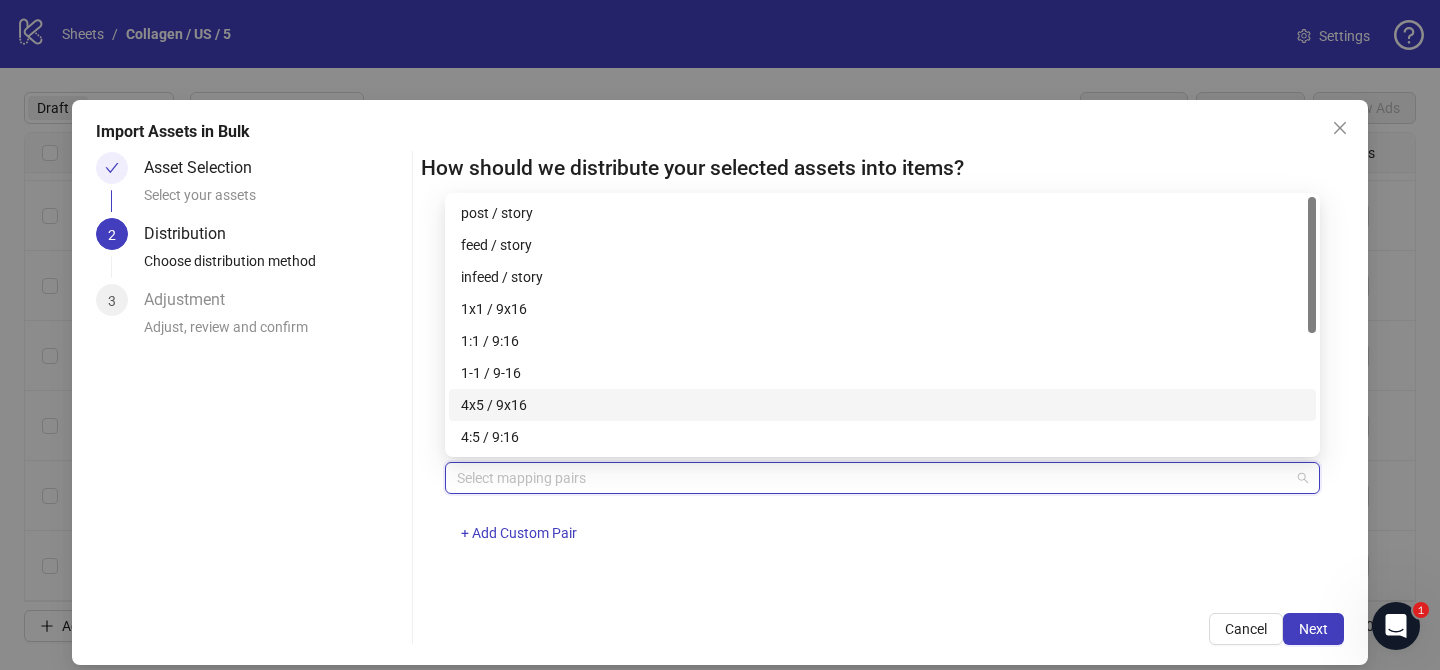 click on "4x5 / 9x16" at bounding box center [882, 405] 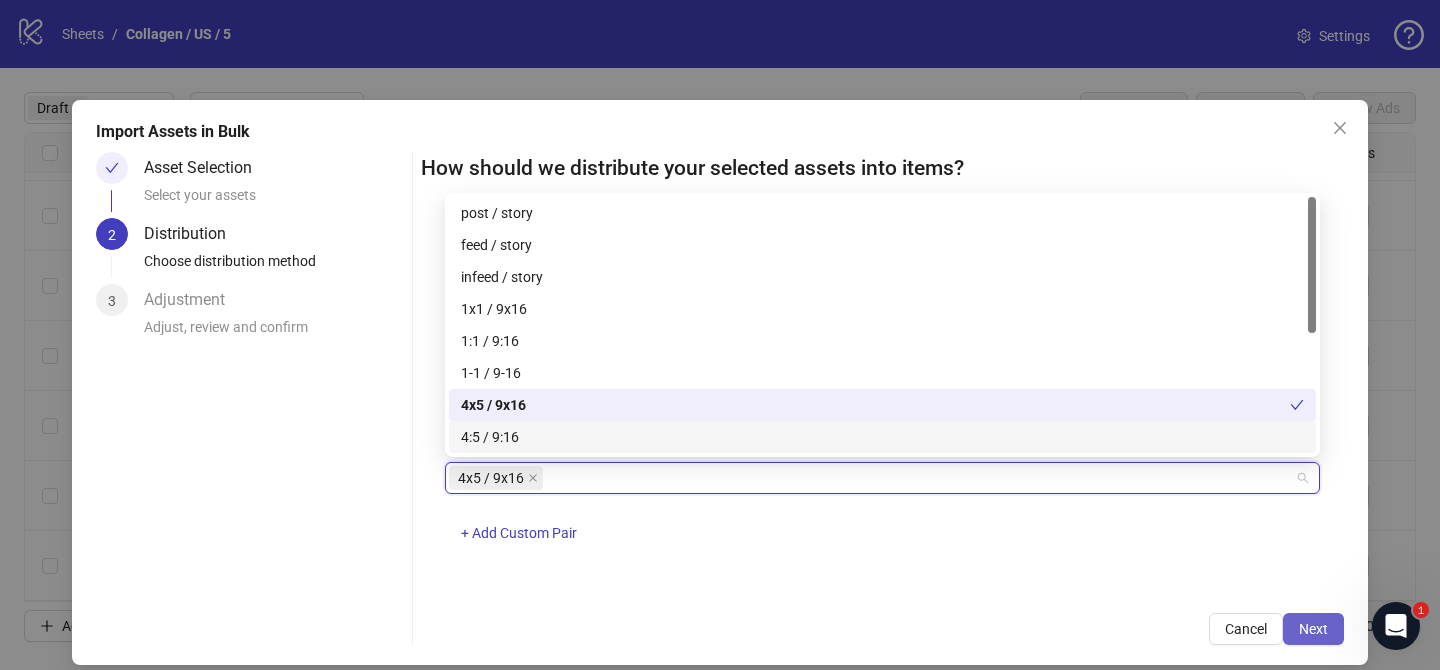 click on "Next" at bounding box center (1313, 629) 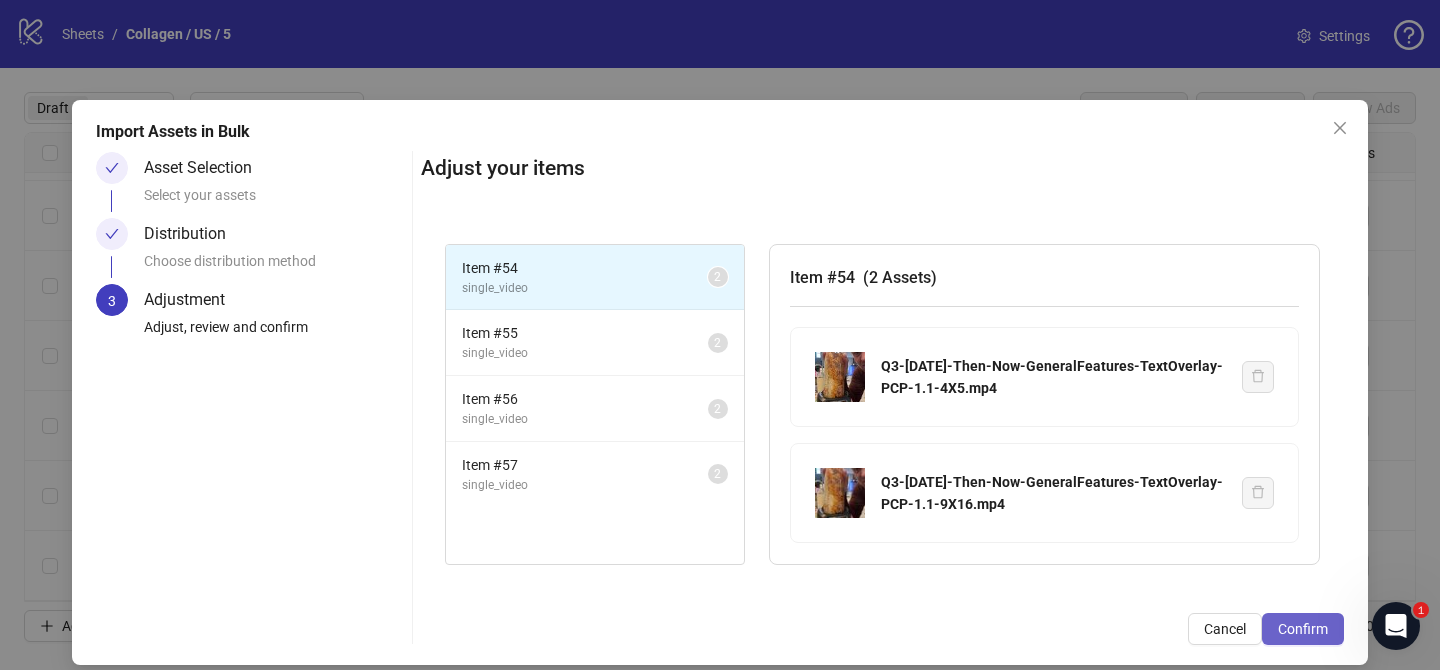 click on "Confirm" at bounding box center [1303, 629] 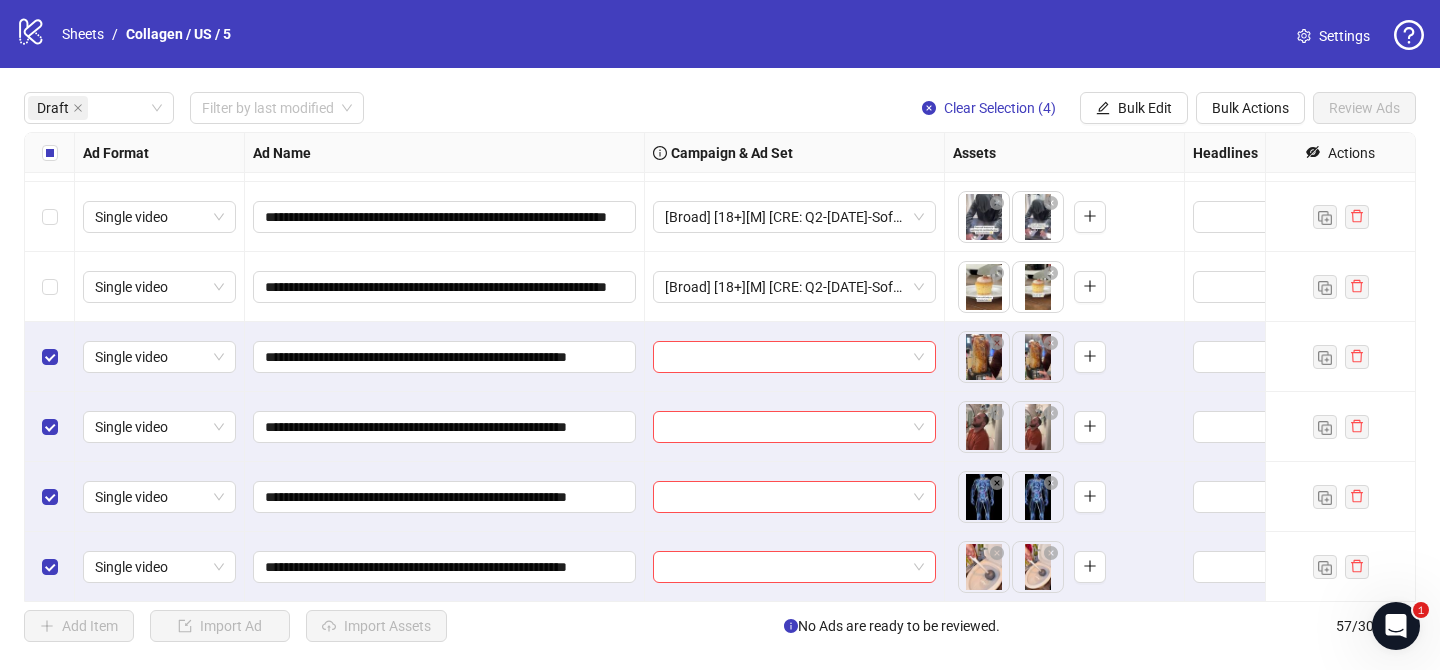 scroll, scrollTop: 482, scrollLeft: 0, axis: vertical 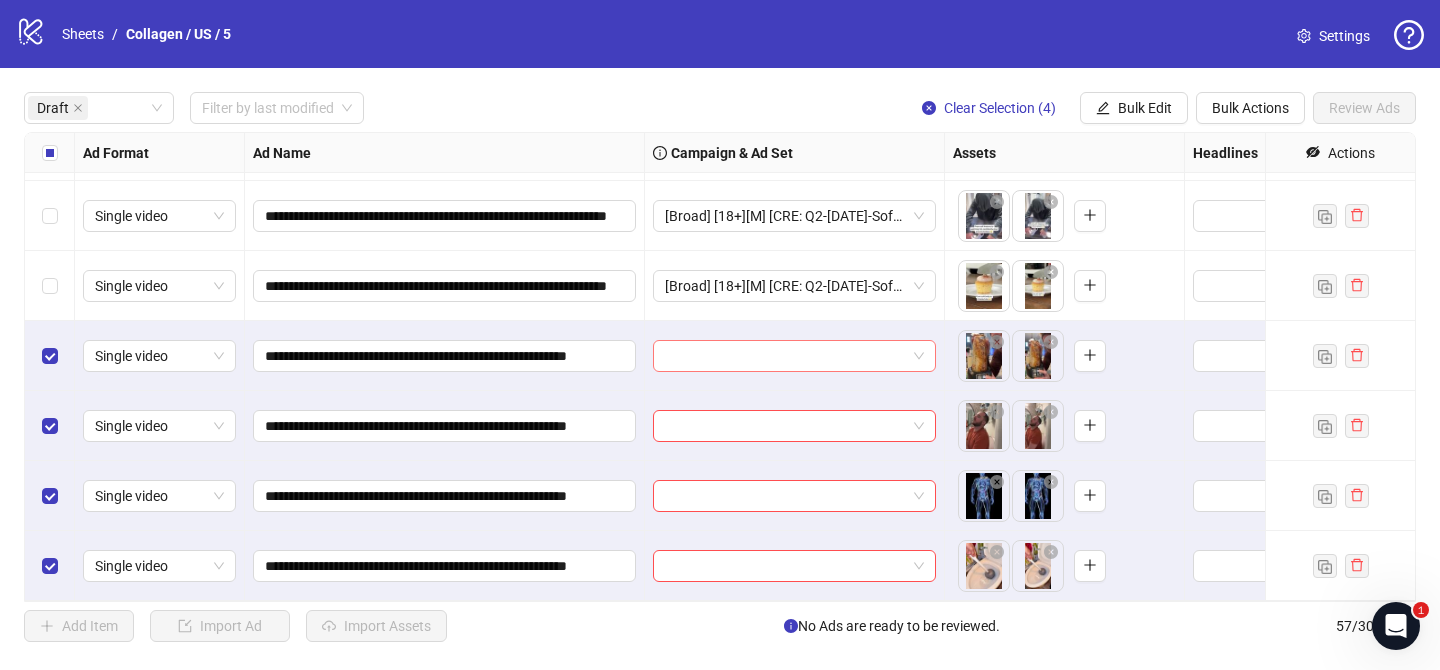 click at bounding box center (785, 356) 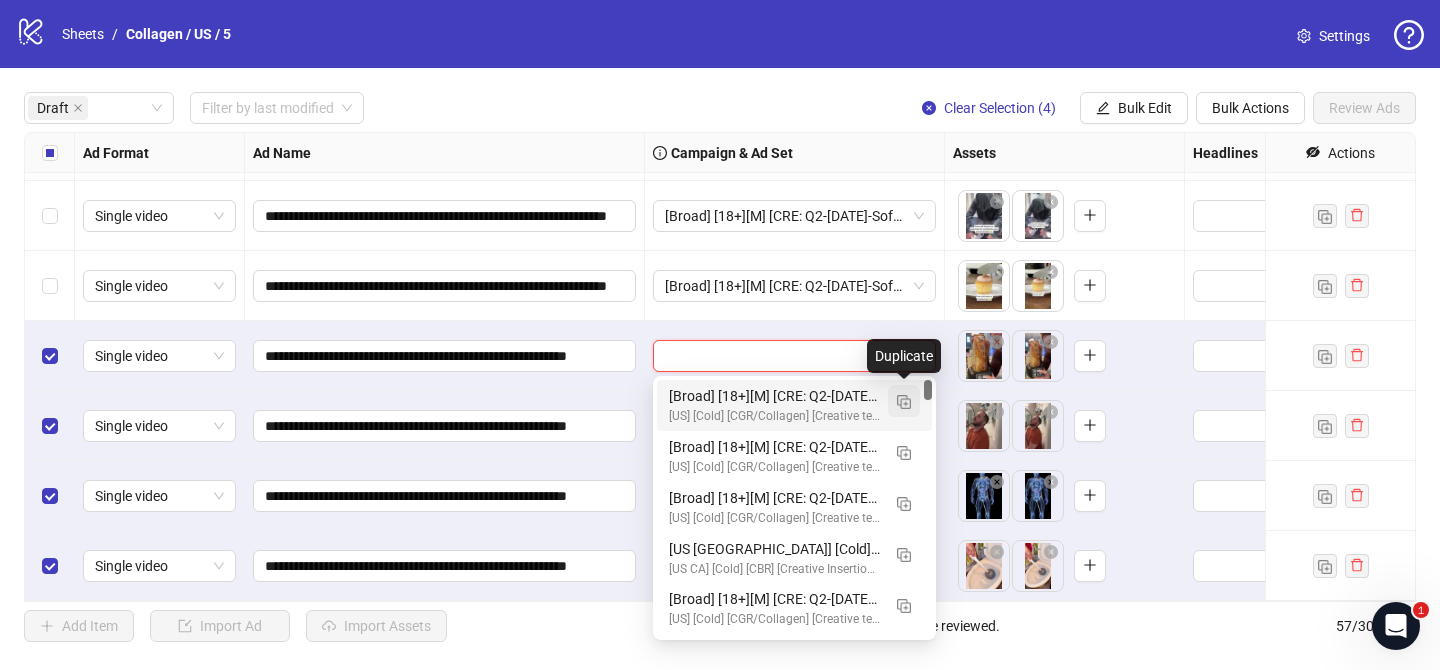 click at bounding box center [904, 402] 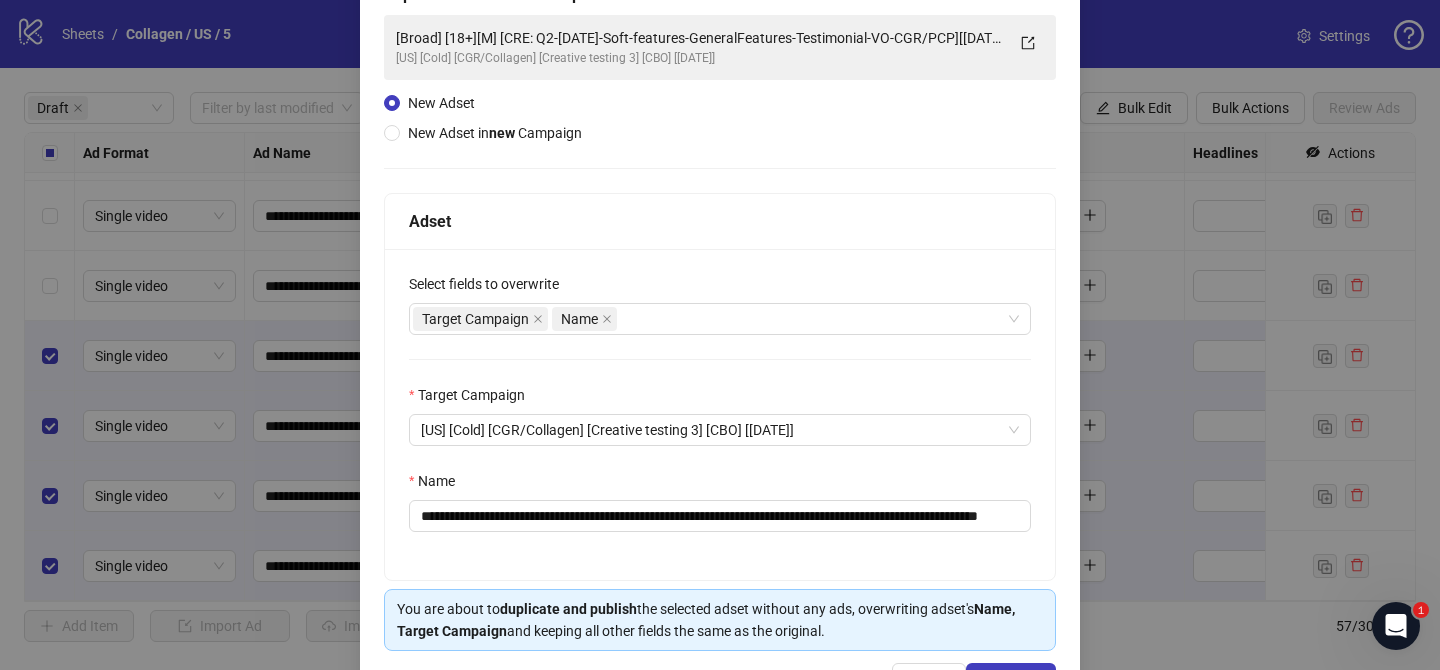 scroll, scrollTop: 148, scrollLeft: 0, axis: vertical 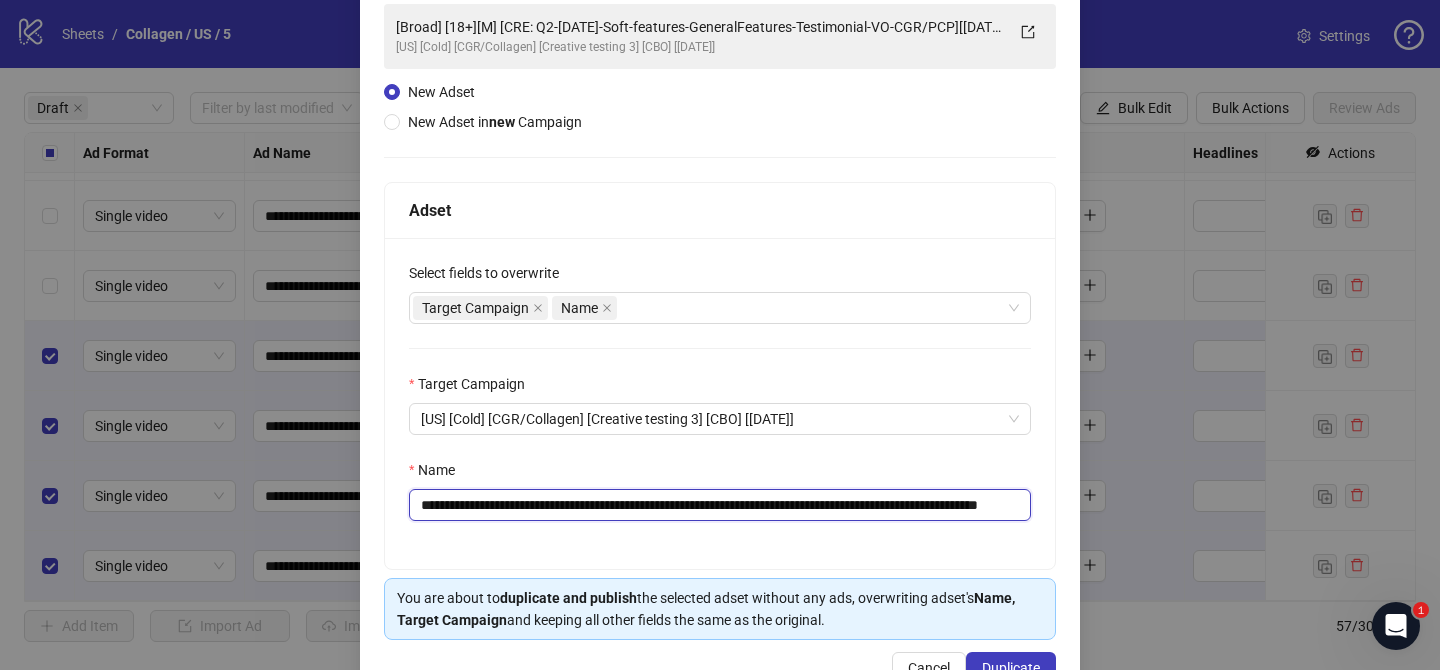 drag, startPoint x: 561, startPoint y: 505, endPoint x: 889, endPoint y: 506, distance: 328.00153 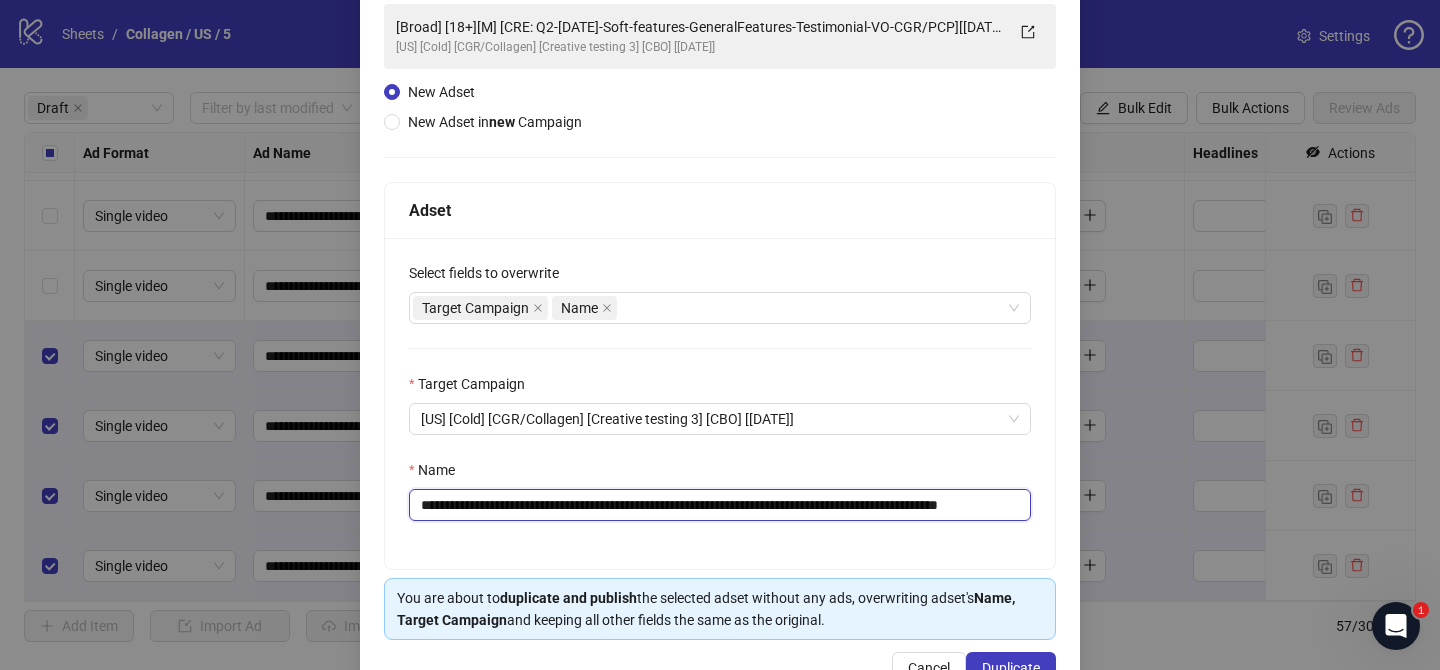 scroll, scrollTop: 0, scrollLeft: 81, axis: horizontal 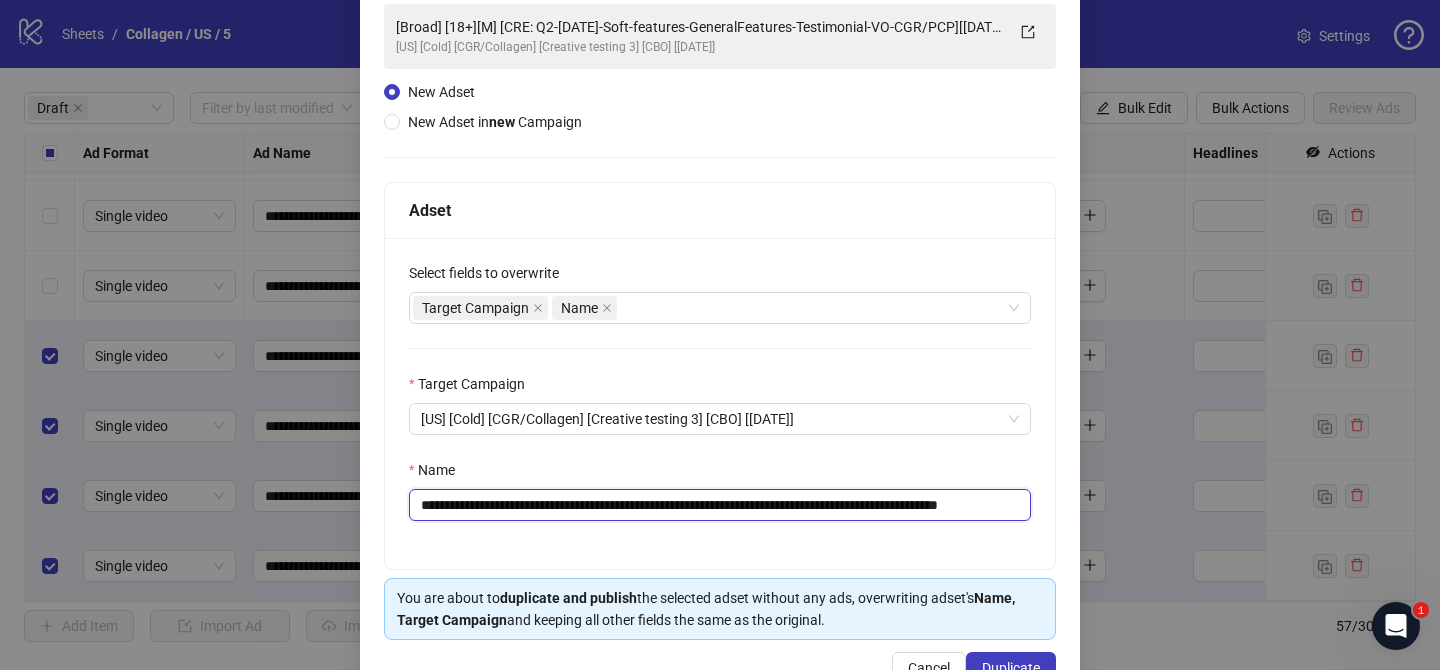 drag, startPoint x: 977, startPoint y: 508, endPoint x: 1078, endPoint y: 508, distance: 101 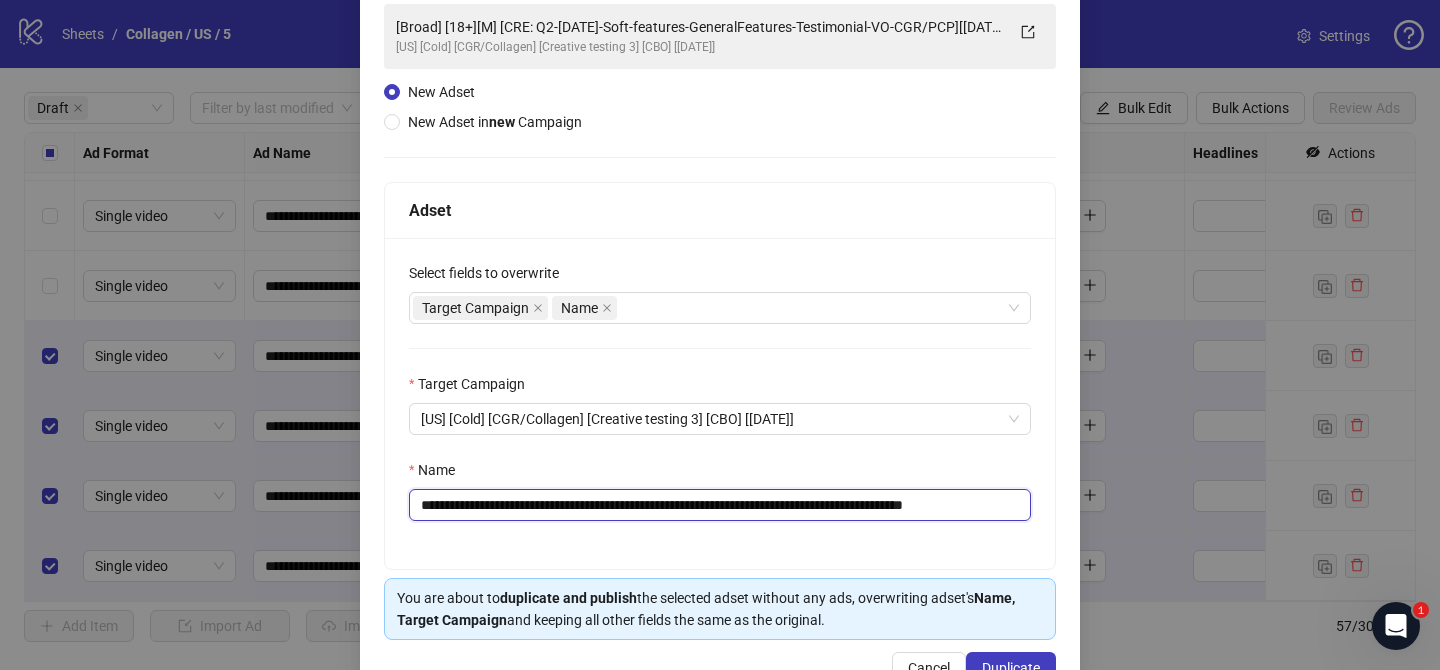 scroll, scrollTop: 0, scrollLeft: 38, axis: horizontal 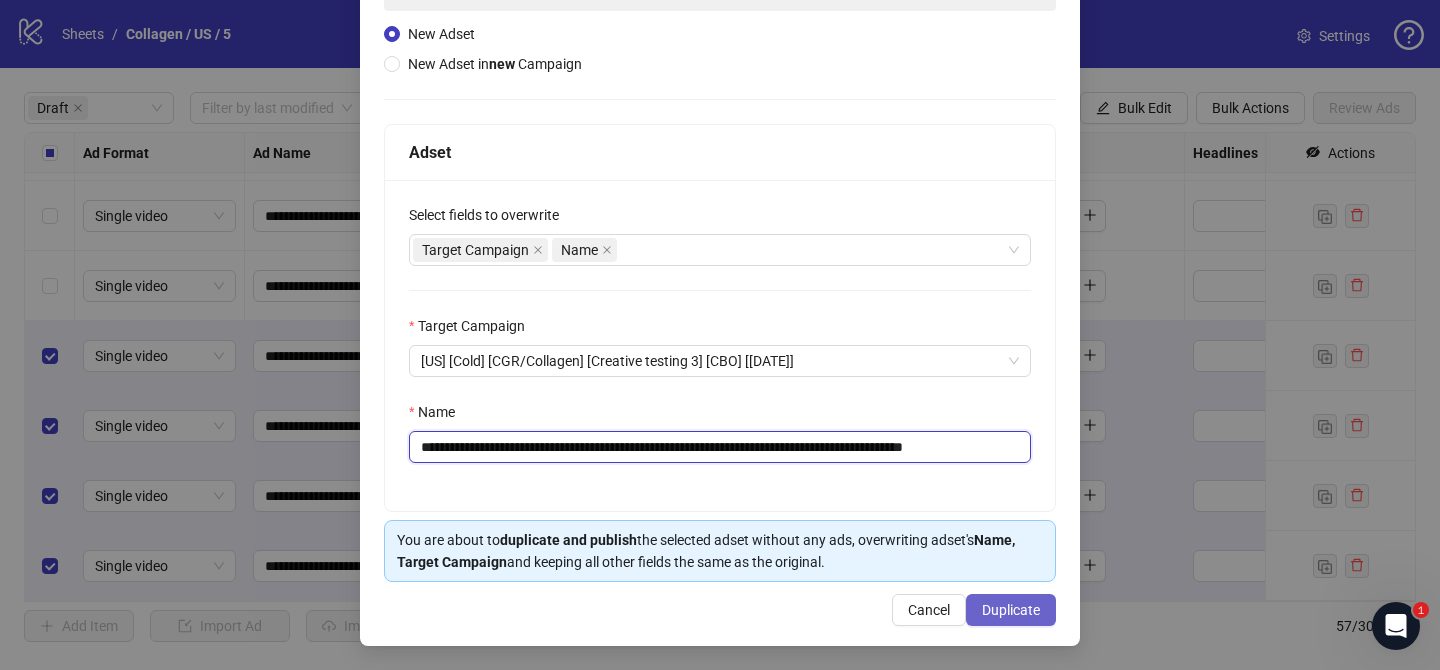 type on "**********" 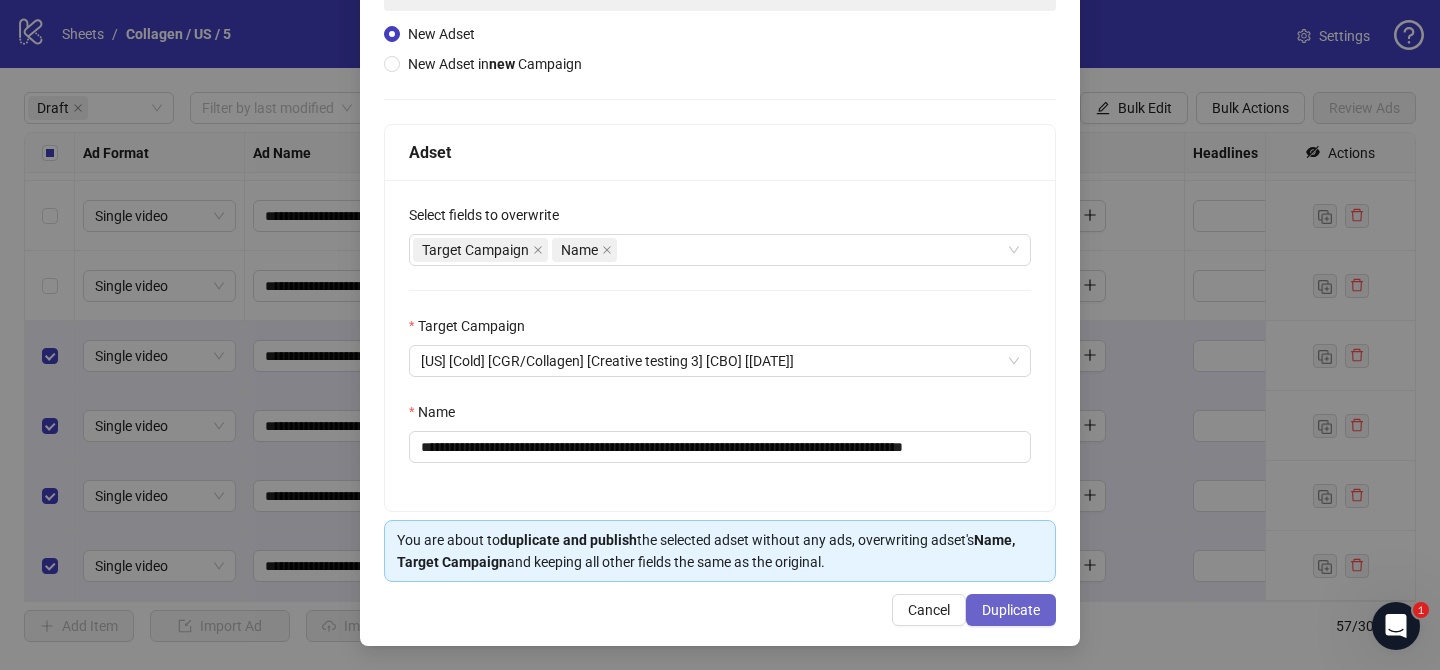 click on "Duplicate" at bounding box center [1011, 610] 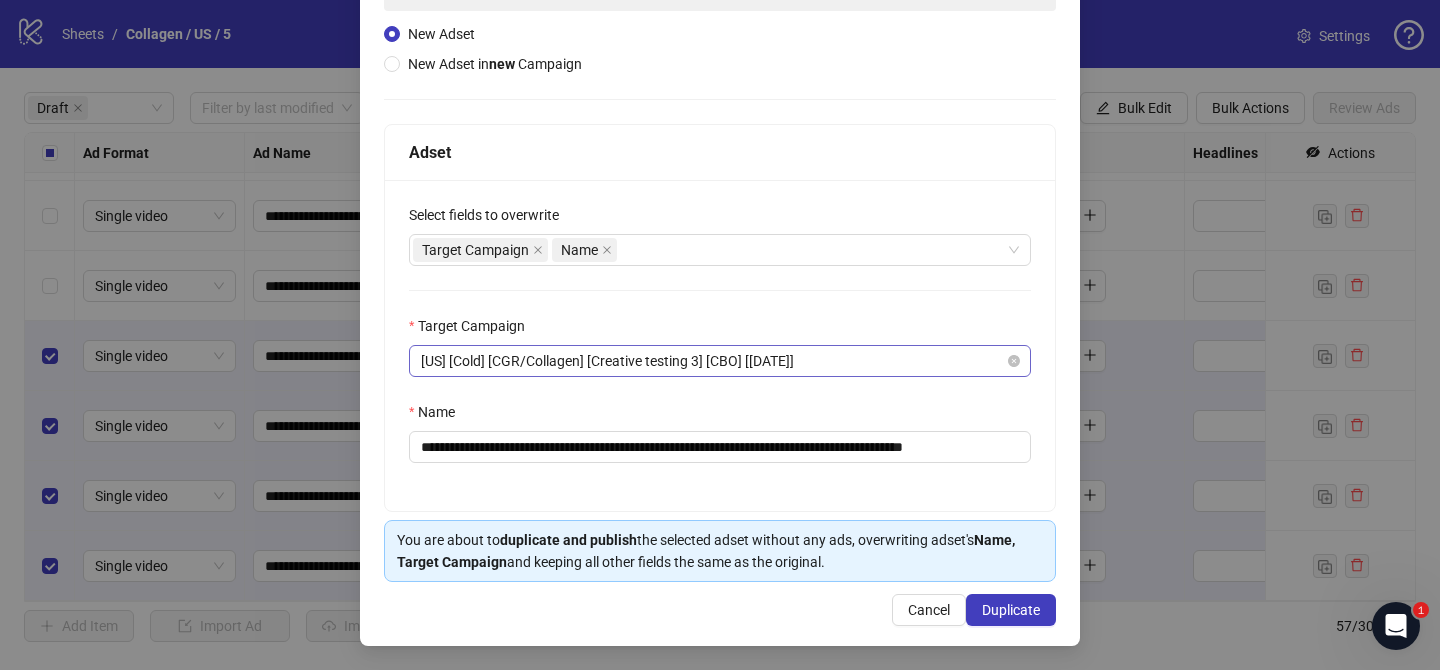 scroll, scrollTop: 0, scrollLeft: 0, axis: both 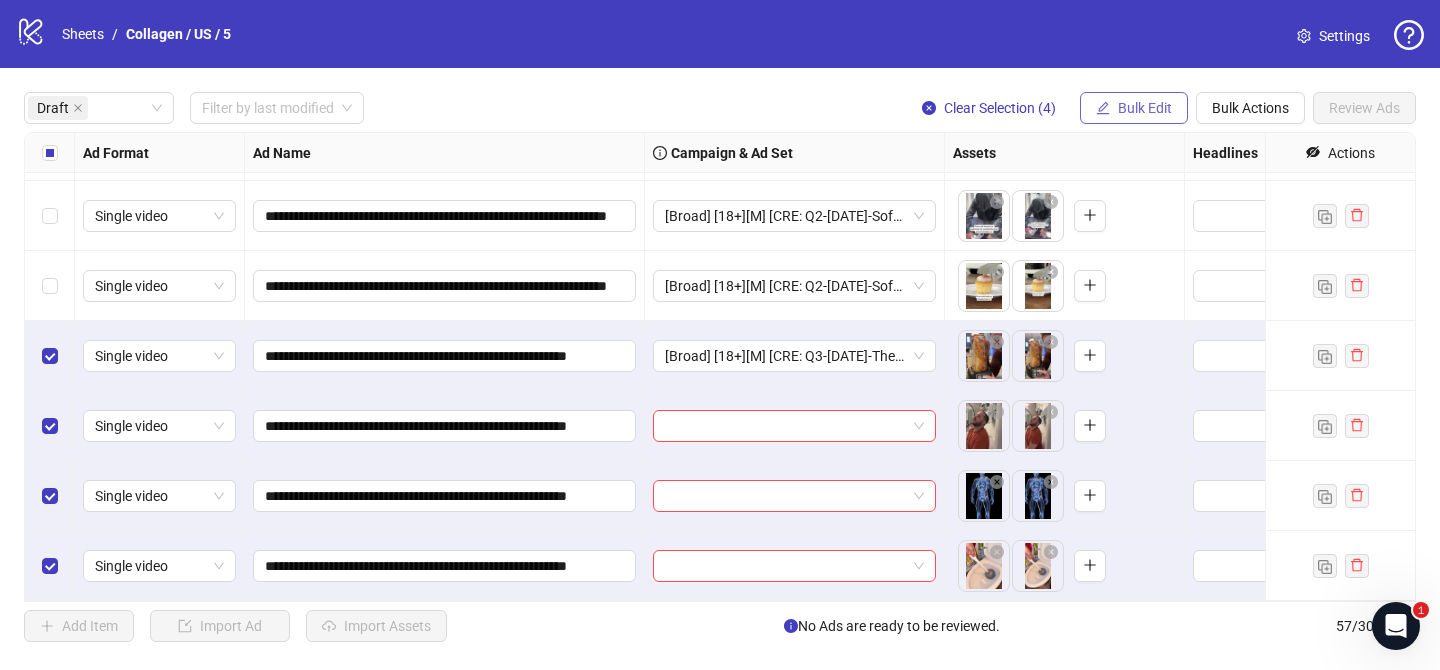 click on "Bulk Edit" at bounding box center (1145, 108) 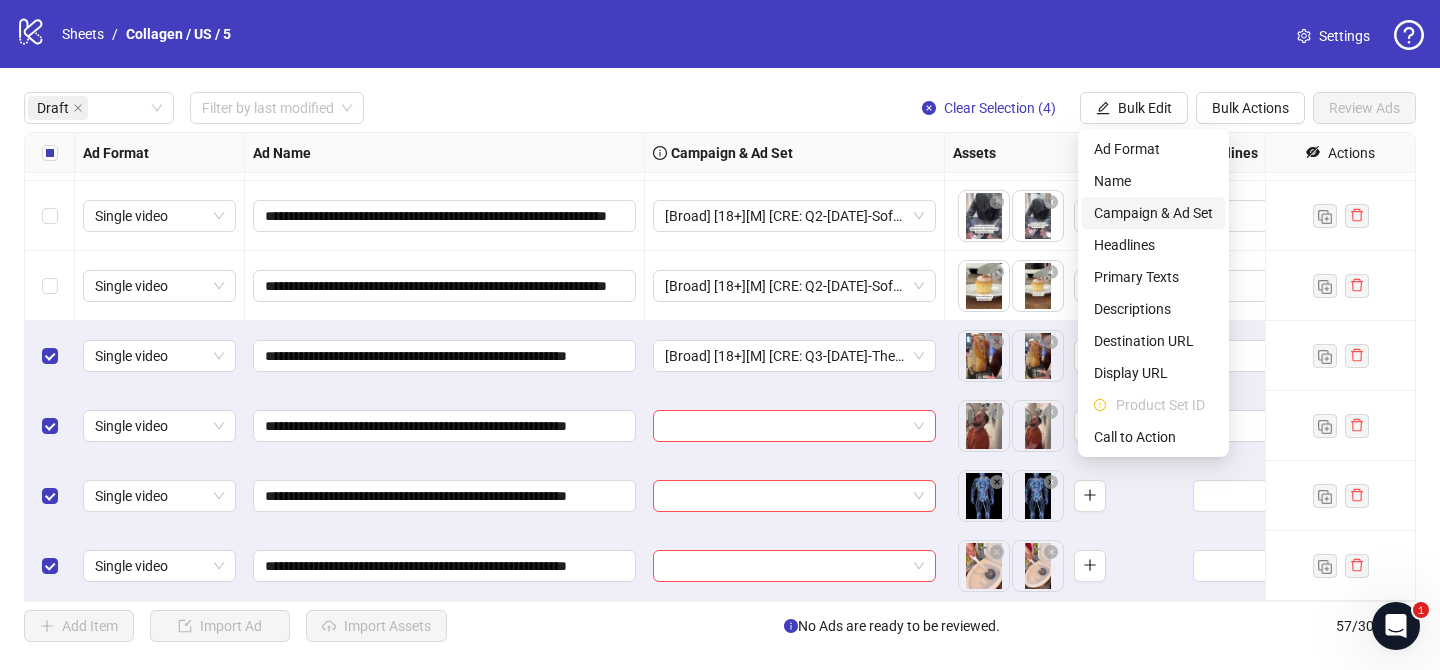 click on "Campaign & Ad Set" at bounding box center (1153, 213) 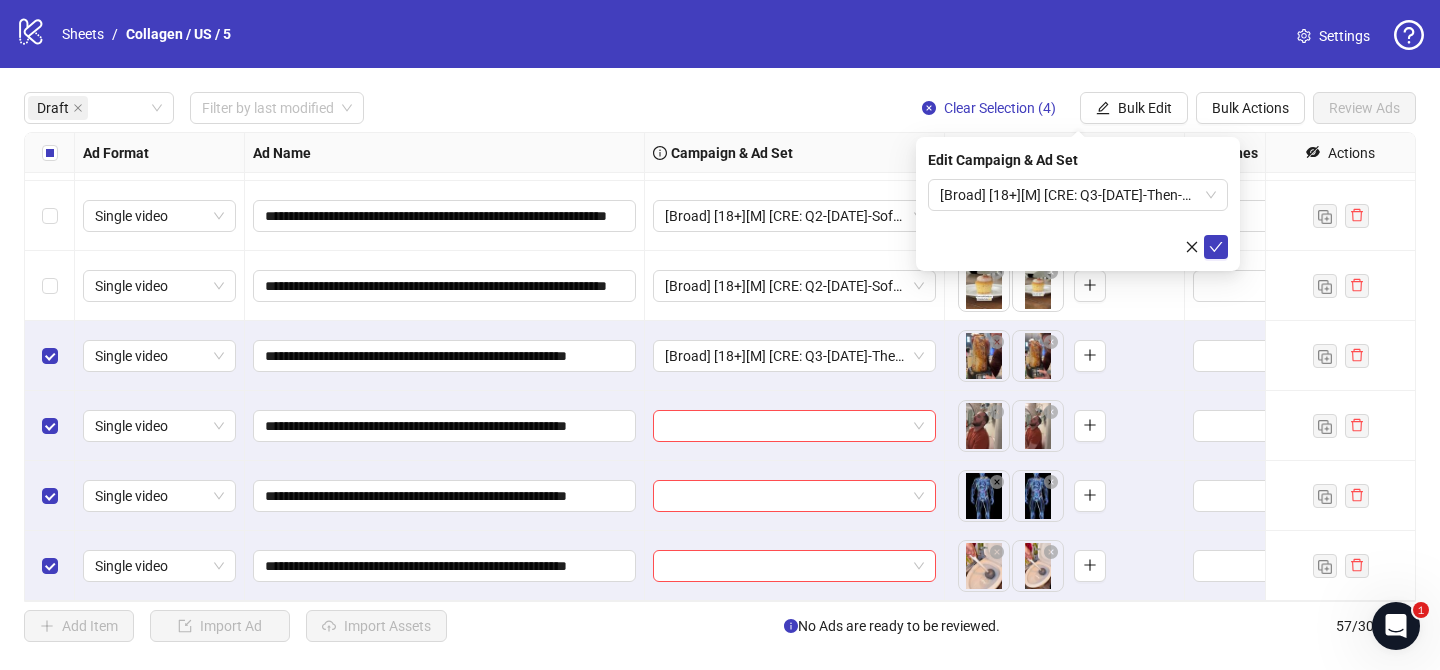 click 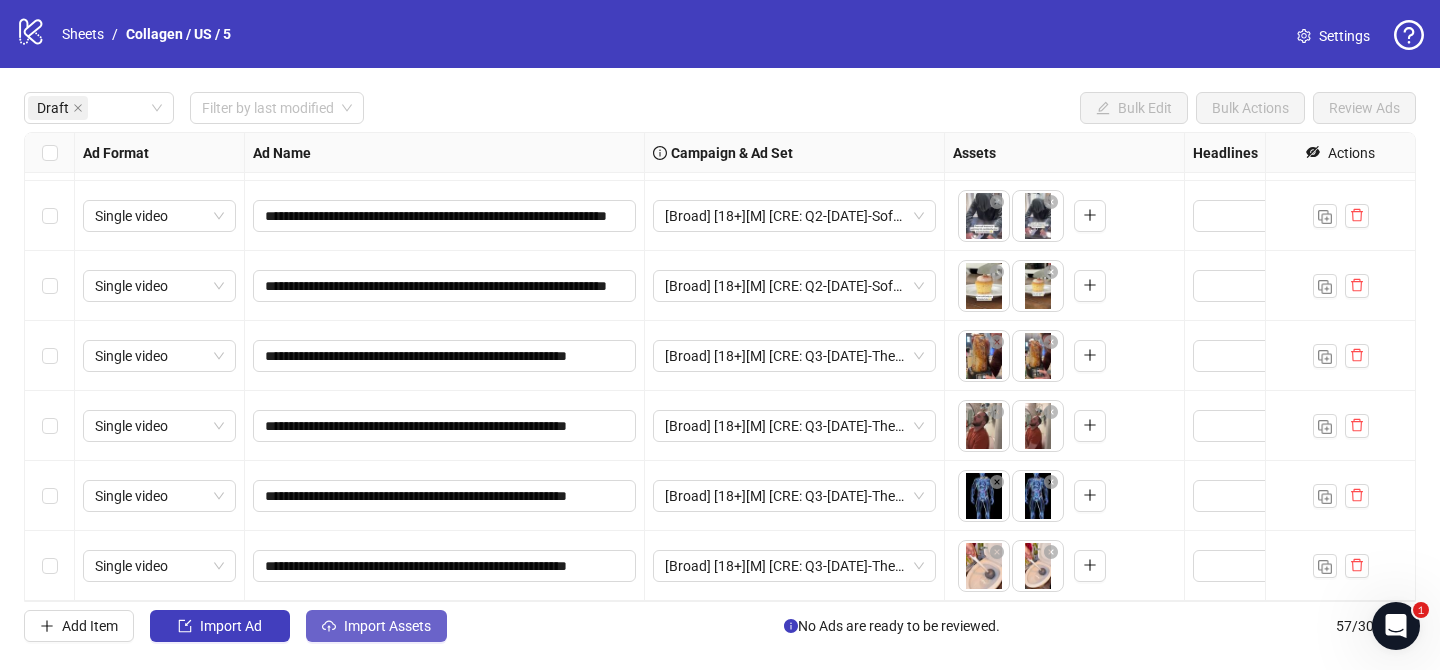 click on "Import Assets" at bounding box center (387, 626) 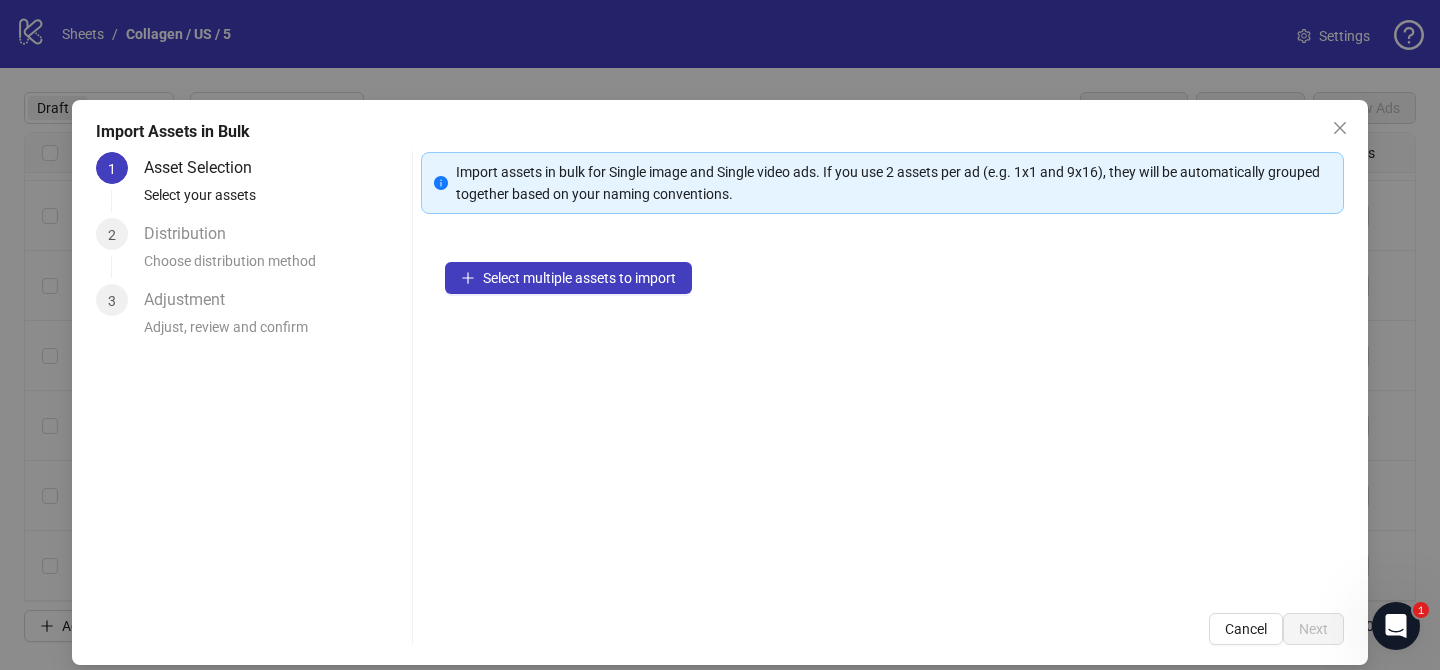 click on "Select multiple assets to import" at bounding box center [882, 413] 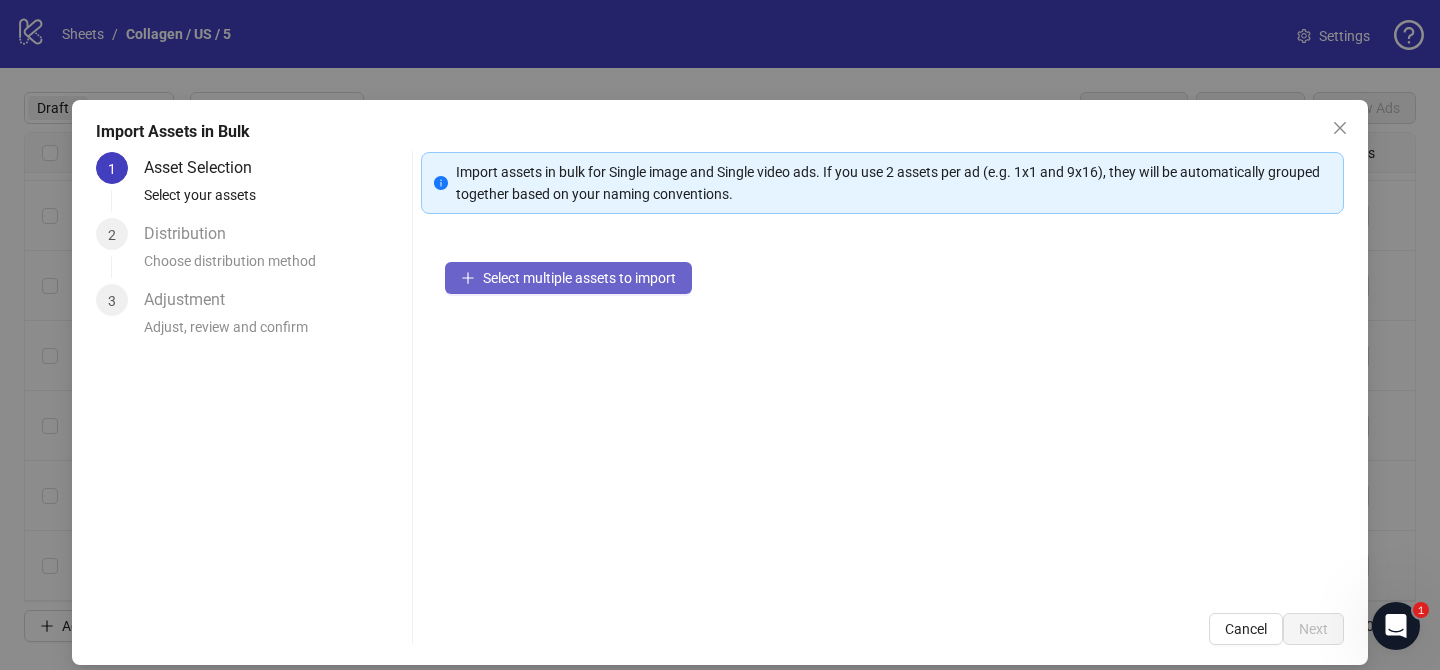 click on "Select multiple assets to import" at bounding box center [579, 278] 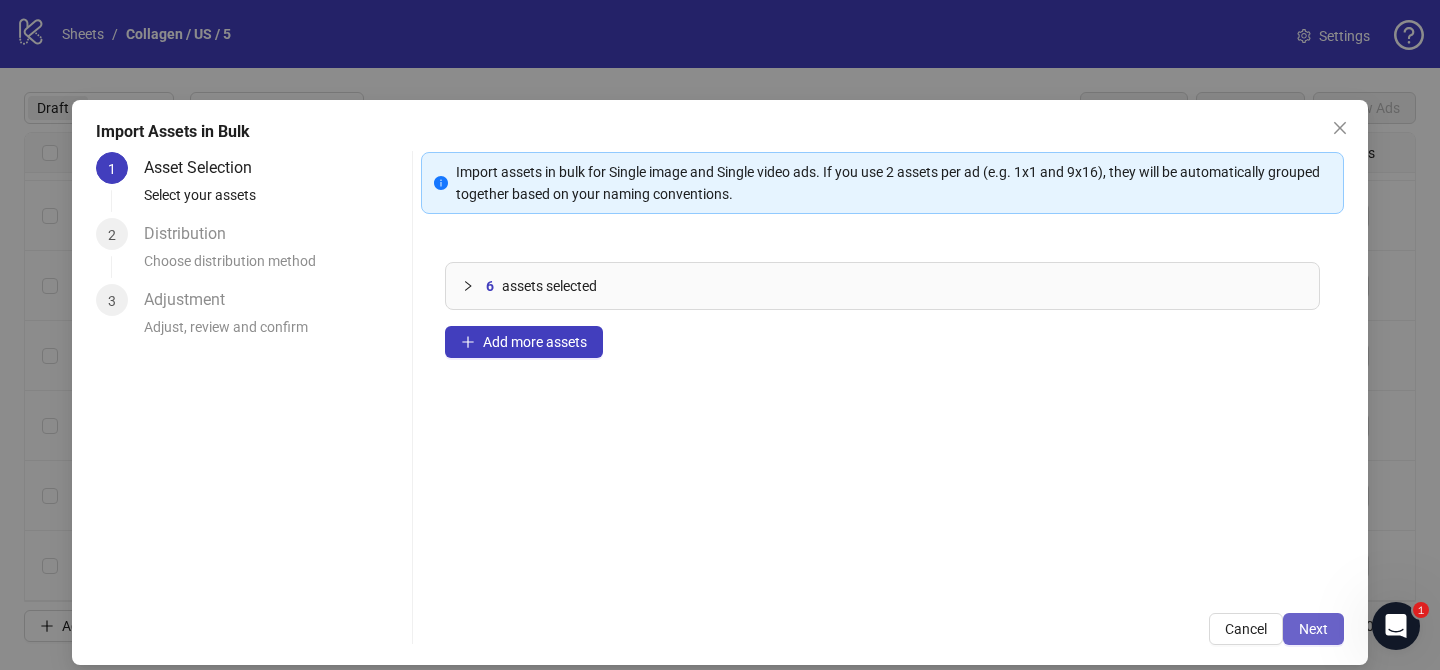 click on "Next" at bounding box center [1313, 629] 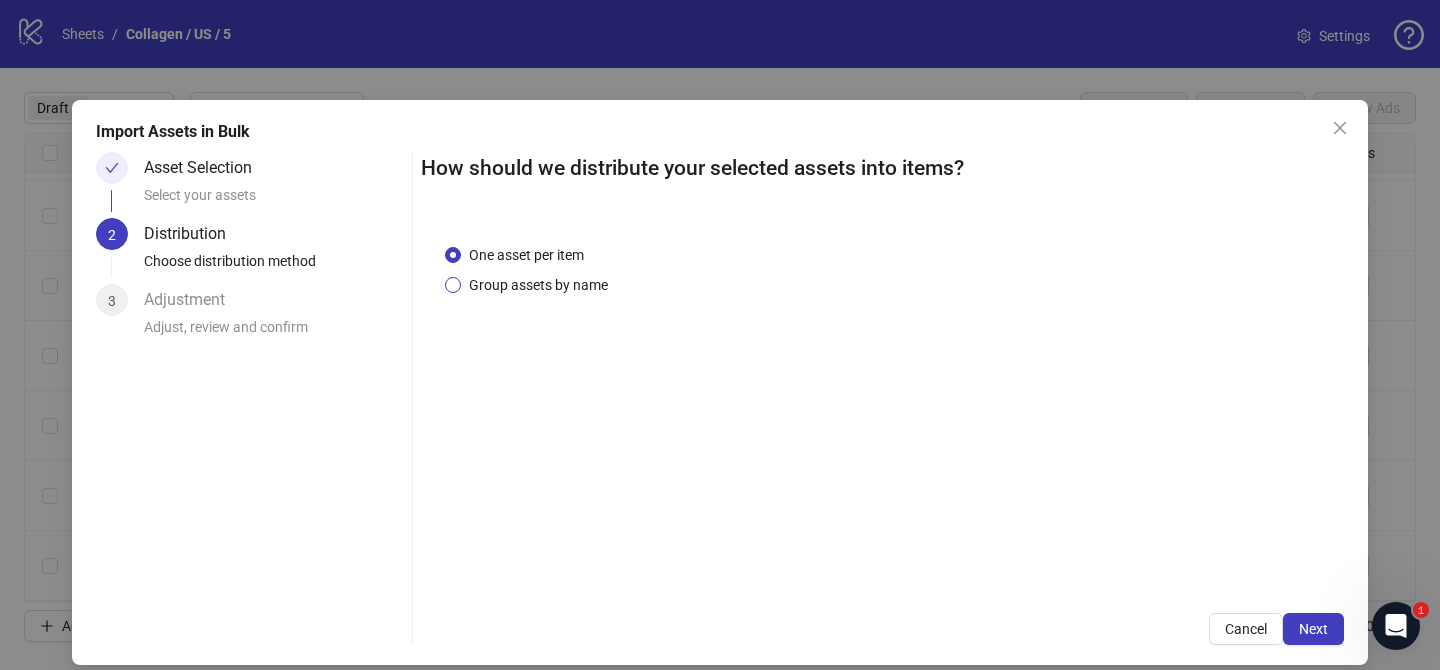 click on "Group assets by name" at bounding box center [538, 285] 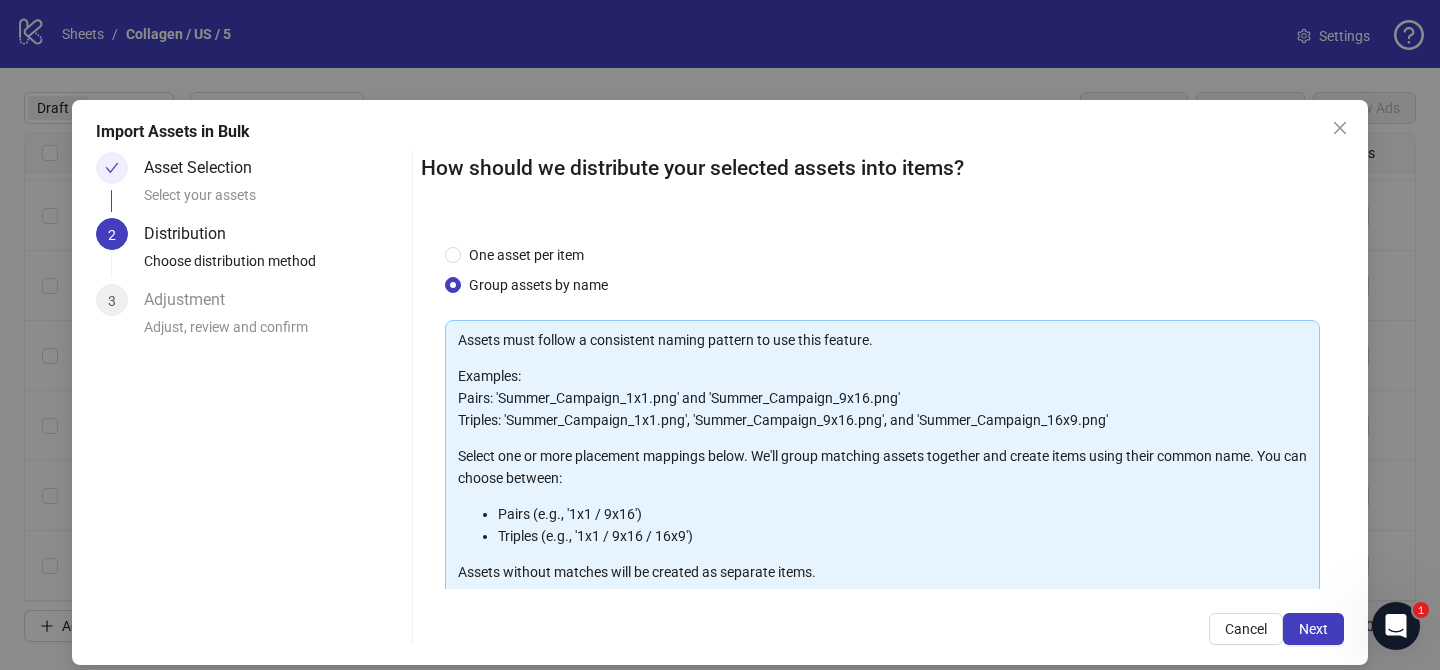 scroll, scrollTop: 216, scrollLeft: 0, axis: vertical 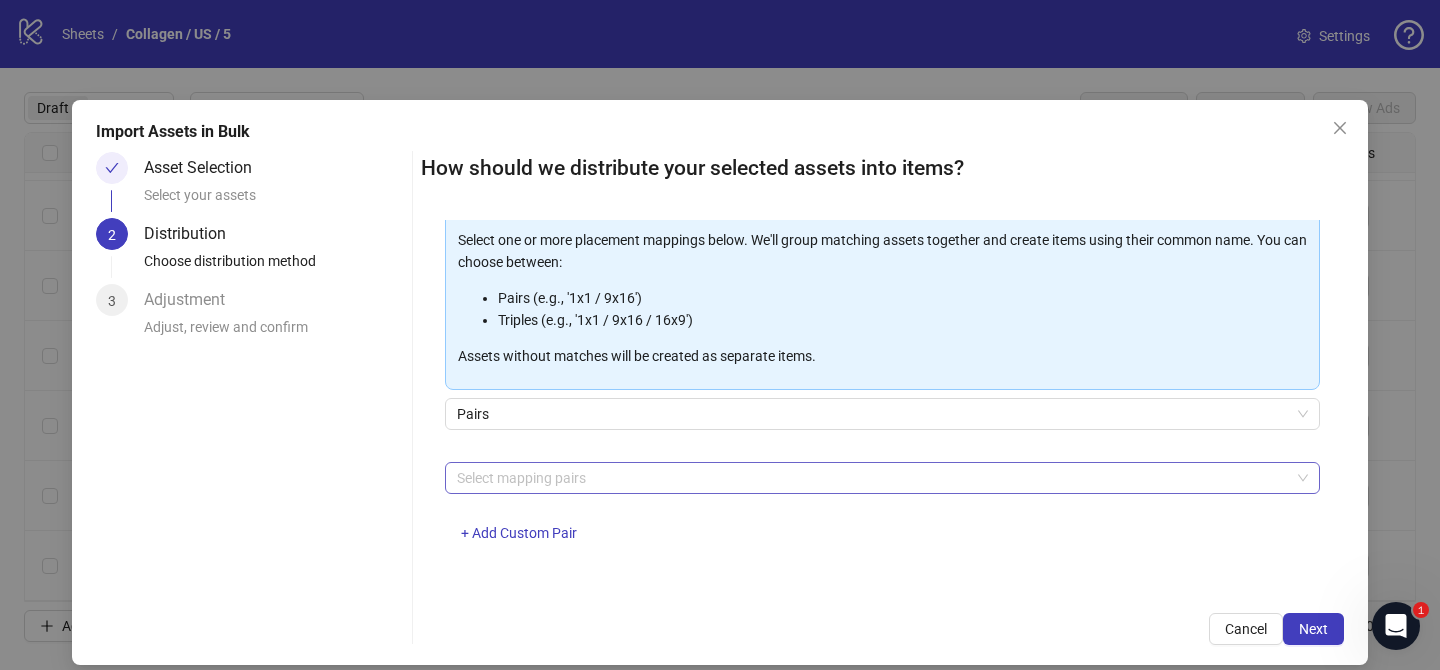 click at bounding box center [872, 478] 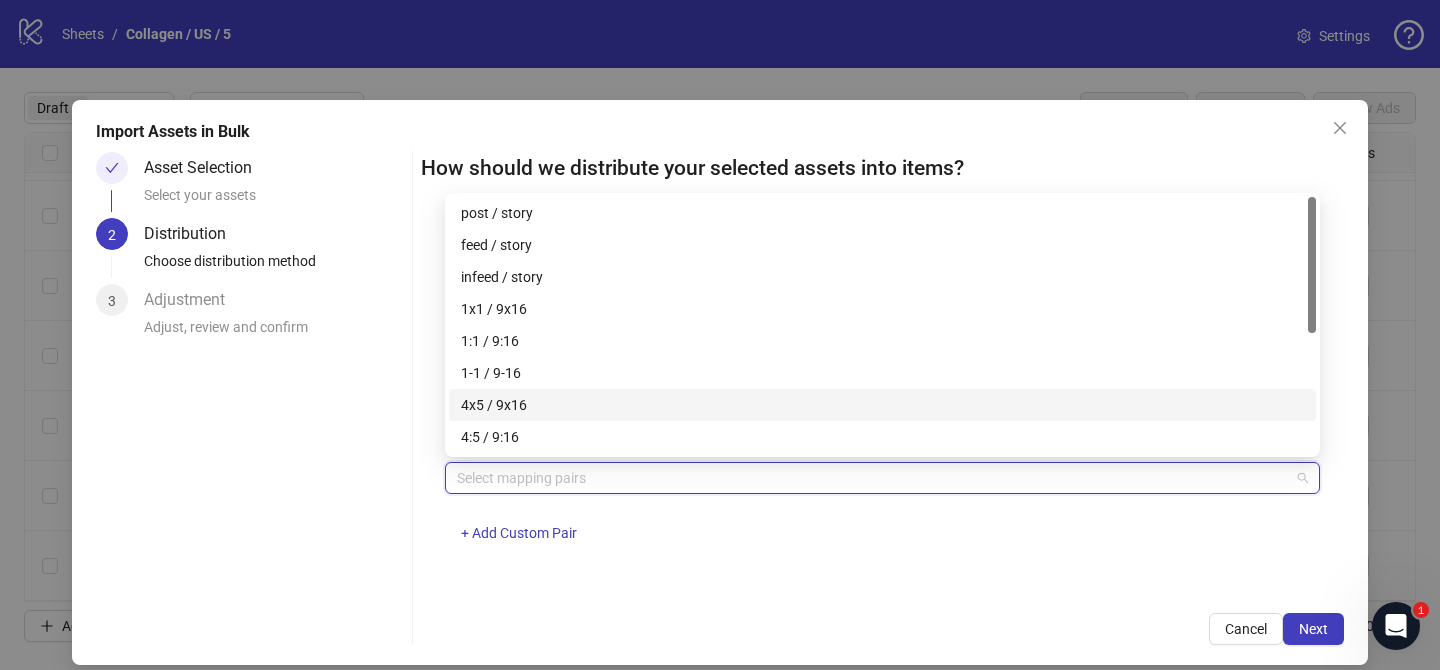click on "4x5 / 9x16" at bounding box center (882, 405) 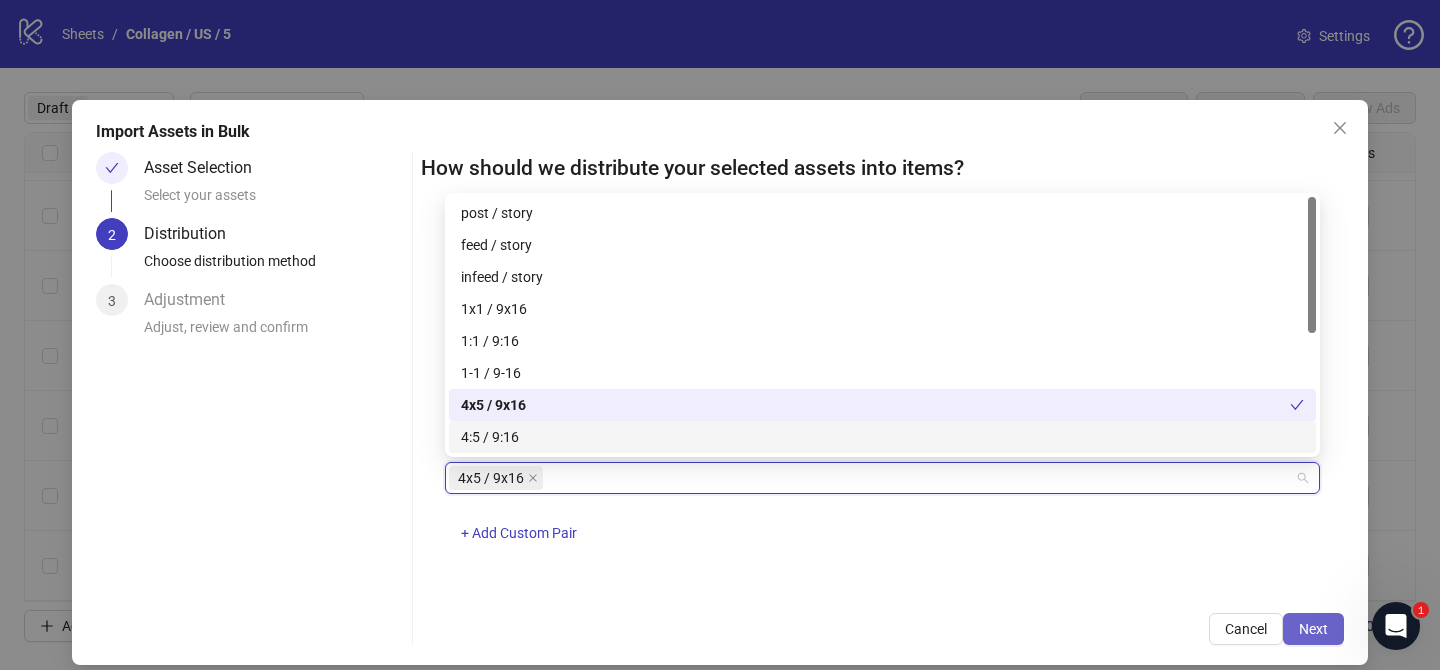click on "Next" at bounding box center [1313, 629] 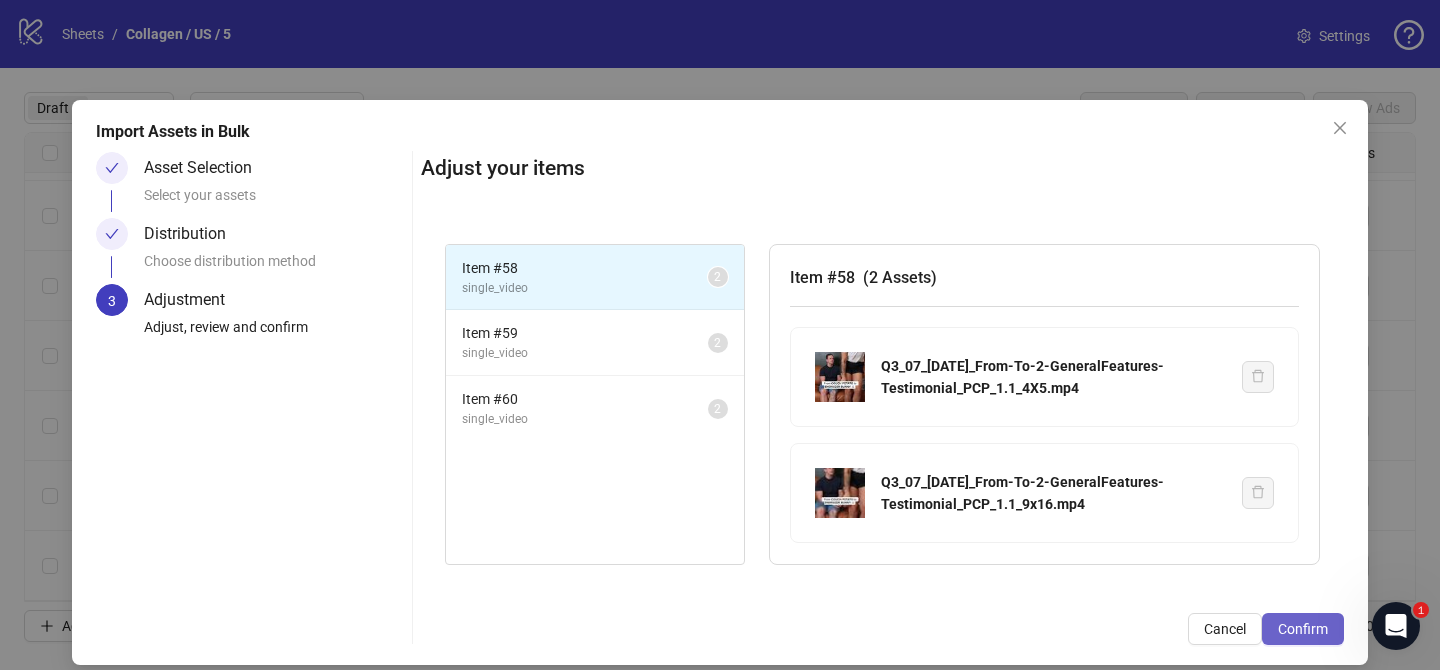 click on "Confirm" at bounding box center (1303, 629) 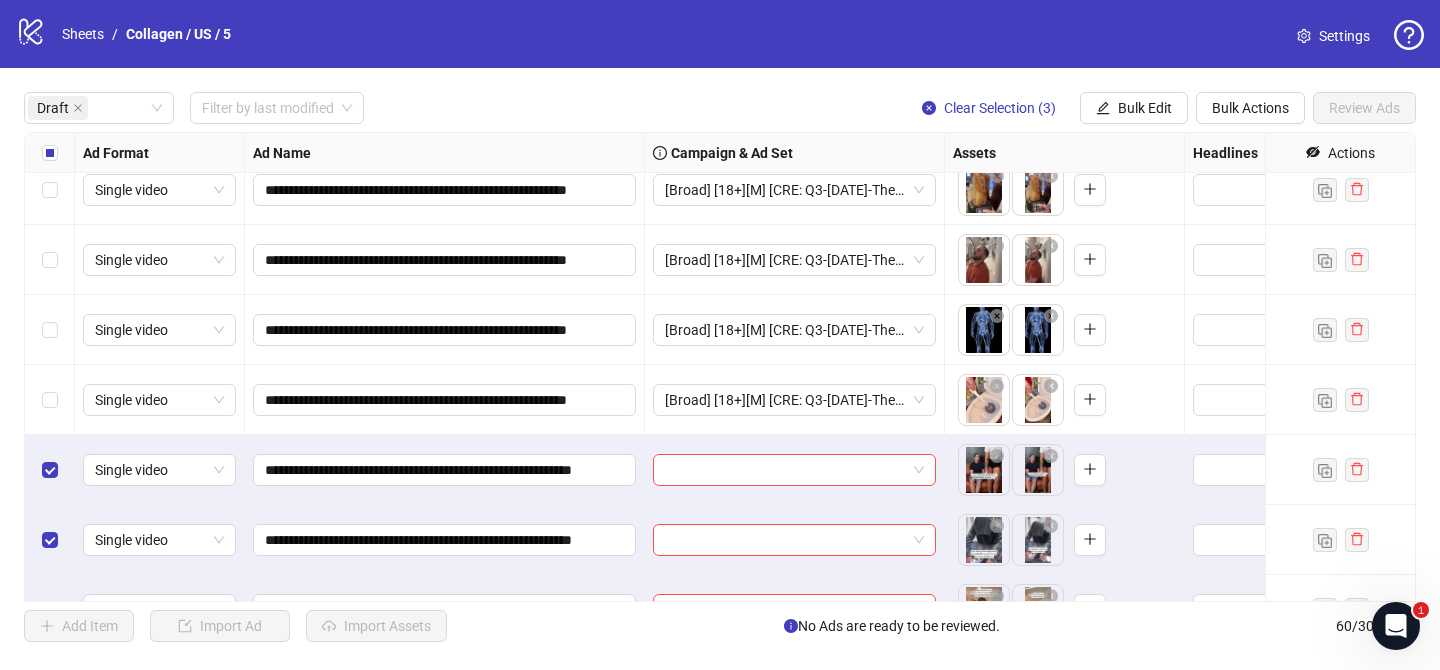 scroll, scrollTop: 692, scrollLeft: 0, axis: vertical 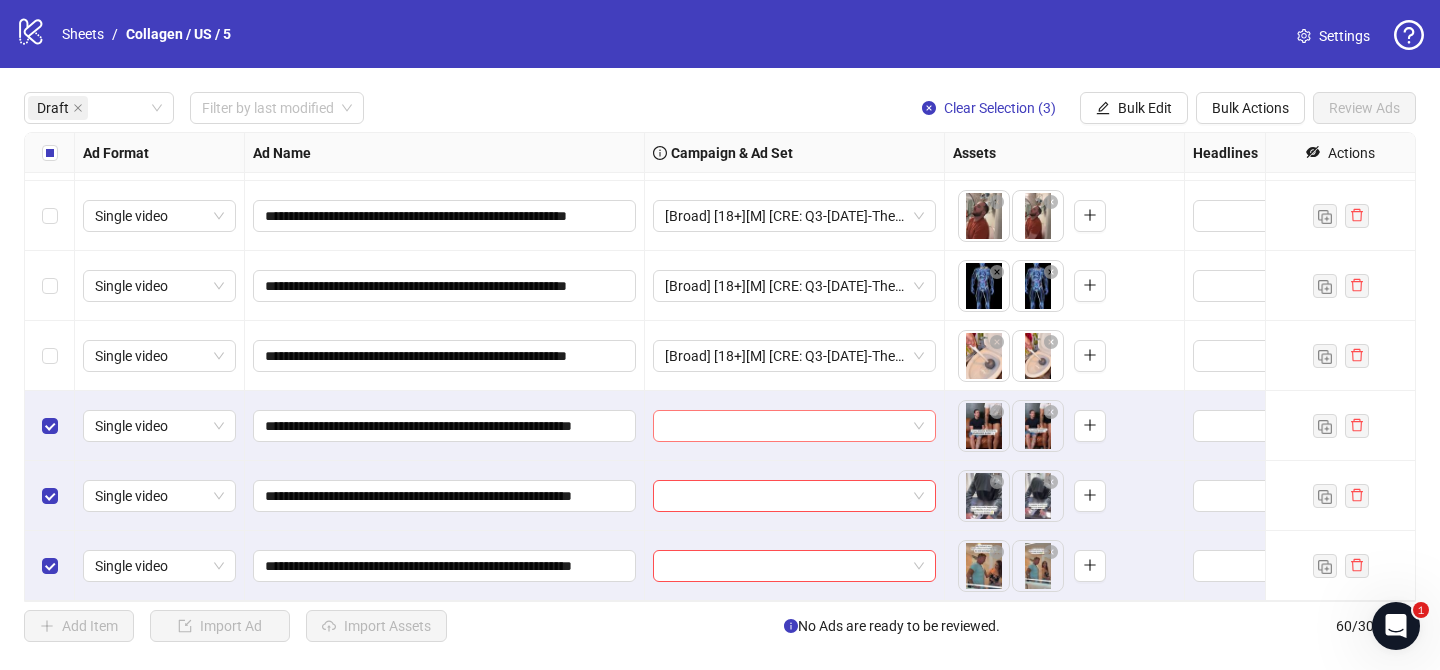 click at bounding box center [785, 426] 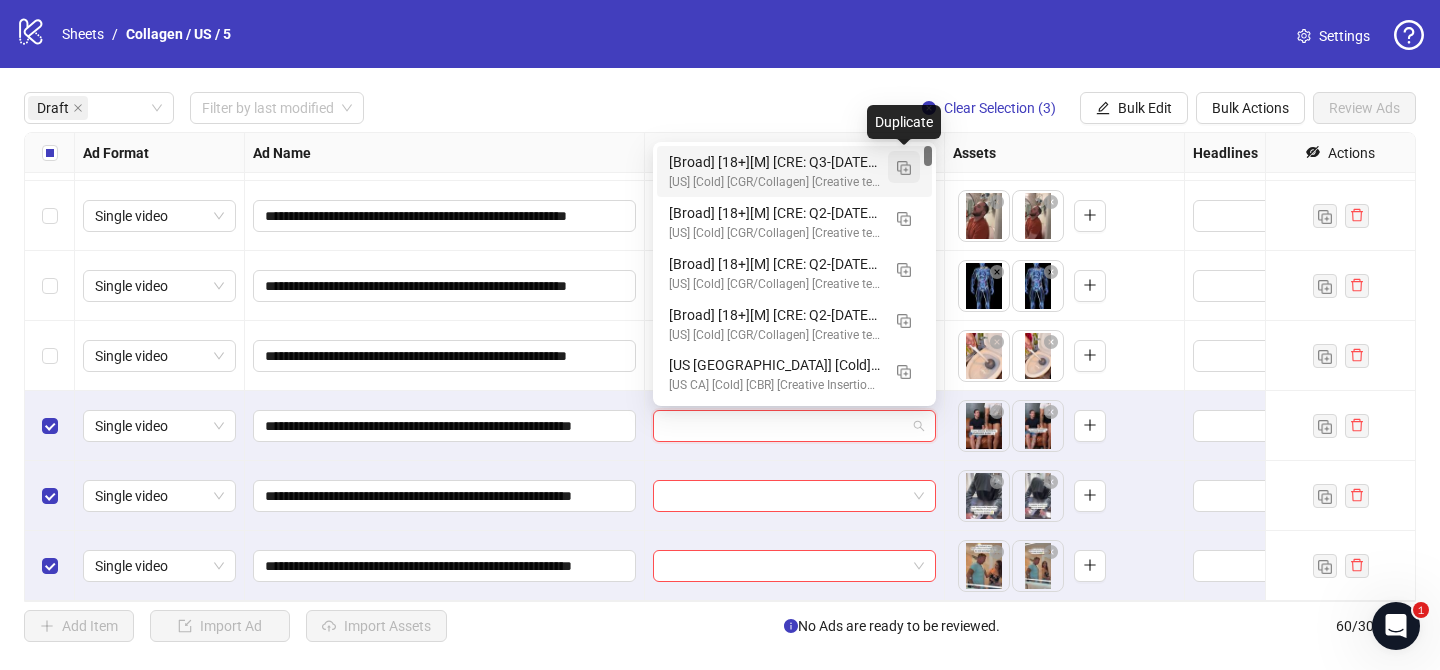 click at bounding box center [904, 168] 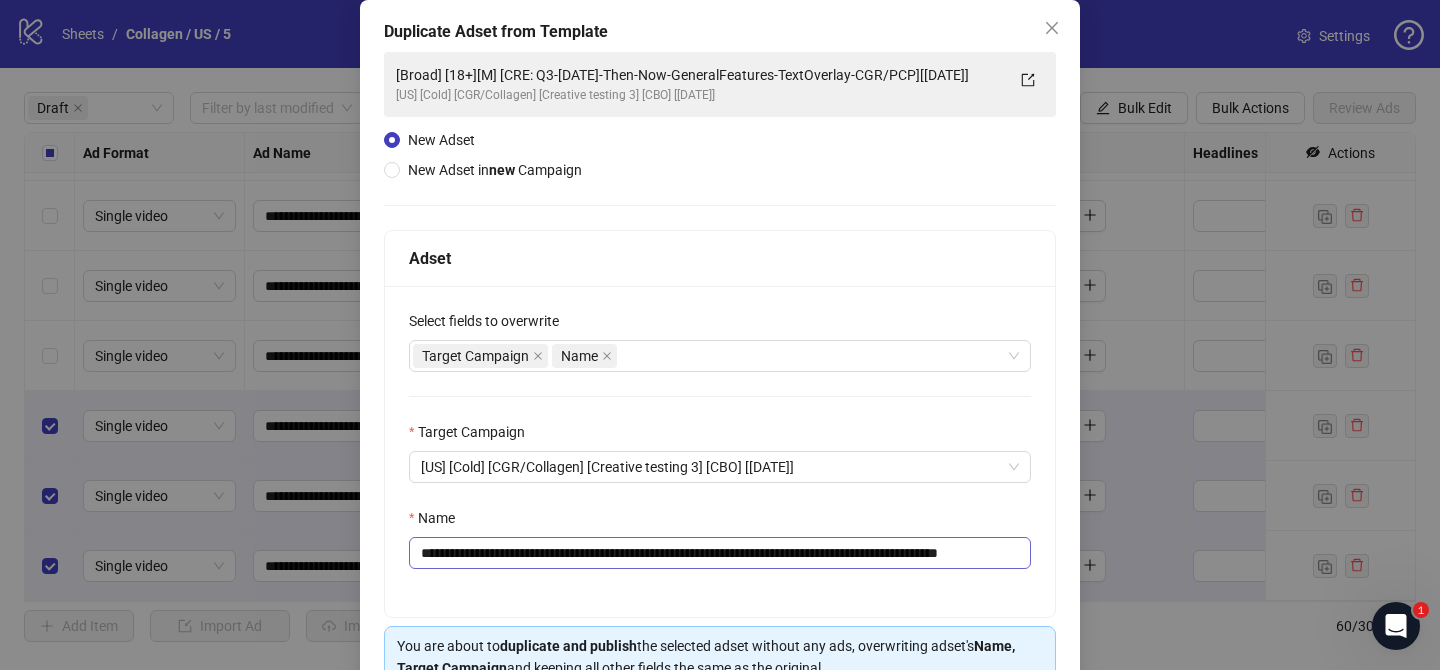 scroll, scrollTop: 139, scrollLeft: 0, axis: vertical 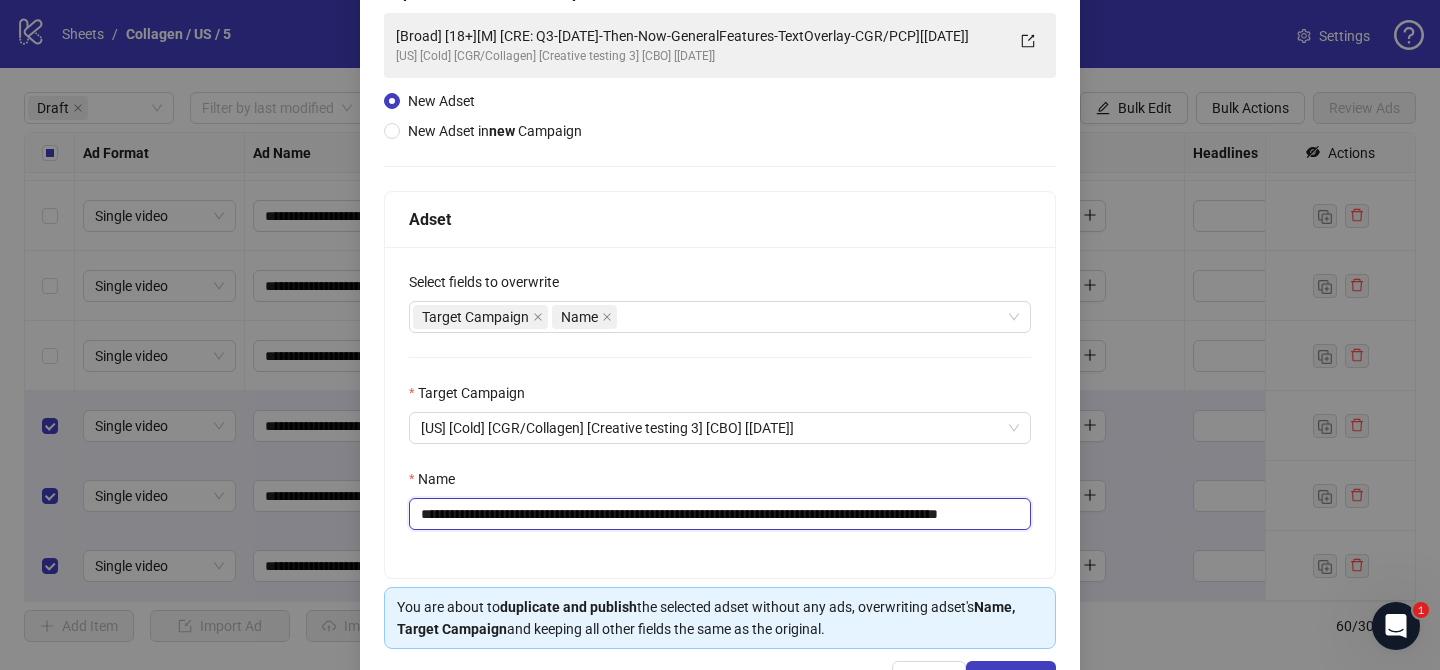 drag, startPoint x: 559, startPoint y: 516, endPoint x: 969, endPoint y: 509, distance: 410.05975 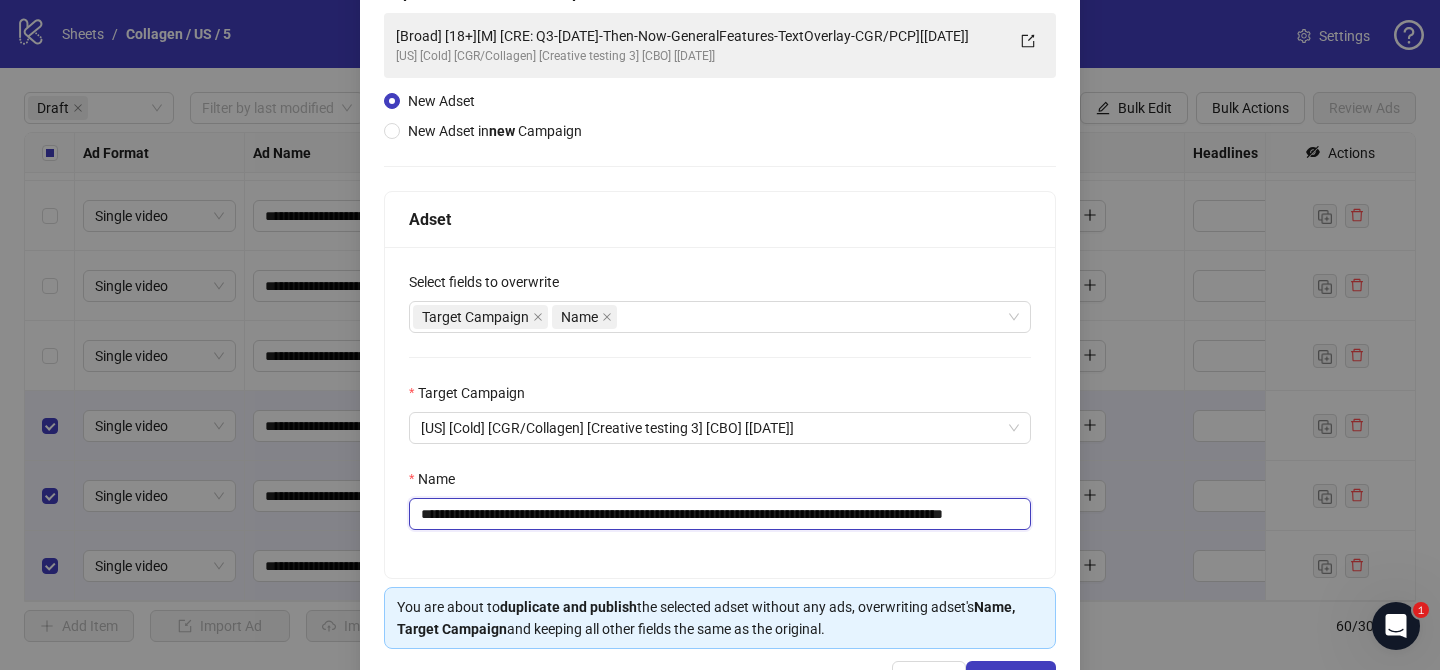 scroll, scrollTop: 0, scrollLeft: 81, axis: horizontal 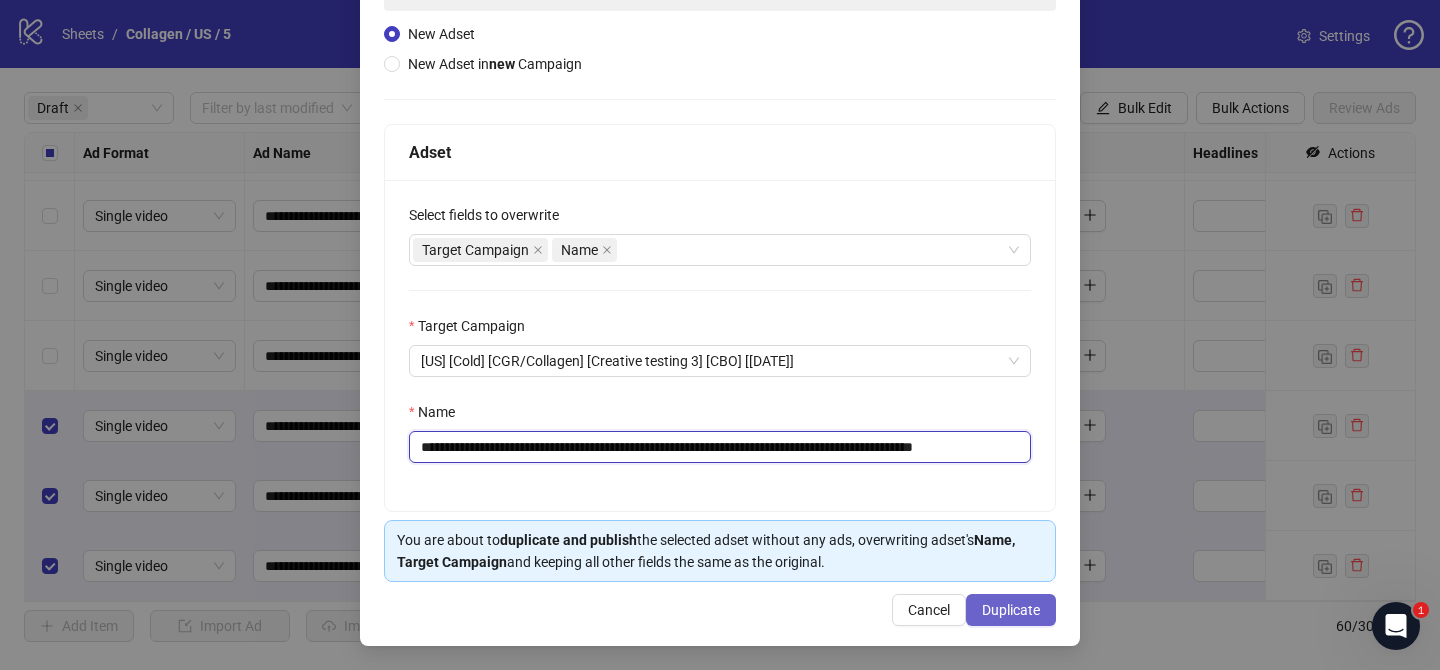 type on "**********" 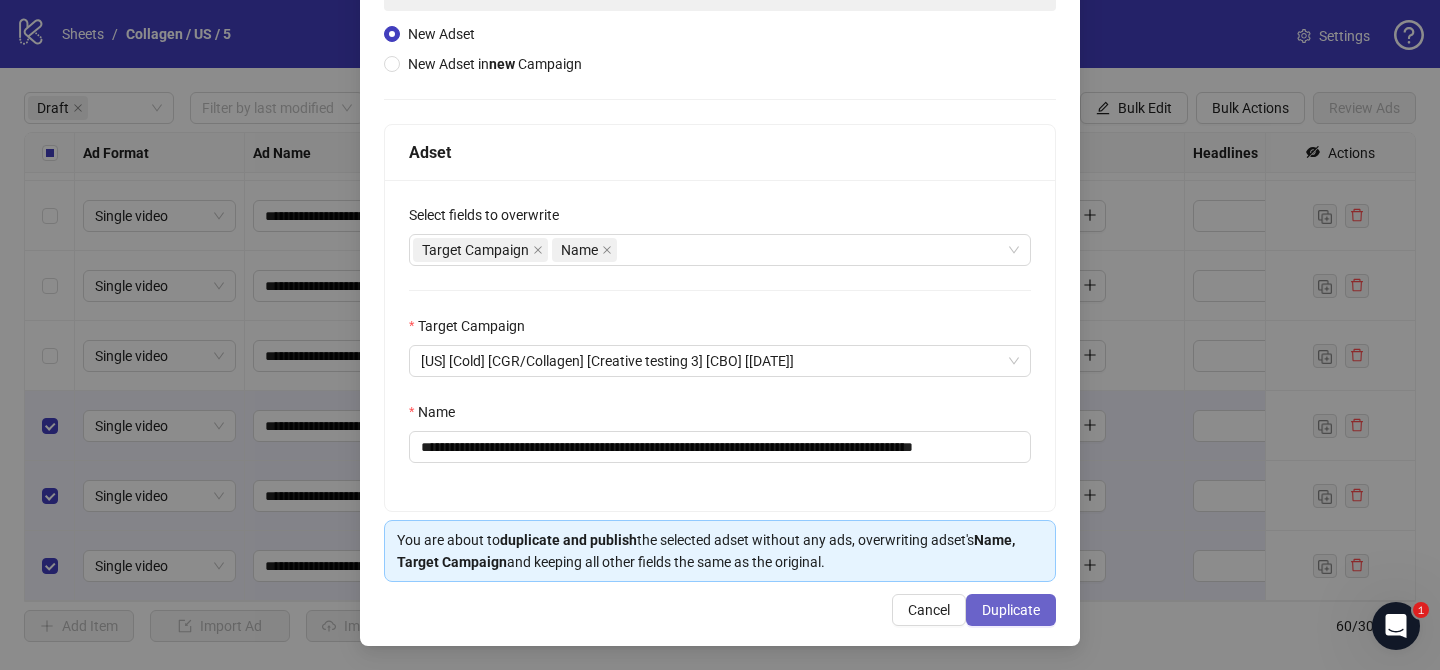 click on "Duplicate" at bounding box center (1011, 610) 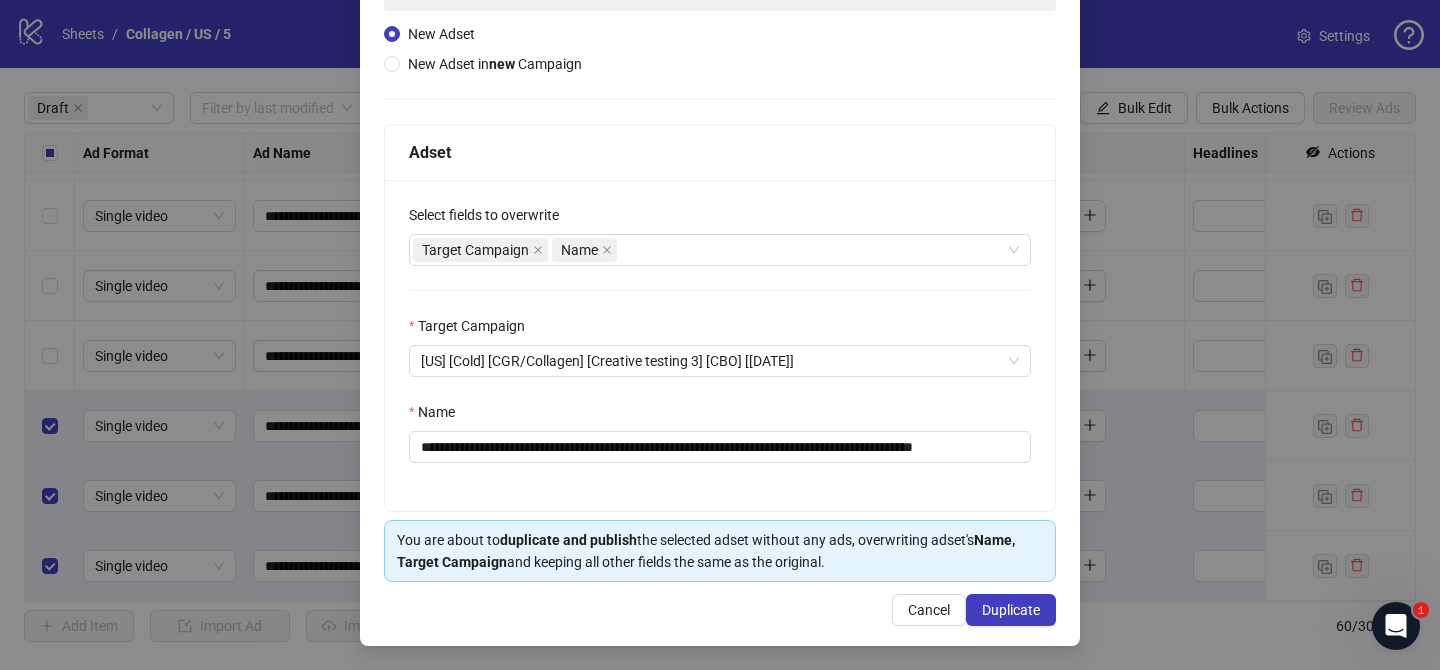 scroll, scrollTop: 0, scrollLeft: 0, axis: both 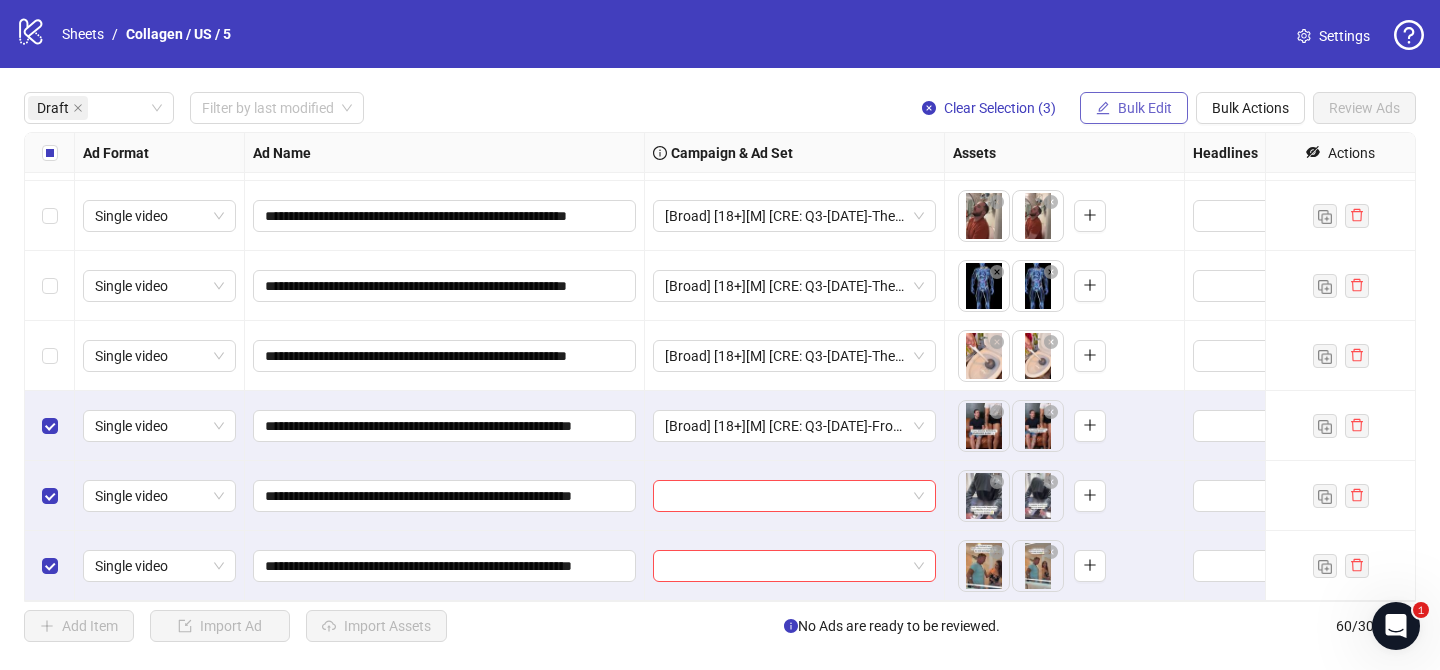 click on "Bulk Edit" at bounding box center (1145, 108) 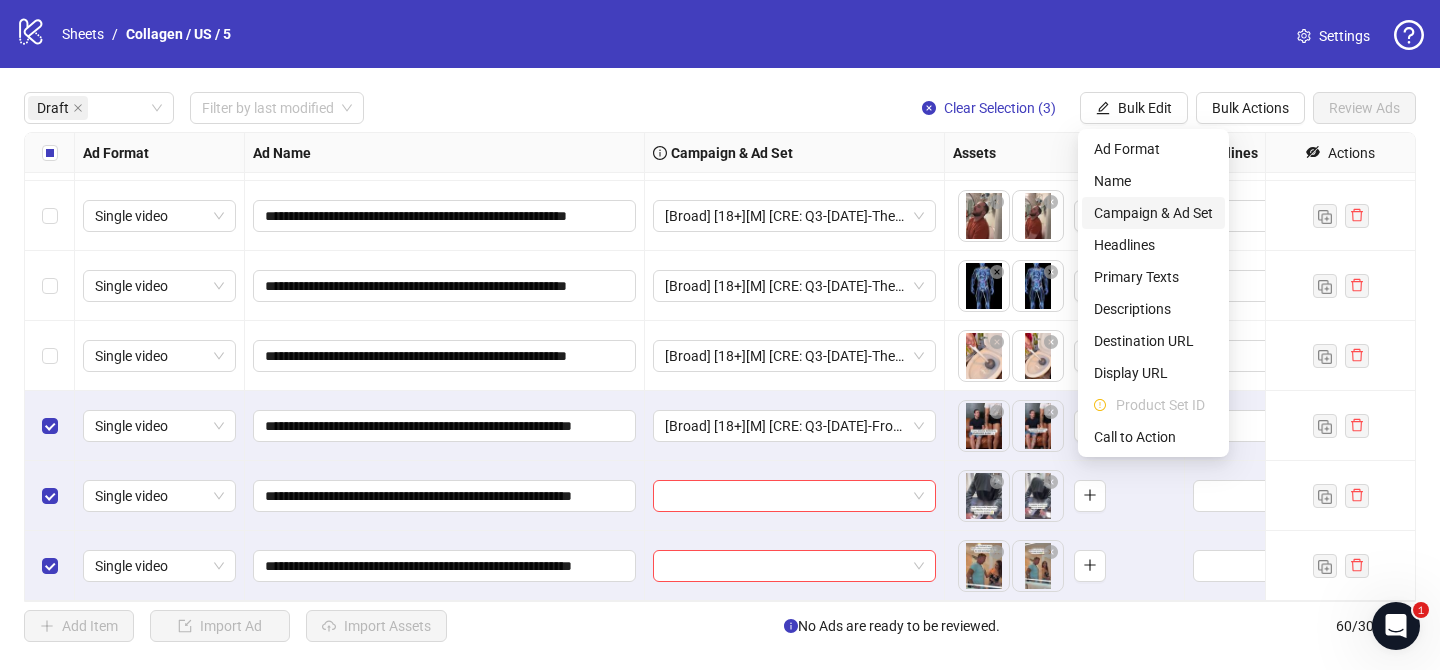 click on "Campaign & Ad Set" at bounding box center [1153, 213] 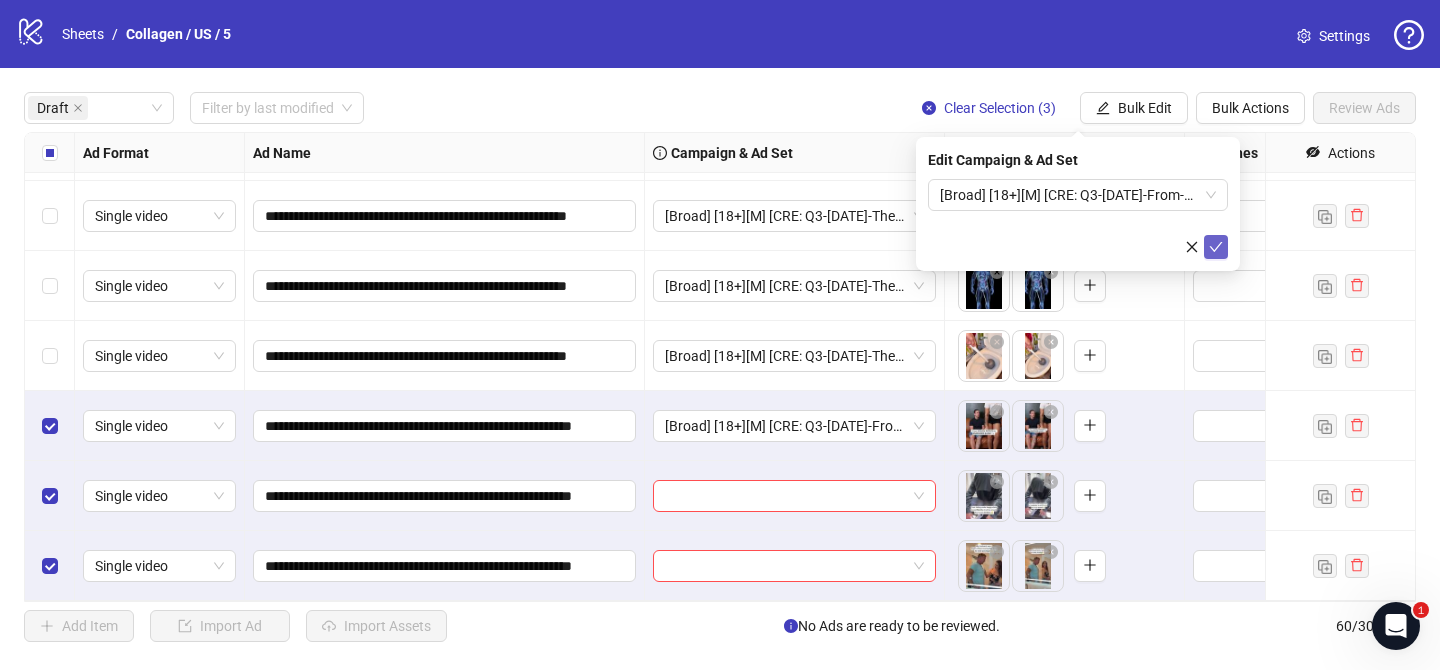 click 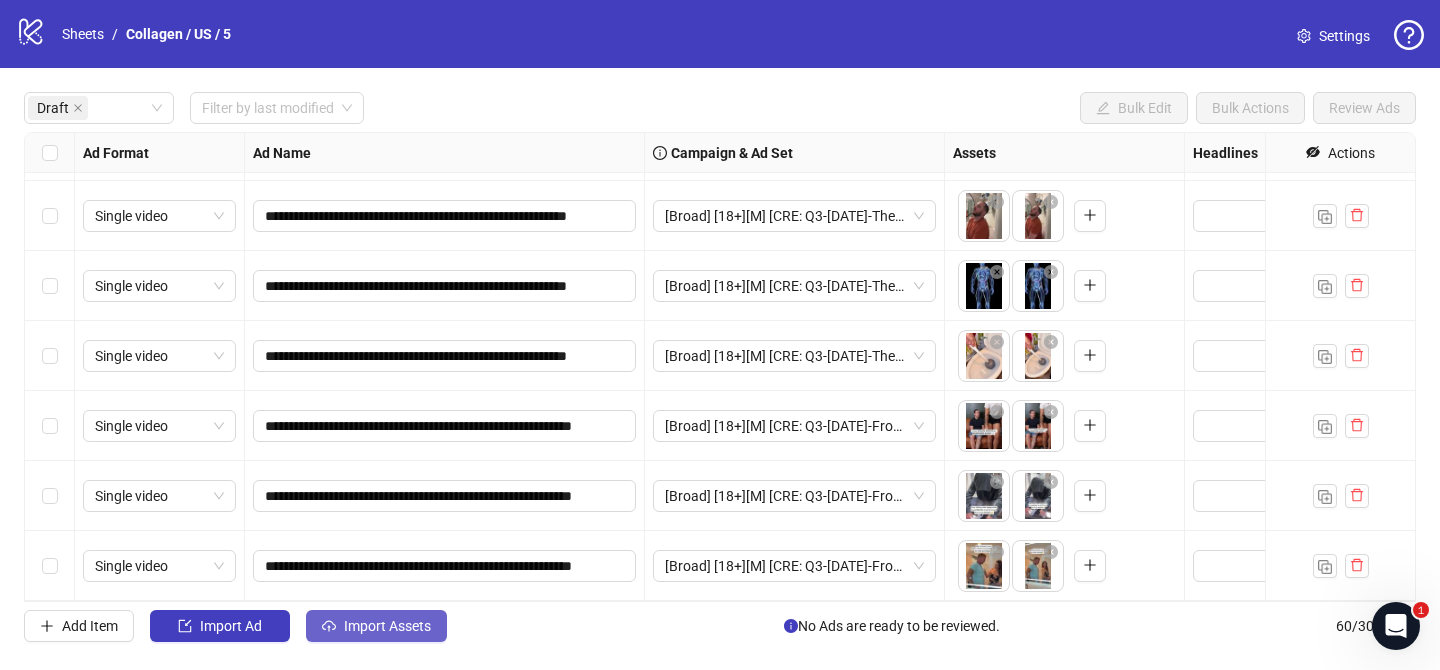 click on "Import Assets" at bounding box center (387, 626) 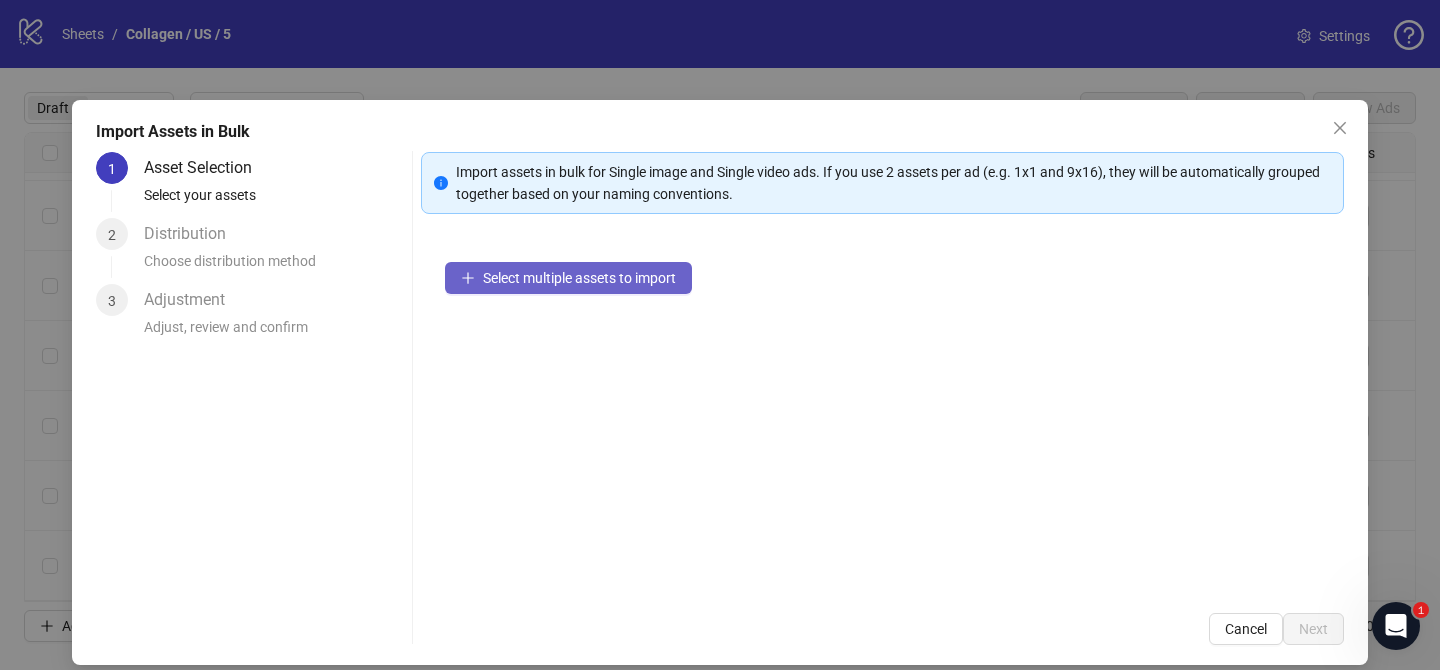 click on "Select multiple assets to import" at bounding box center [579, 278] 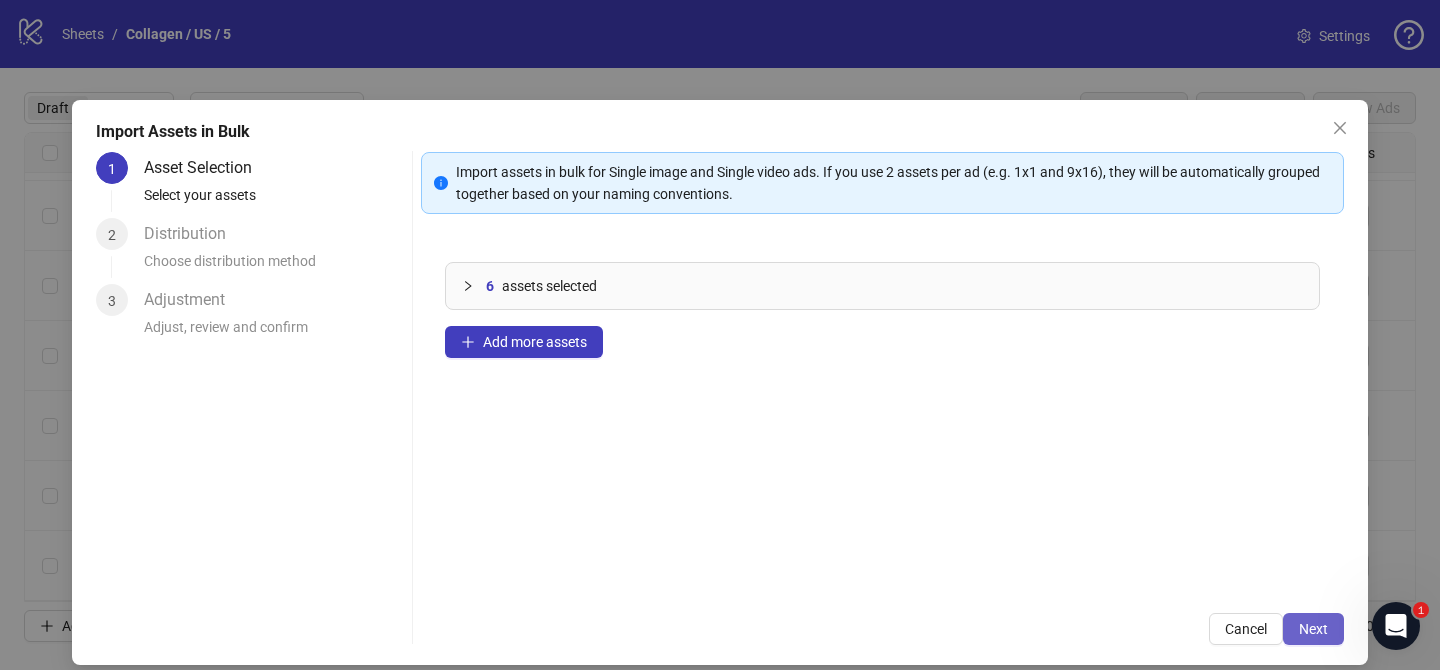 click on "Next" at bounding box center [1313, 629] 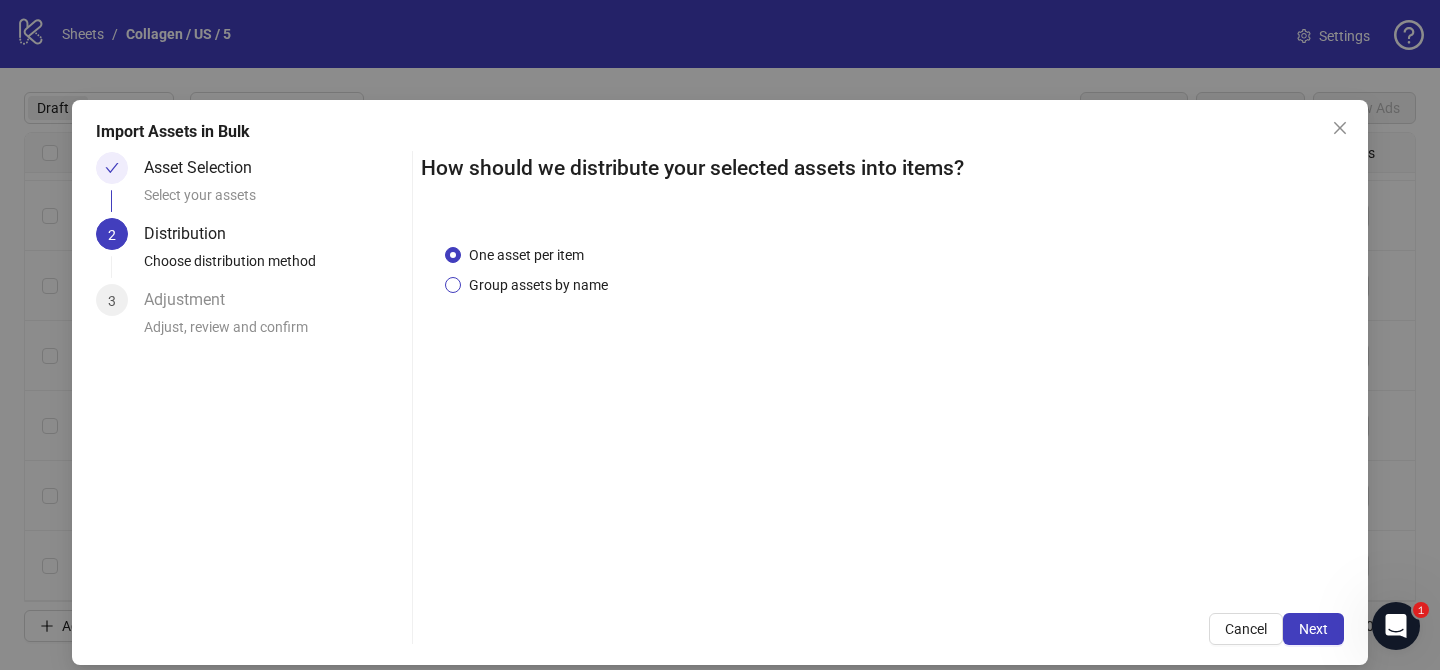 click on "Group assets by name" at bounding box center [538, 285] 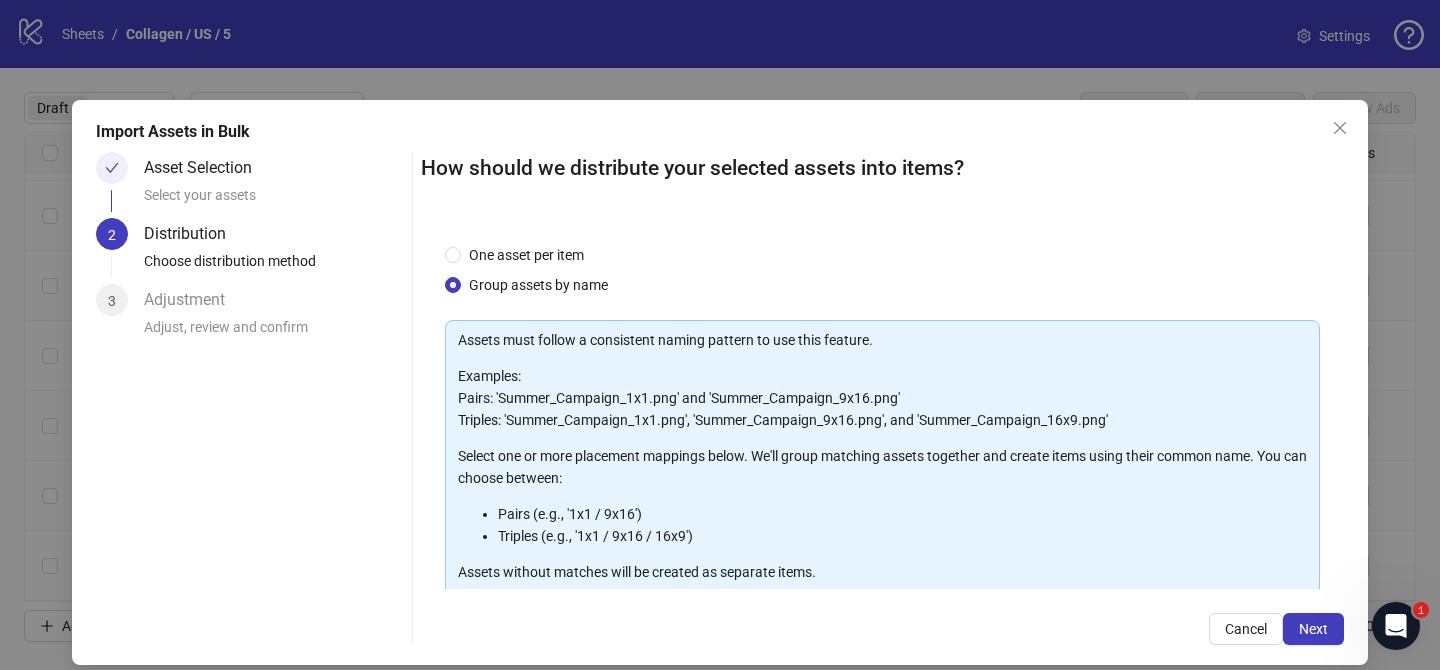 scroll, scrollTop: 216, scrollLeft: 0, axis: vertical 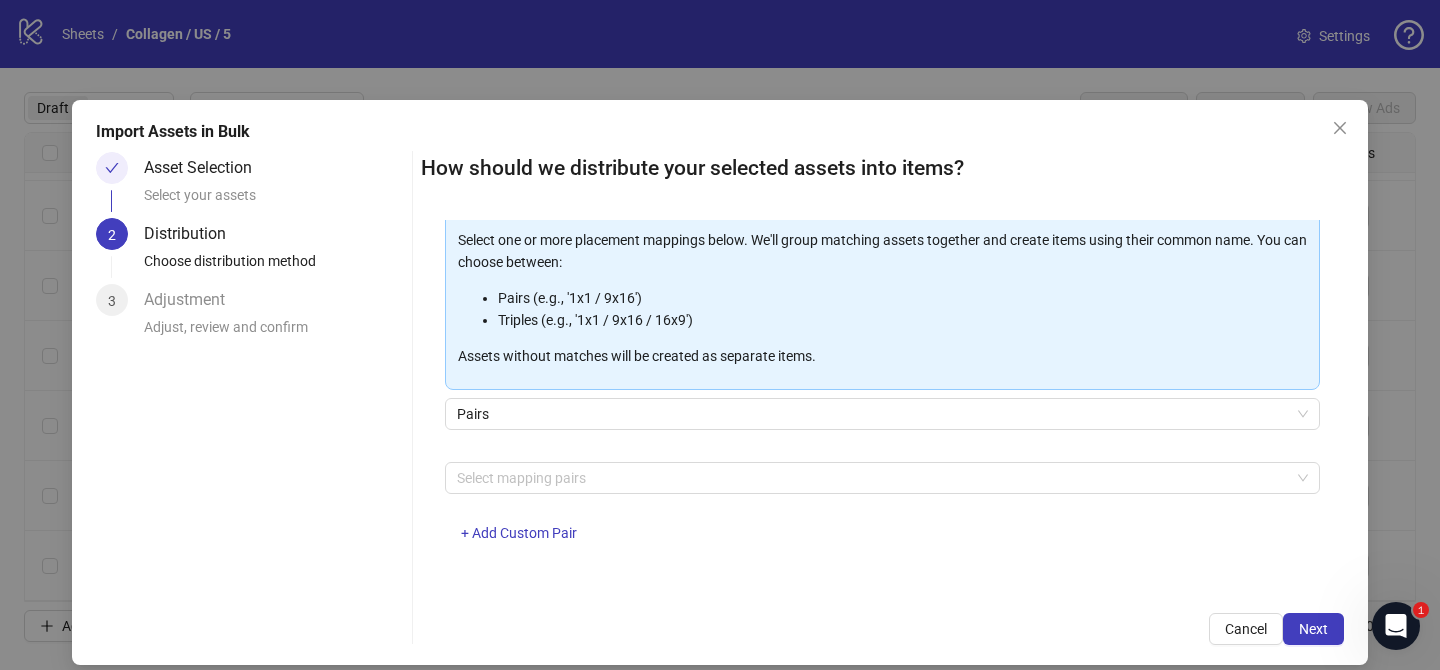 drag, startPoint x: 610, startPoint y: 490, endPoint x: 598, endPoint y: 458, distance: 34.176014 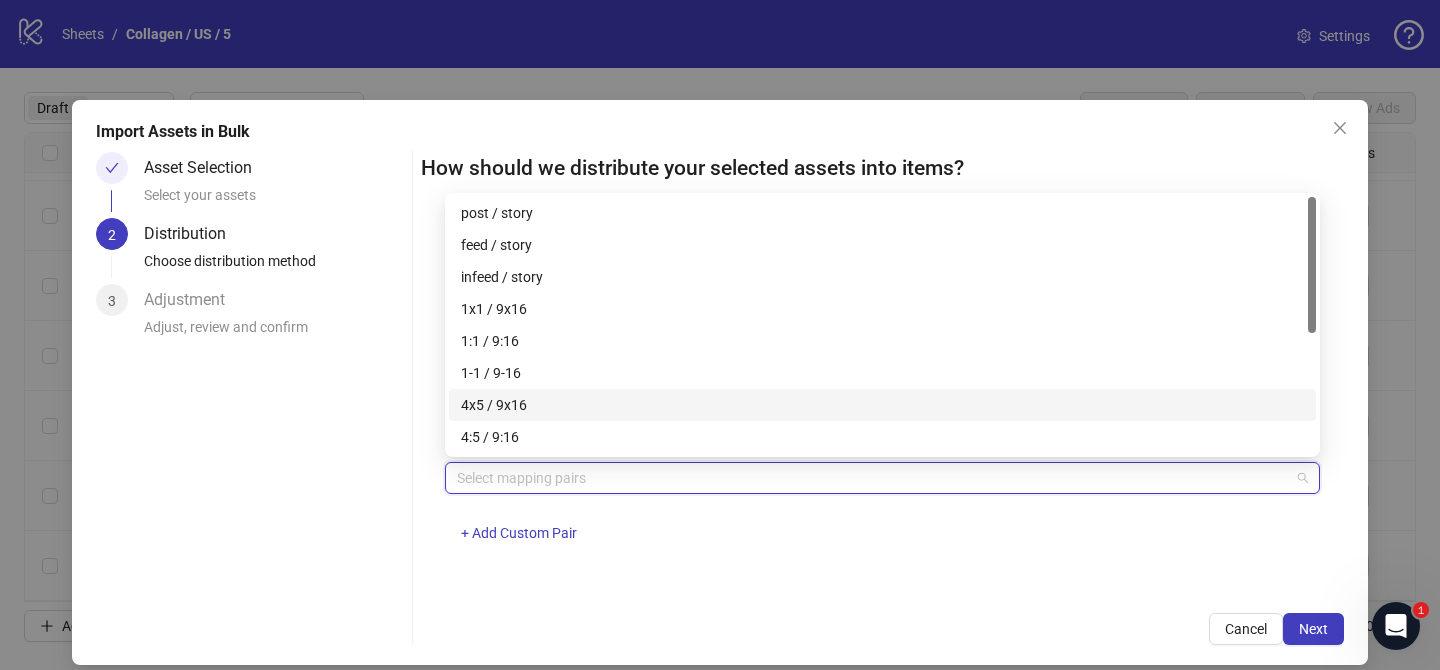 click on "4x5 / 9x16" at bounding box center [882, 405] 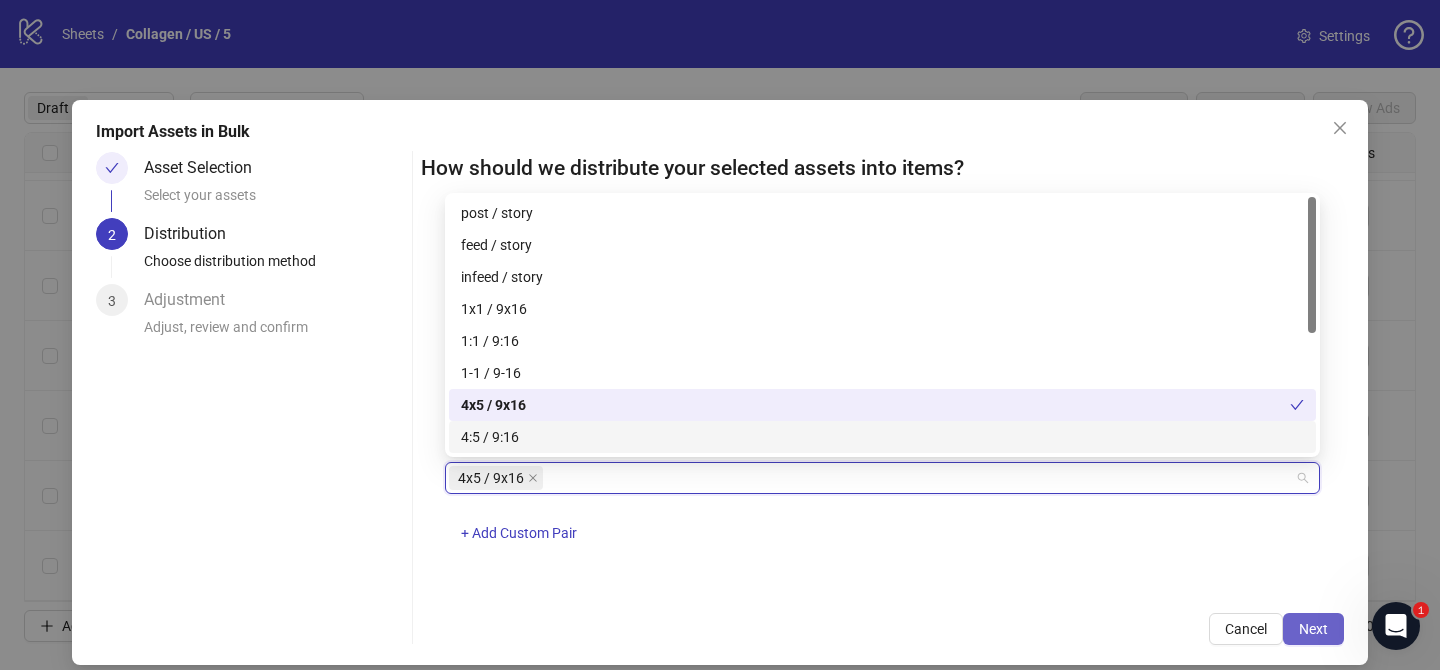 click on "Next" at bounding box center [1313, 629] 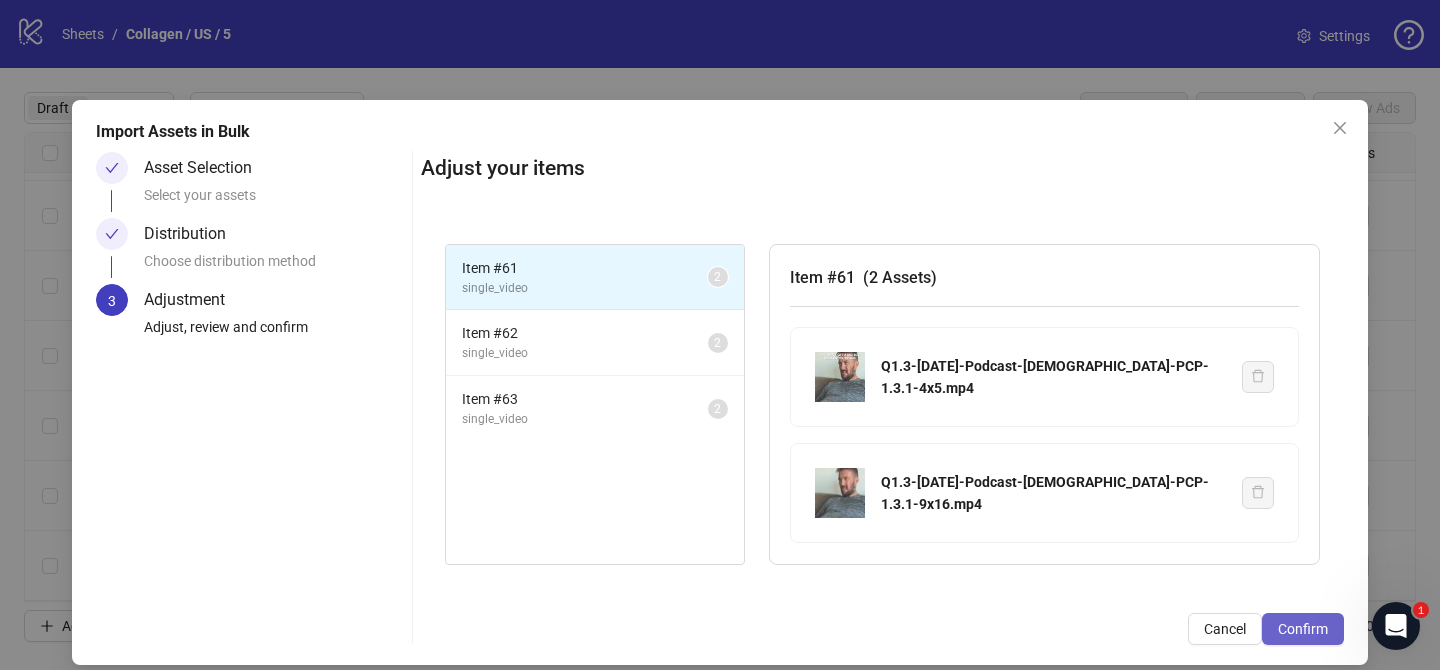 click on "Confirm" at bounding box center (1303, 629) 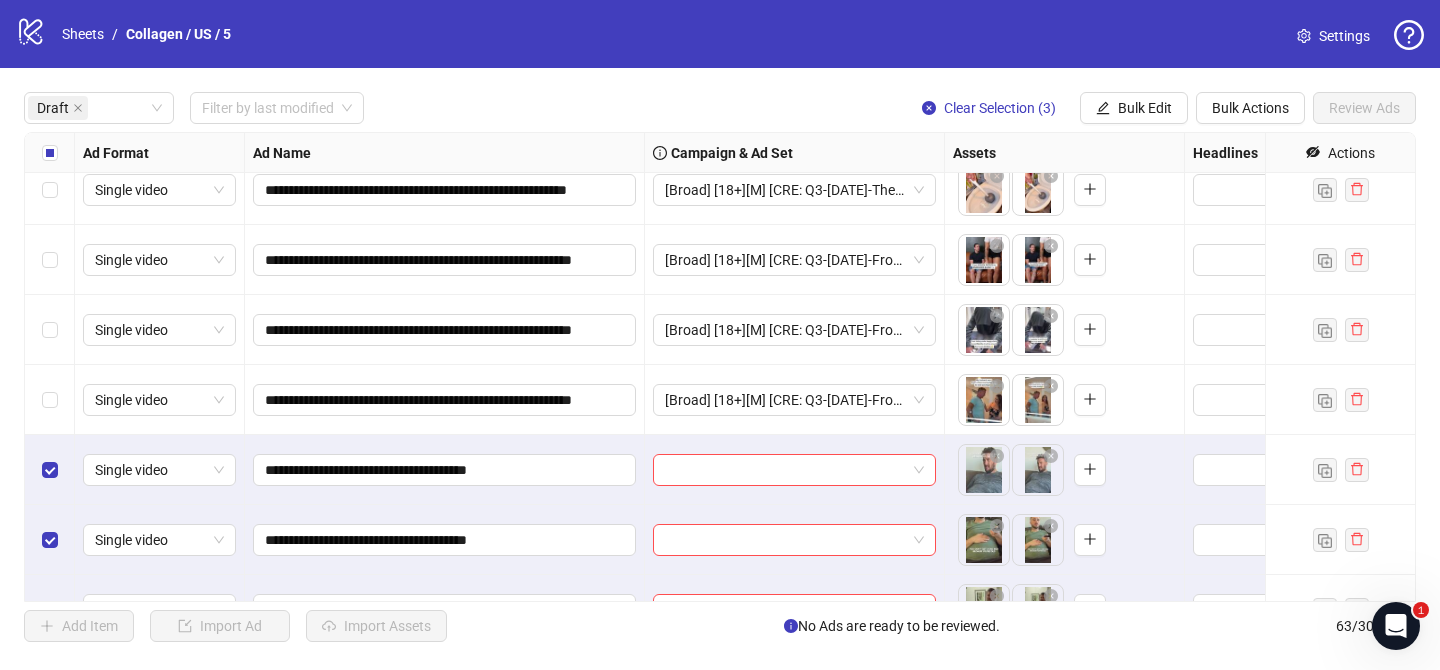 scroll, scrollTop: 902, scrollLeft: 0, axis: vertical 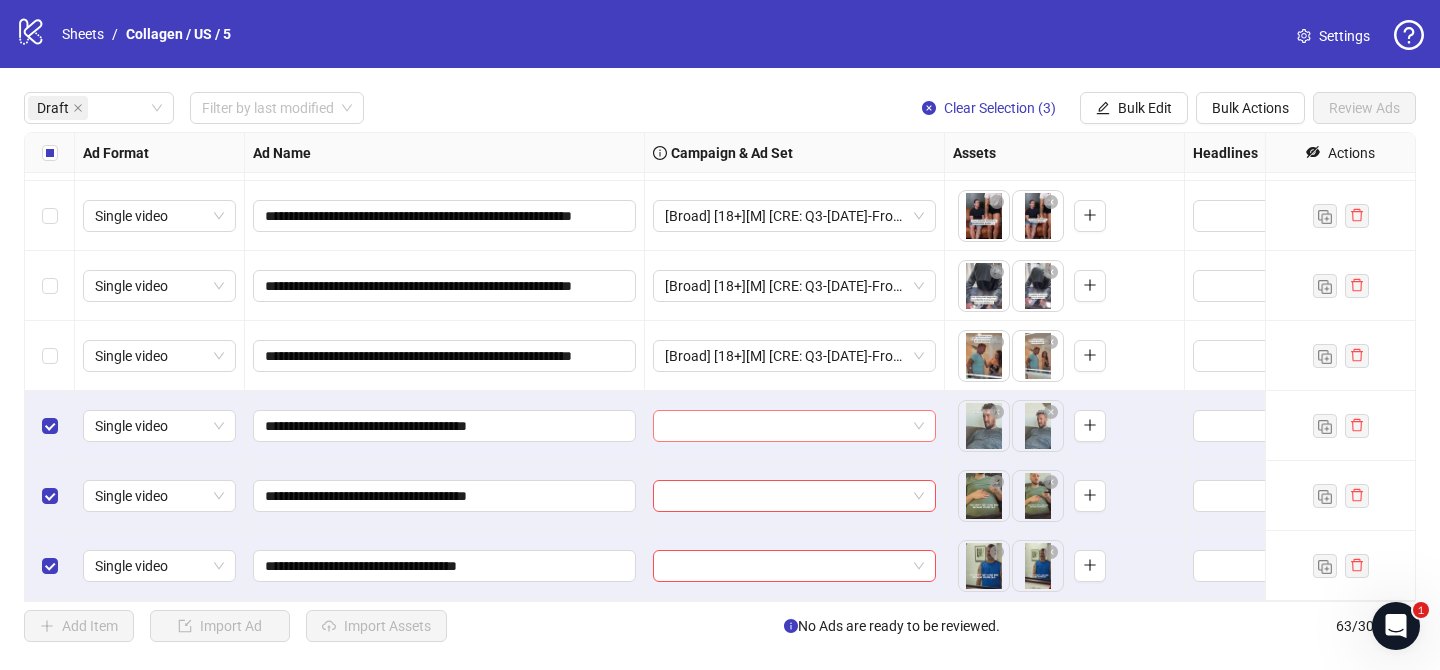 click at bounding box center [785, 426] 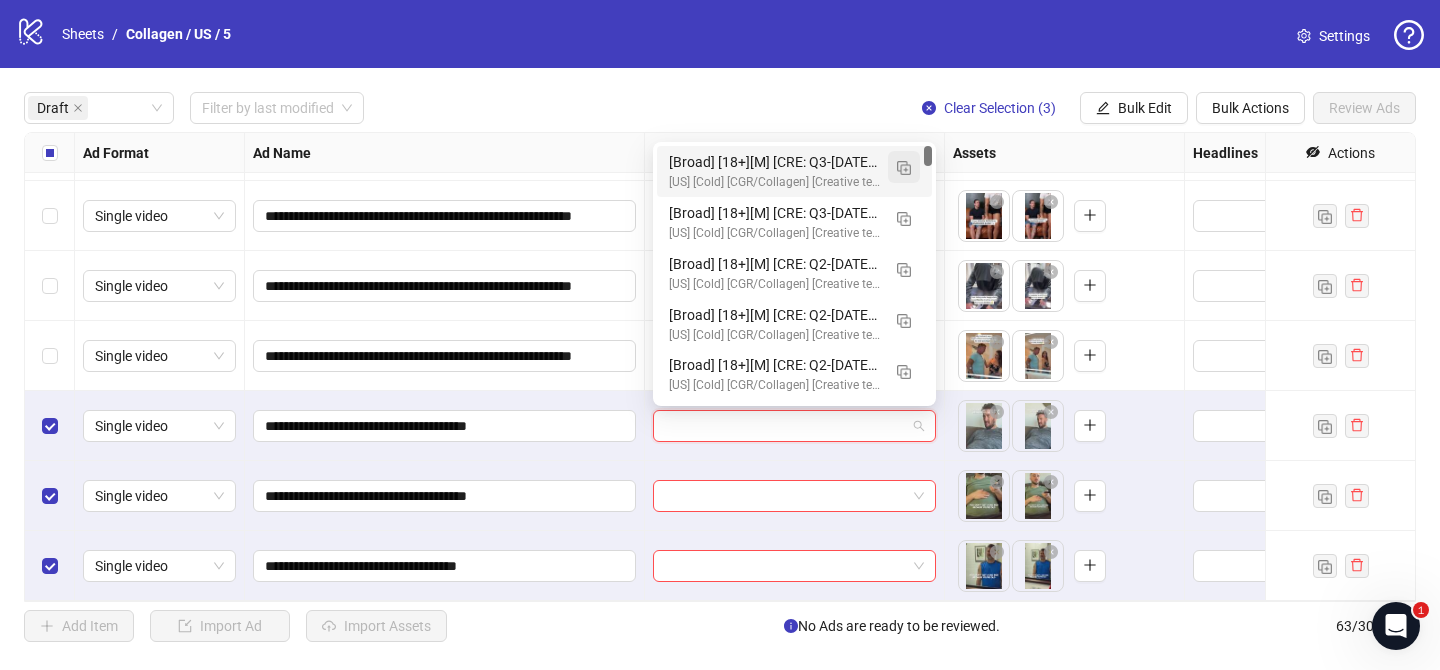 click at bounding box center (904, 167) 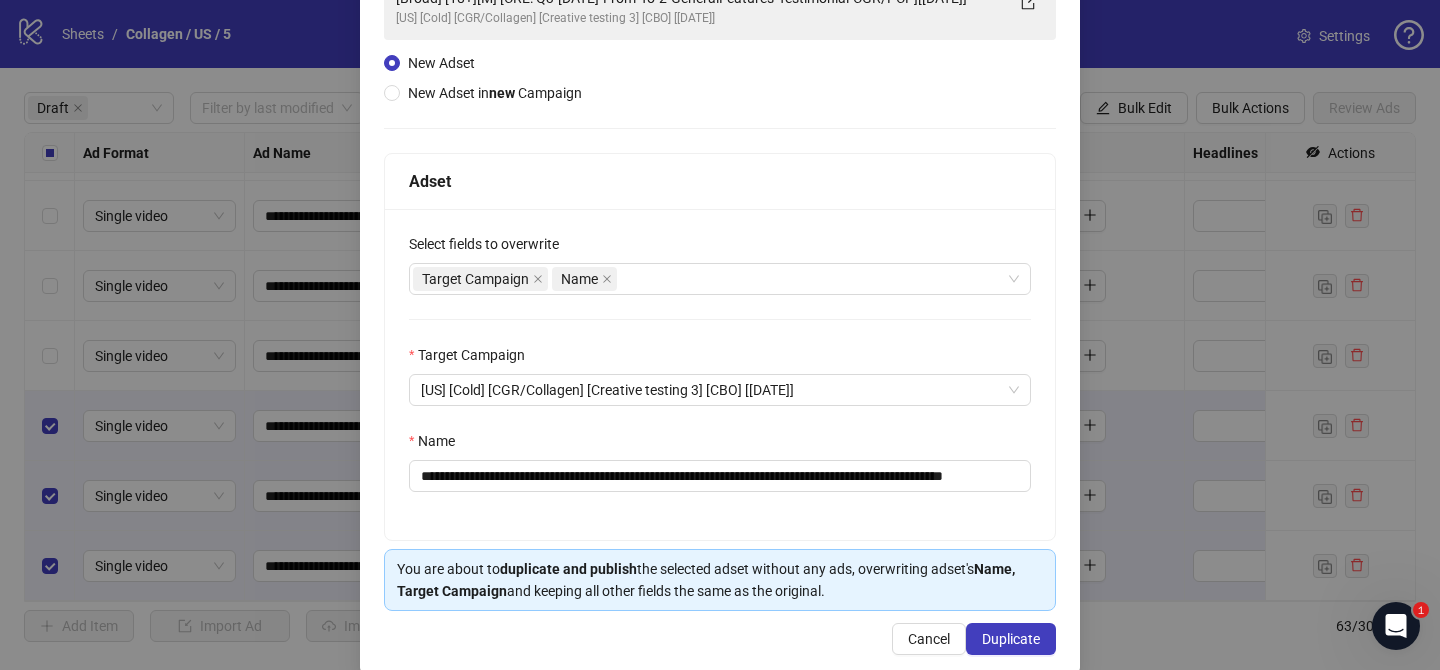 scroll, scrollTop: 181, scrollLeft: 0, axis: vertical 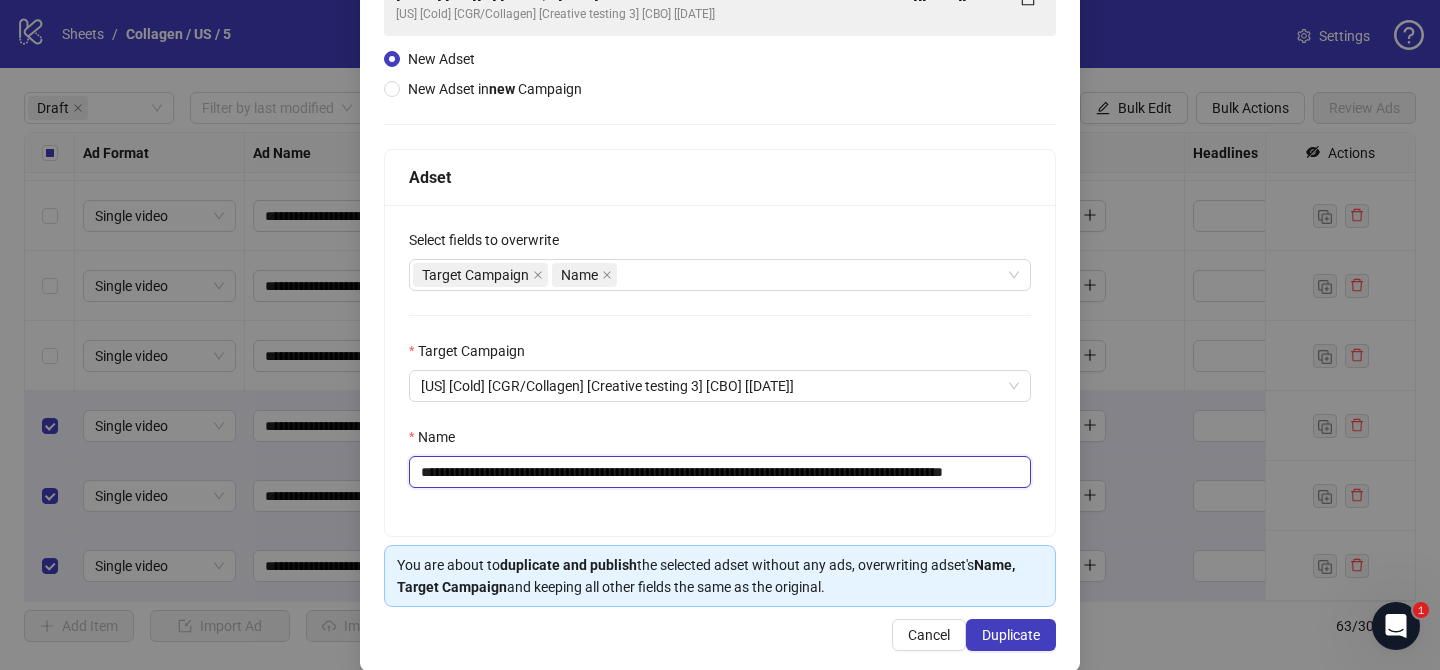 drag, startPoint x: 562, startPoint y: 470, endPoint x: 969, endPoint y: 468, distance: 407.0049 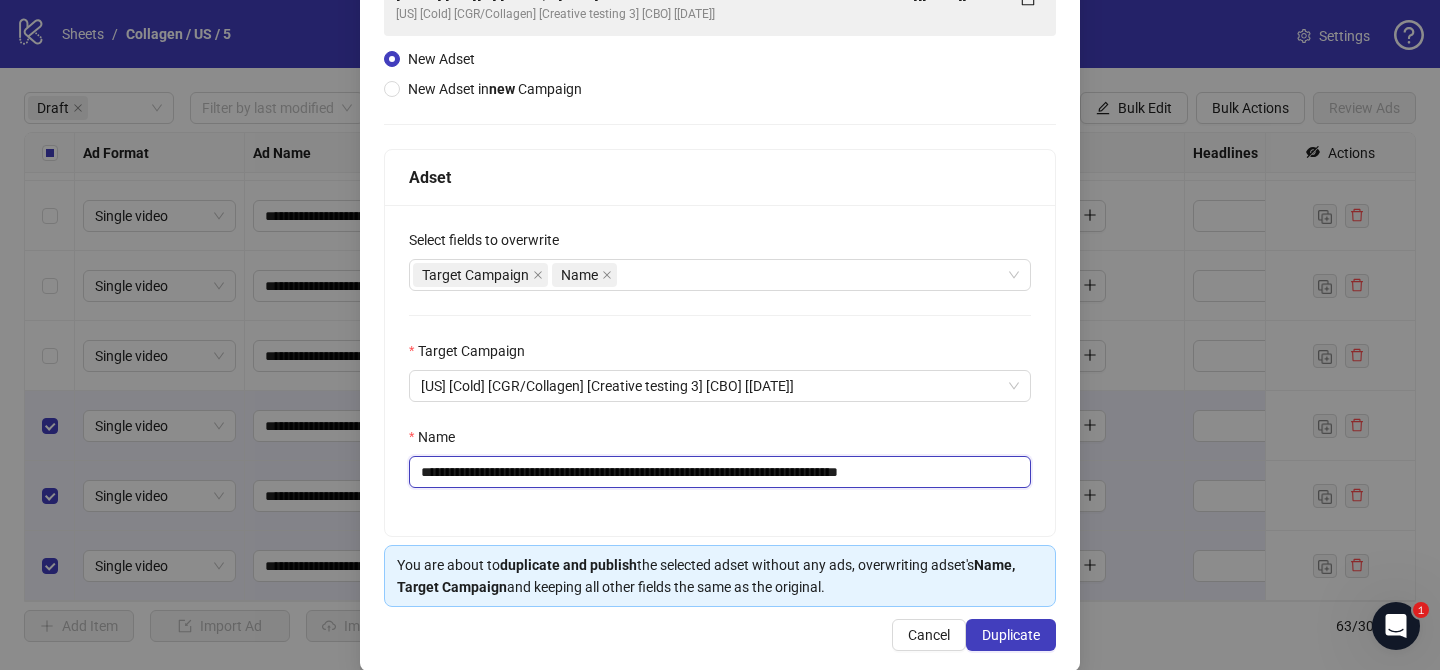 drag, startPoint x: 946, startPoint y: 479, endPoint x: 996, endPoint y: 478, distance: 50.01 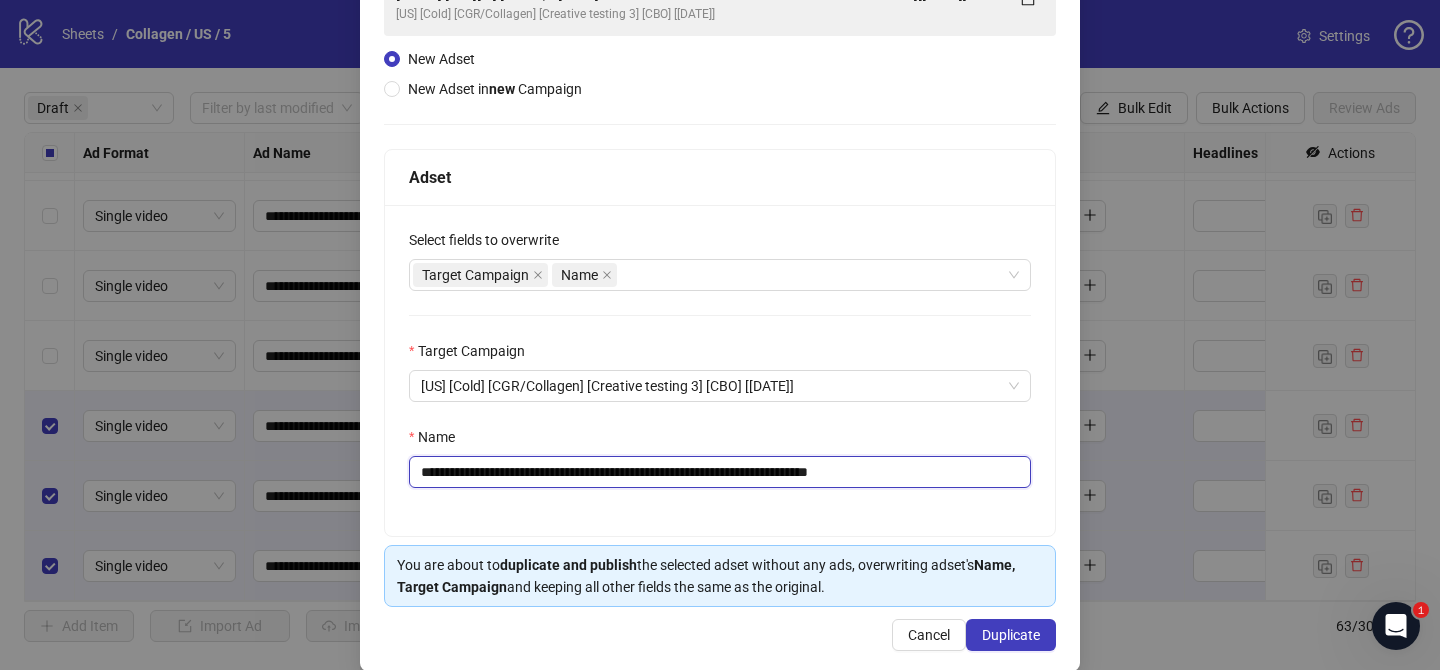 scroll, scrollTop: 207, scrollLeft: 0, axis: vertical 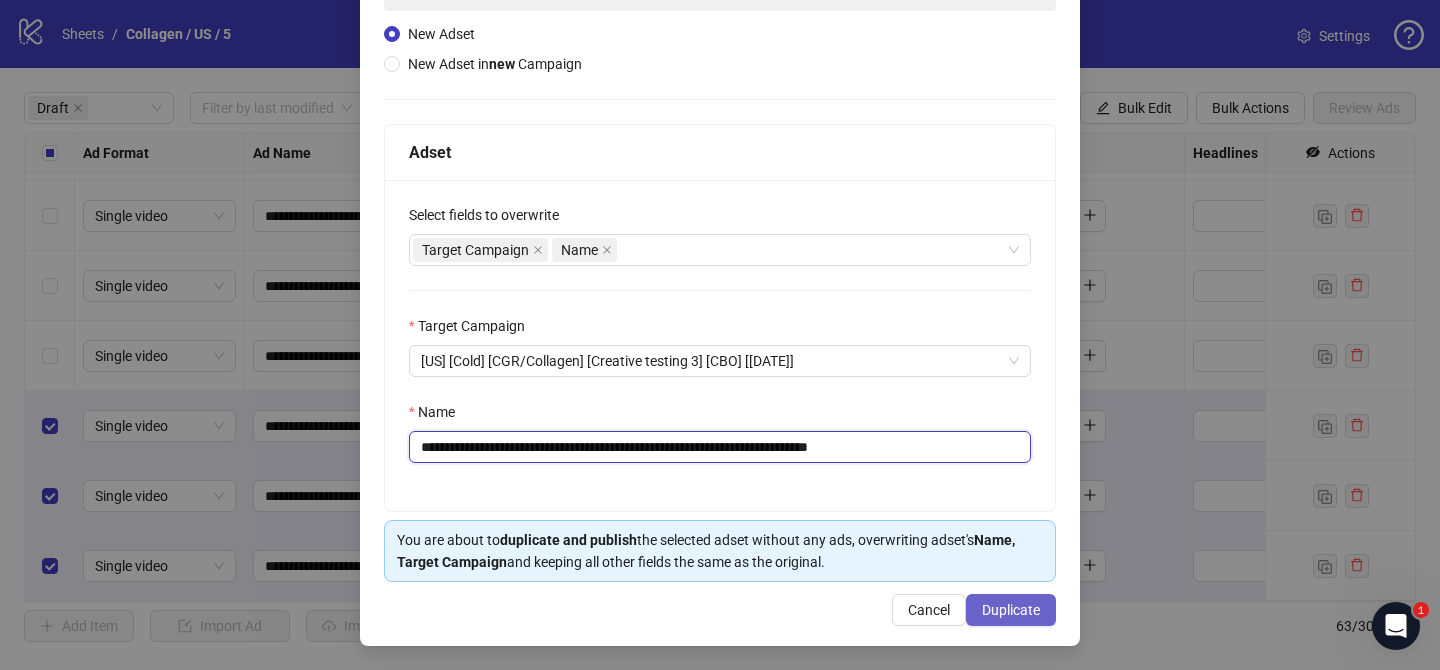 type on "**********" 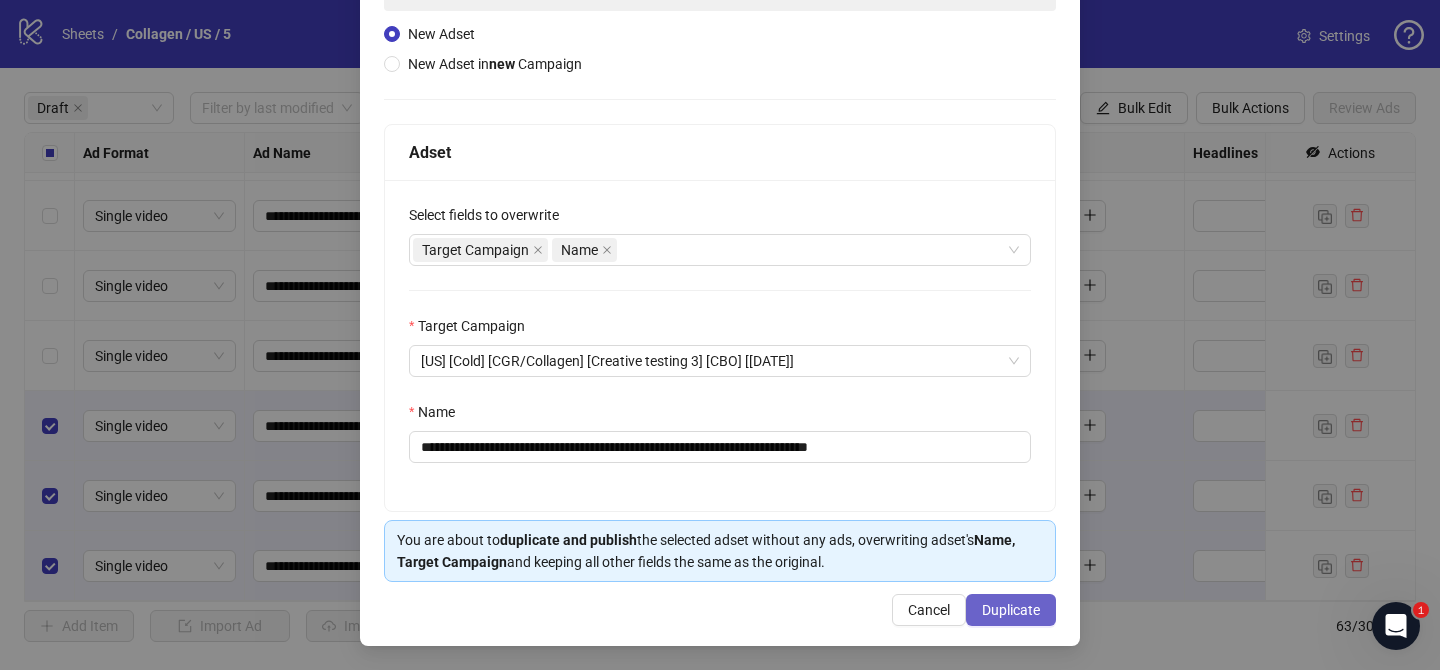 click on "Duplicate" at bounding box center (1011, 610) 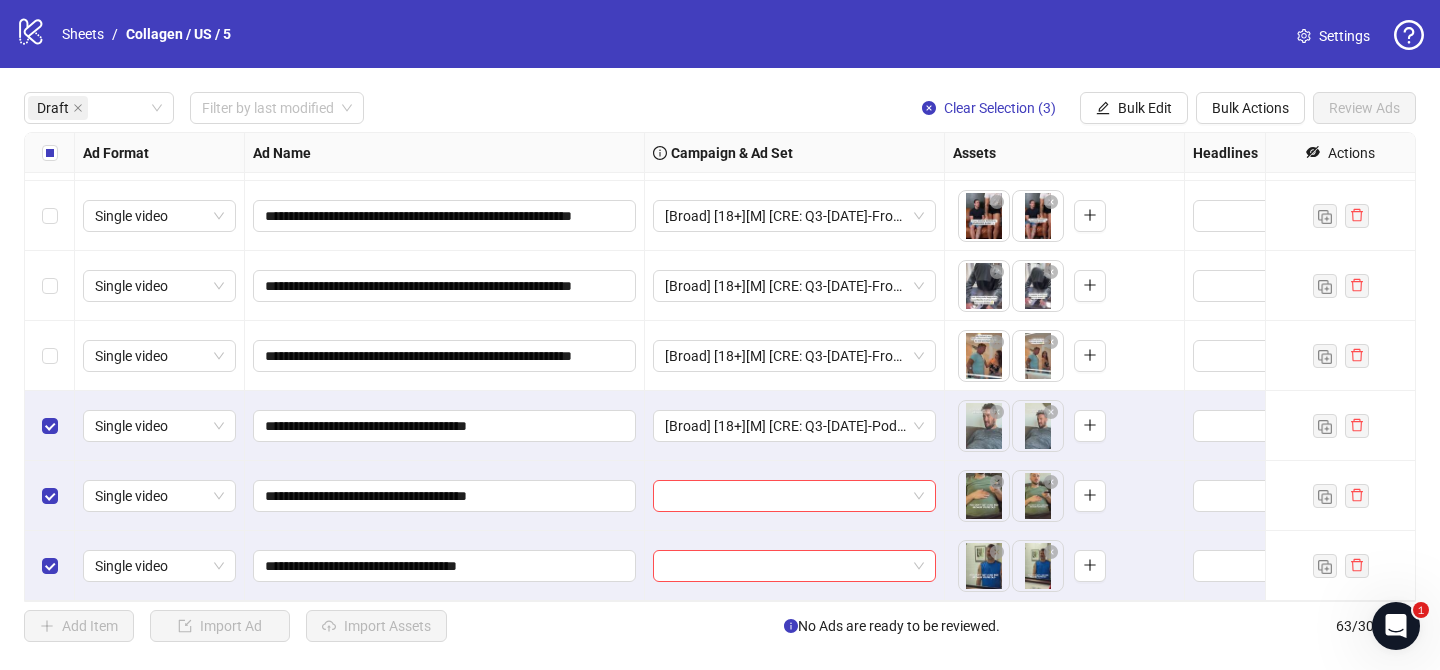 click on "**********" at bounding box center (720, 367) 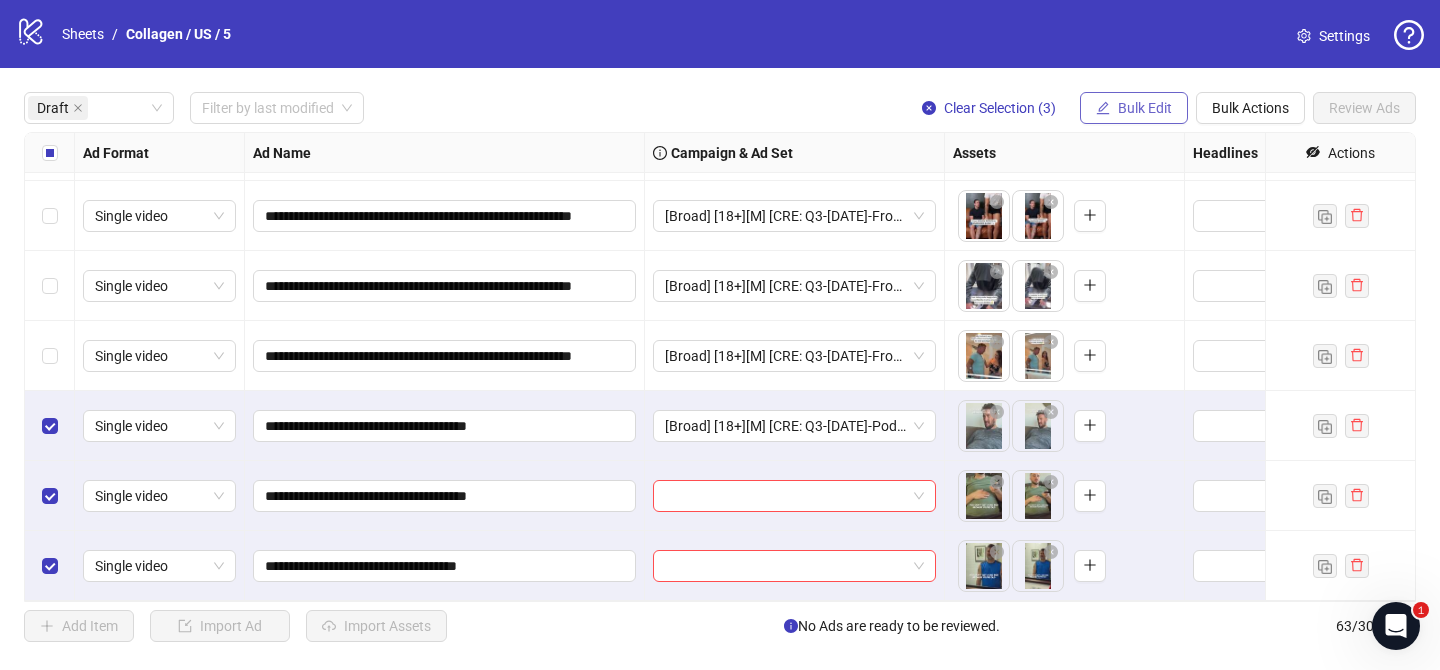 click on "Bulk Edit" at bounding box center [1145, 108] 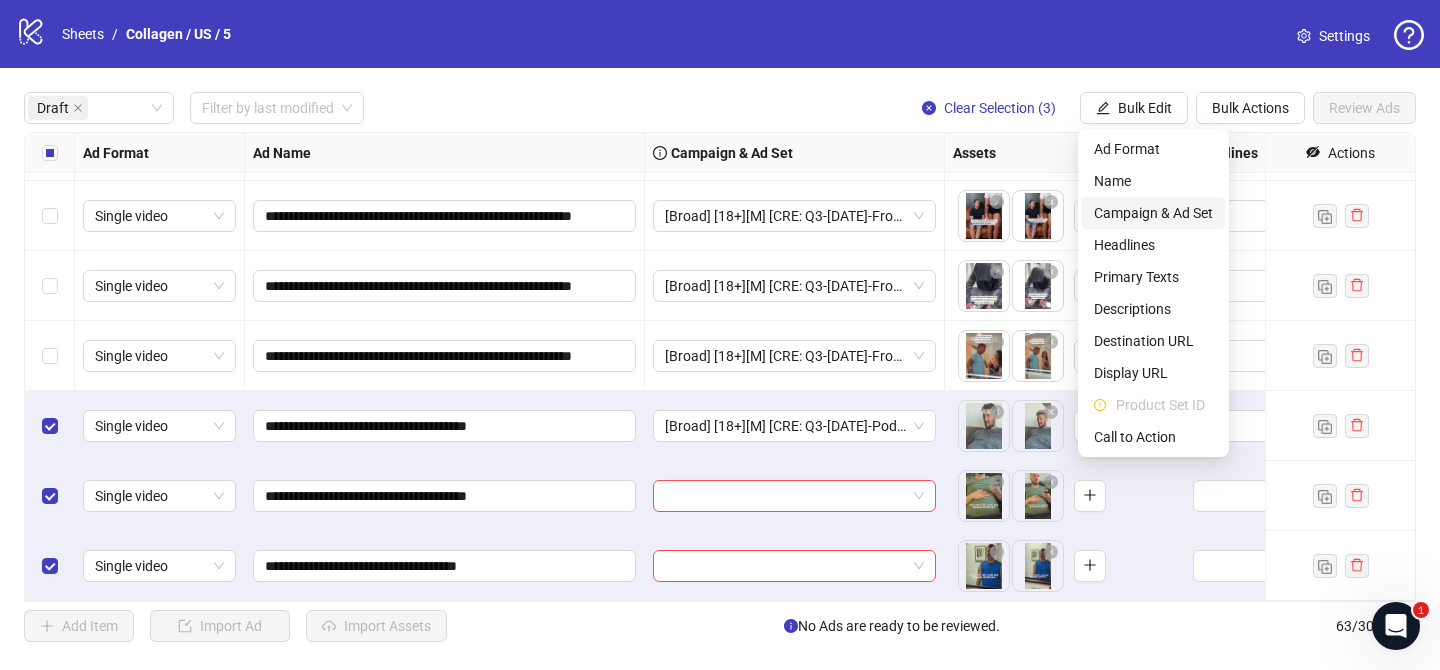 click on "Campaign & Ad Set" at bounding box center [1153, 213] 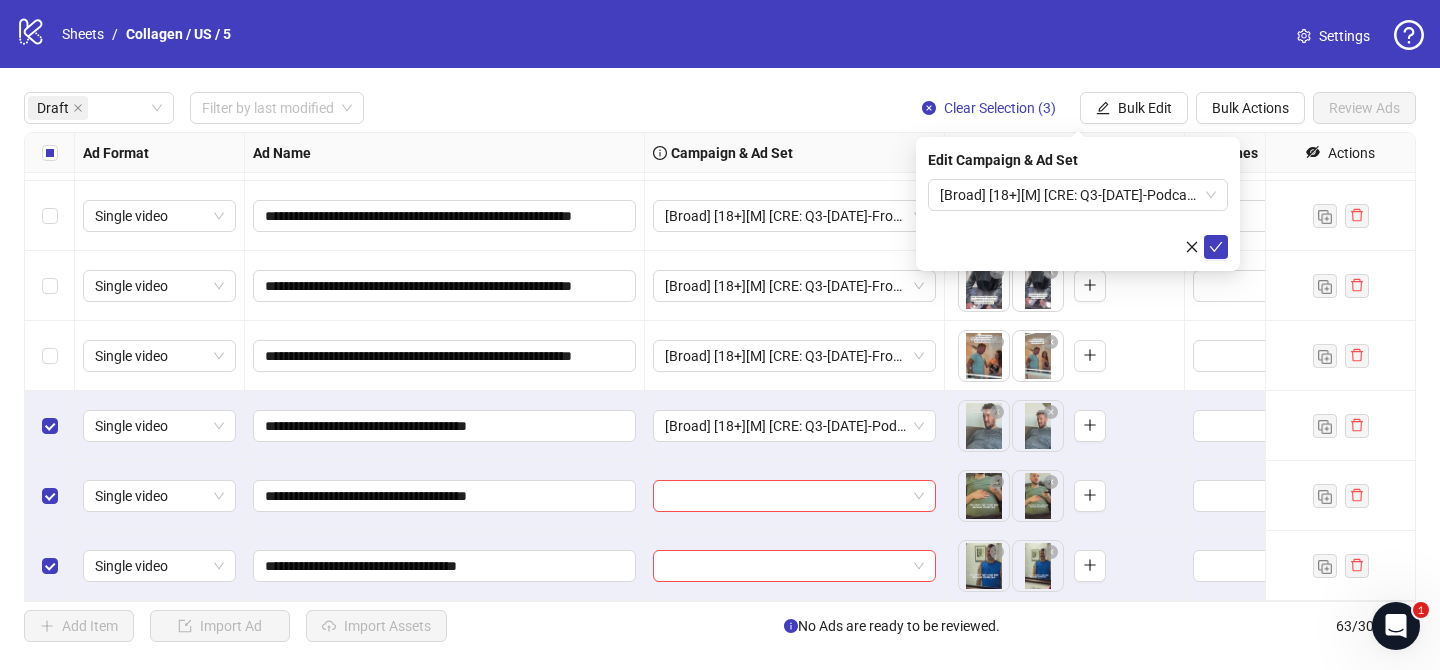 drag, startPoint x: 1216, startPoint y: 243, endPoint x: 897, endPoint y: 262, distance: 319.56534 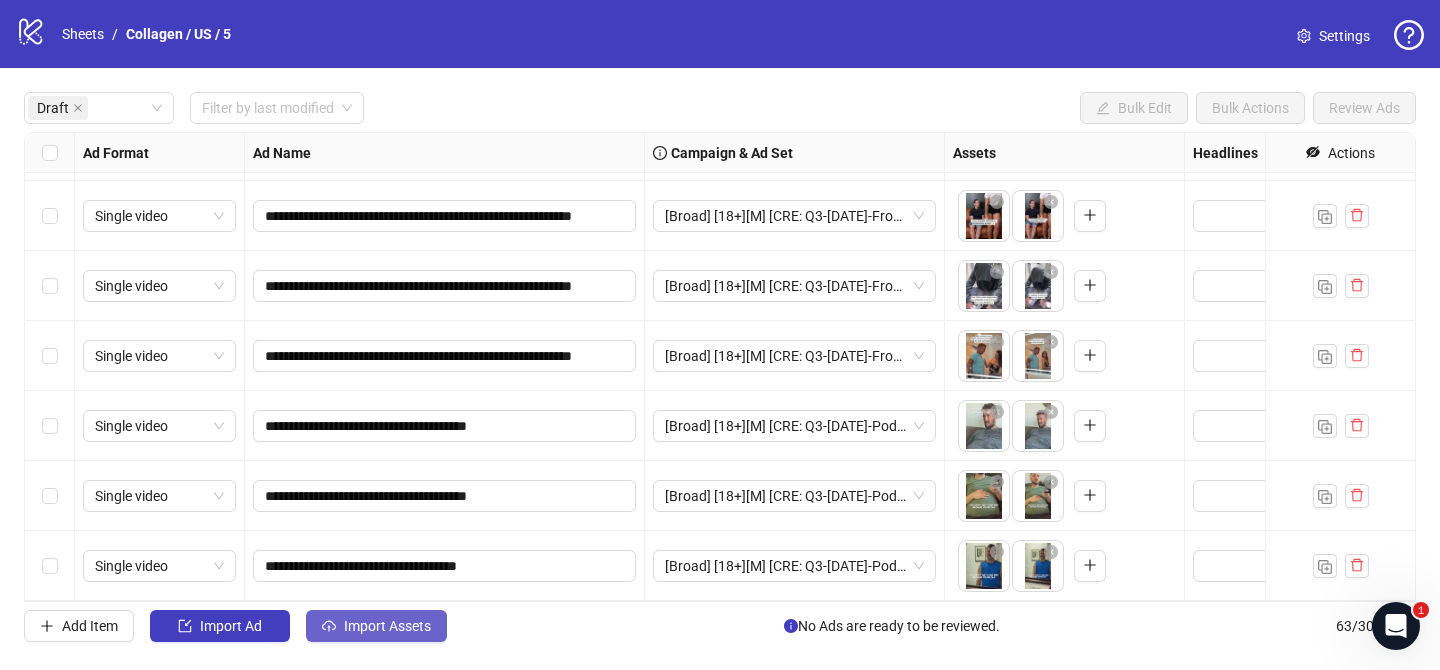 click on "Import Assets" at bounding box center [387, 626] 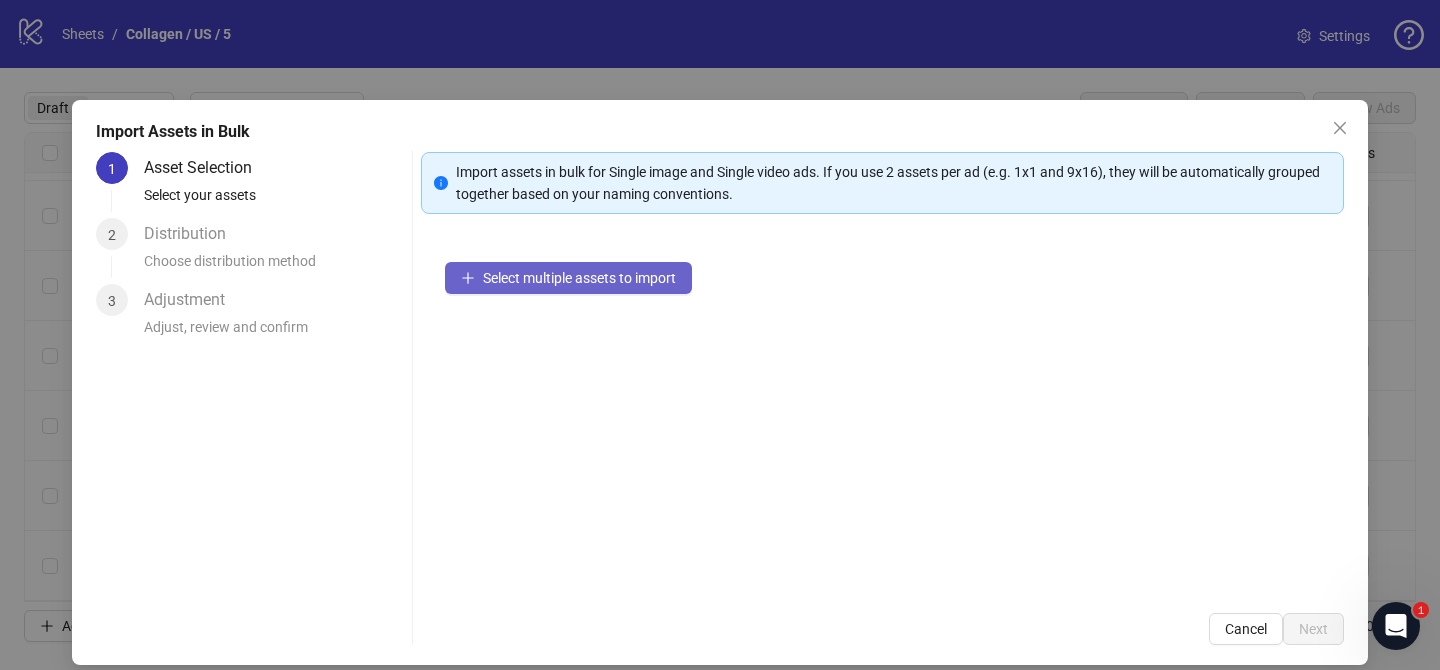 click on "Select multiple assets to import" at bounding box center [579, 278] 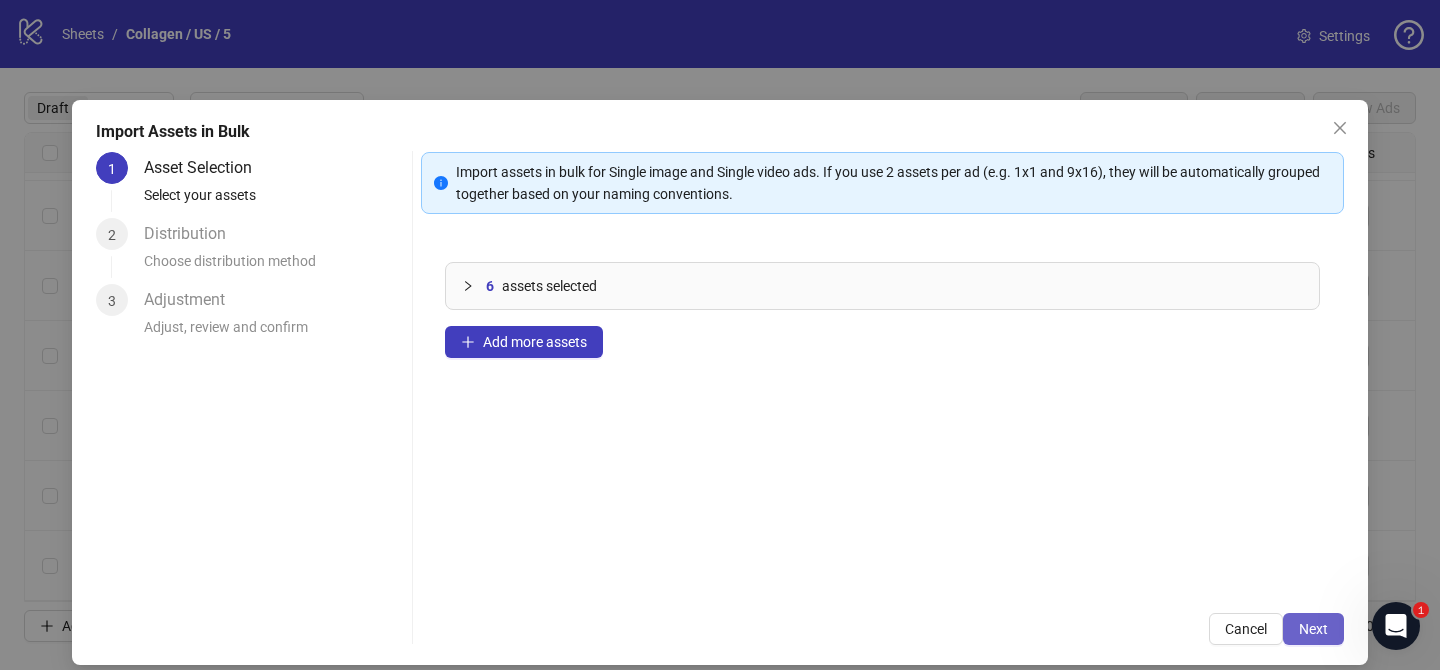 click on "Next" at bounding box center (1313, 629) 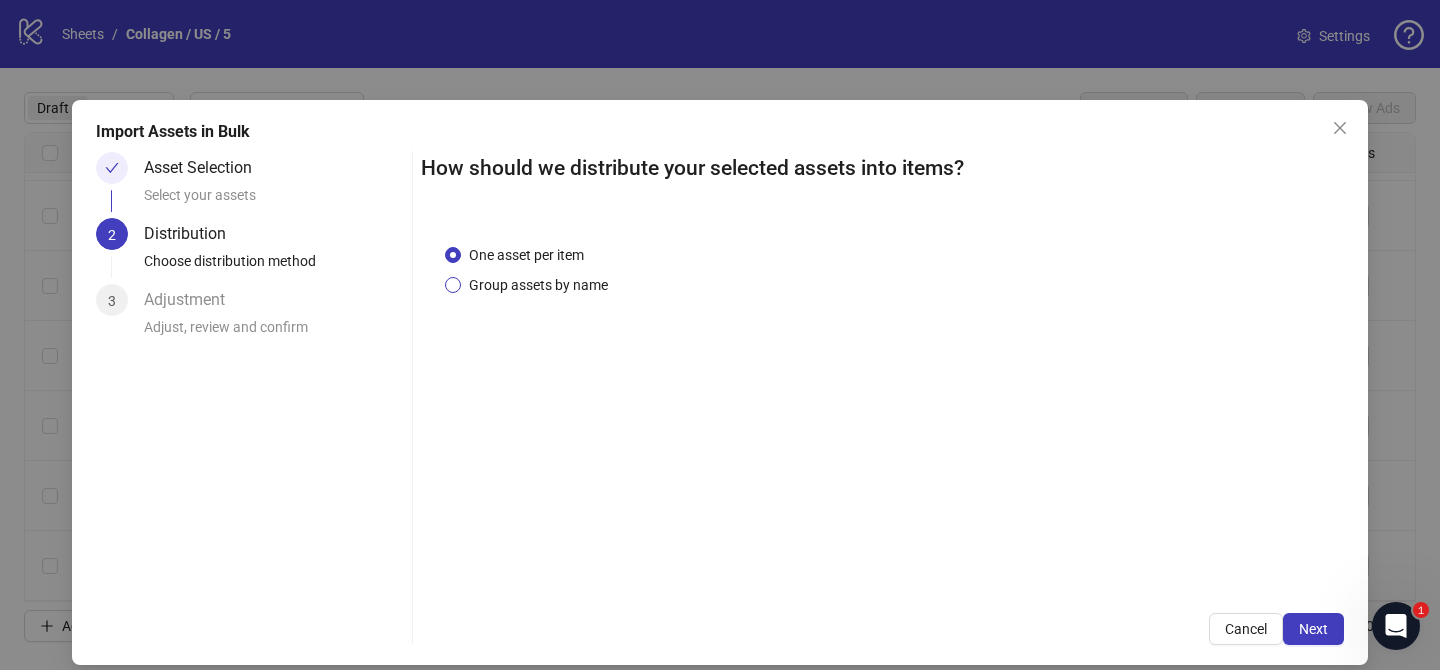 click on "Group assets by name" at bounding box center [538, 285] 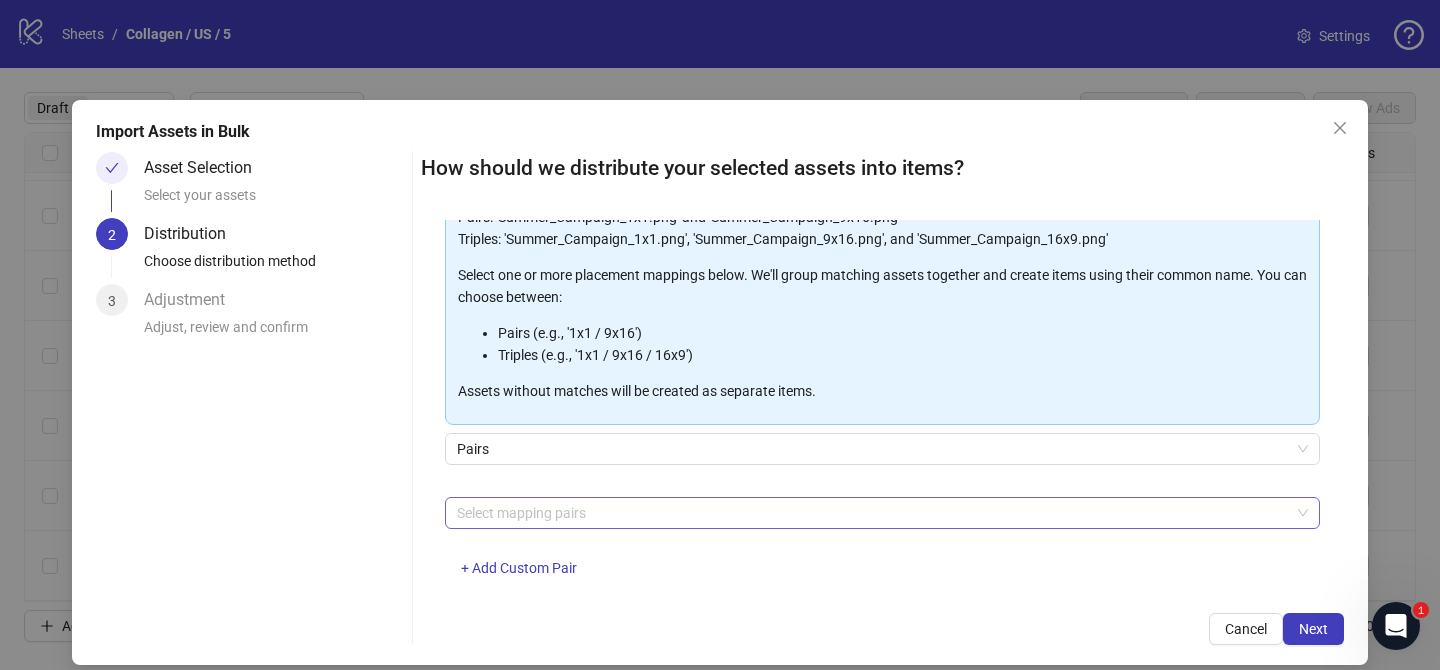 click at bounding box center [872, 513] 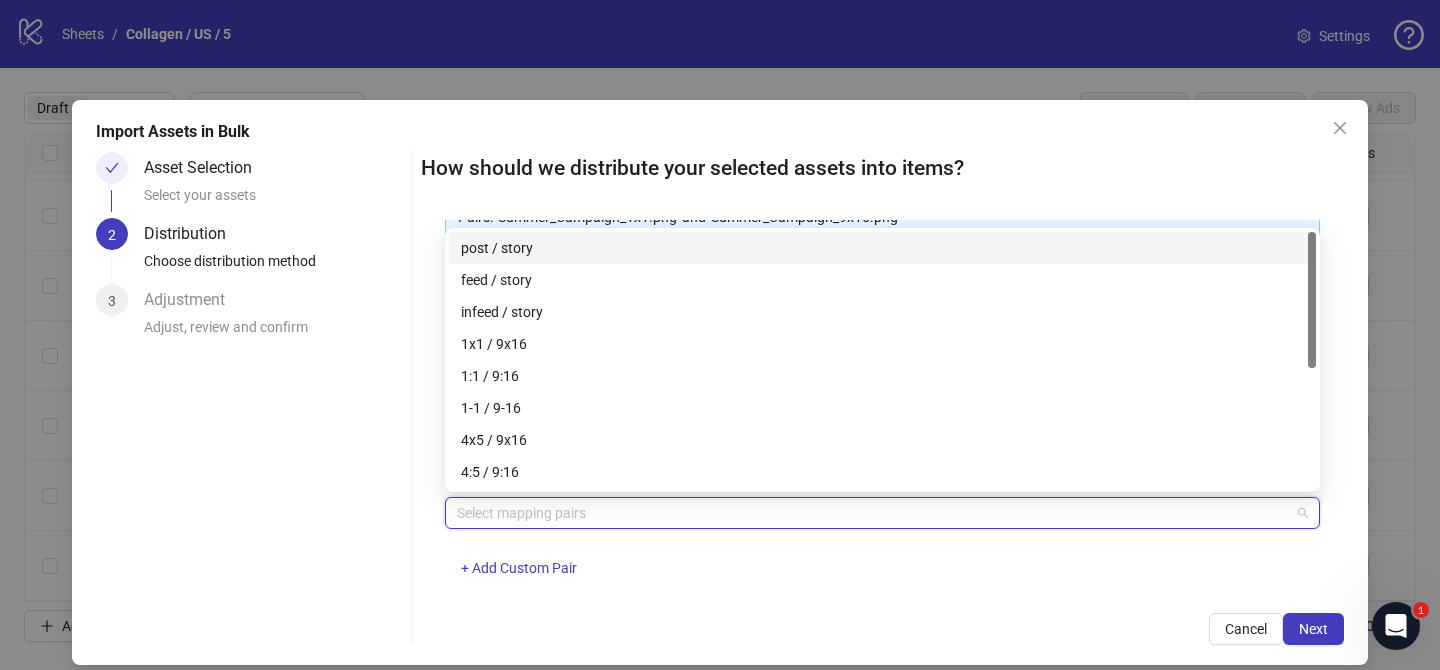 scroll, scrollTop: 178, scrollLeft: 0, axis: vertical 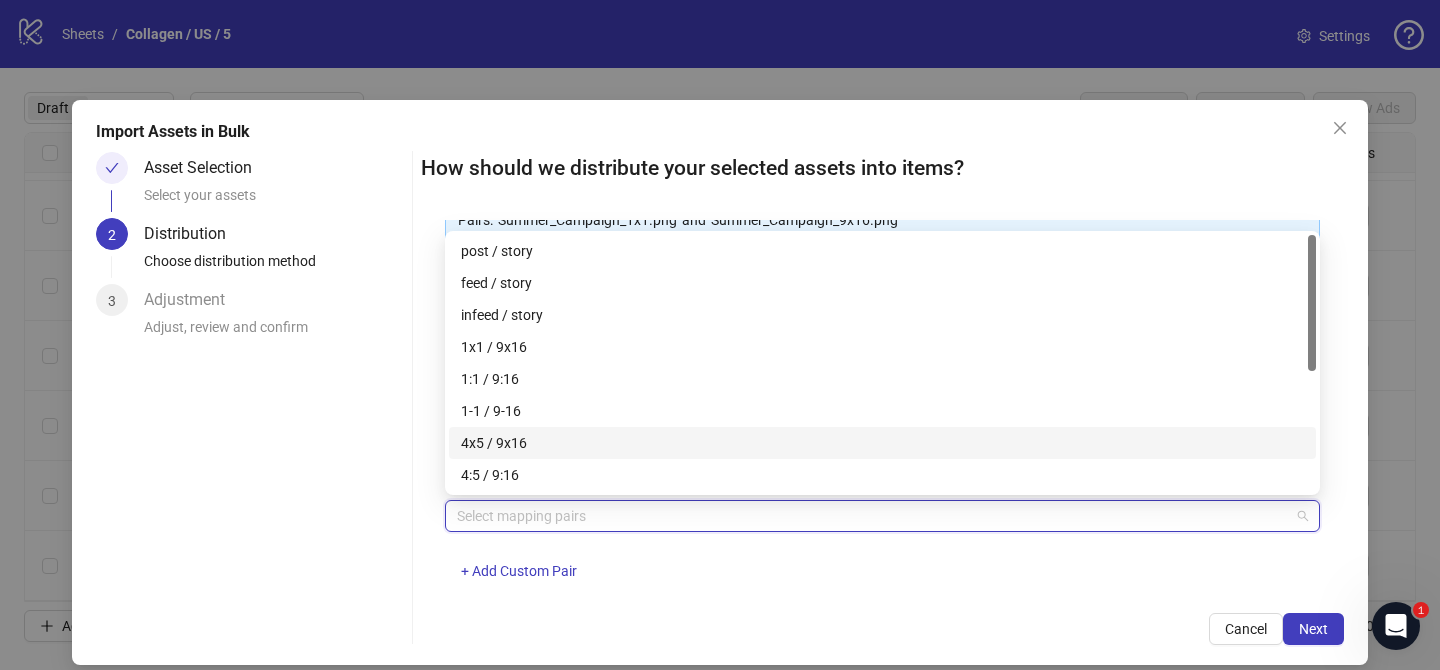 click on "4x5 / 9x16" at bounding box center [882, 443] 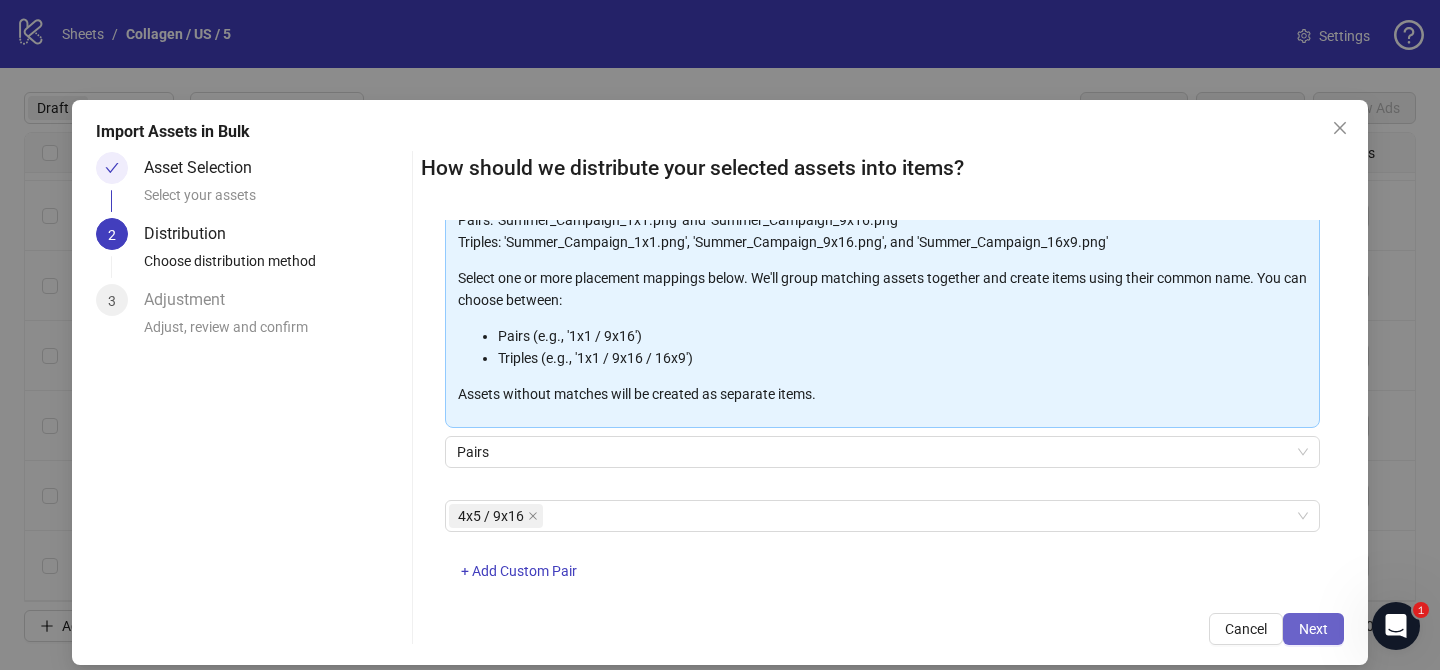 click on "Next" at bounding box center (1313, 629) 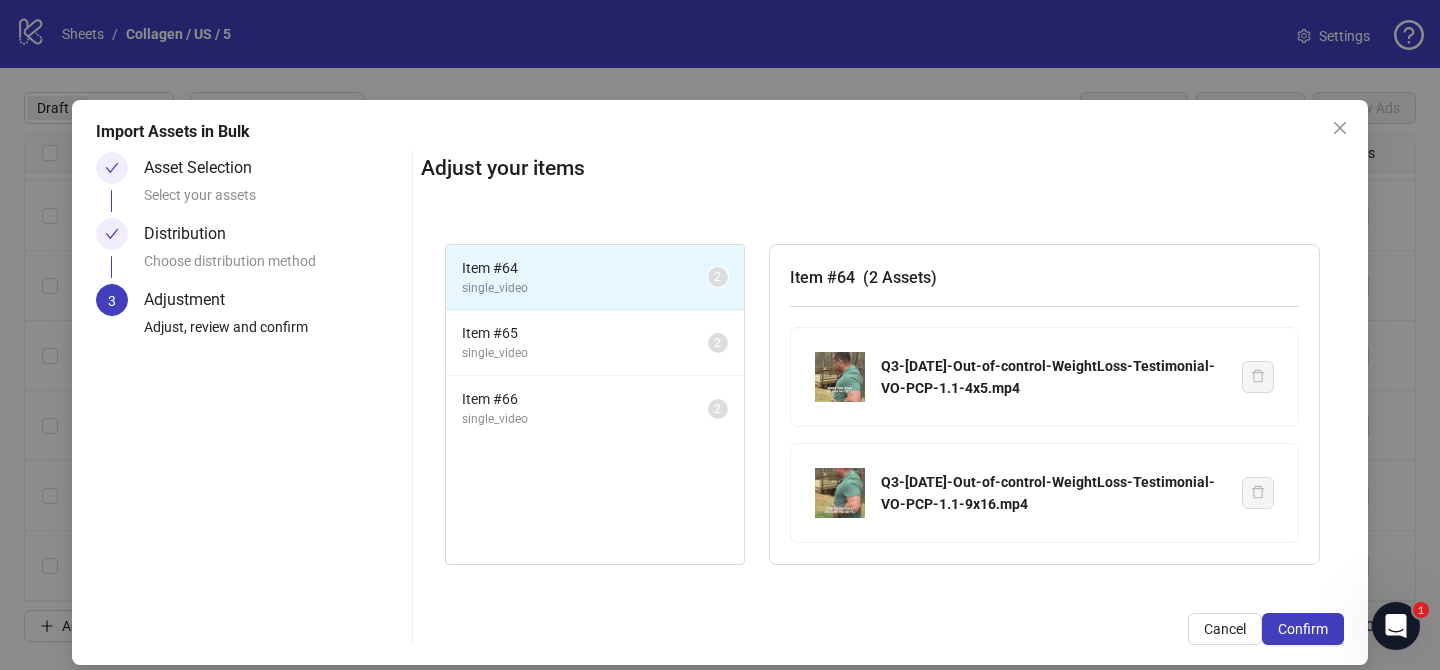 click on "Confirm" at bounding box center (1303, 629) 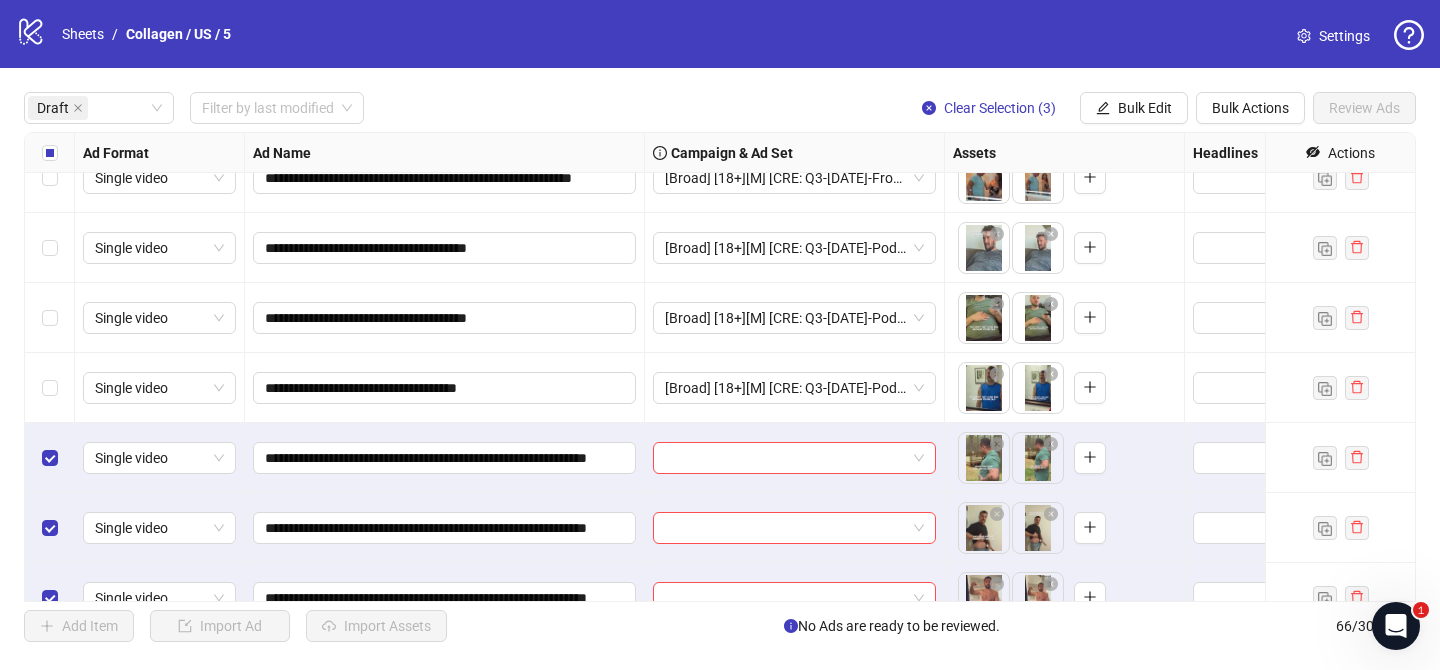 scroll, scrollTop: 1112, scrollLeft: 0, axis: vertical 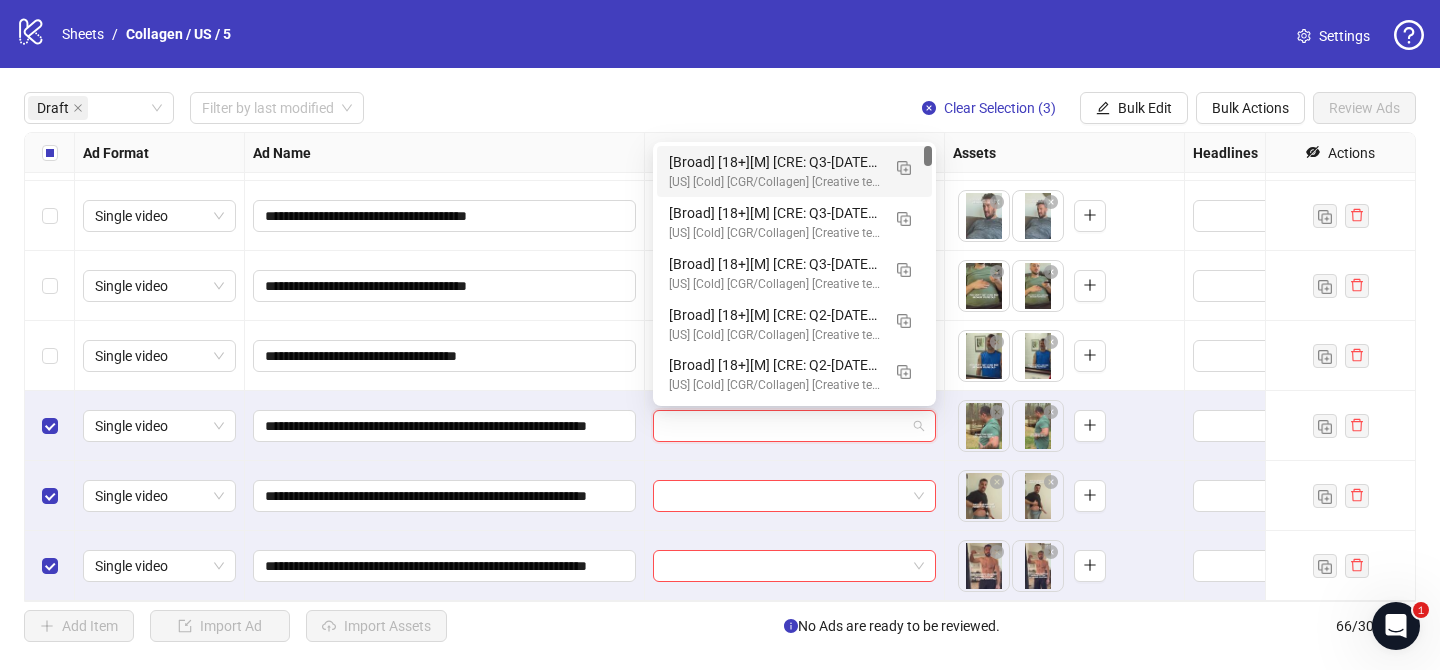 click at bounding box center (785, 426) 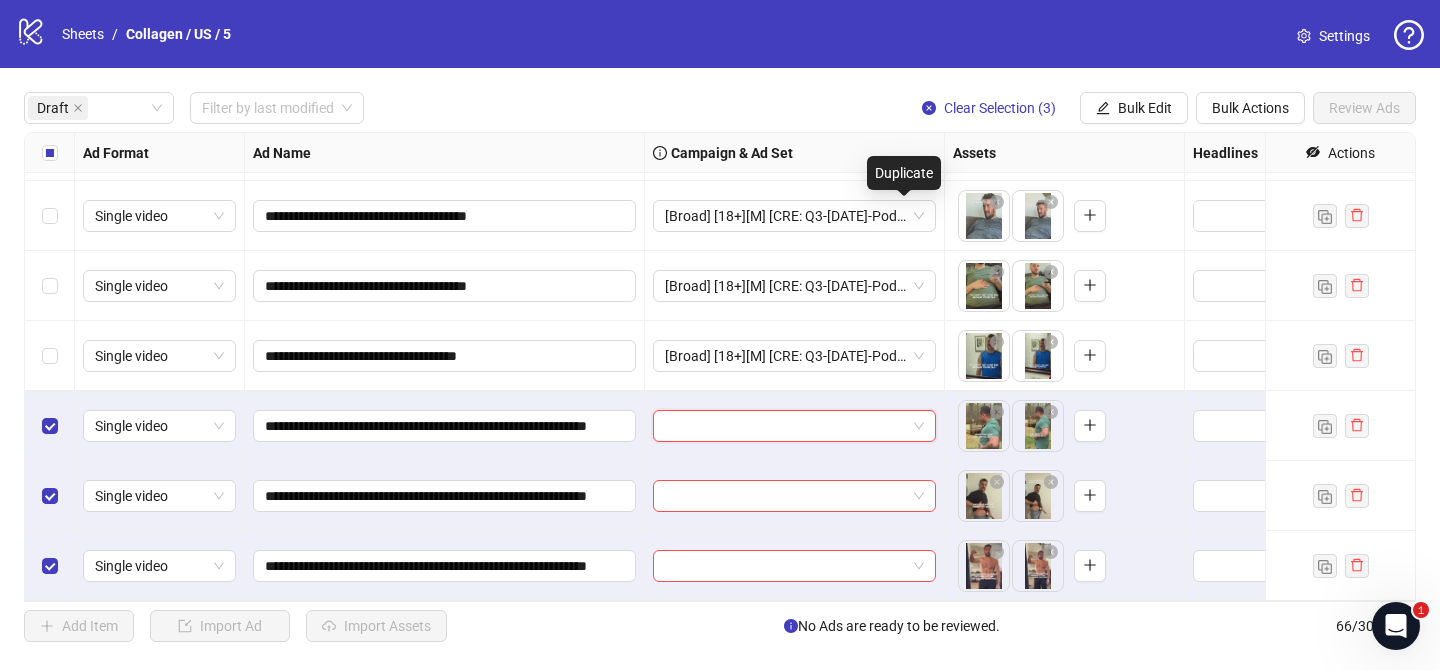 click on "Duplicate" at bounding box center [904, 173] 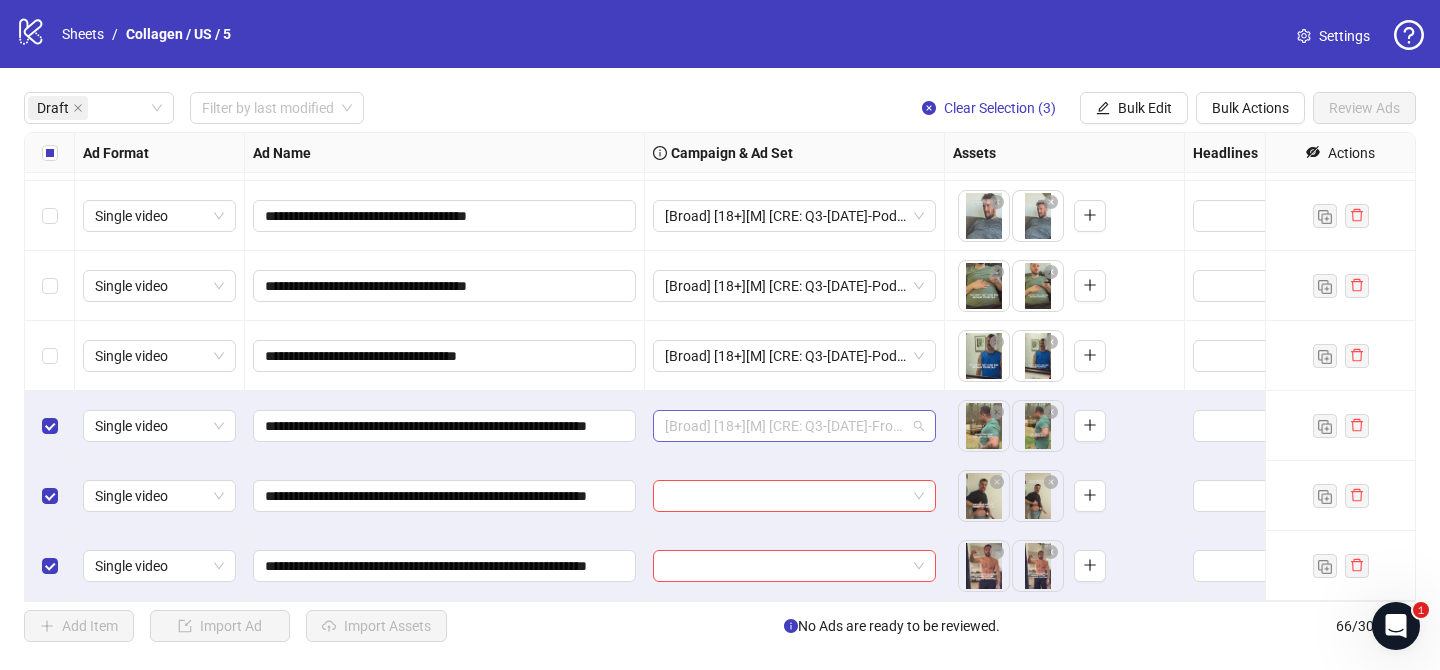 click on "[Broad] [18+][M] [CRE: Q3-[DATE]-From-To-2-GeneralFeatures-Testimonial-CGR/PCP][[DATE]]" at bounding box center [794, 426] 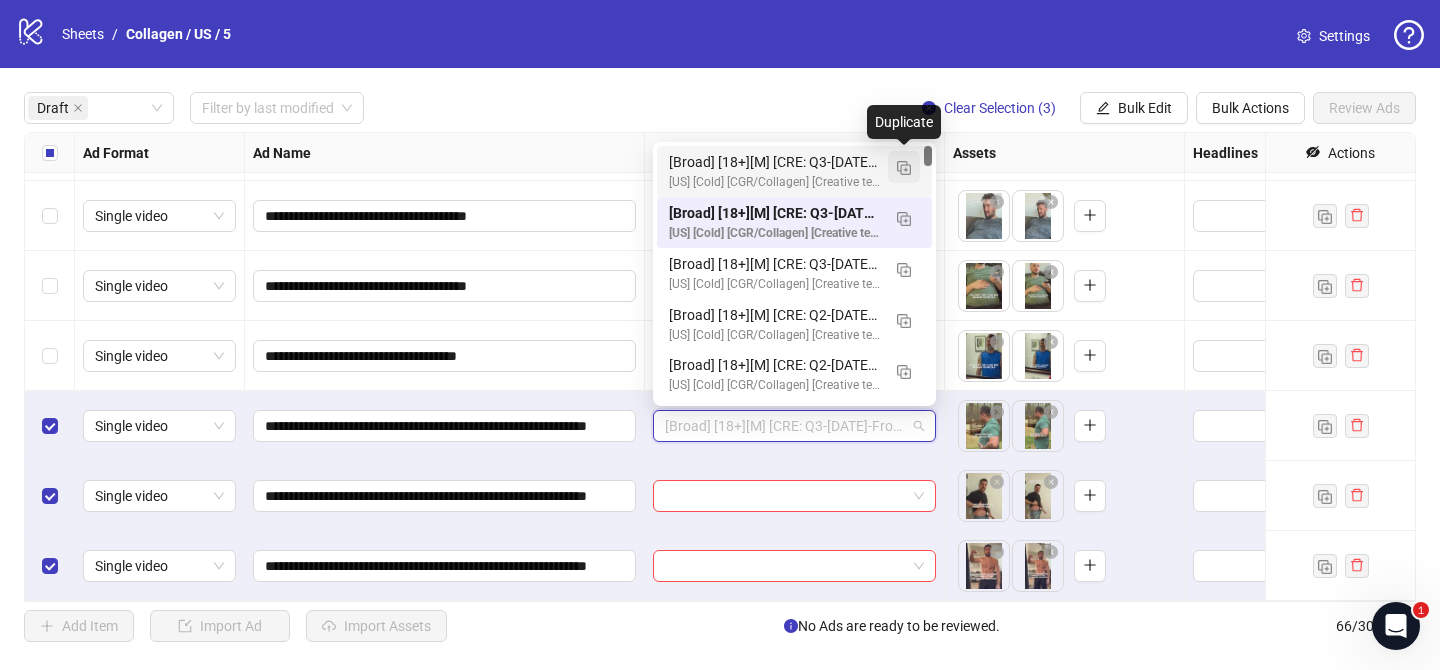 click at bounding box center (904, 168) 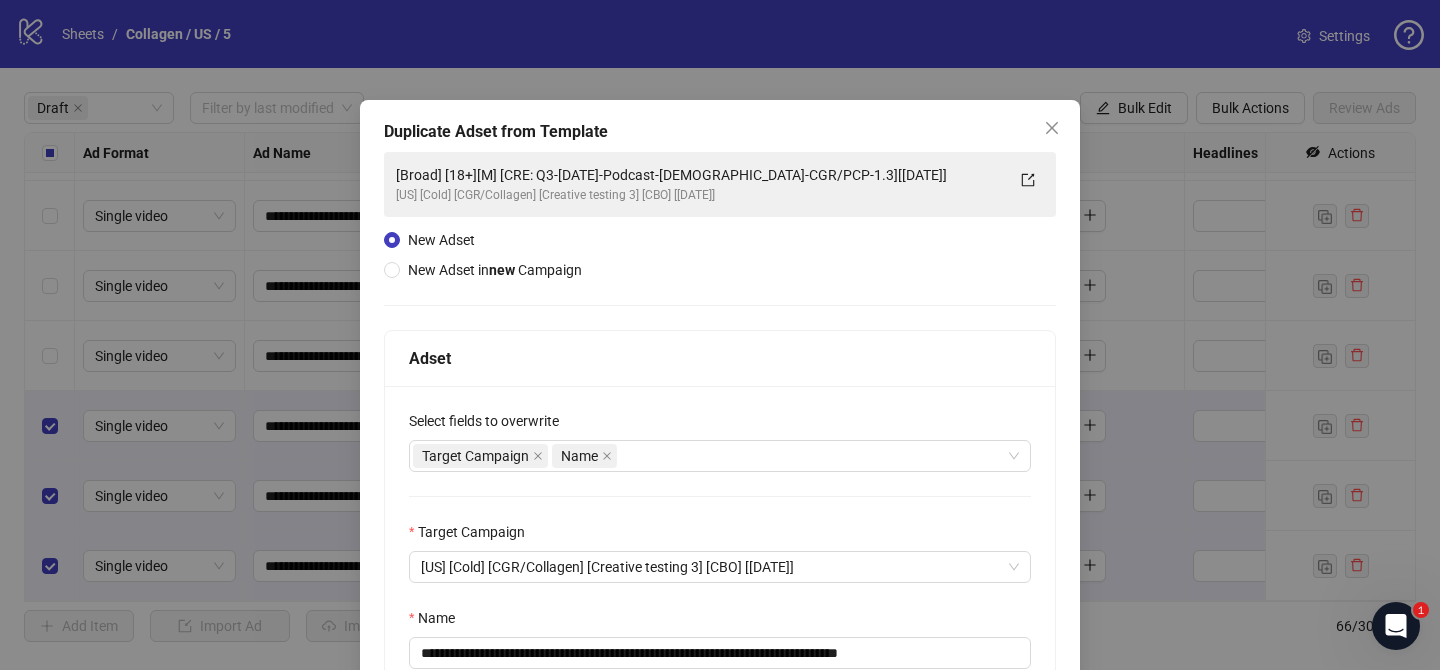 scroll, scrollTop: 82, scrollLeft: 0, axis: vertical 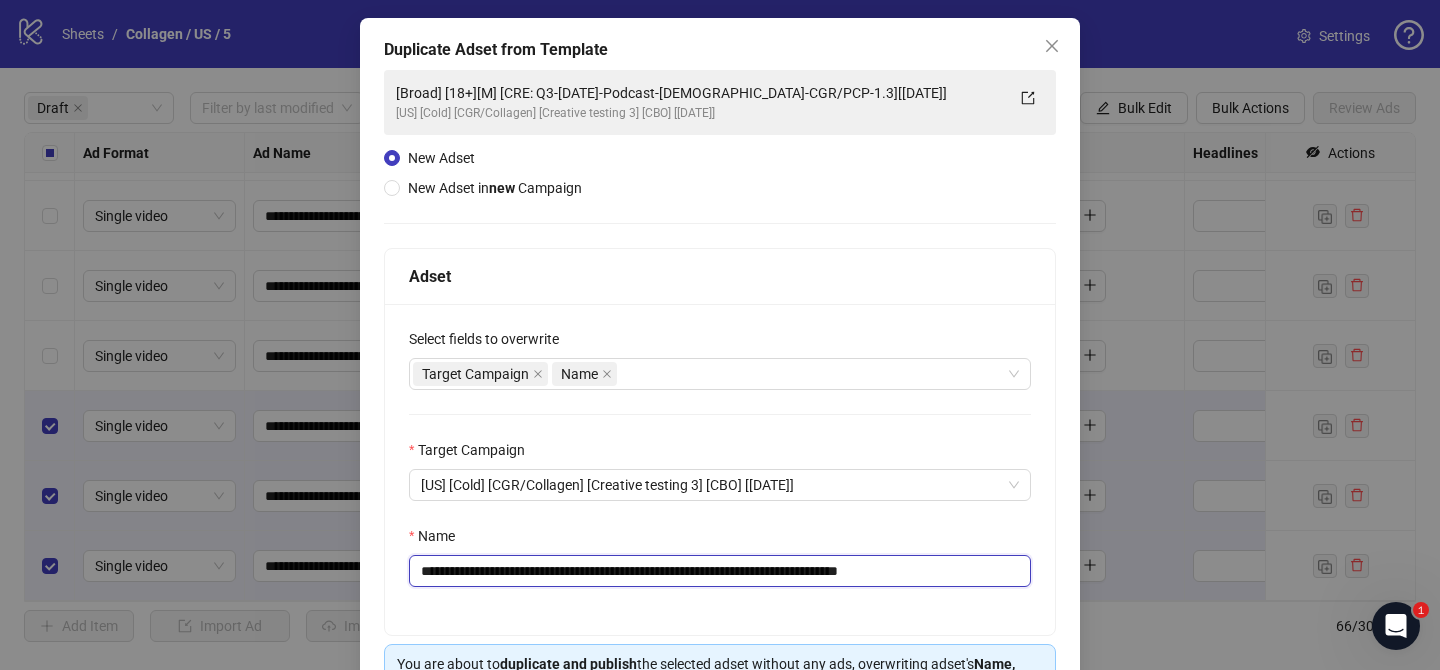 drag, startPoint x: 560, startPoint y: 571, endPoint x: 834, endPoint y: 567, distance: 274.0292 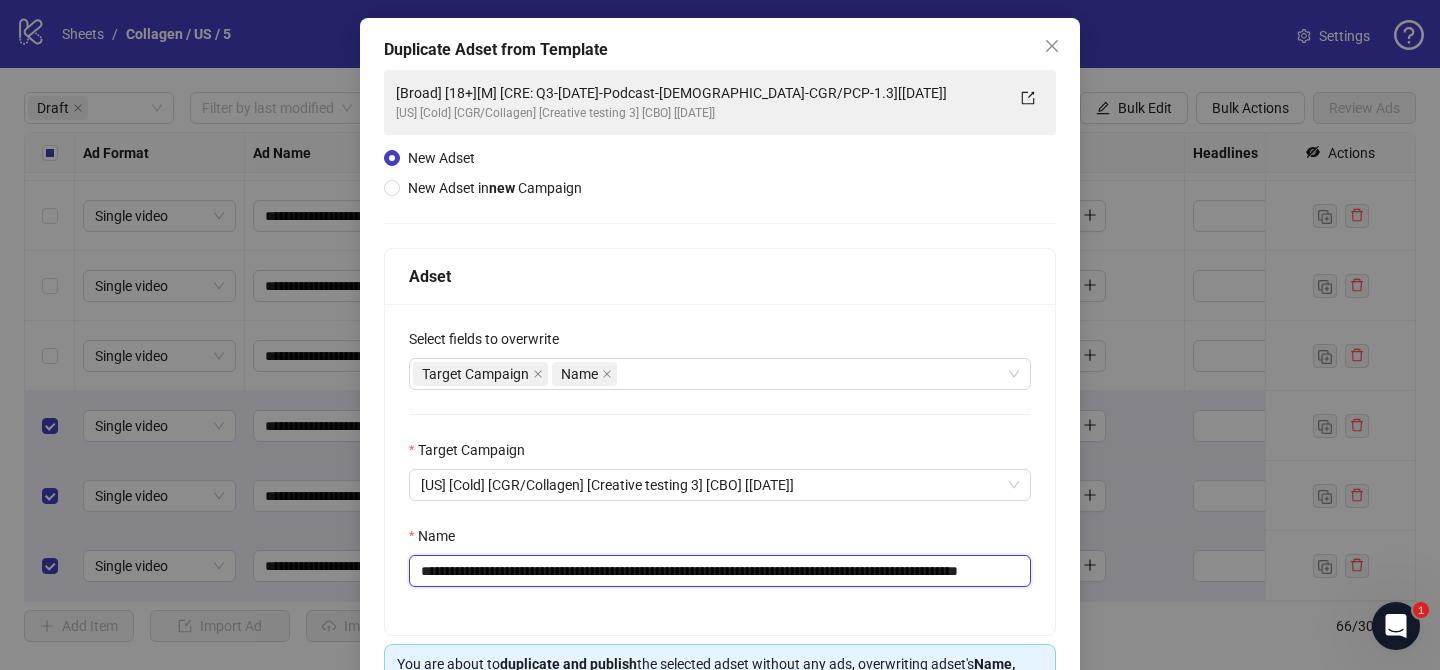 scroll, scrollTop: 0, scrollLeft: 97, axis: horizontal 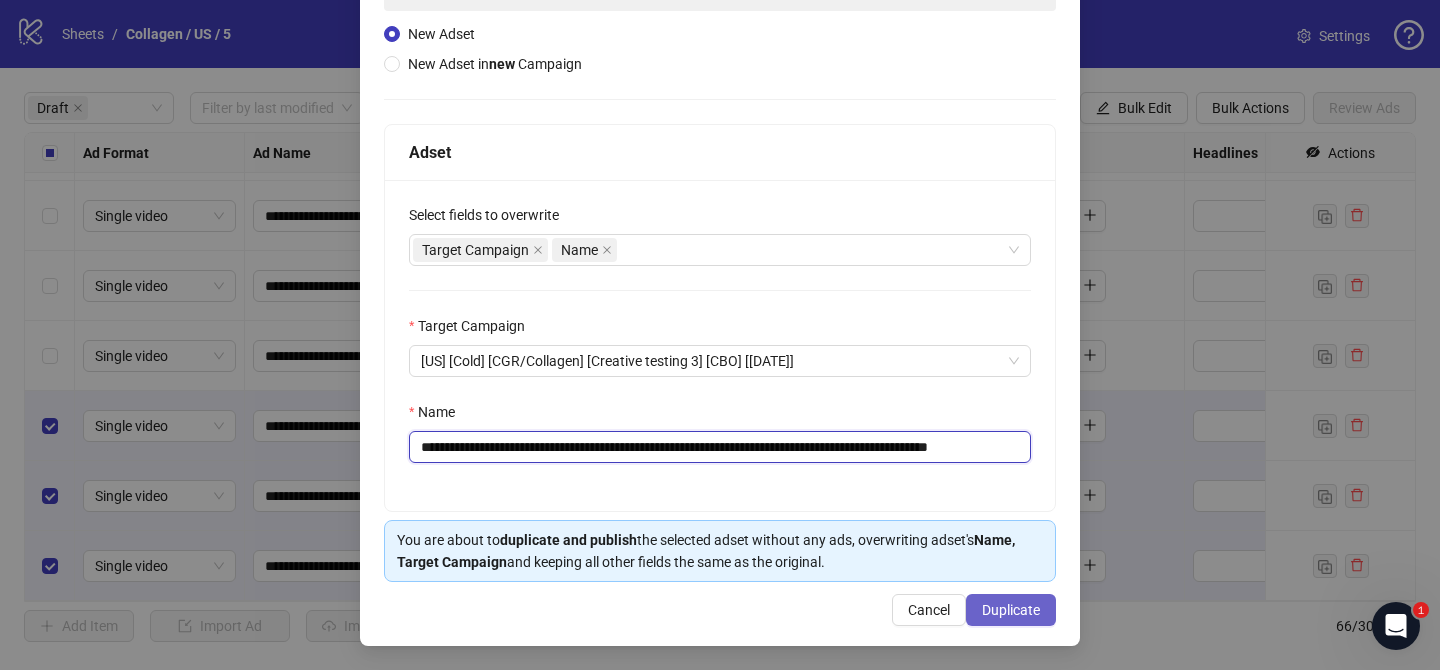 type on "**********" 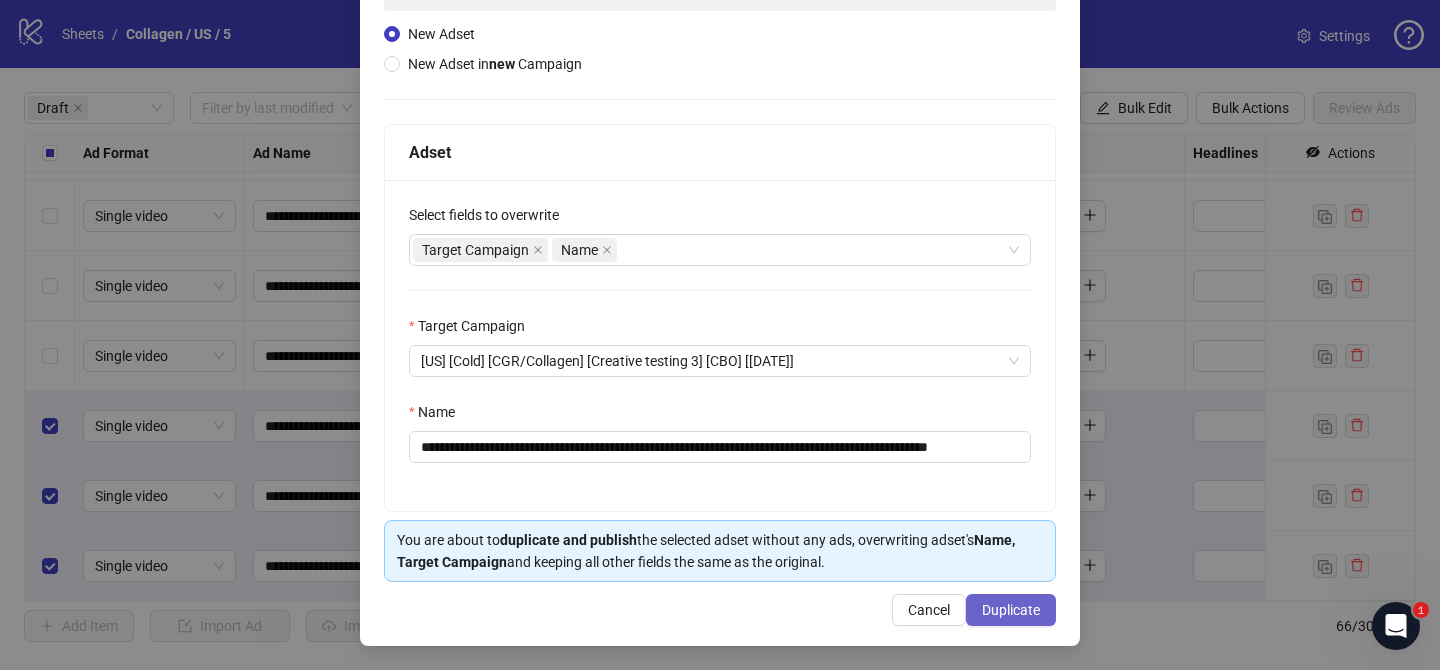 click on "Duplicate" at bounding box center [1011, 610] 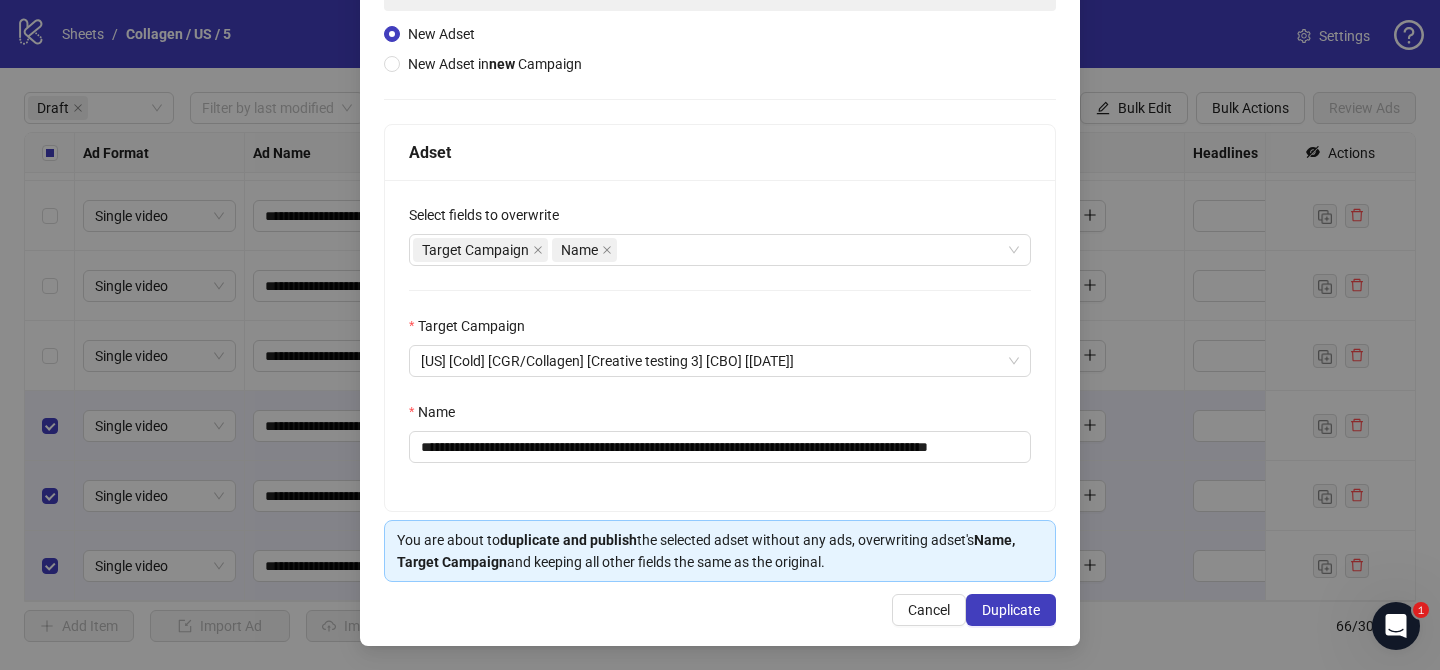 scroll, scrollTop: 0, scrollLeft: 0, axis: both 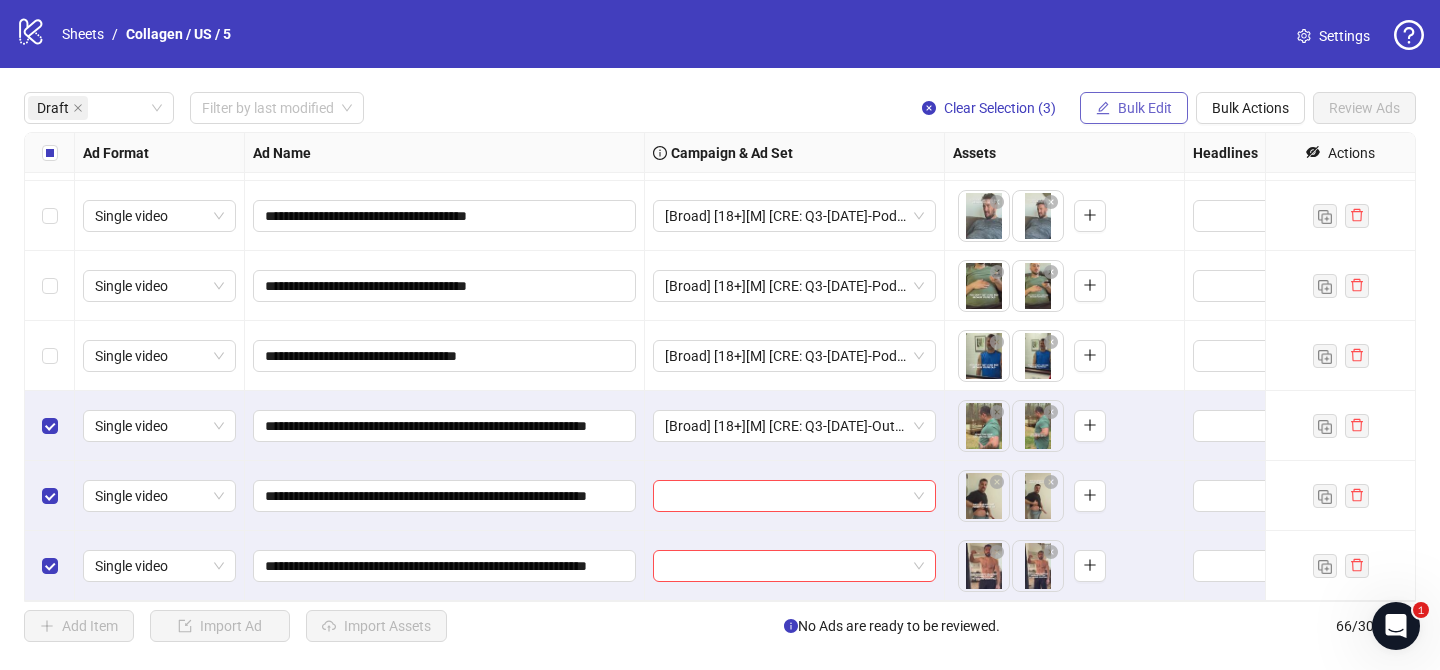 click on "Bulk Edit" at bounding box center [1145, 108] 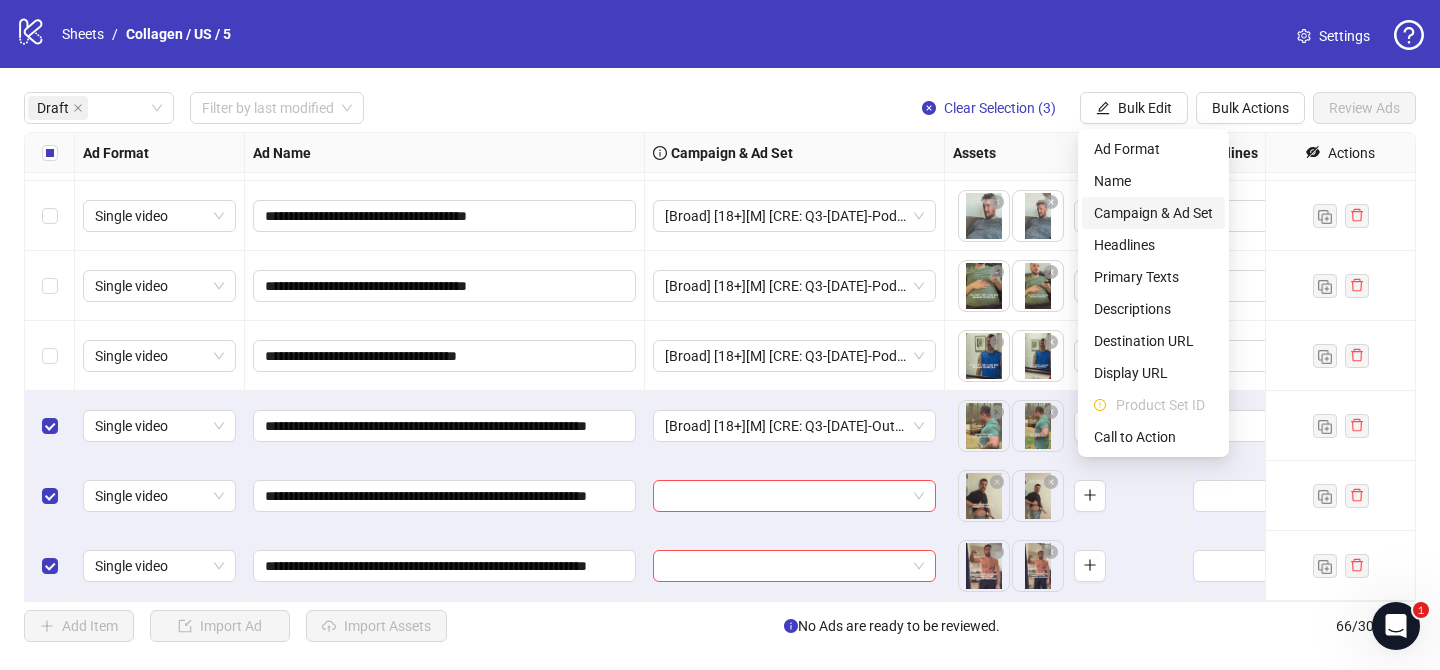 click on "Campaign & Ad Set" at bounding box center (1153, 213) 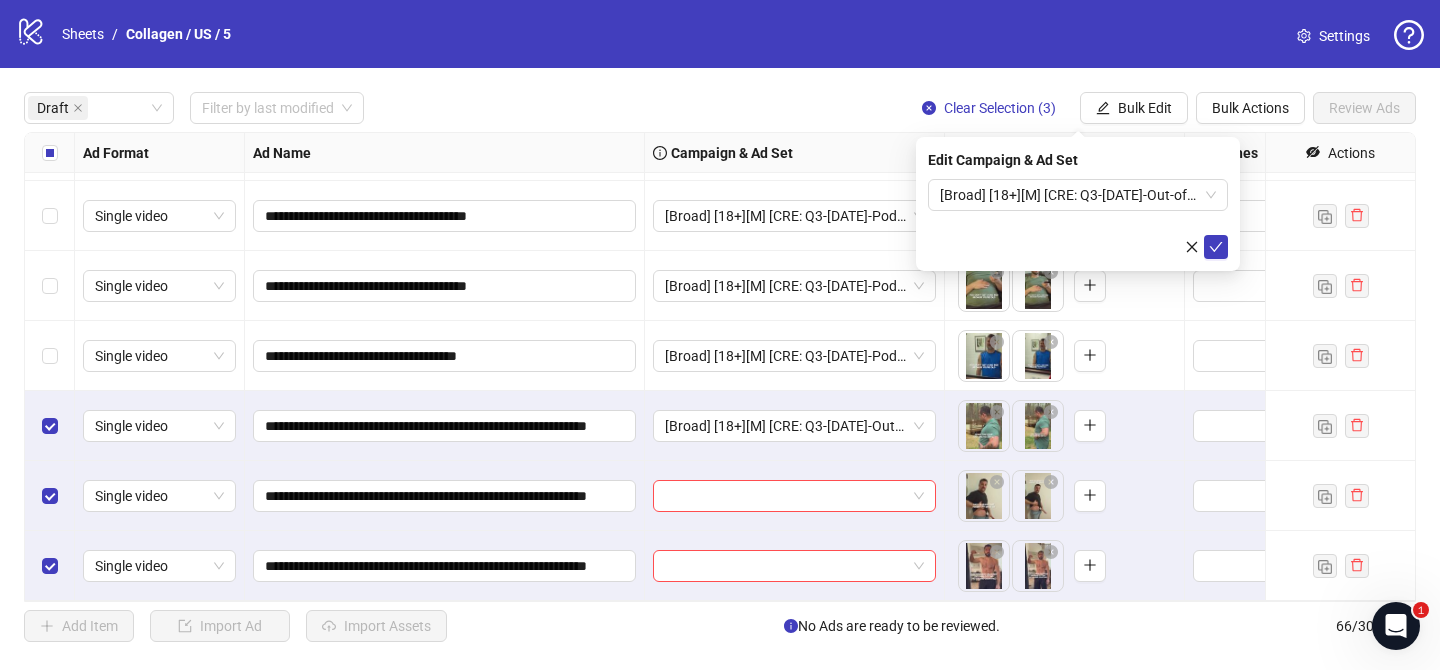 drag, startPoint x: 1215, startPoint y: 248, endPoint x: 1113, endPoint y: 236, distance: 102.70345 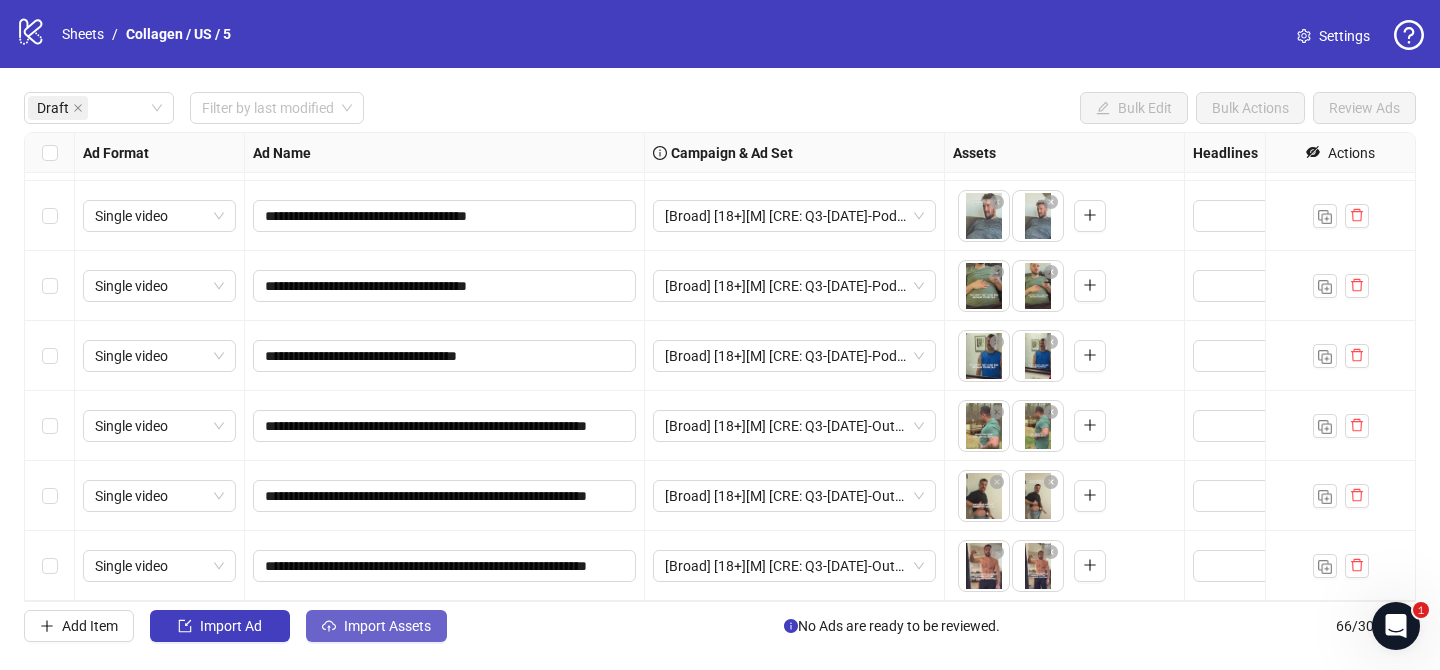 click on "Import Assets" at bounding box center [376, 626] 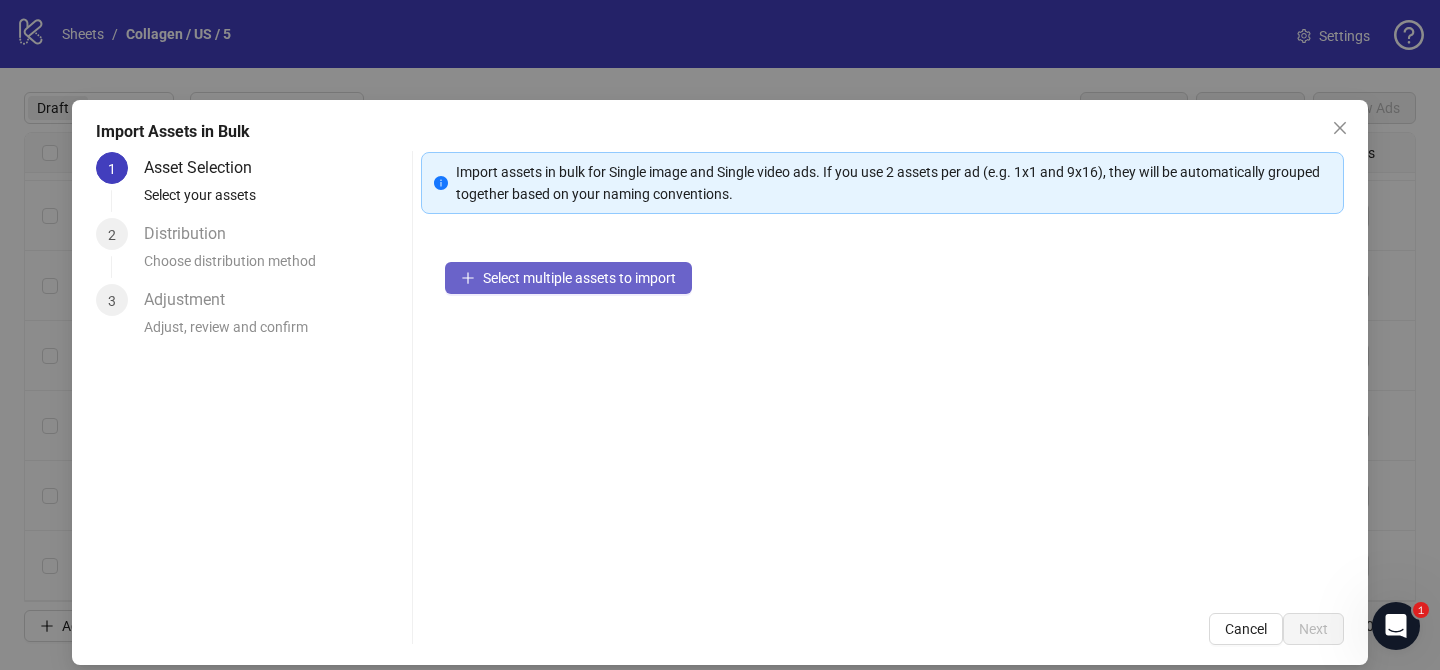click on "Select multiple assets to import" at bounding box center (579, 278) 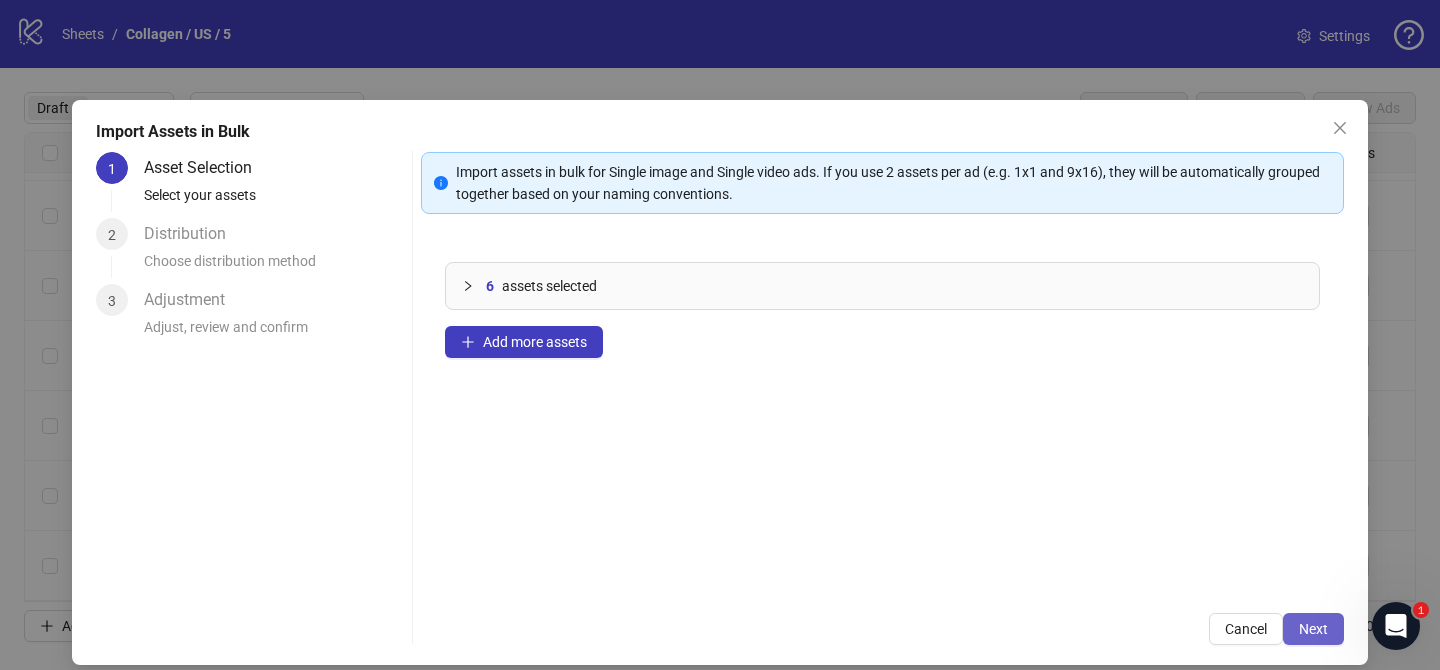 click on "Next" at bounding box center [1313, 629] 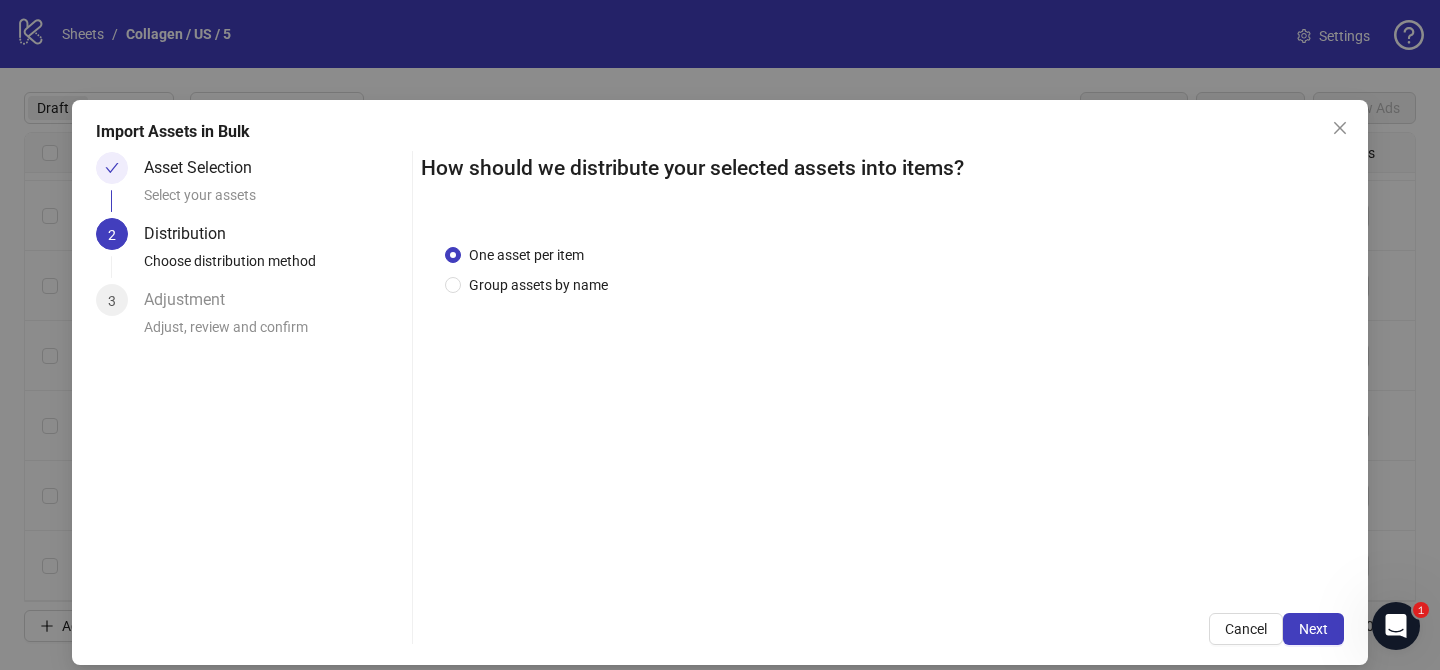 drag, startPoint x: 557, startPoint y: 281, endPoint x: 569, endPoint y: 308, distance: 29.546574 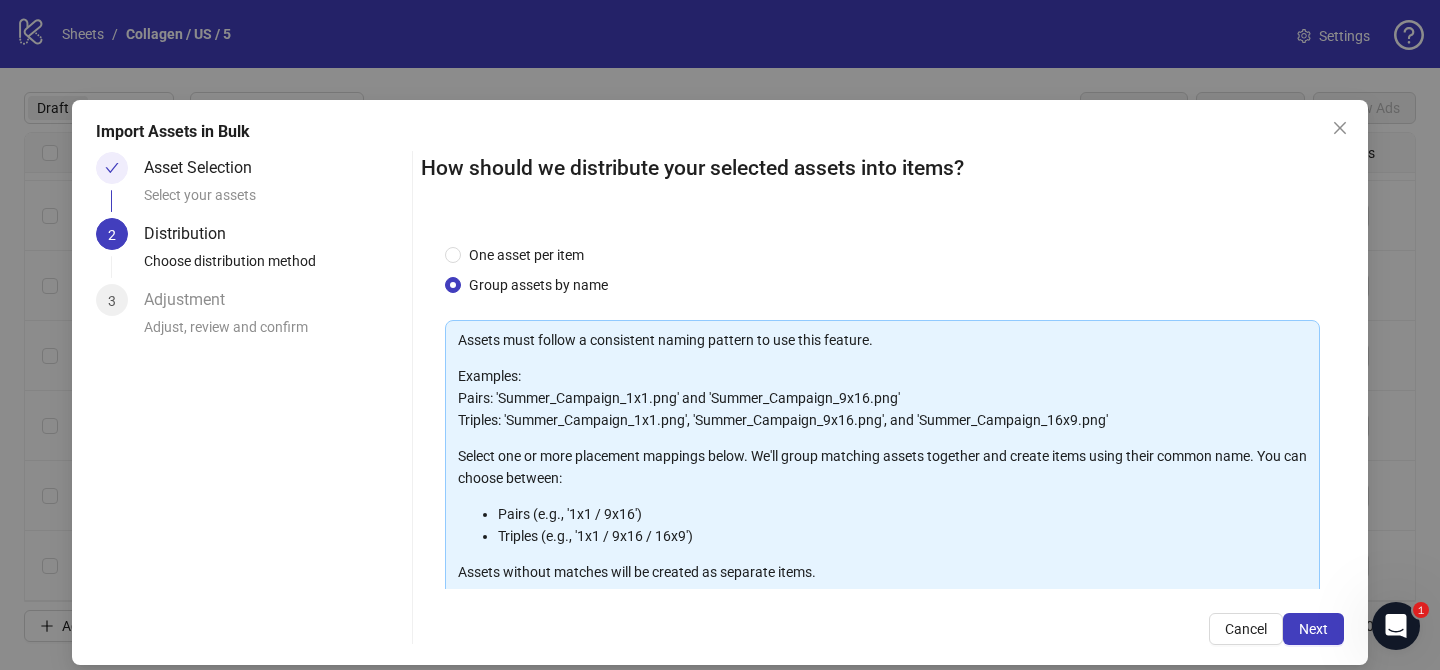 scroll, scrollTop: 216, scrollLeft: 0, axis: vertical 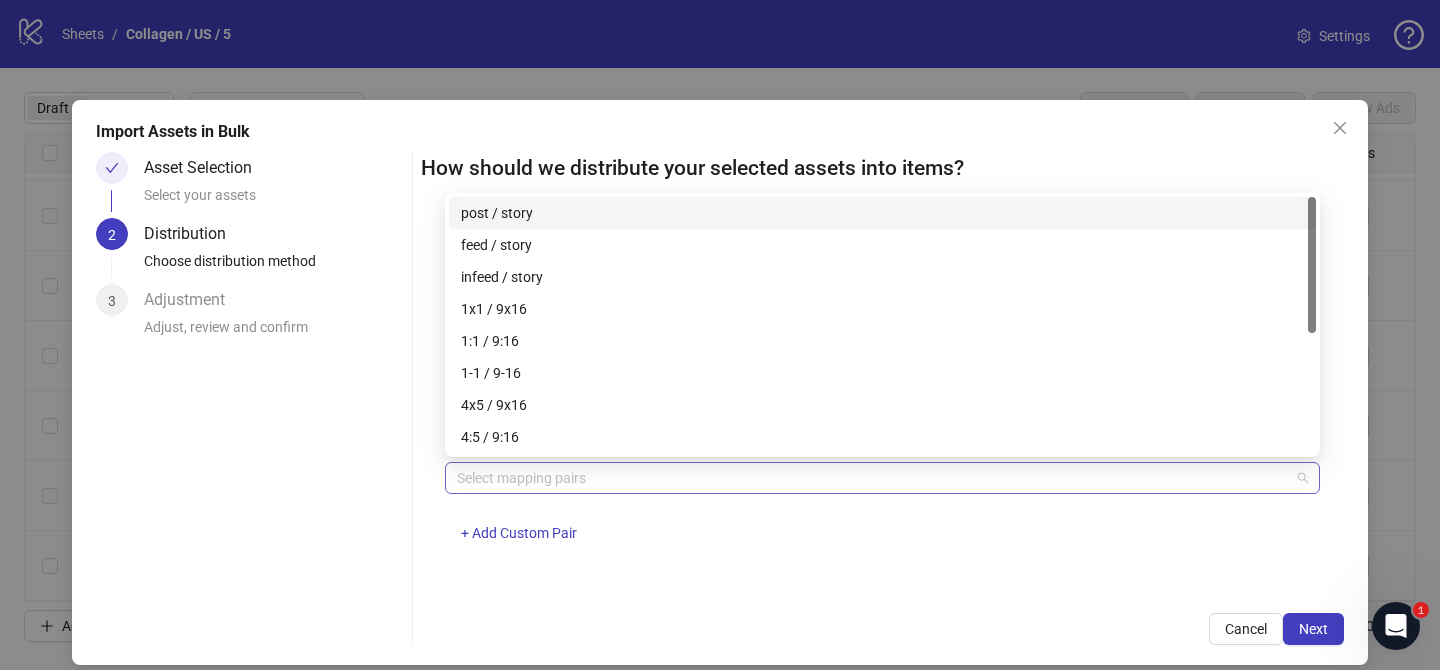 click at bounding box center (872, 478) 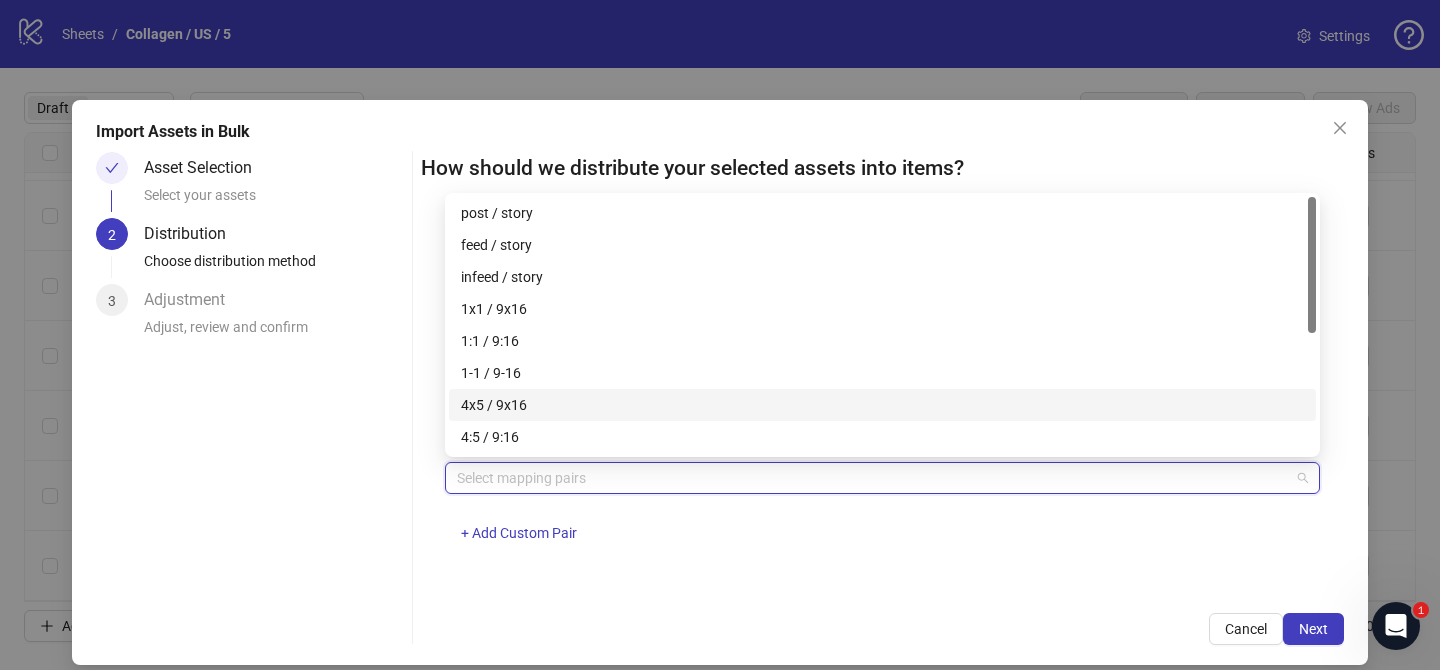 click on "4x5 / 9x16" at bounding box center (882, 405) 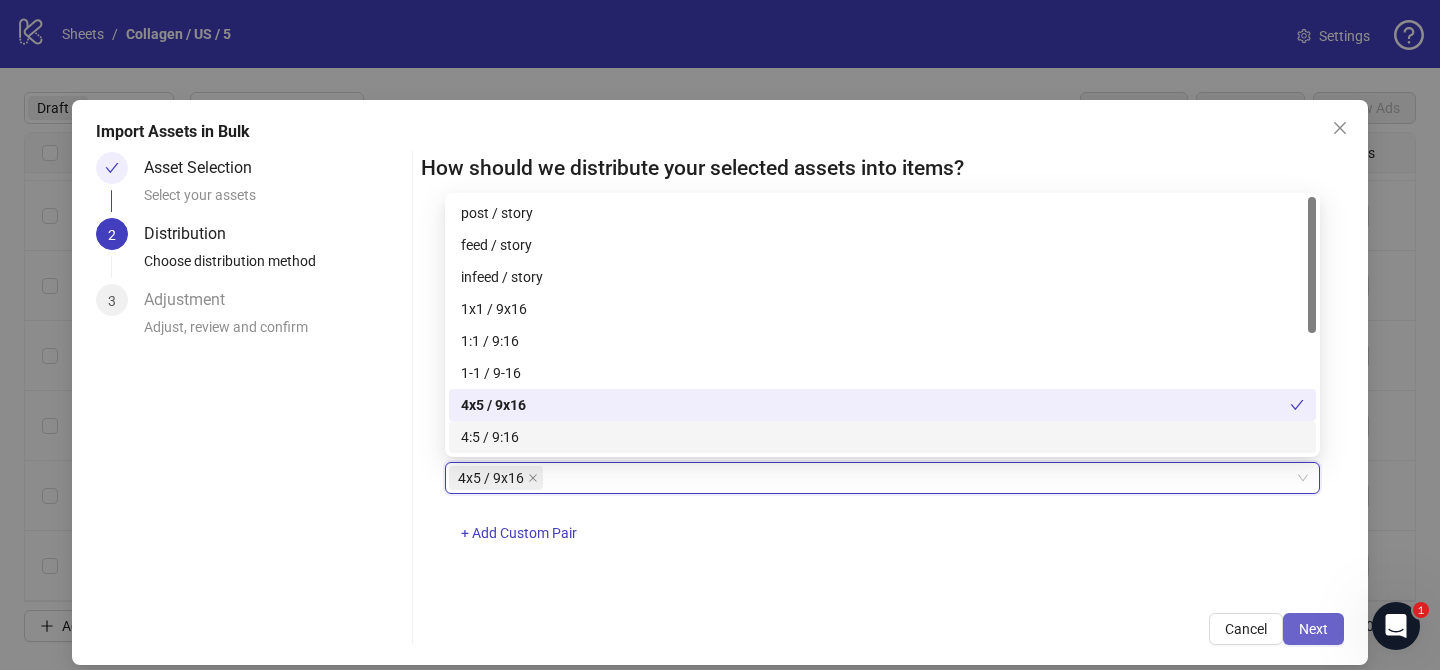 click on "Next" at bounding box center [1313, 629] 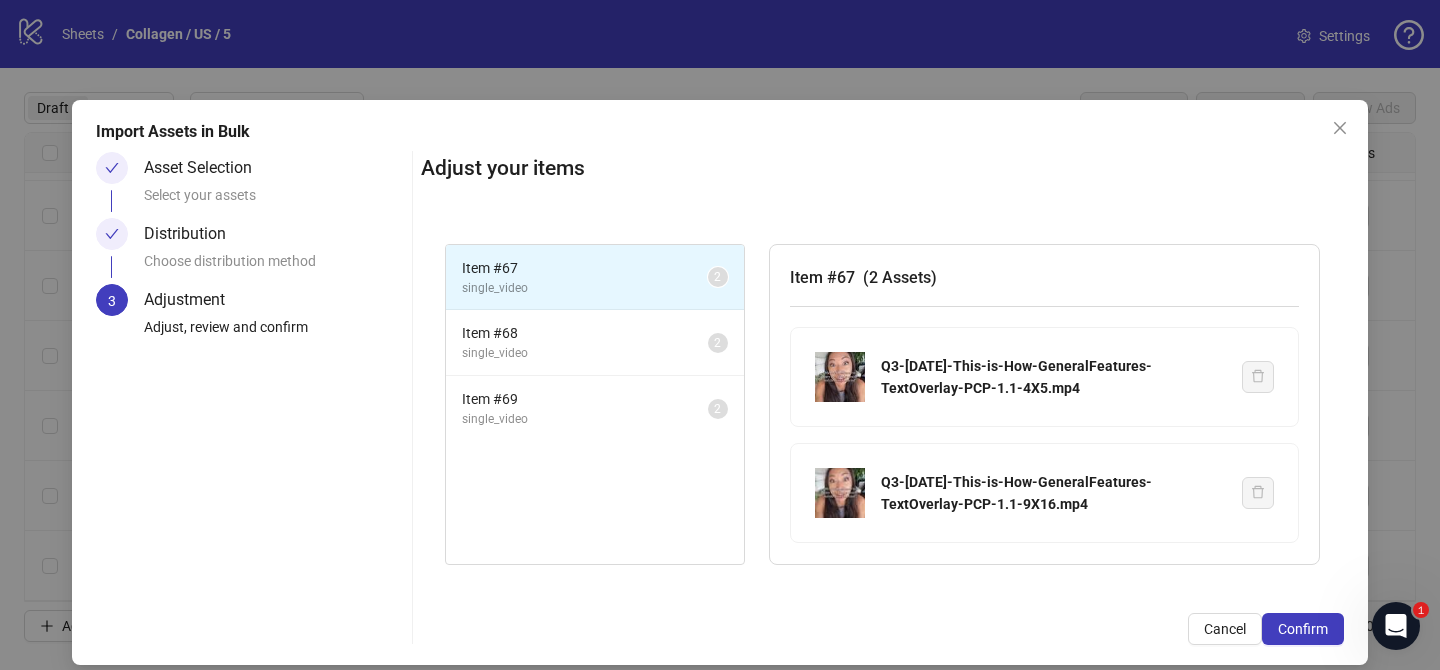click on "Confirm" at bounding box center (1303, 629) 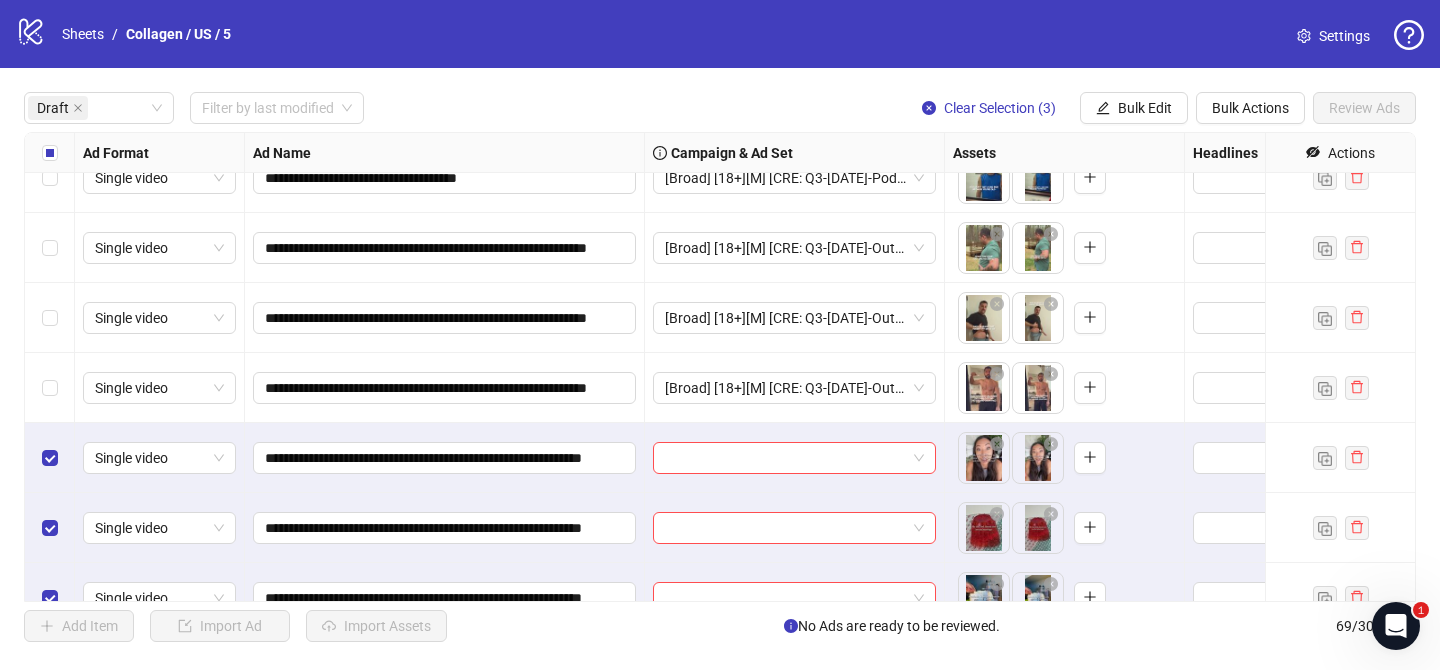 scroll, scrollTop: 1322, scrollLeft: 0, axis: vertical 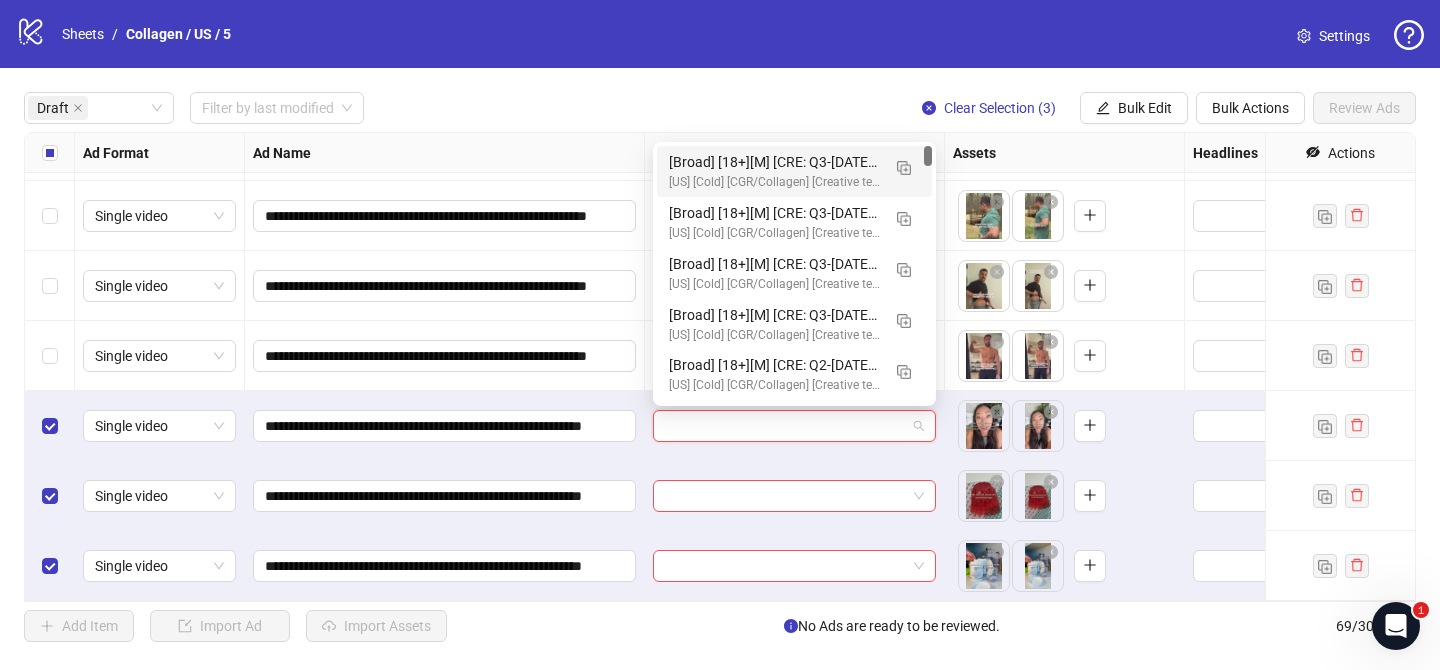 click at bounding box center [785, 426] 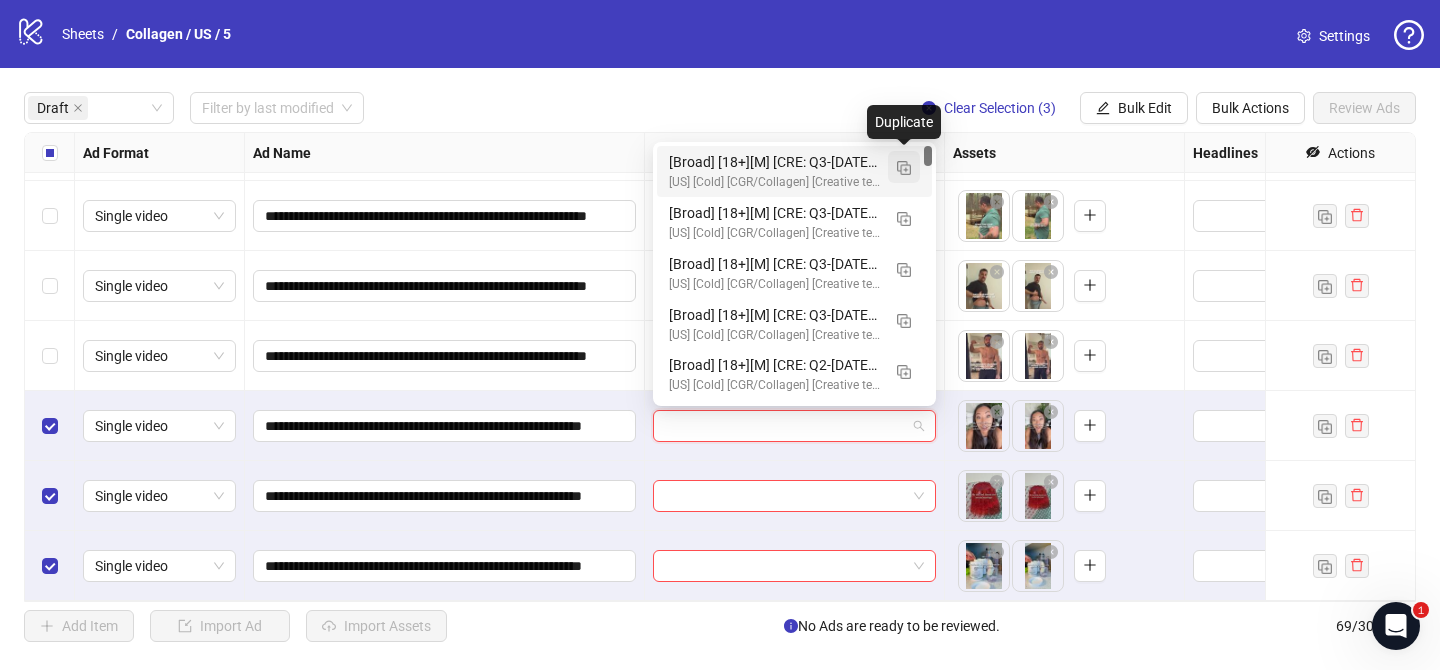 click at bounding box center [904, 167] 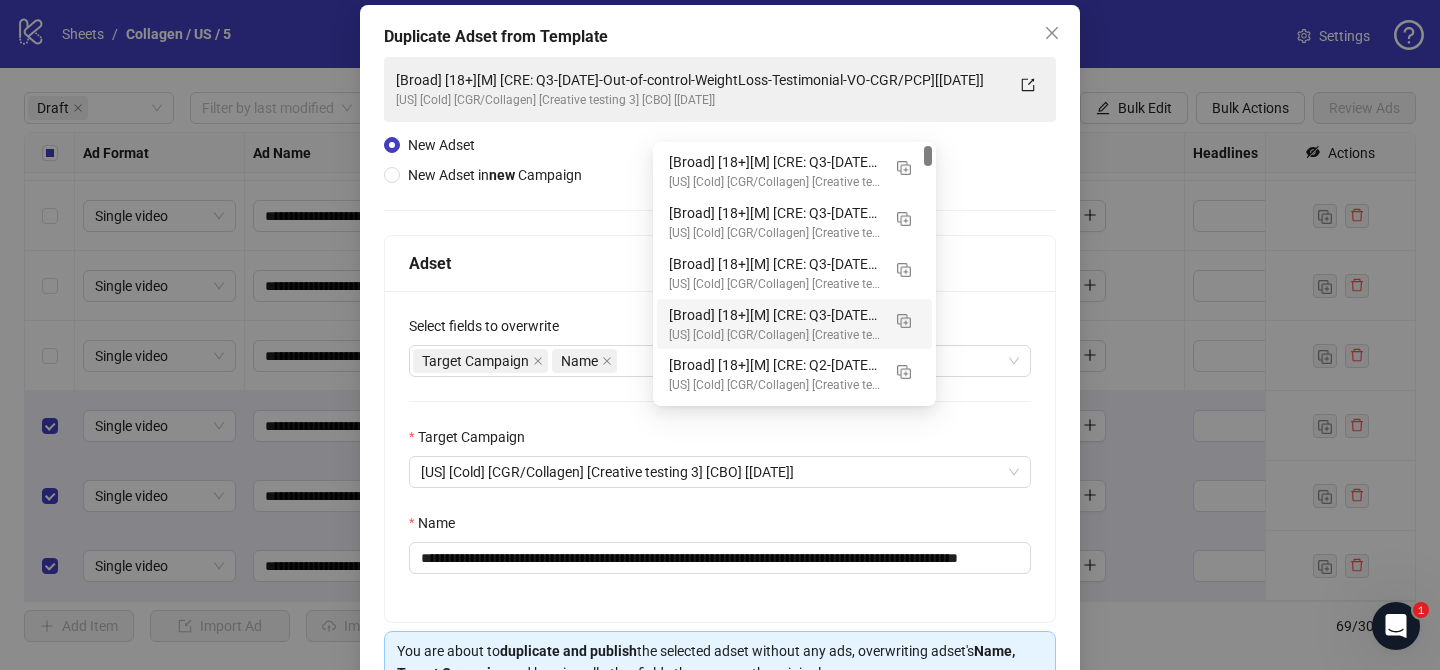 scroll, scrollTop: 130, scrollLeft: 0, axis: vertical 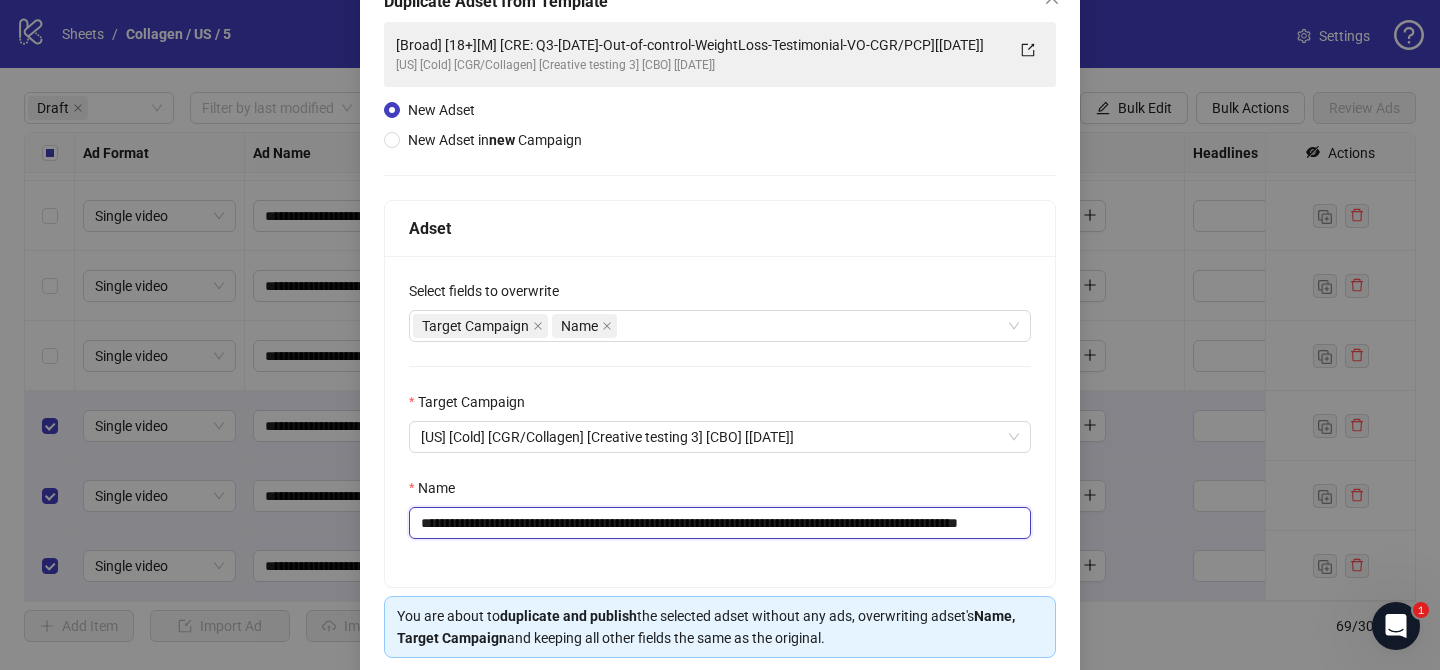 drag, startPoint x: 561, startPoint y: 521, endPoint x: 890, endPoint y: 527, distance: 329.05472 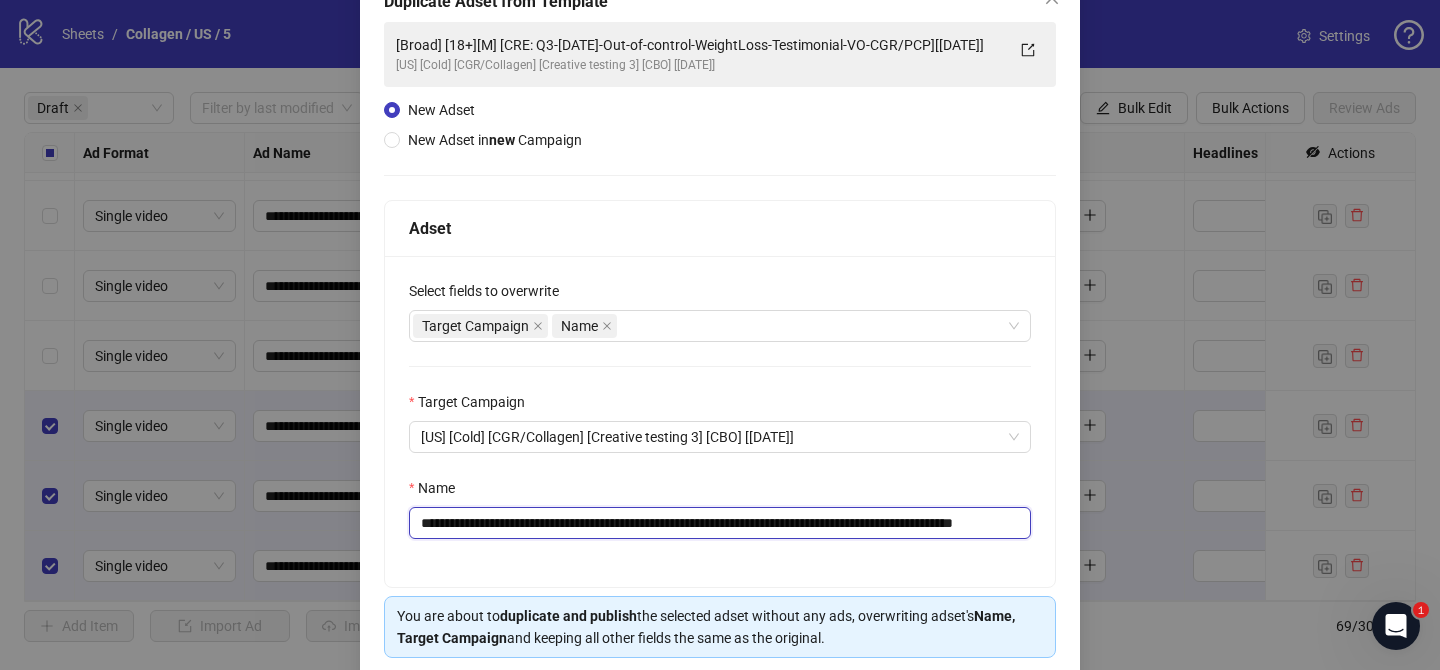 scroll, scrollTop: 0, scrollLeft: 91, axis: horizontal 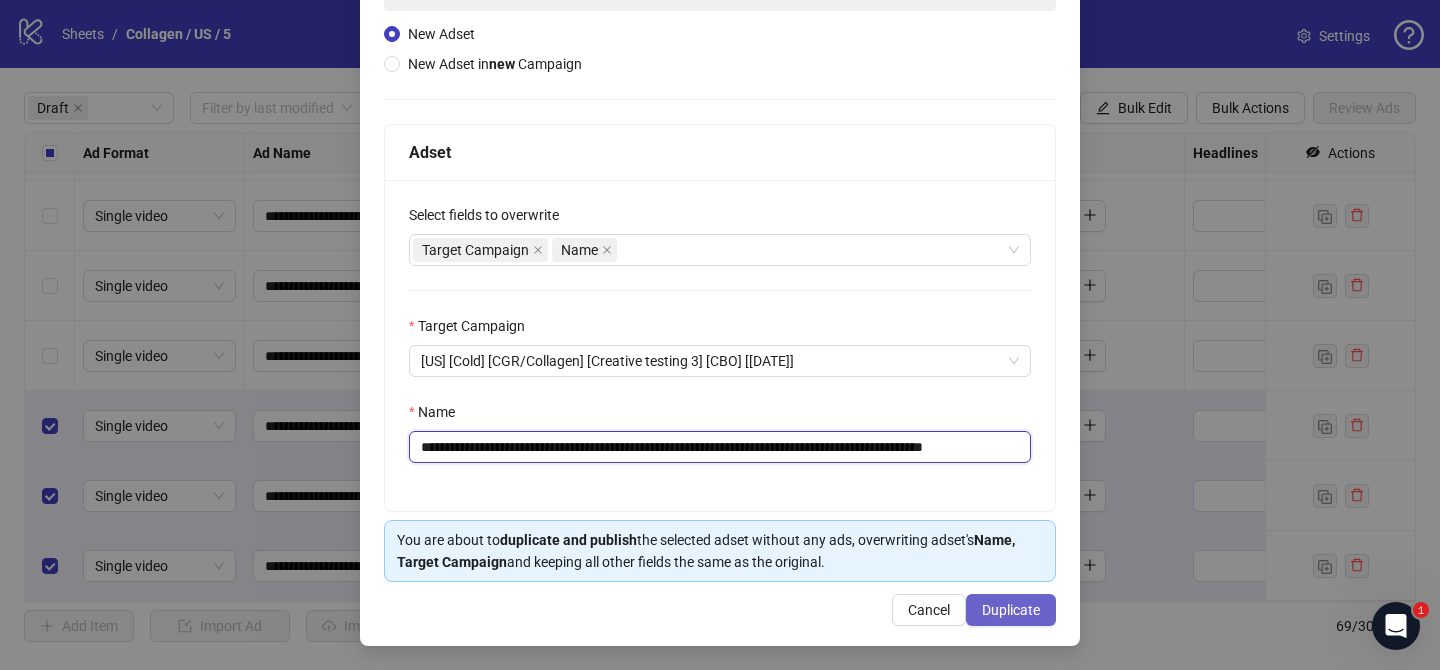type on "**********" 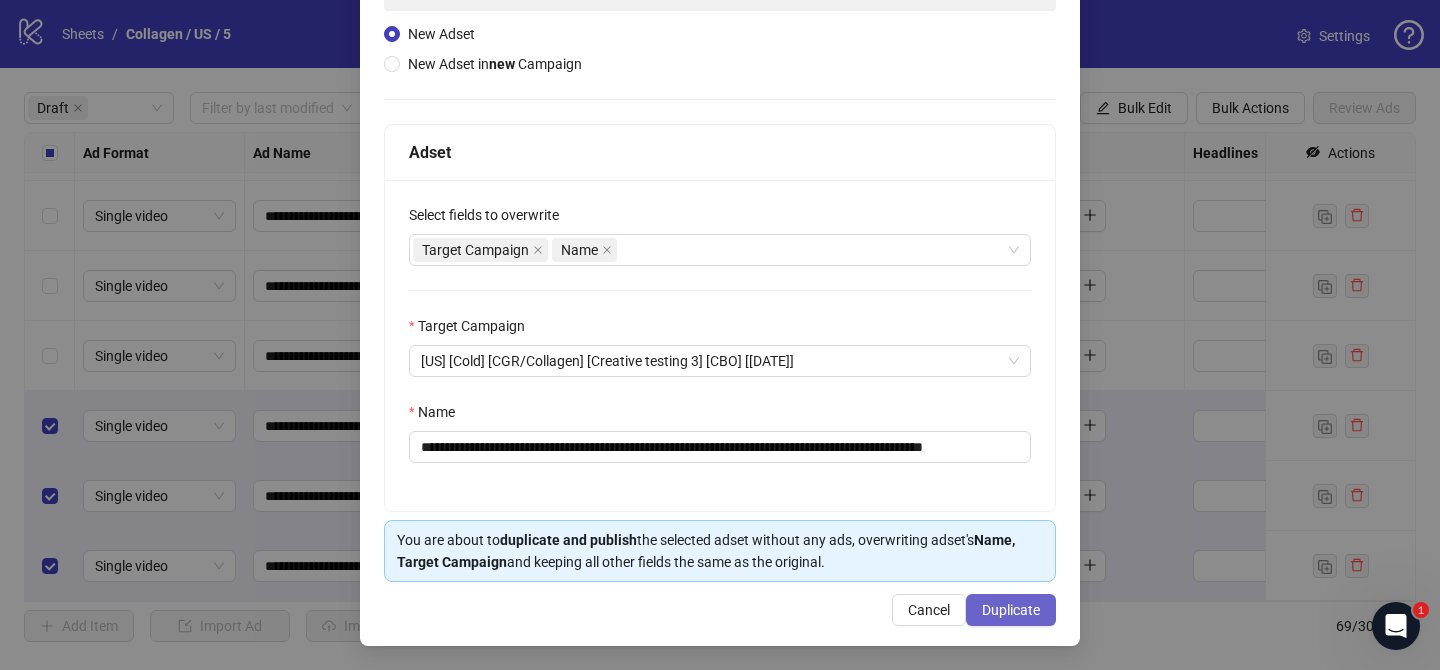 click on "Duplicate" at bounding box center (1011, 610) 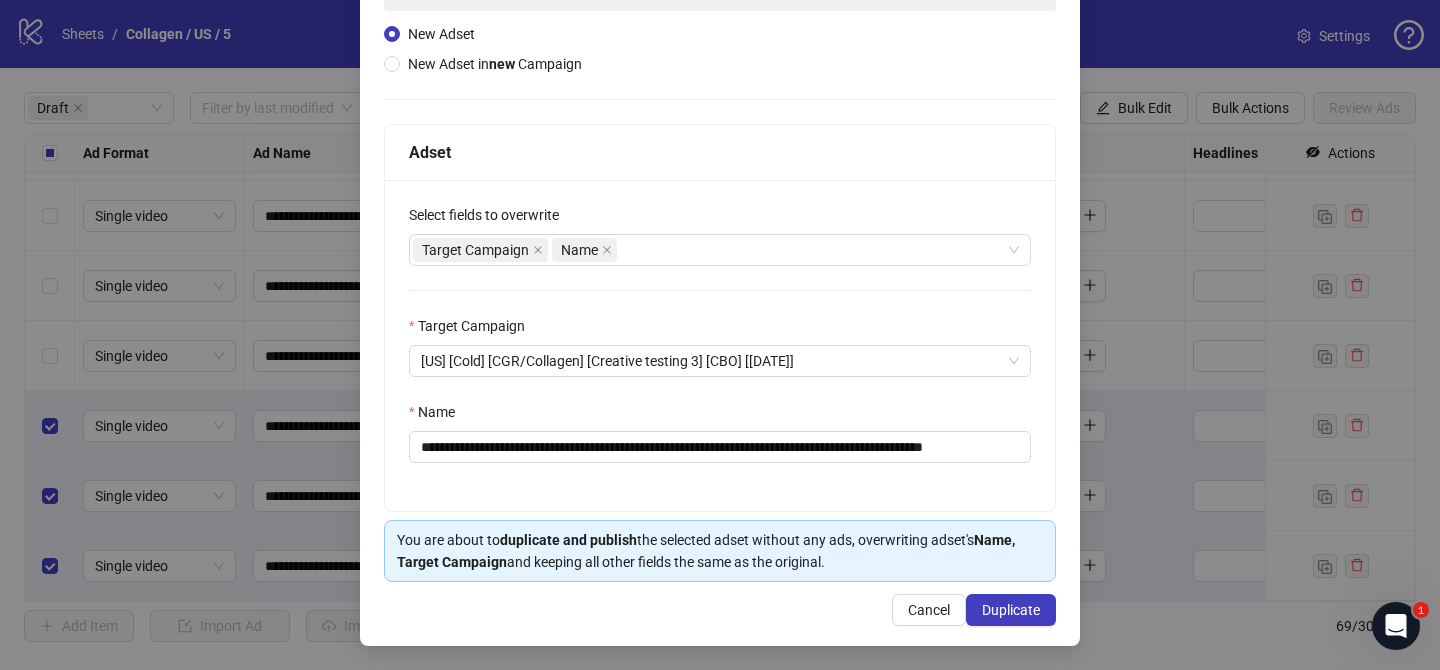 scroll, scrollTop: 0, scrollLeft: 0, axis: both 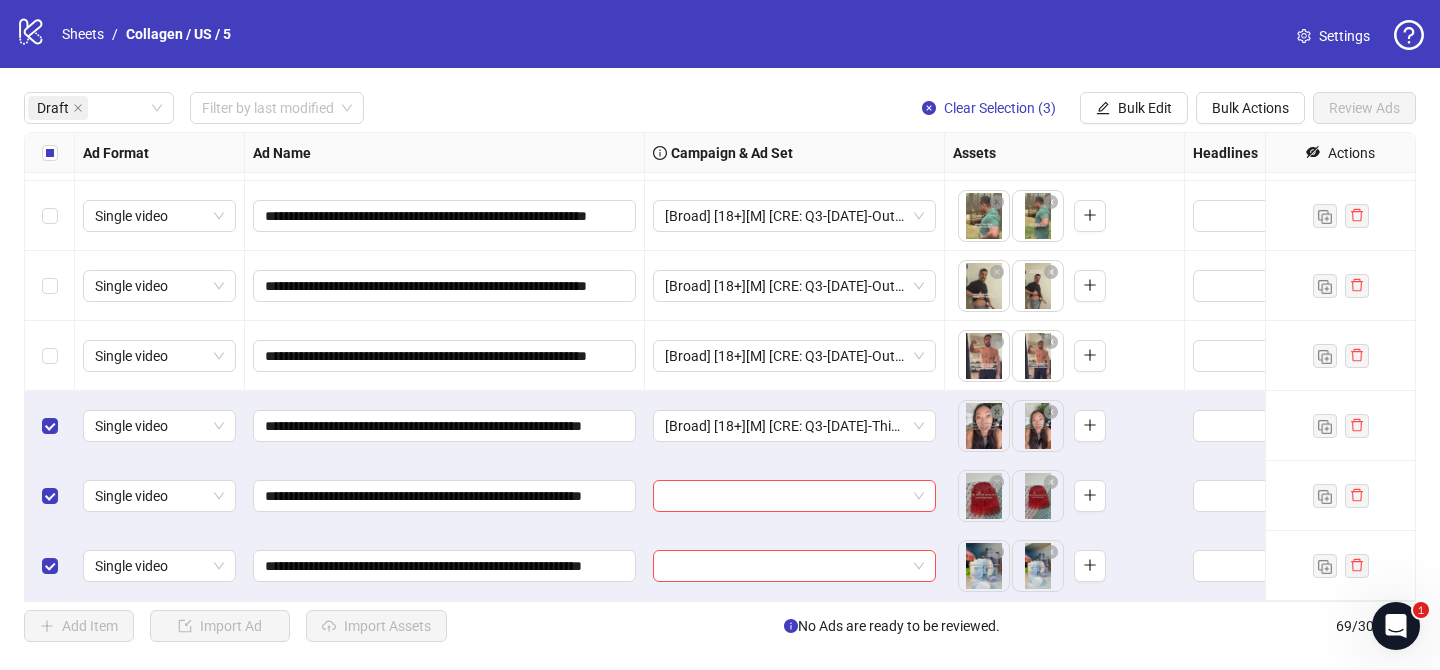 drag, startPoint x: 1131, startPoint y: 103, endPoint x: 1143, endPoint y: 148, distance: 46.572525 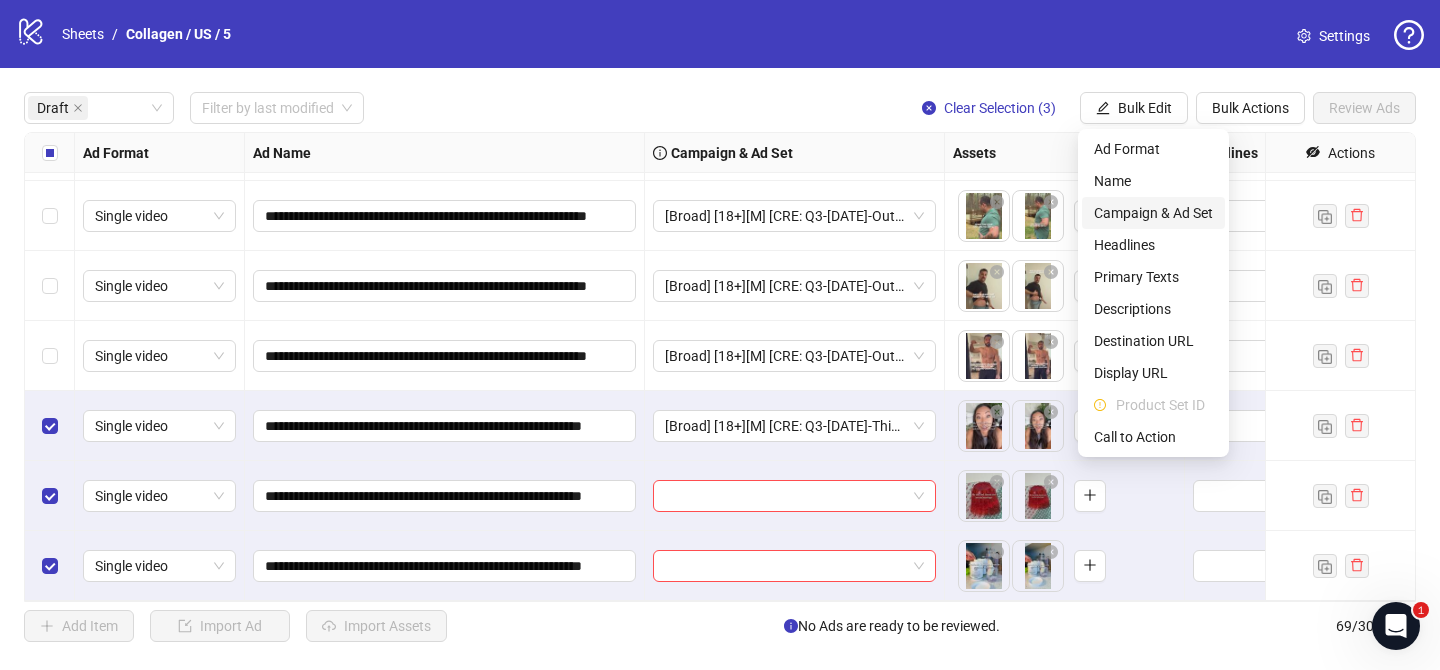 click on "Campaign & Ad Set" at bounding box center (1153, 213) 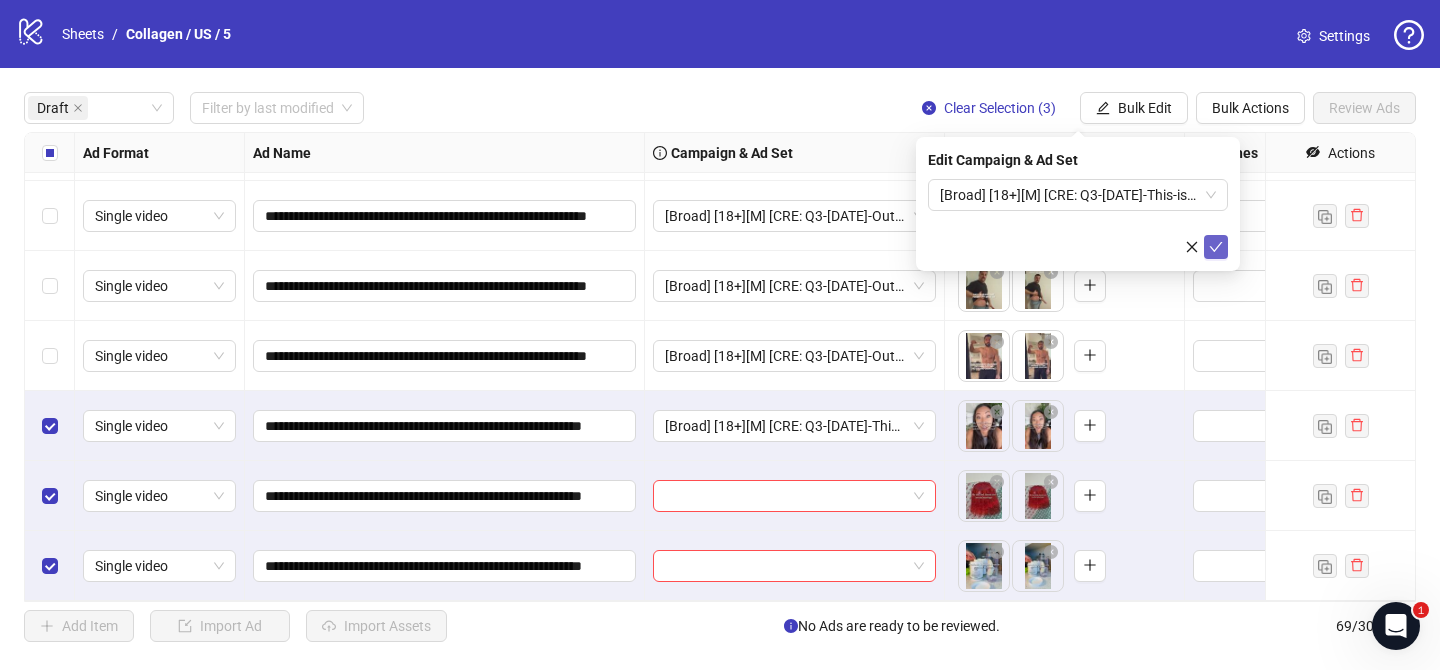 click 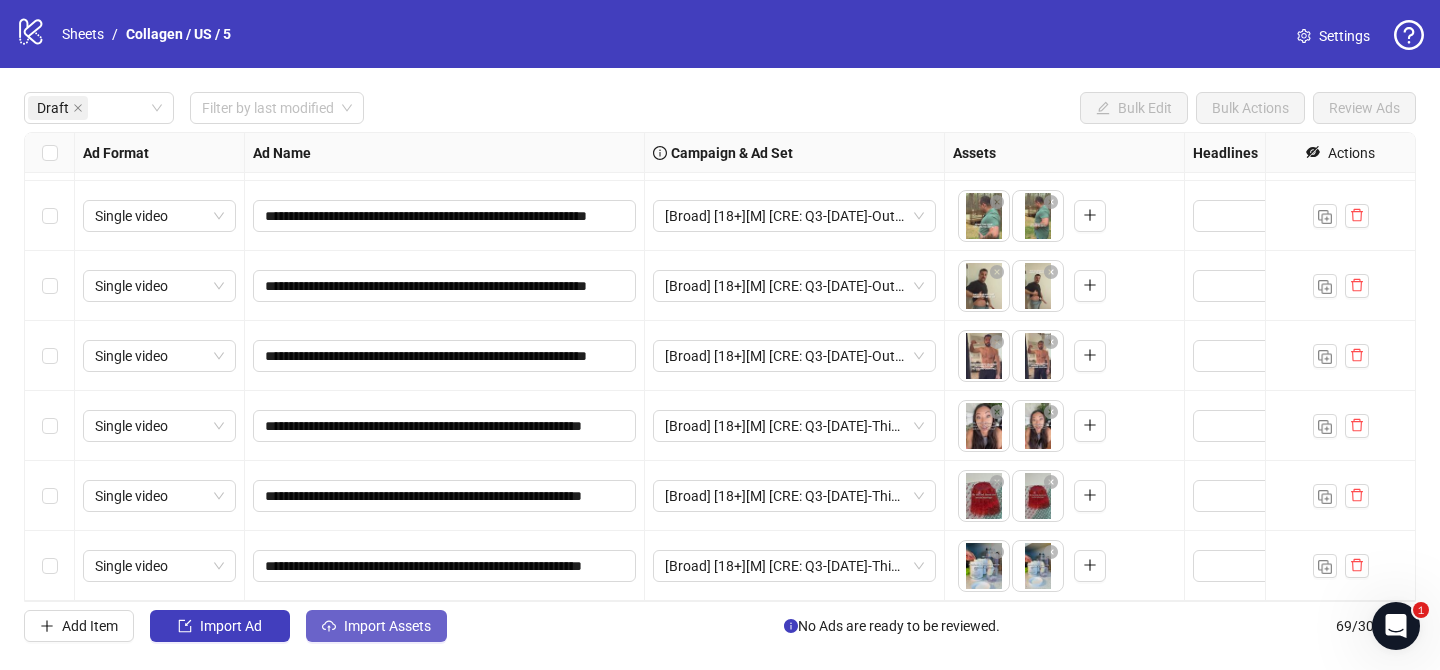 click on "Import Assets" at bounding box center (376, 626) 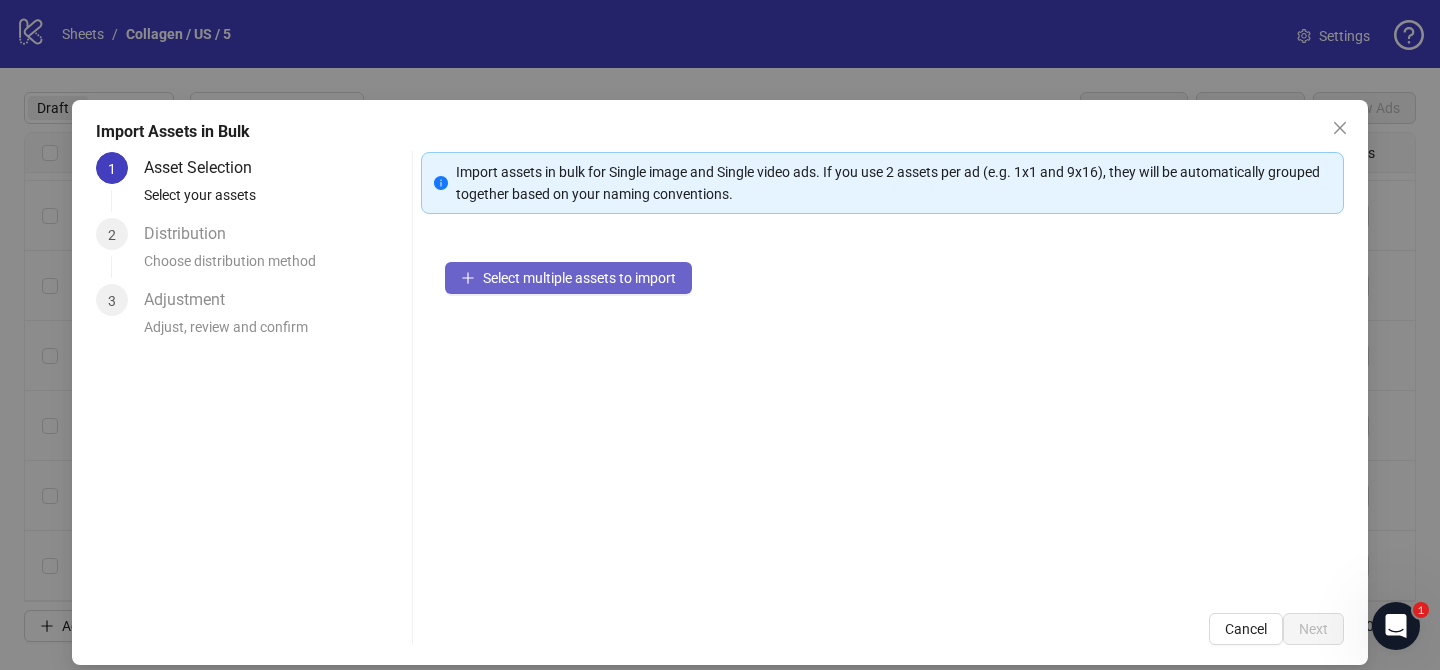 click on "Select multiple assets to import" at bounding box center [579, 278] 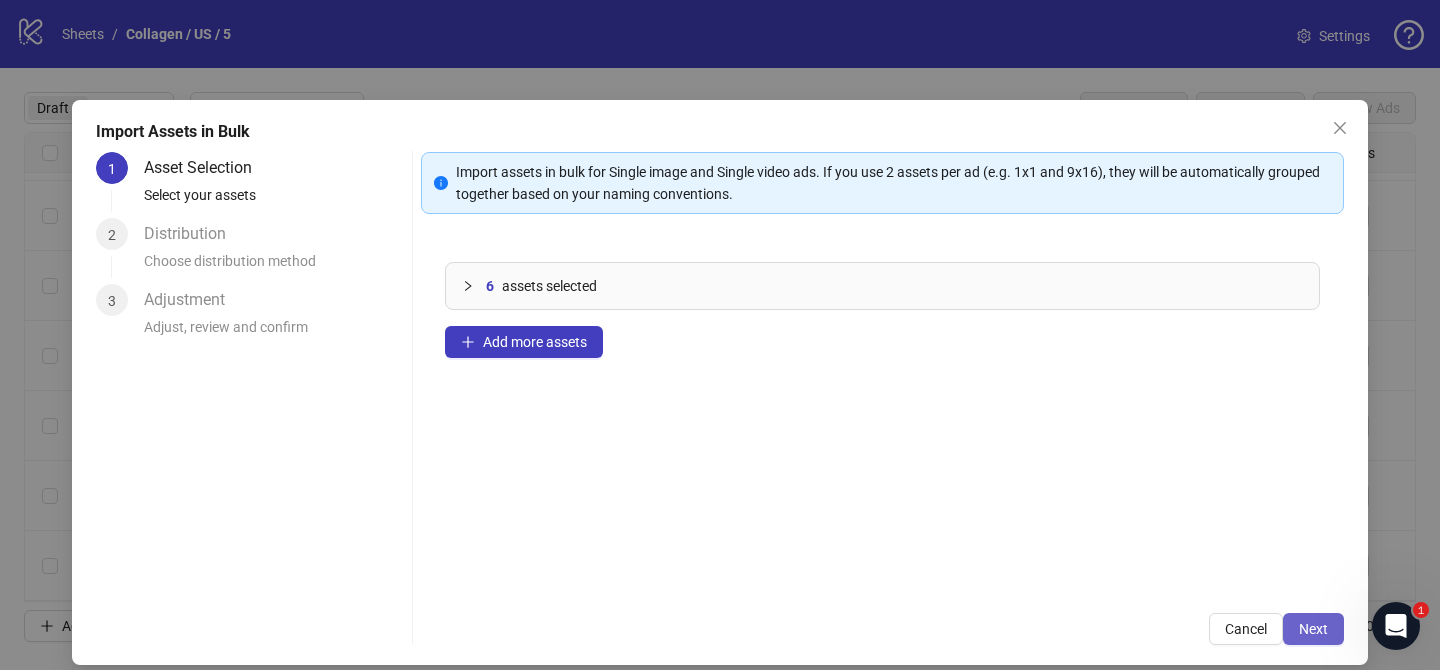 click on "Next" at bounding box center (1313, 629) 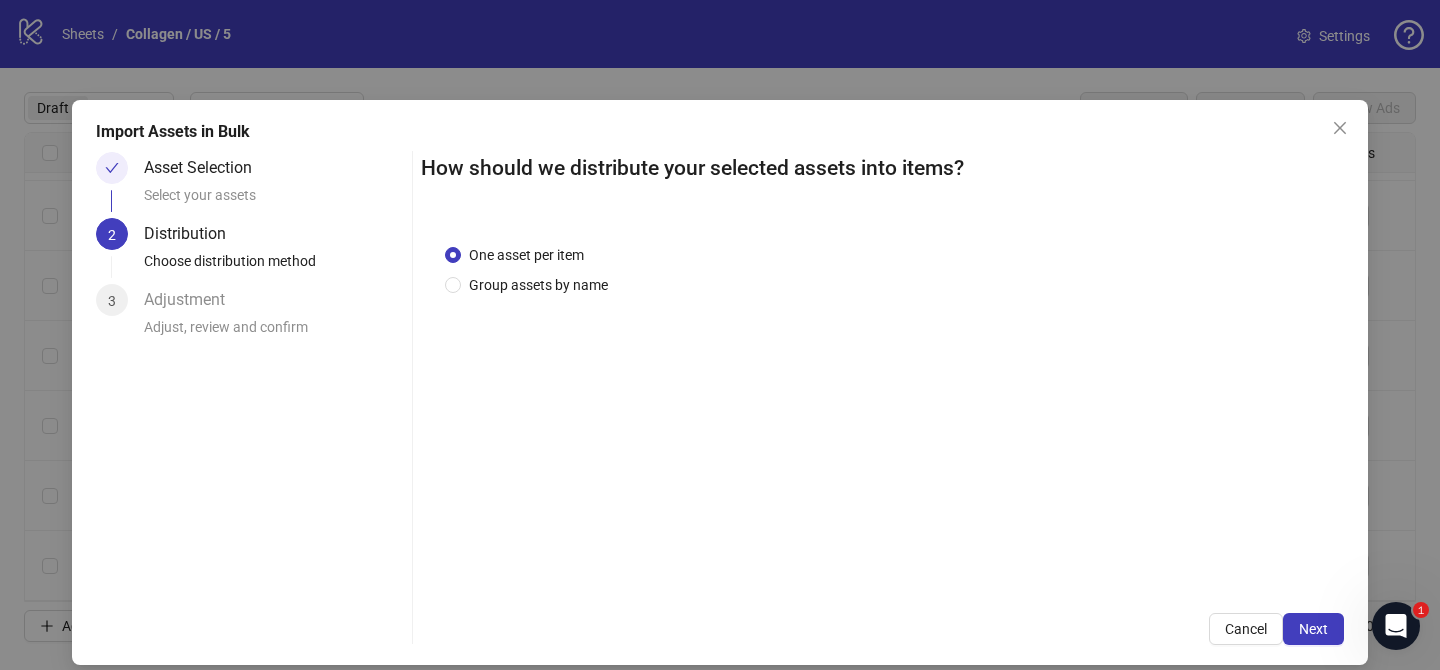 drag, startPoint x: 564, startPoint y: 290, endPoint x: 560, endPoint y: 314, distance: 24.33105 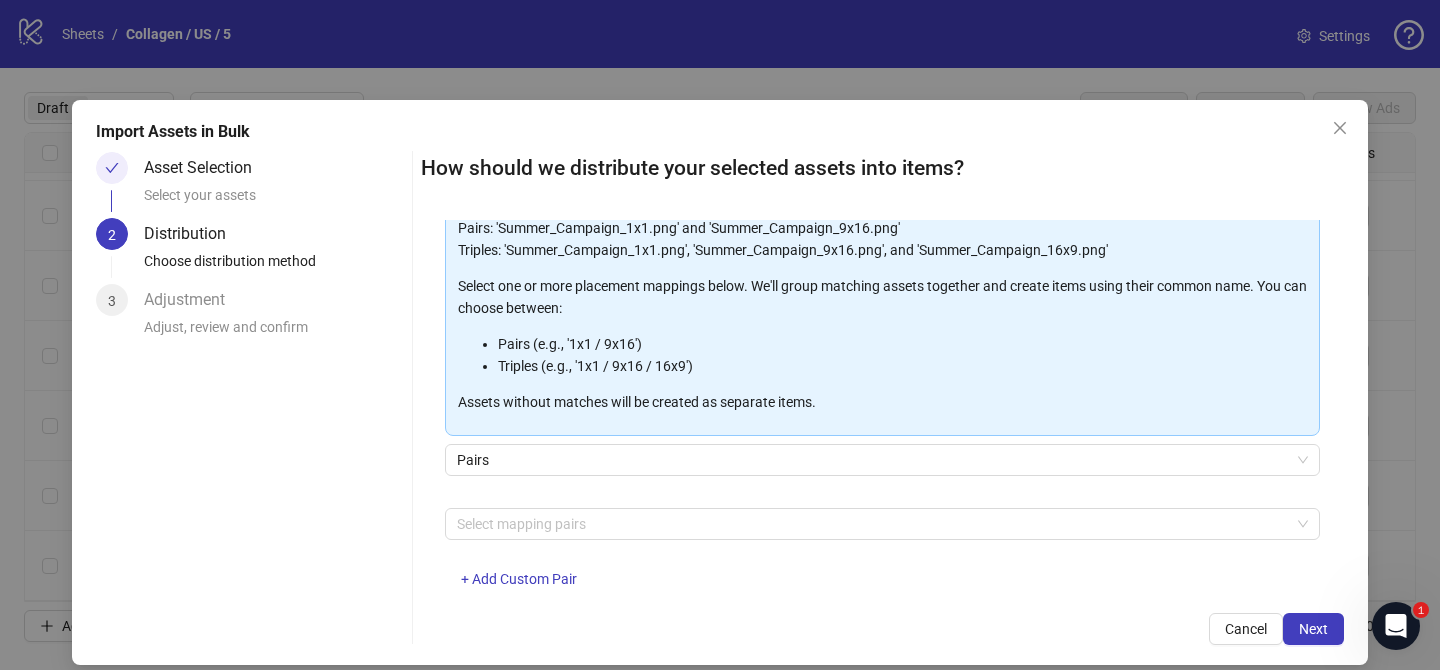 scroll, scrollTop: 216, scrollLeft: 0, axis: vertical 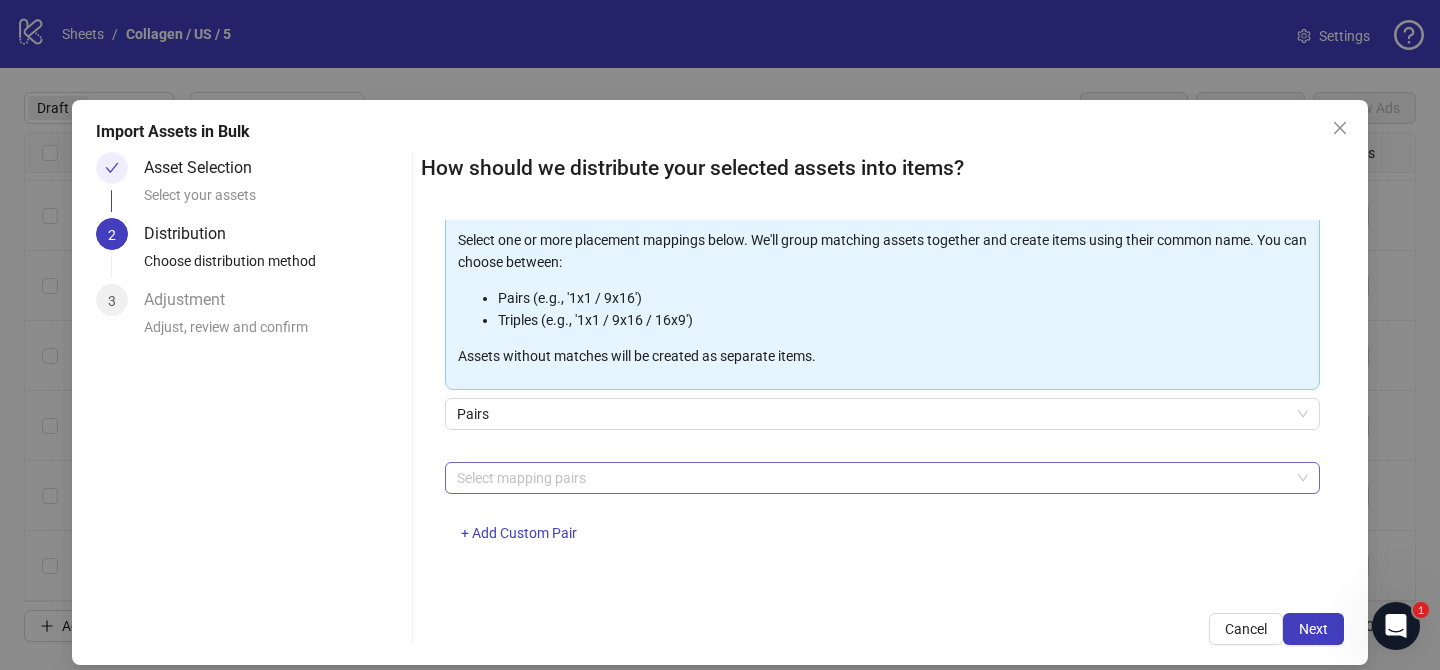click at bounding box center [872, 478] 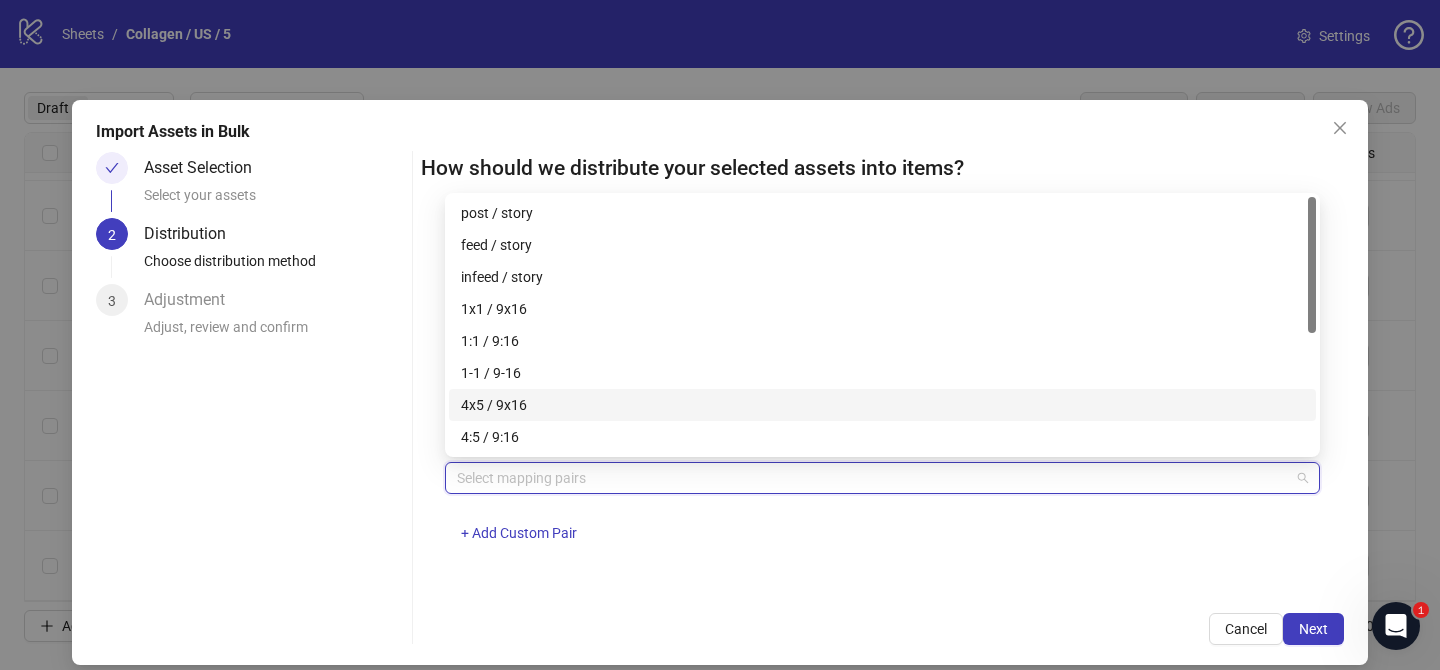 click on "4x5 / 9x16" at bounding box center [882, 405] 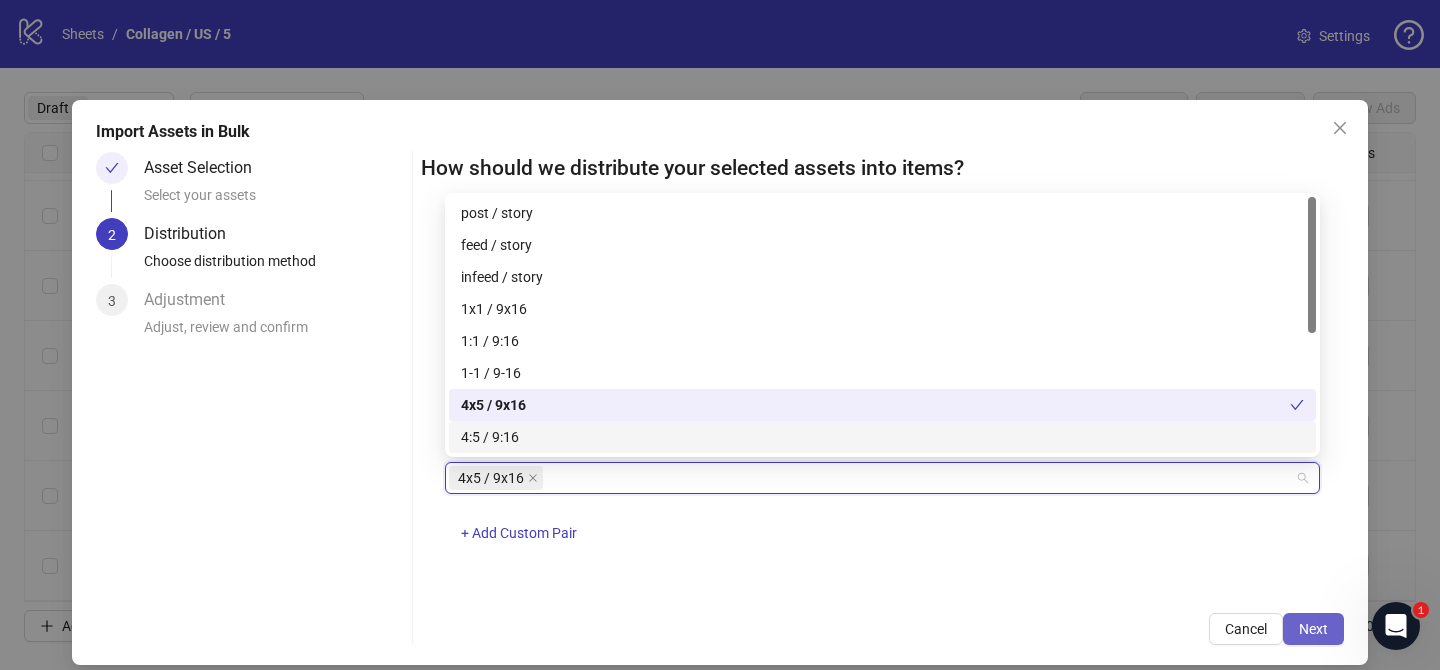 click on "Import Assets in Bulk Asset Selection Select your assets 2 Distribution Choose distribution method 3 Adjustment Adjust, review and confirm How should we distribute your selected assets into items? One asset per item Group assets by name Assets must follow a consistent naming pattern to use this feature. Examples: Pairs: 'Summer_Campaign_1x1.png' and 'Summer_Campaign_9x16.png' Triples: 'Summer_Campaign_1x1.png', 'Summer_Campaign_9x16.png', and 'Summer_Campaign_16x9.png' Select one or more placement mappings below. We'll group matching assets together and create items using their common name. You can choose between: Pairs (e.g., '1x1 / 9x16') Triples (e.g., '1x1 / 9x16 / 16x9') Assets without matches will be created as separate items. Pairs 4x5 / 9x16   + Add Custom Pair Cancel Next" at bounding box center [720, 382] 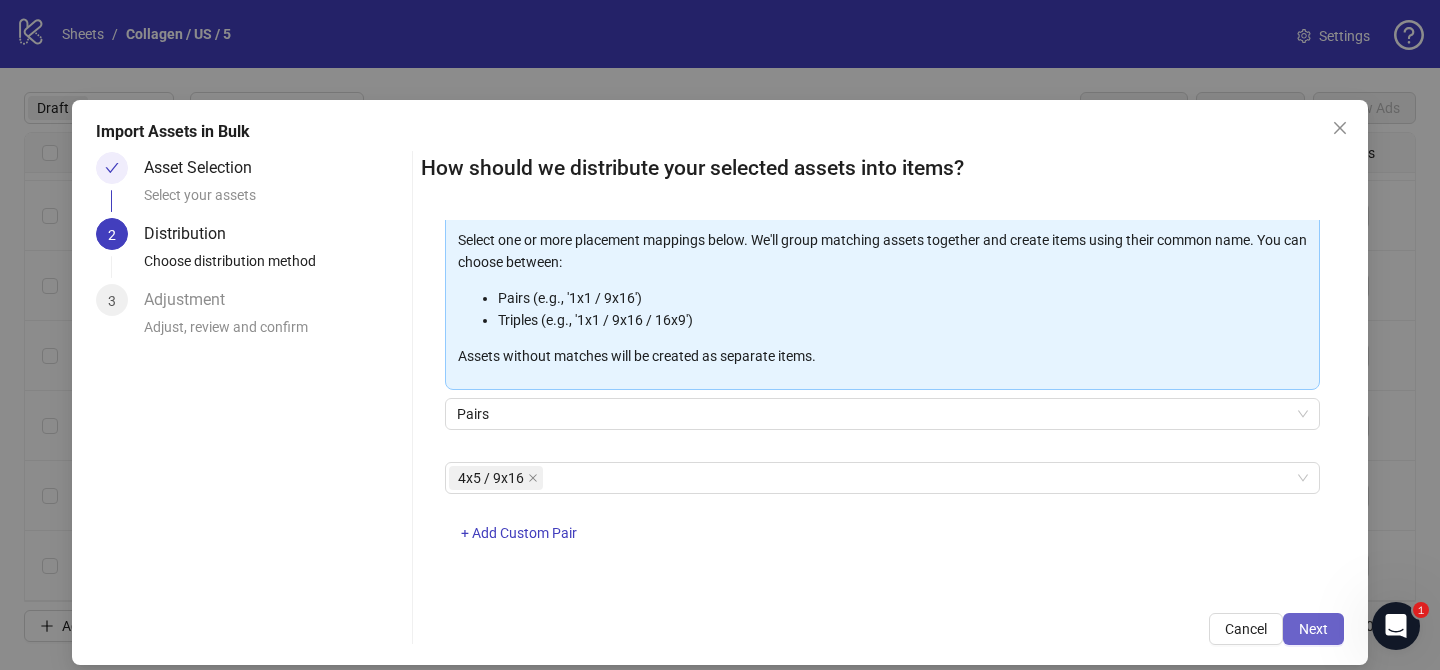 click on "Next" at bounding box center (1313, 629) 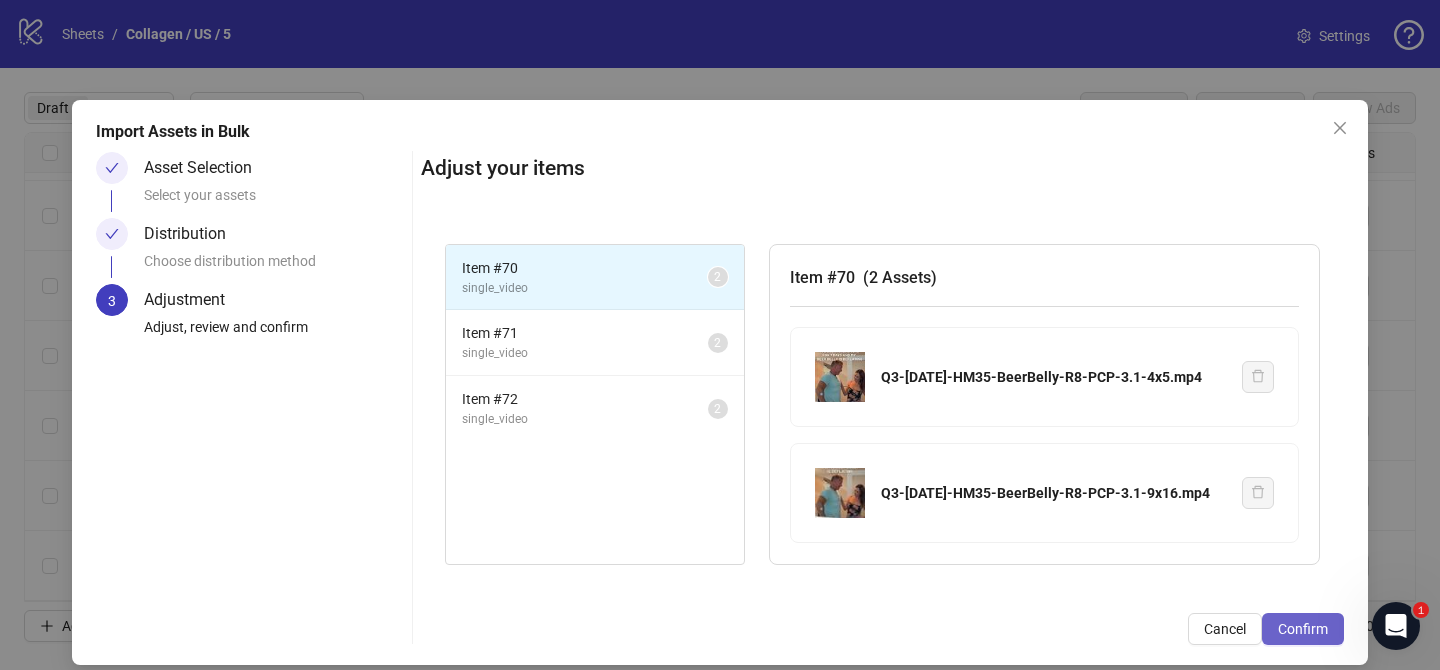click on "Confirm" at bounding box center [1303, 629] 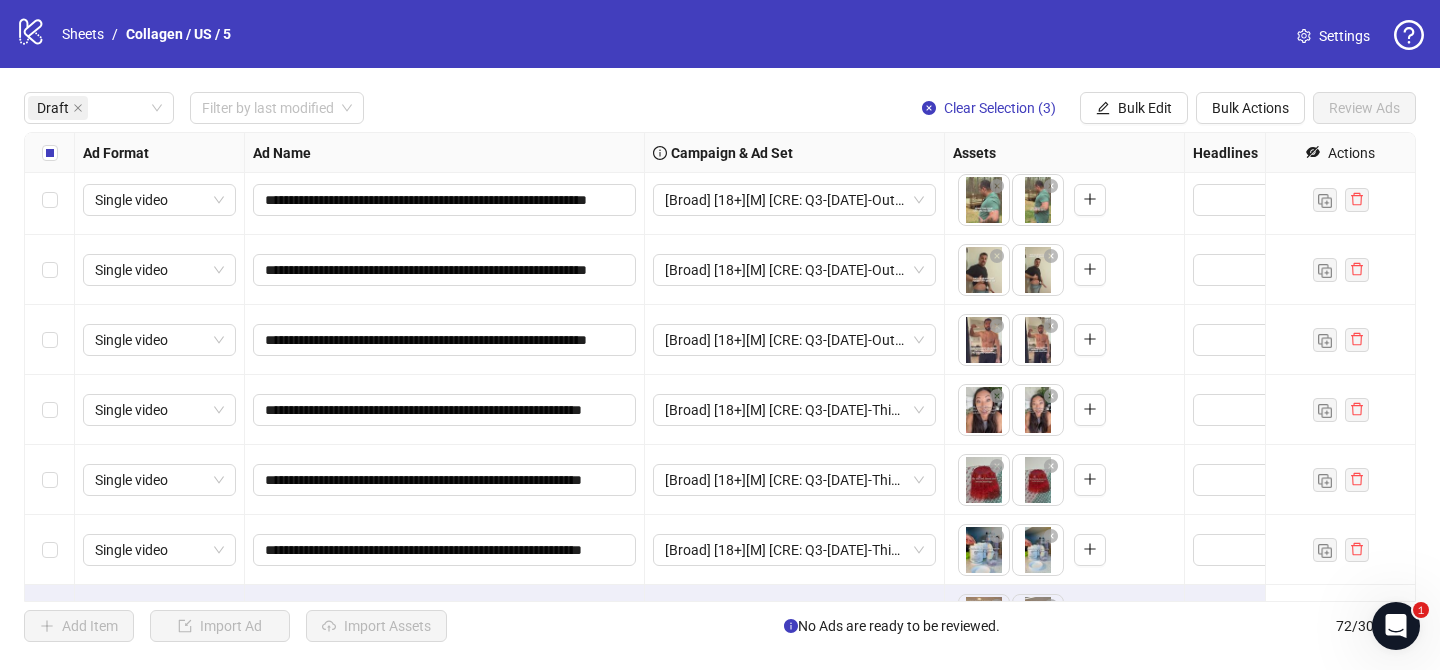 scroll, scrollTop: 1532, scrollLeft: 0, axis: vertical 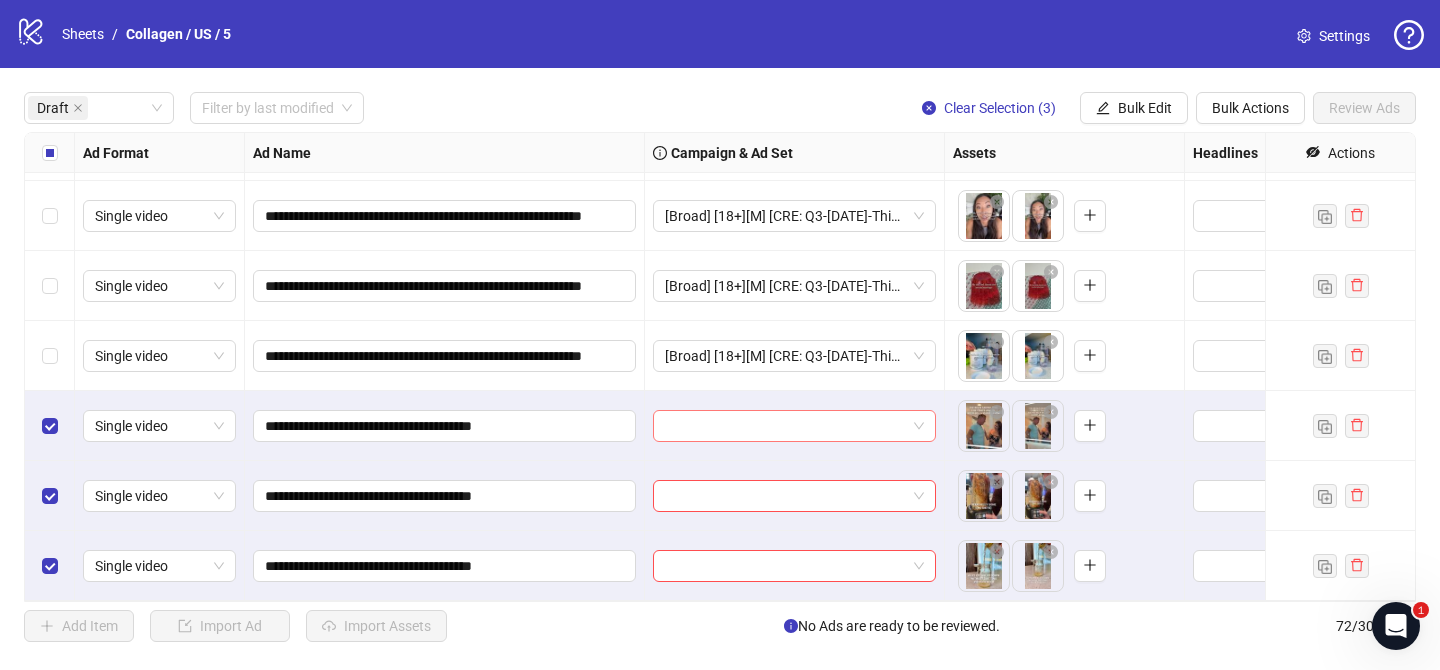 click at bounding box center [785, 426] 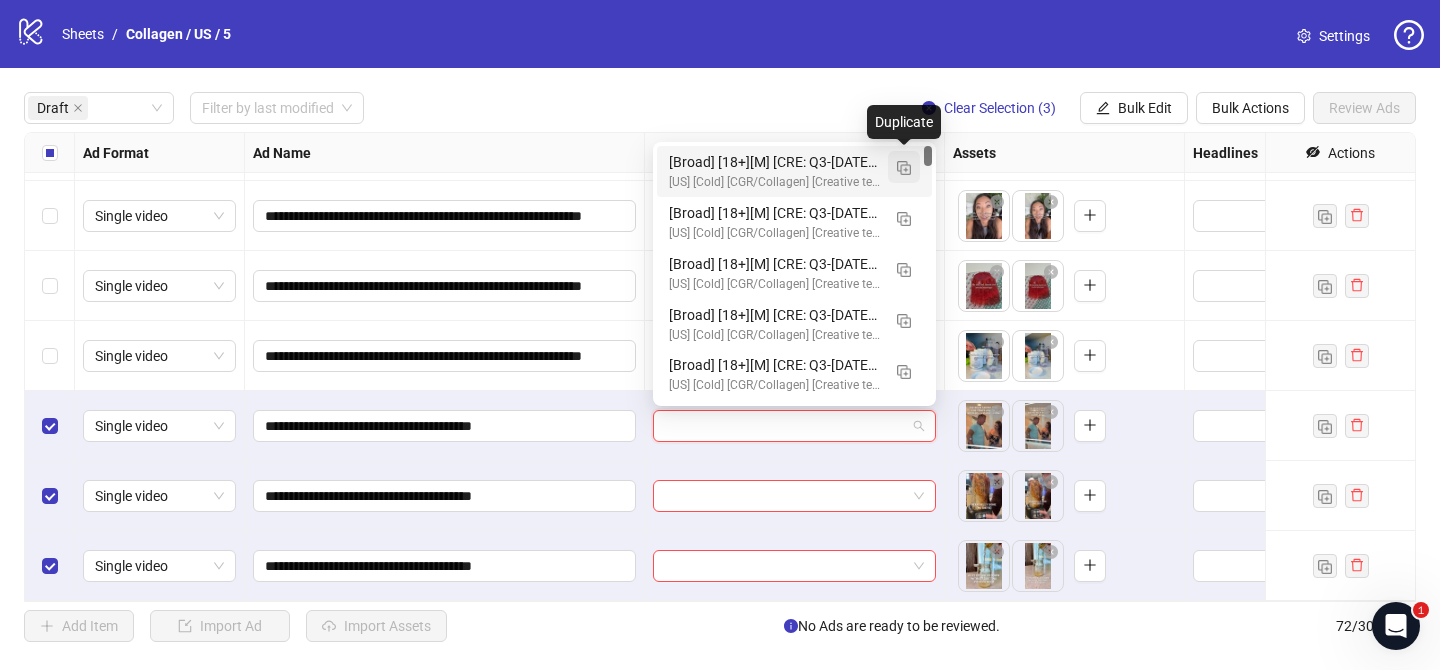 click at bounding box center (904, 167) 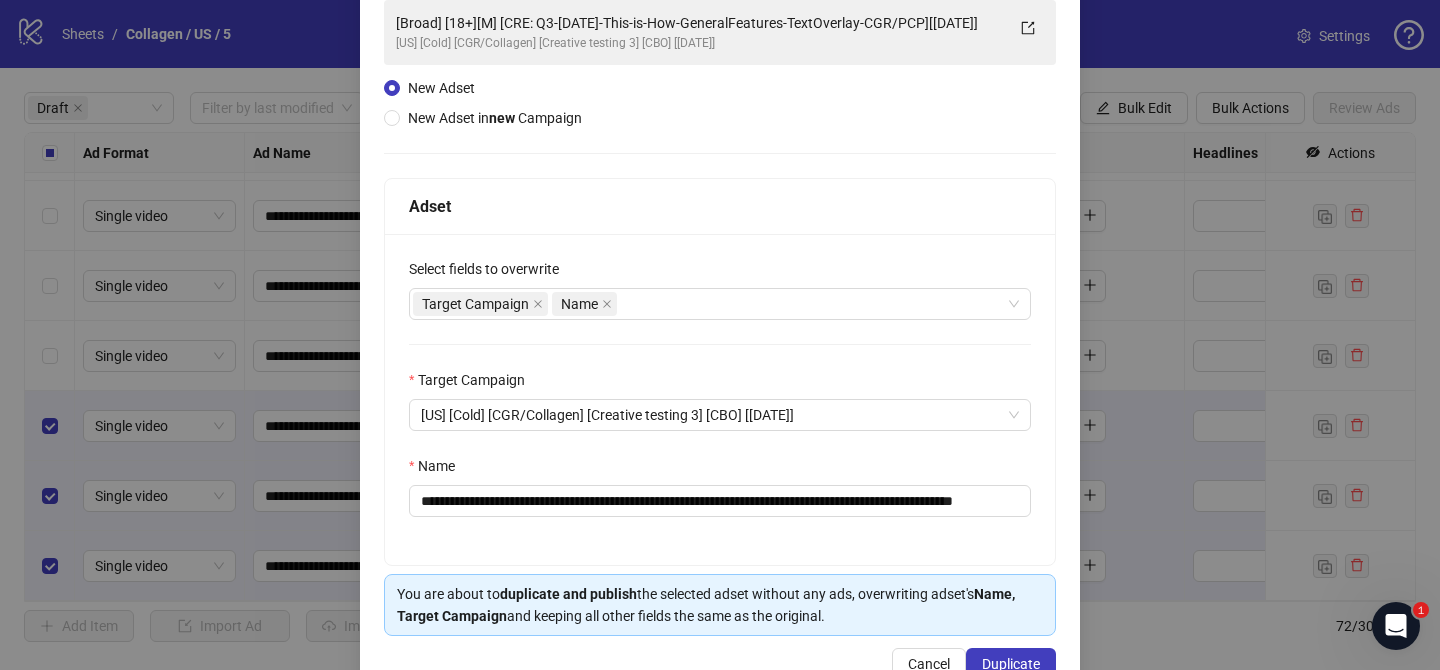 scroll, scrollTop: 171, scrollLeft: 0, axis: vertical 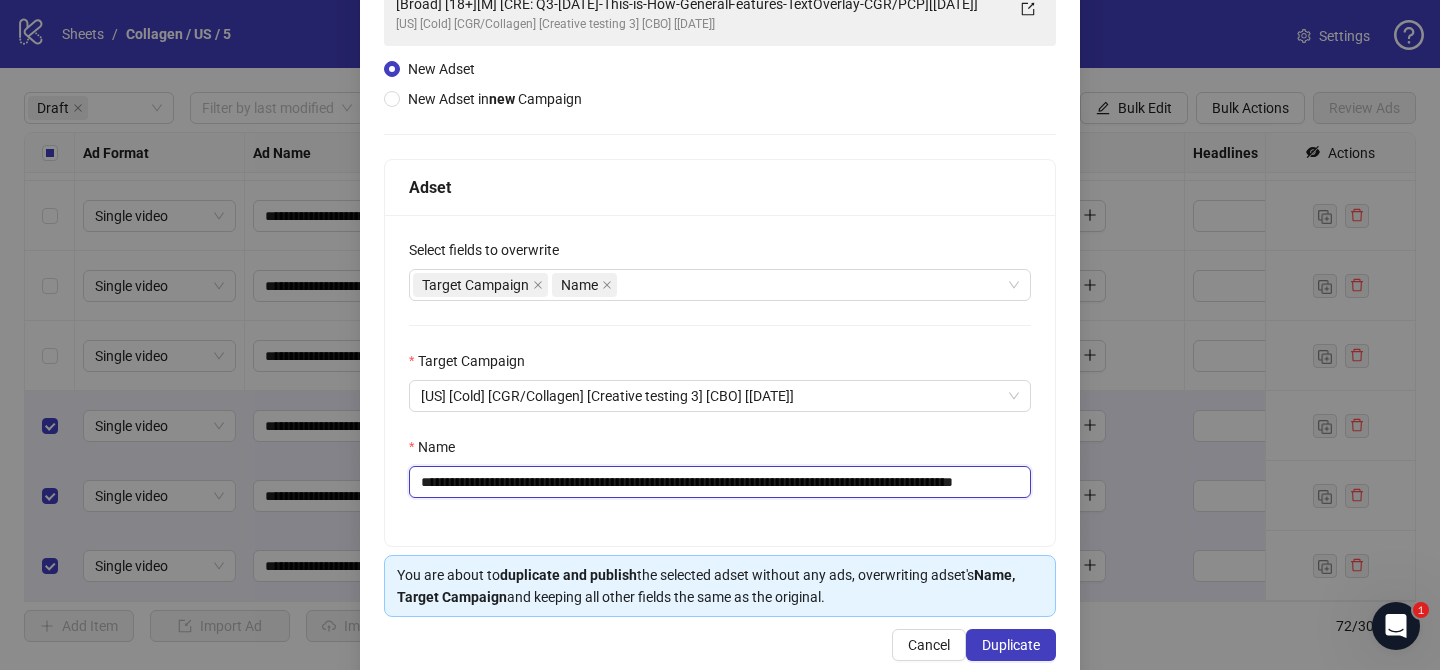 drag, startPoint x: 560, startPoint y: 481, endPoint x: 980, endPoint y: 482, distance: 420.0012 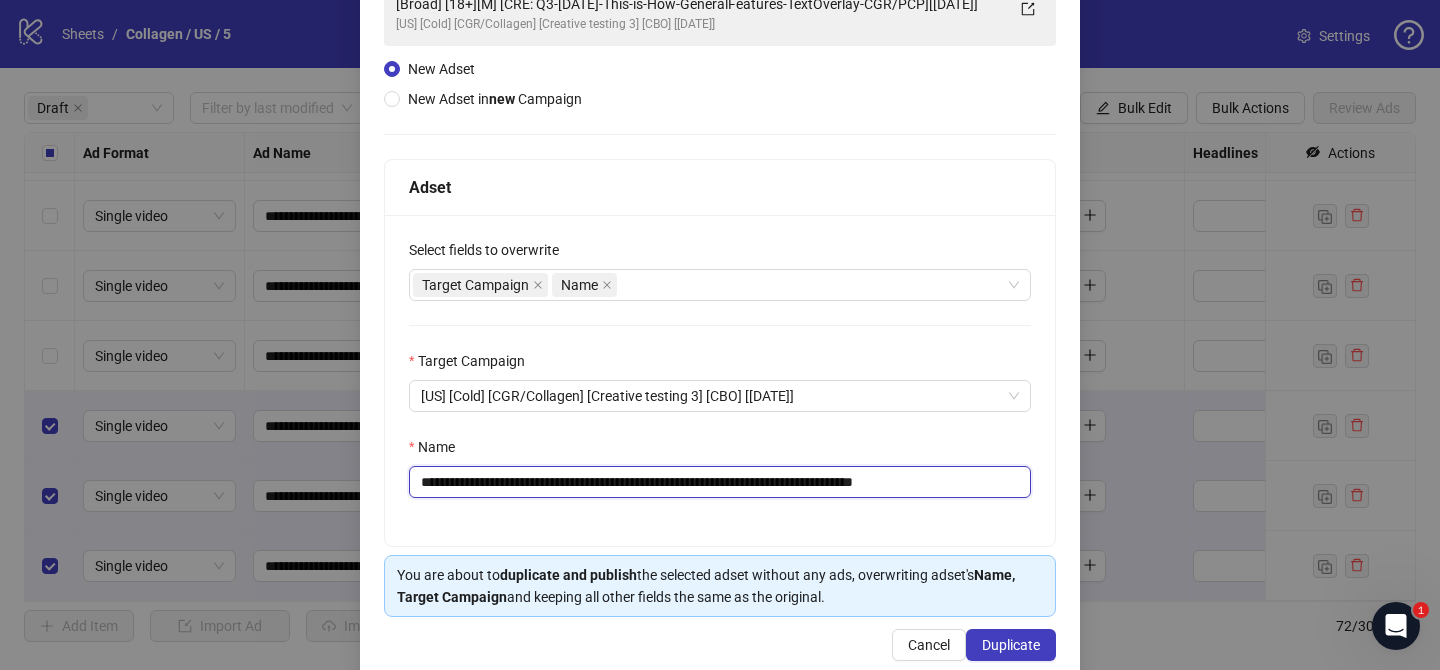 drag, startPoint x: 950, startPoint y: 485, endPoint x: 1009, endPoint y: 484, distance: 59.008472 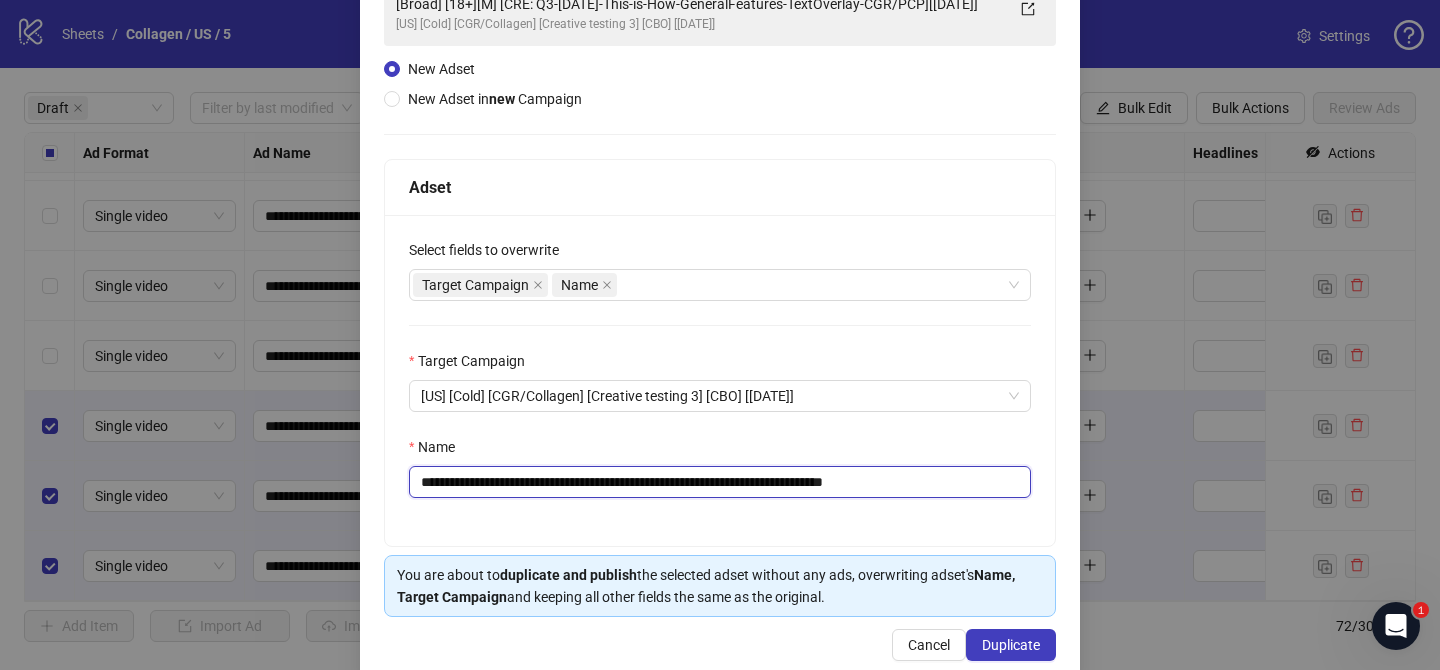 scroll, scrollTop: 207, scrollLeft: 0, axis: vertical 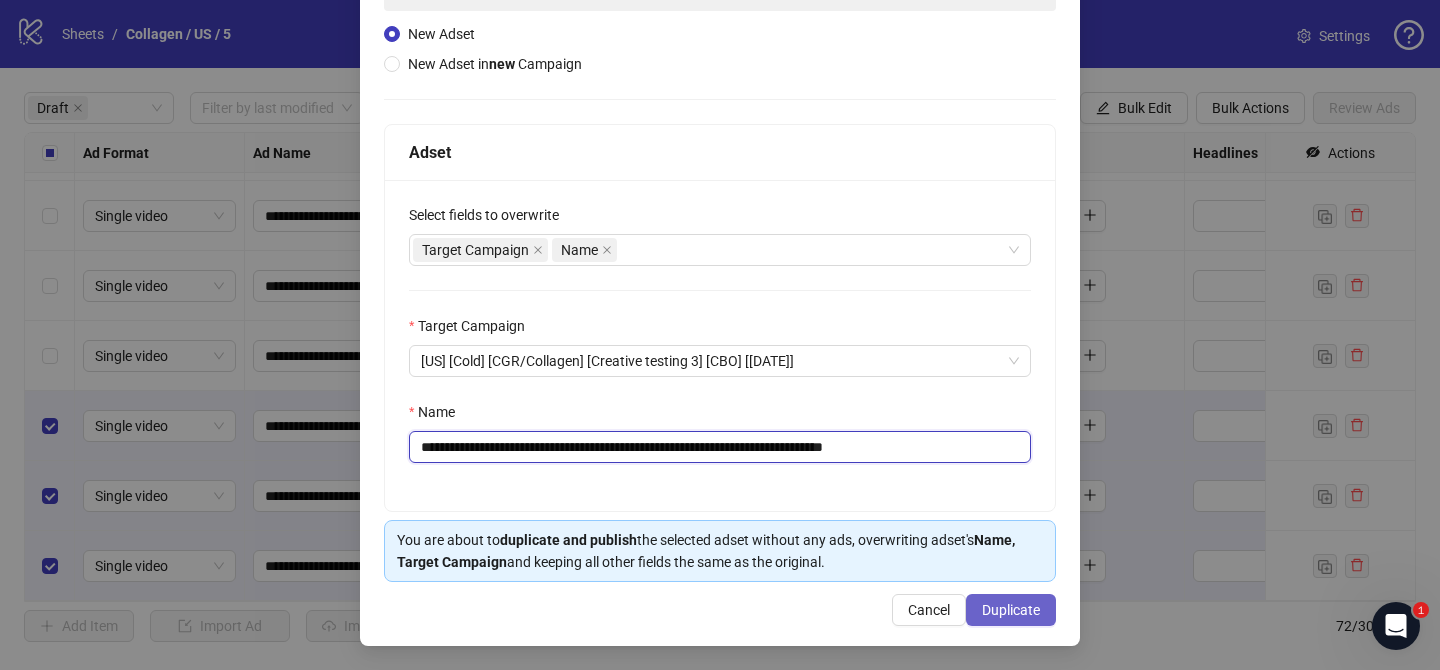 type on "**********" 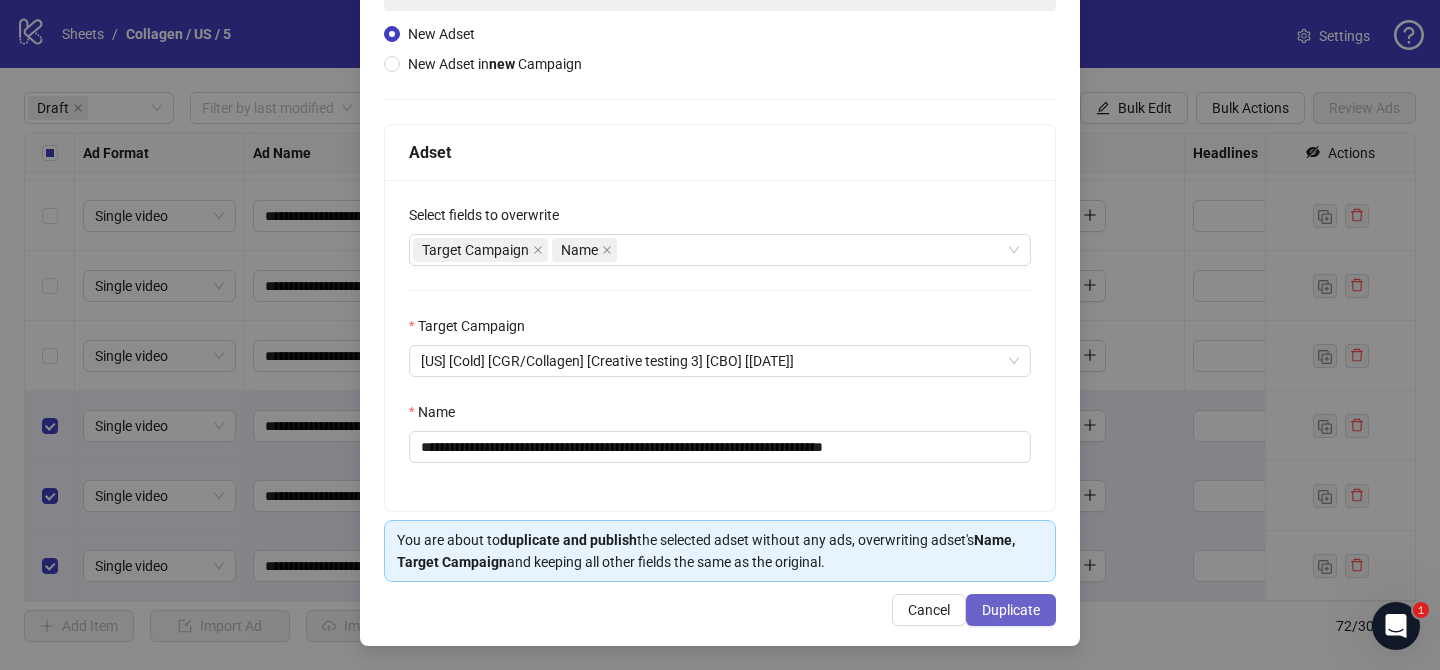 click on "Duplicate" at bounding box center [1011, 610] 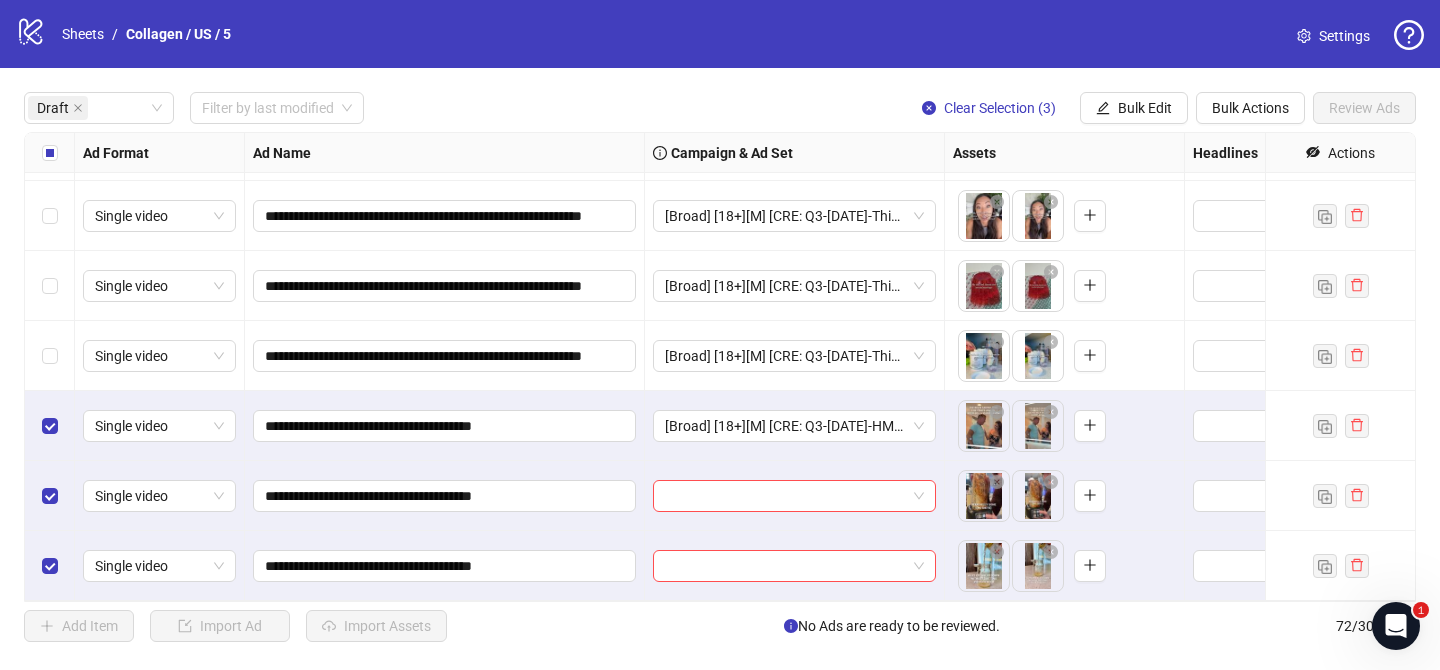 drag, startPoint x: 1135, startPoint y: 111, endPoint x: 1172, endPoint y: 193, distance: 89.961105 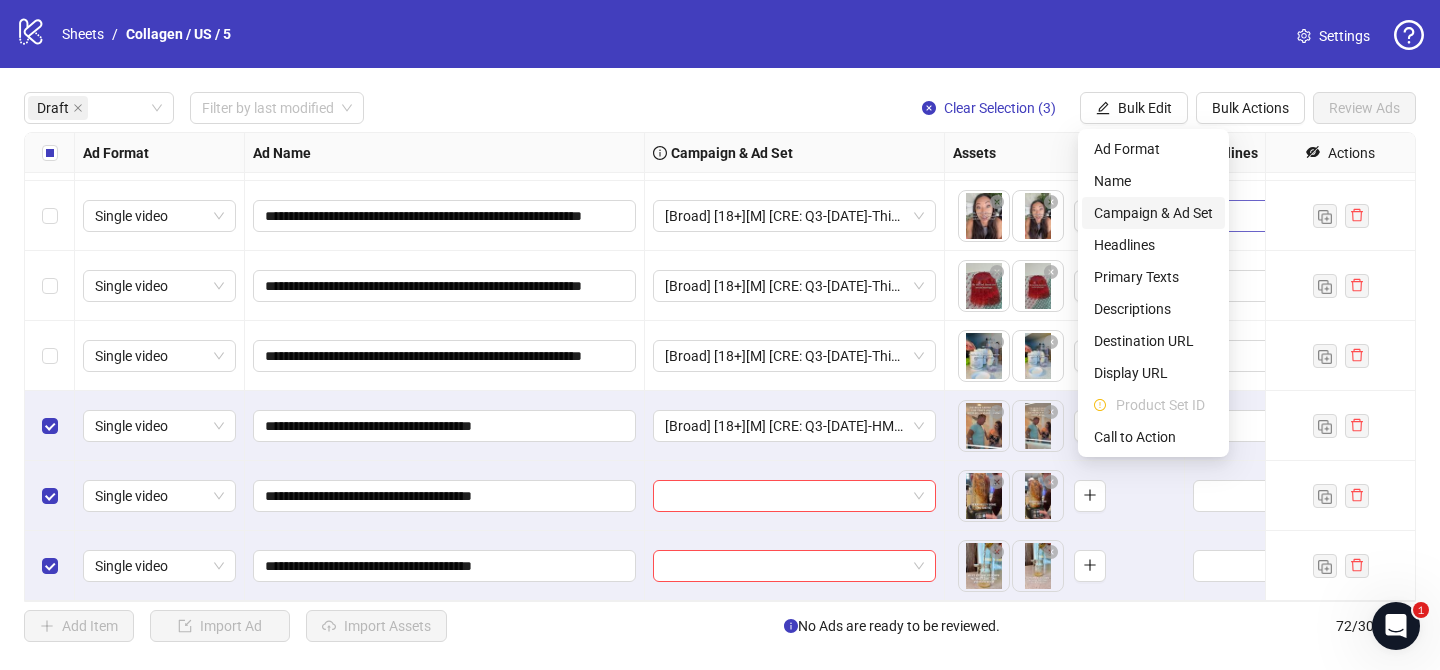 drag, startPoint x: 1173, startPoint y: 217, endPoint x: 1196, endPoint y: 225, distance: 24.351591 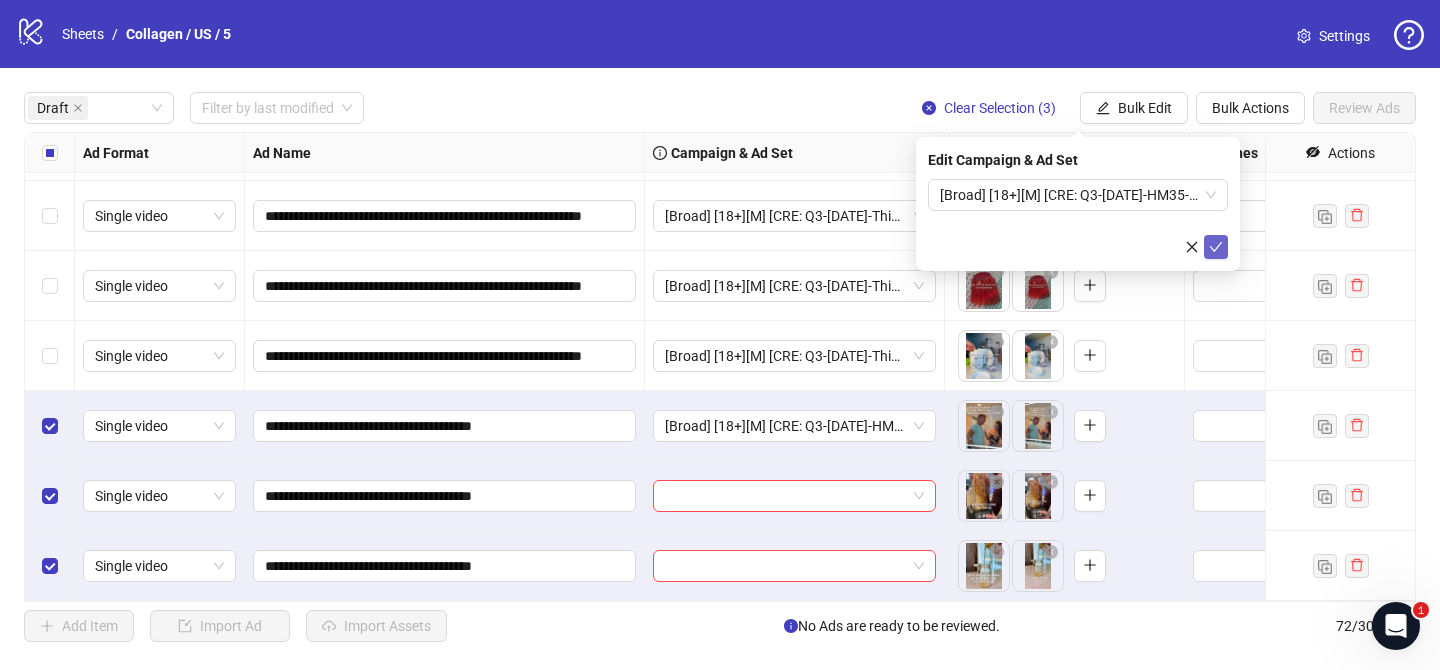 click at bounding box center [1216, 247] 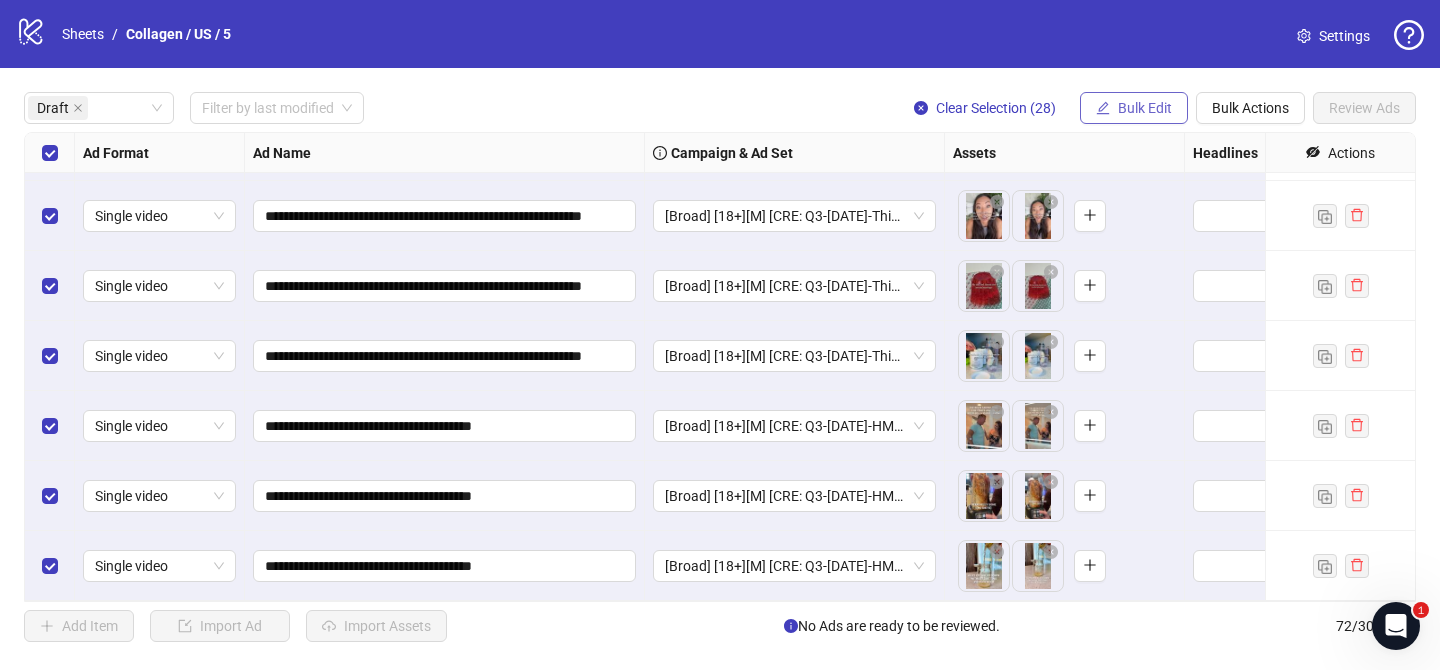 click on "Bulk Edit" at bounding box center (1145, 108) 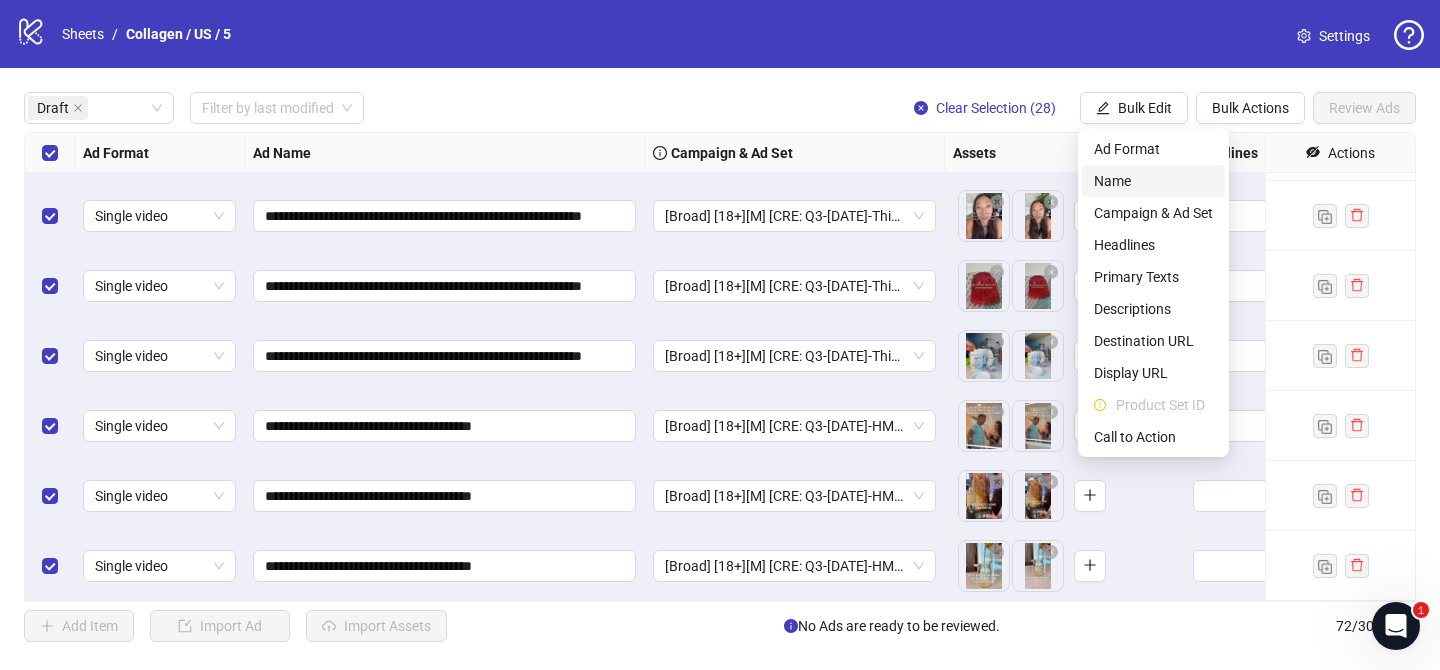 click on "Name" at bounding box center (1153, 181) 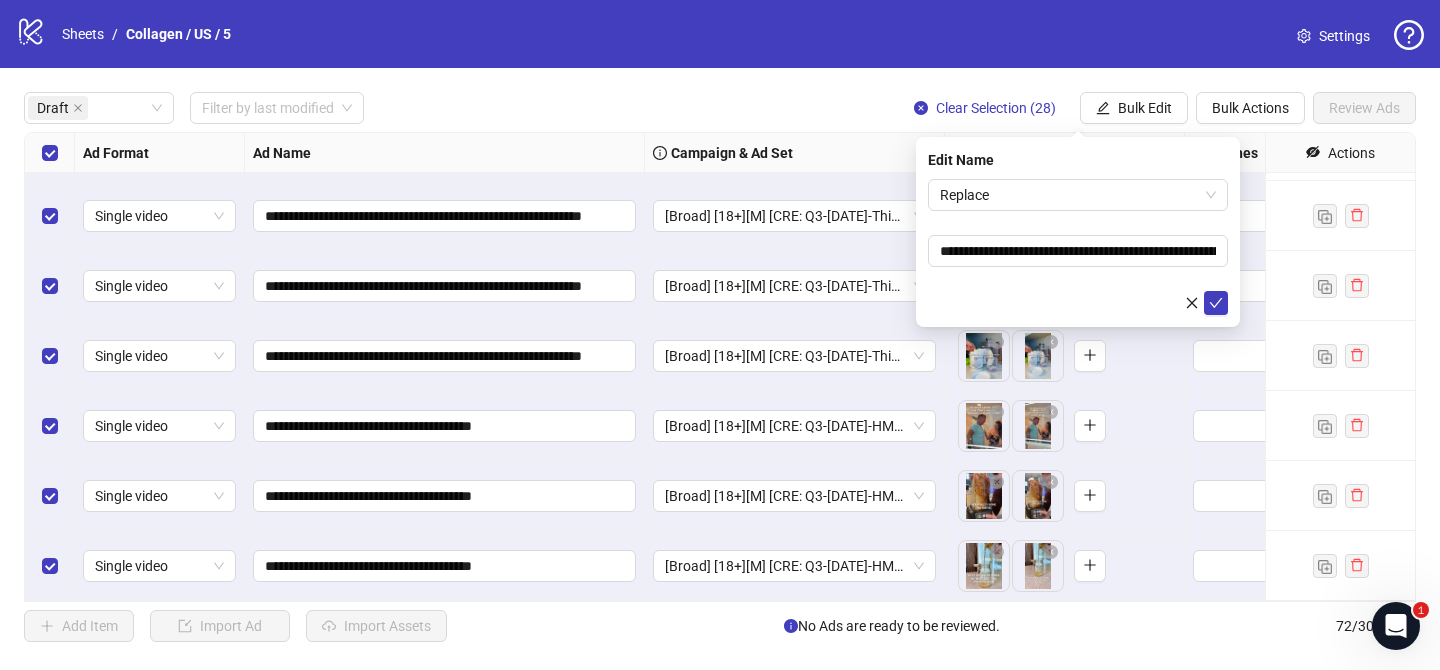 click on "Replace" at bounding box center [1078, 195] 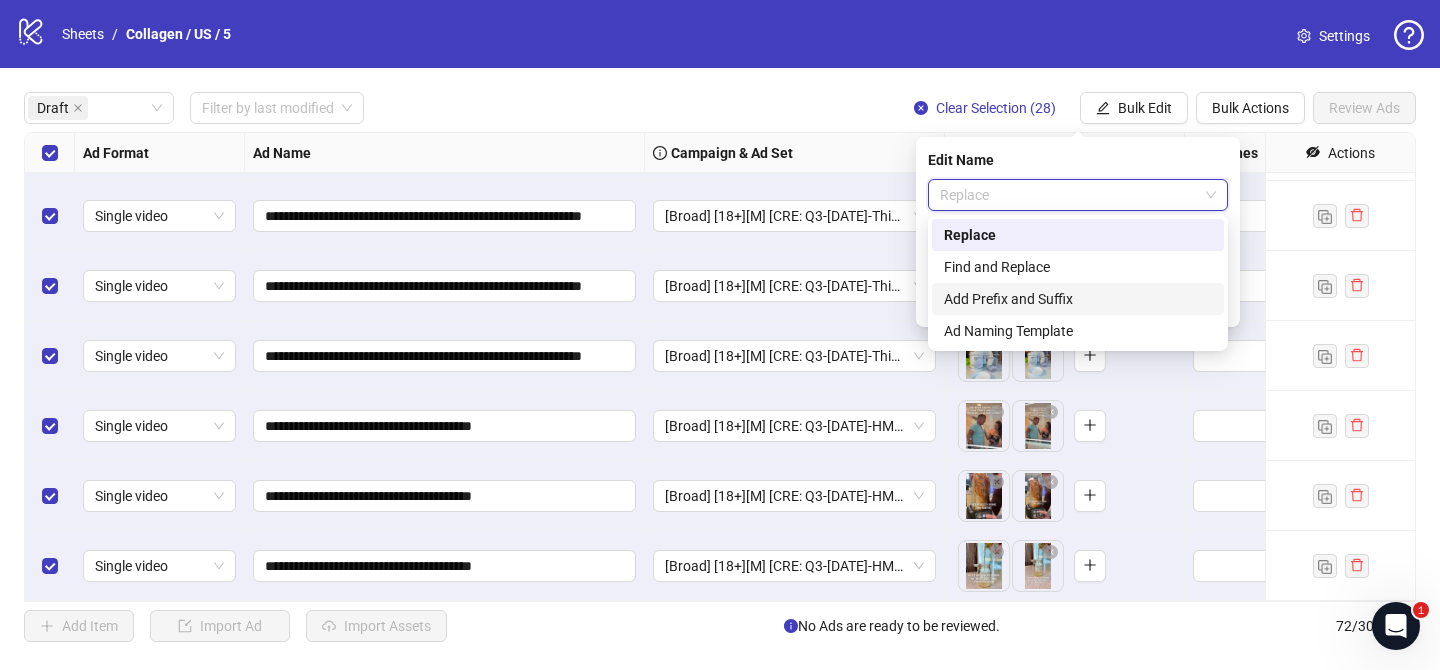 click on "Add Prefix and Suffix" at bounding box center (1078, 299) 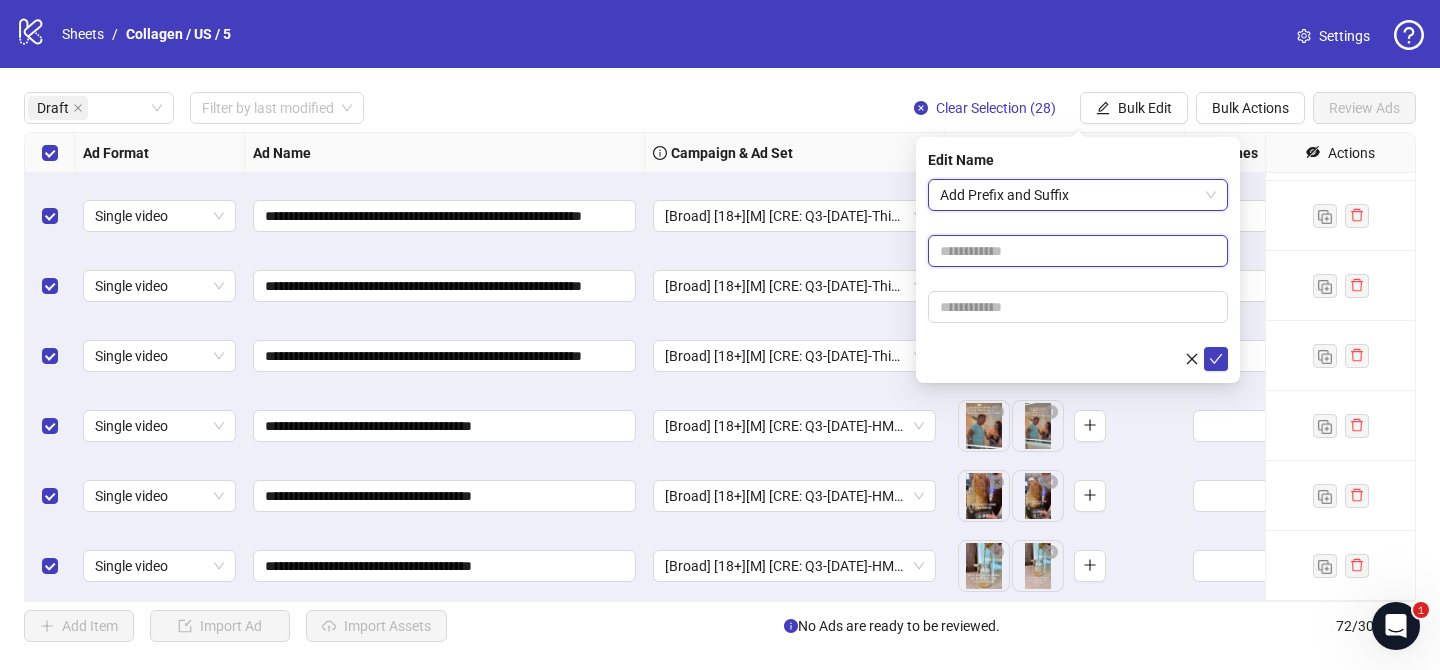 click at bounding box center (1078, 251) 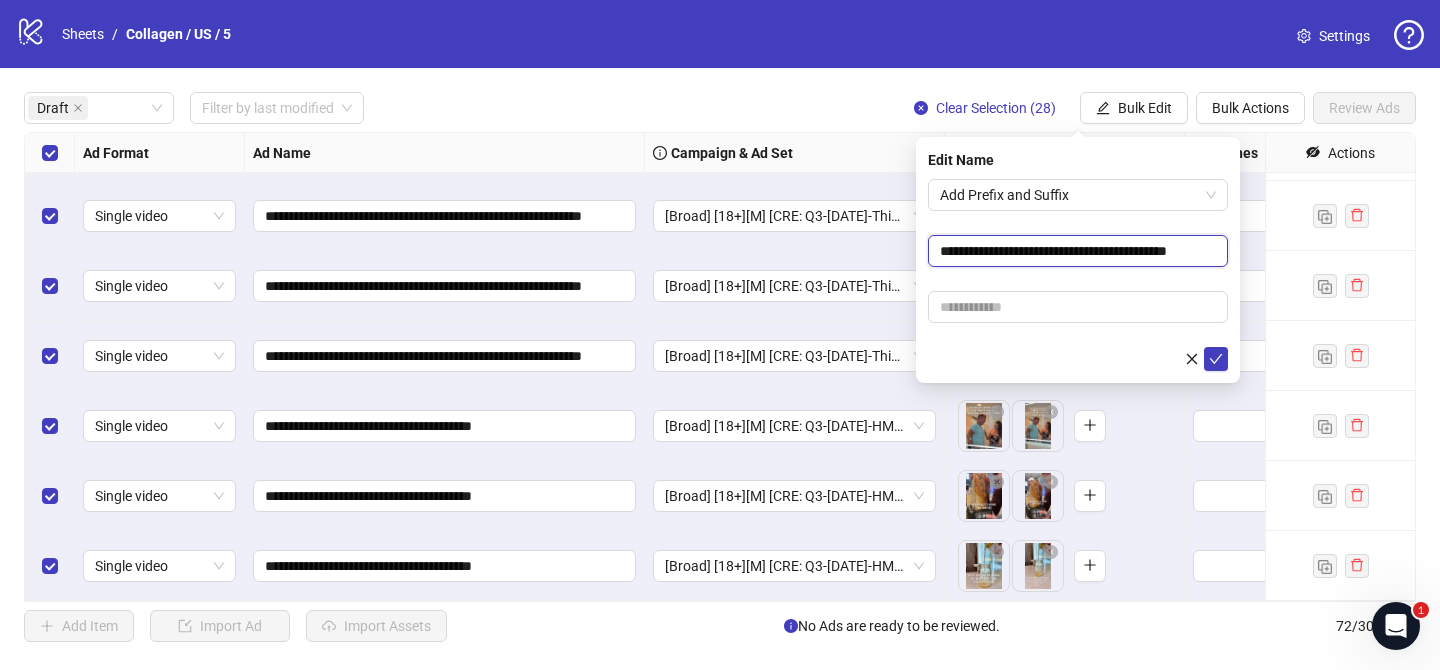 scroll, scrollTop: 0, scrollLeft: 12, axis: horizontal 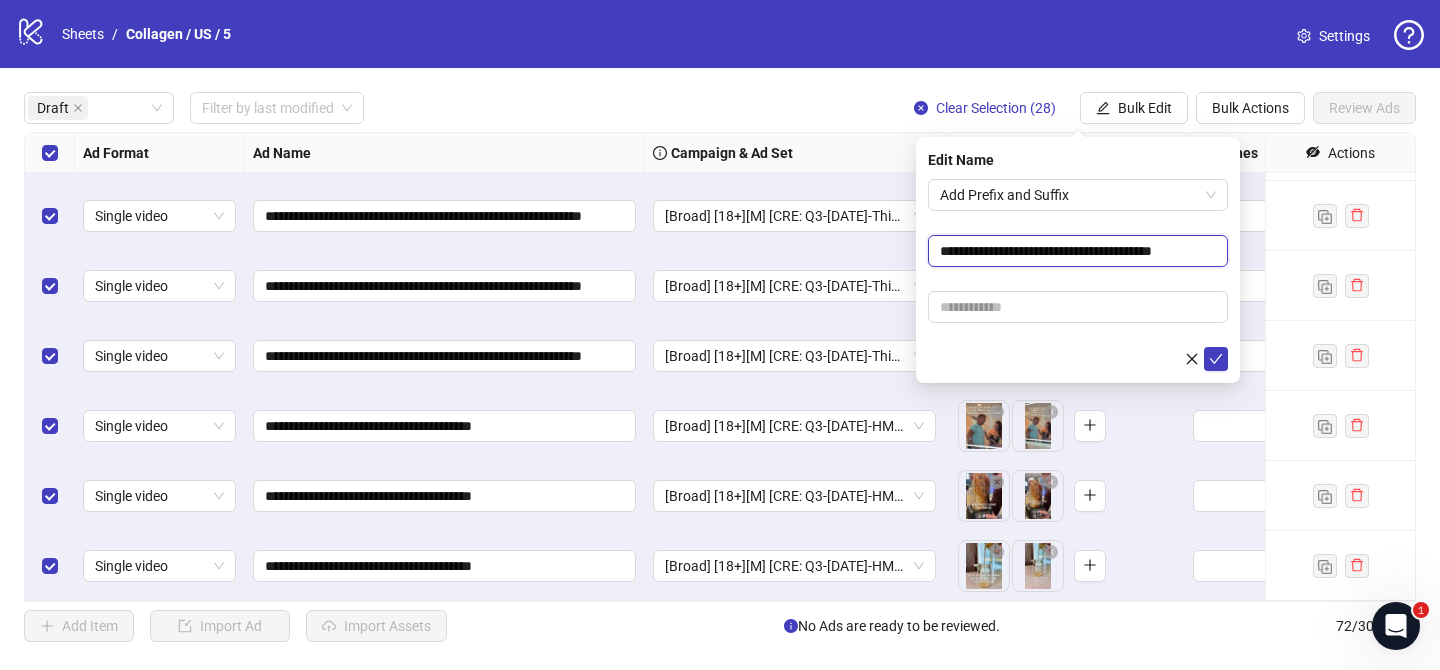 type on "**********" 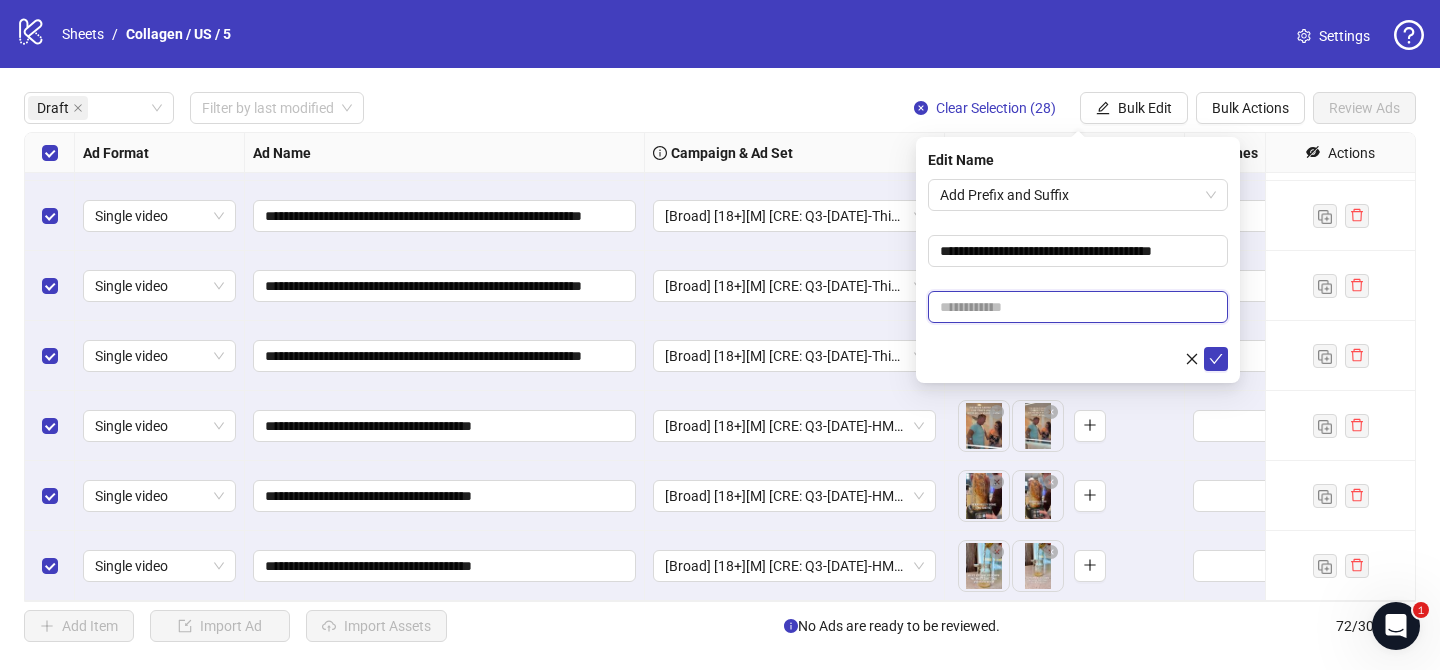 click at bounding box center [1078, 307] 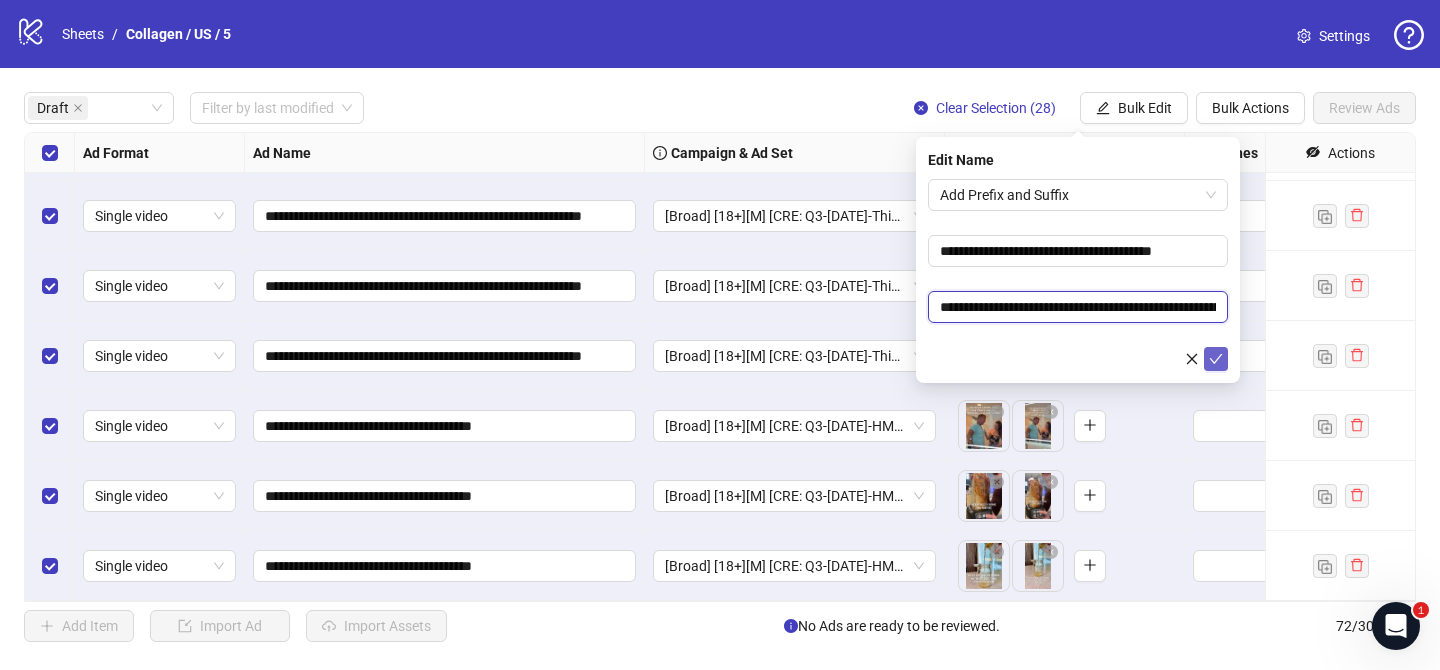 scroll, scrollTop: 0, scrollLeft: 275, axis: horizontal 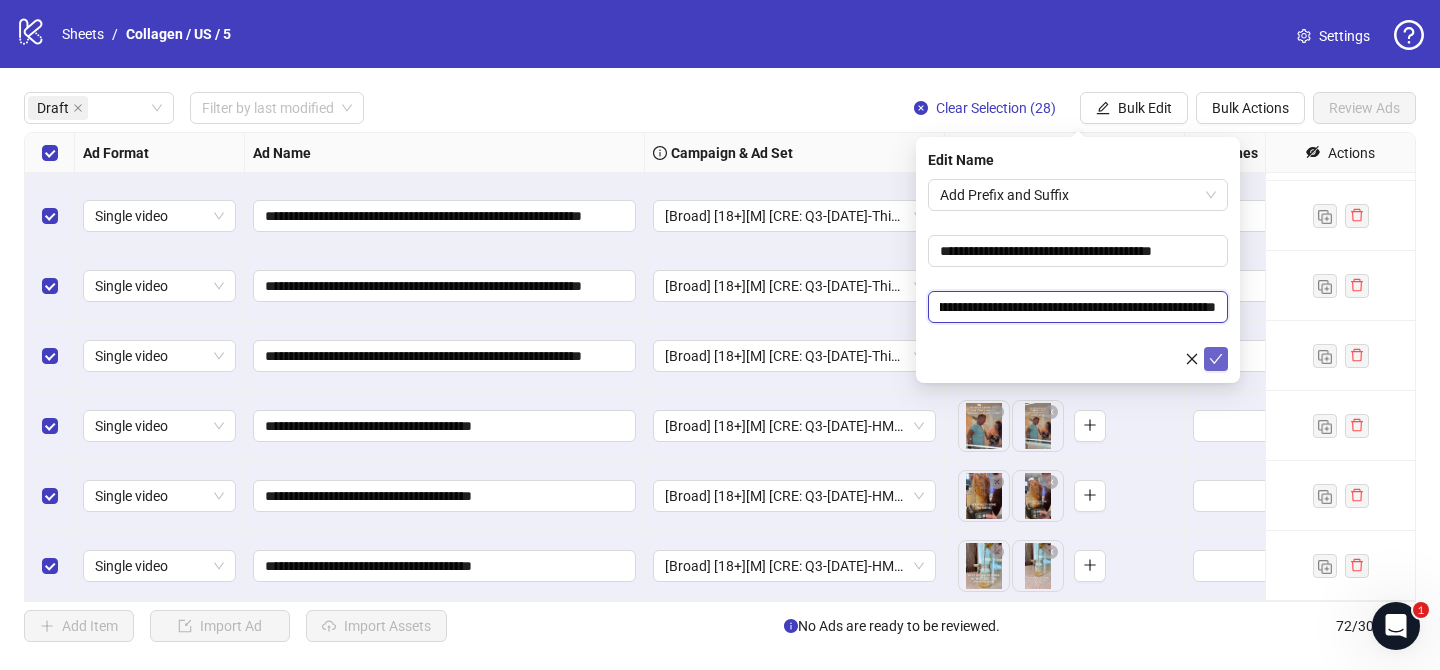 type on "**********" 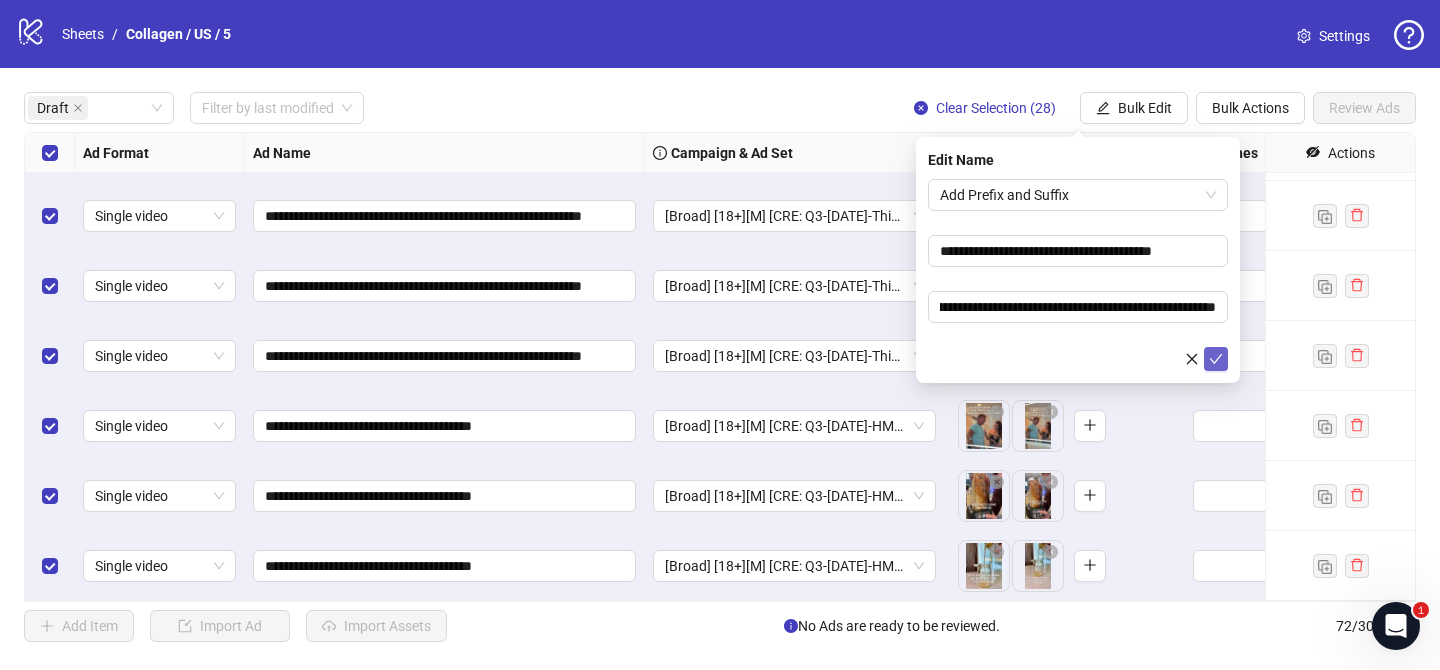 click at bounding box center (1216, 359) 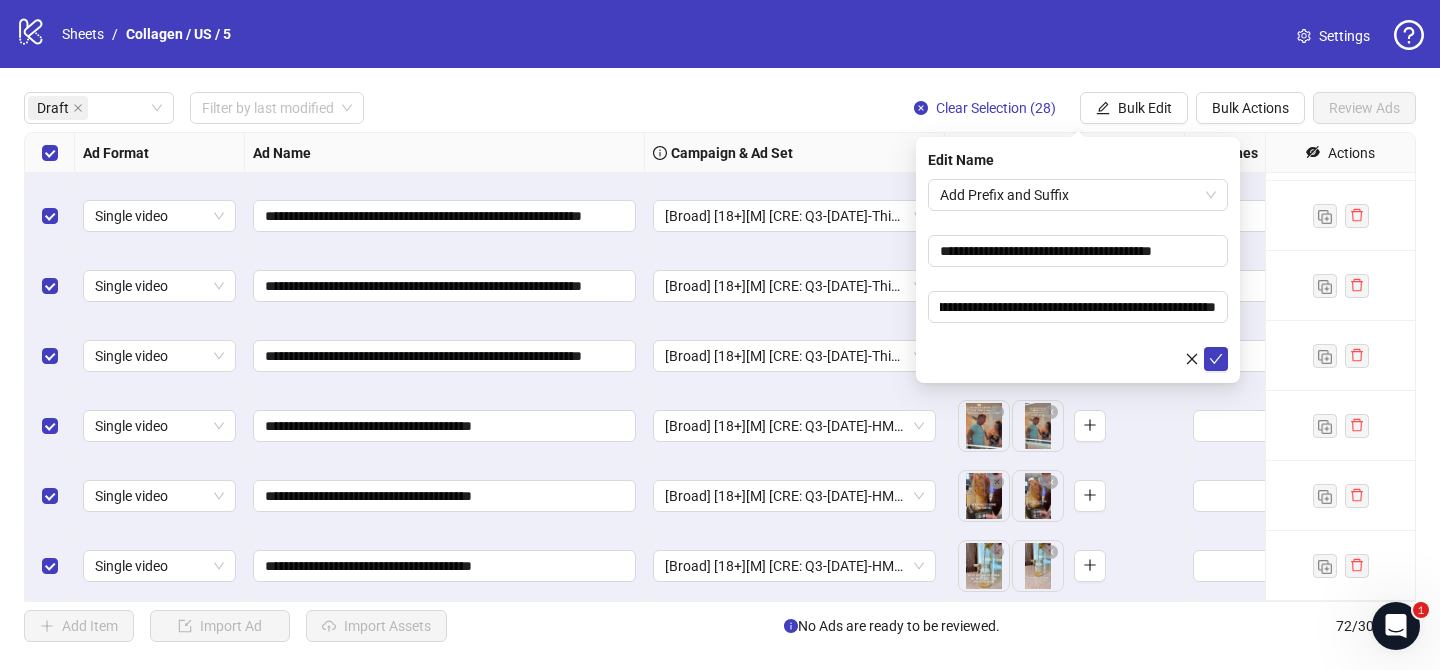 scroll, scrollTop: 0, scrollLeft: 0, axis: both 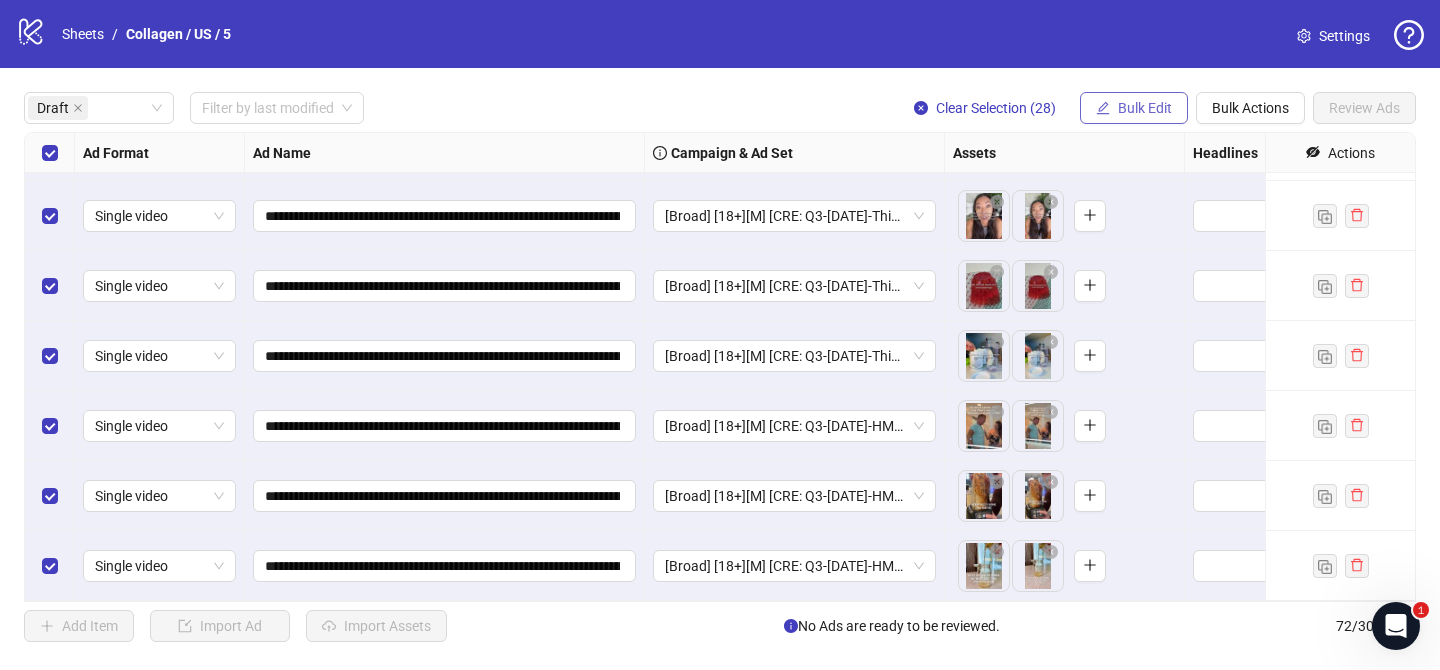 click on "Bulk Edit" at bounding box center [1145, 108] 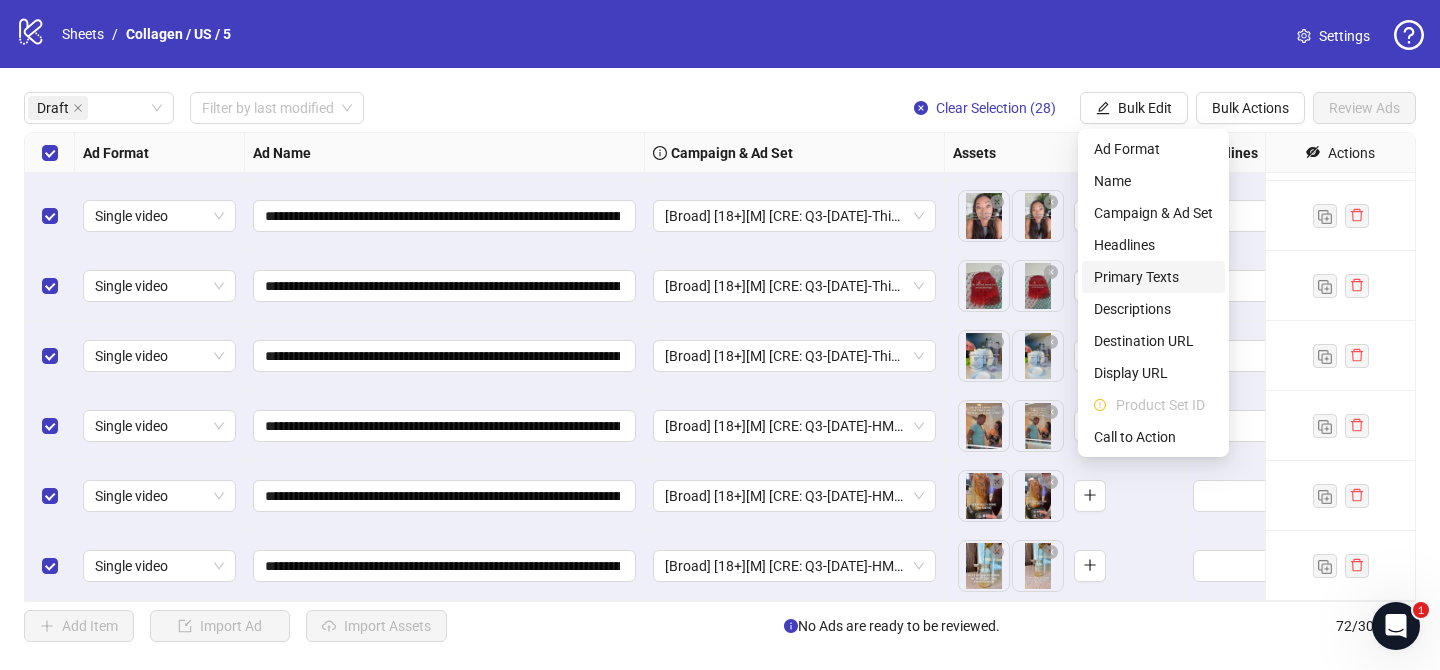 click on "Primary Texts" at bounding box center (1153, 277) 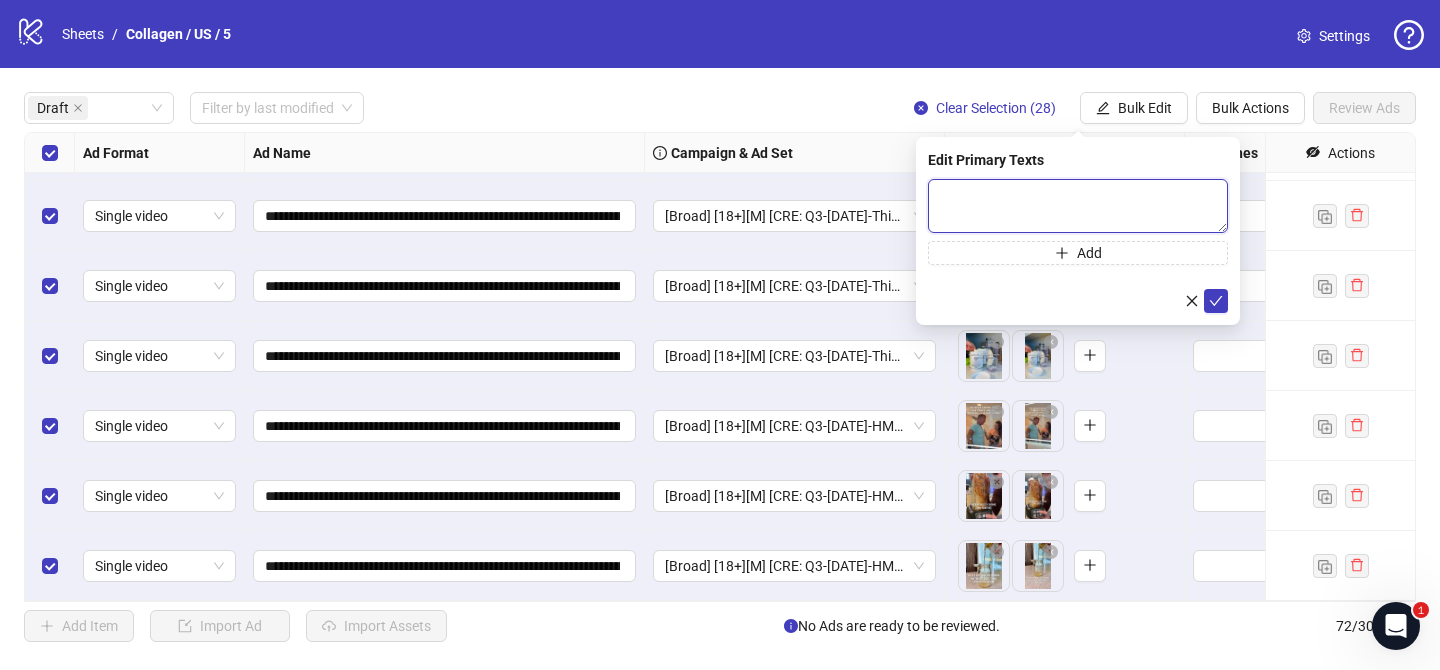 click at bounding box center [1078, 206] 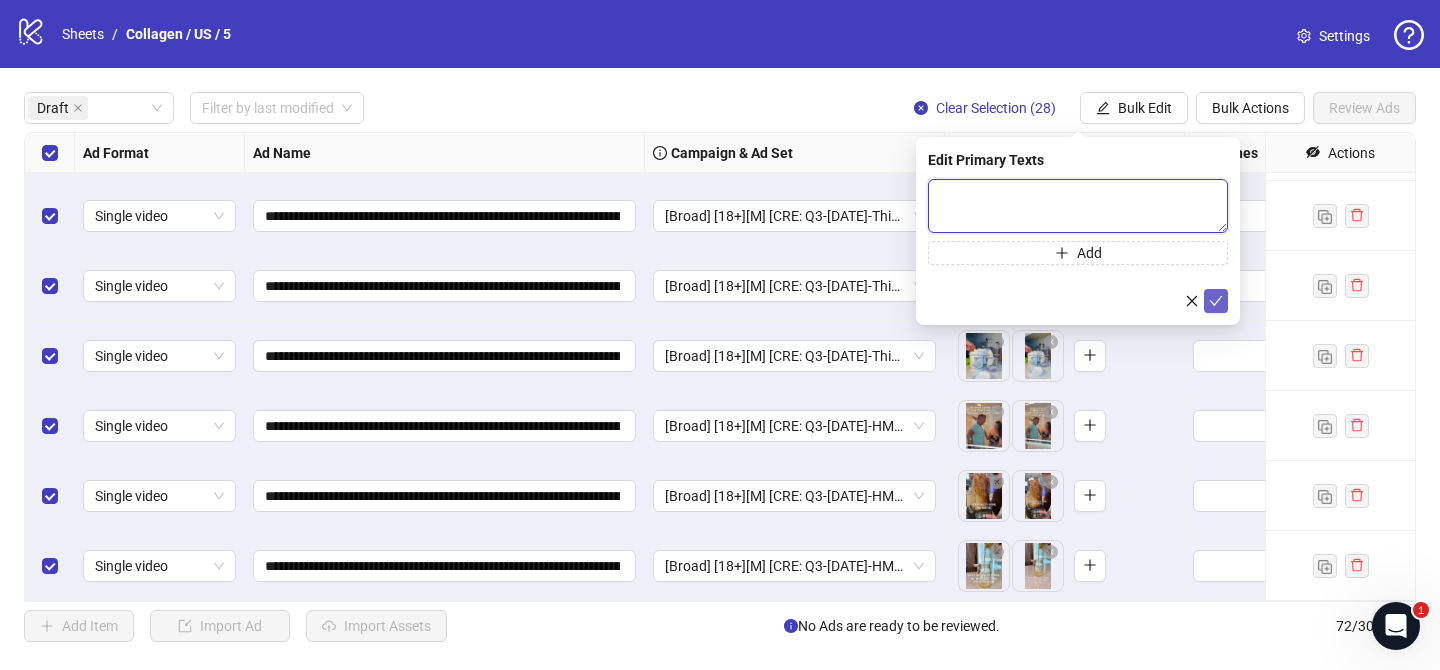 paste on "**********" 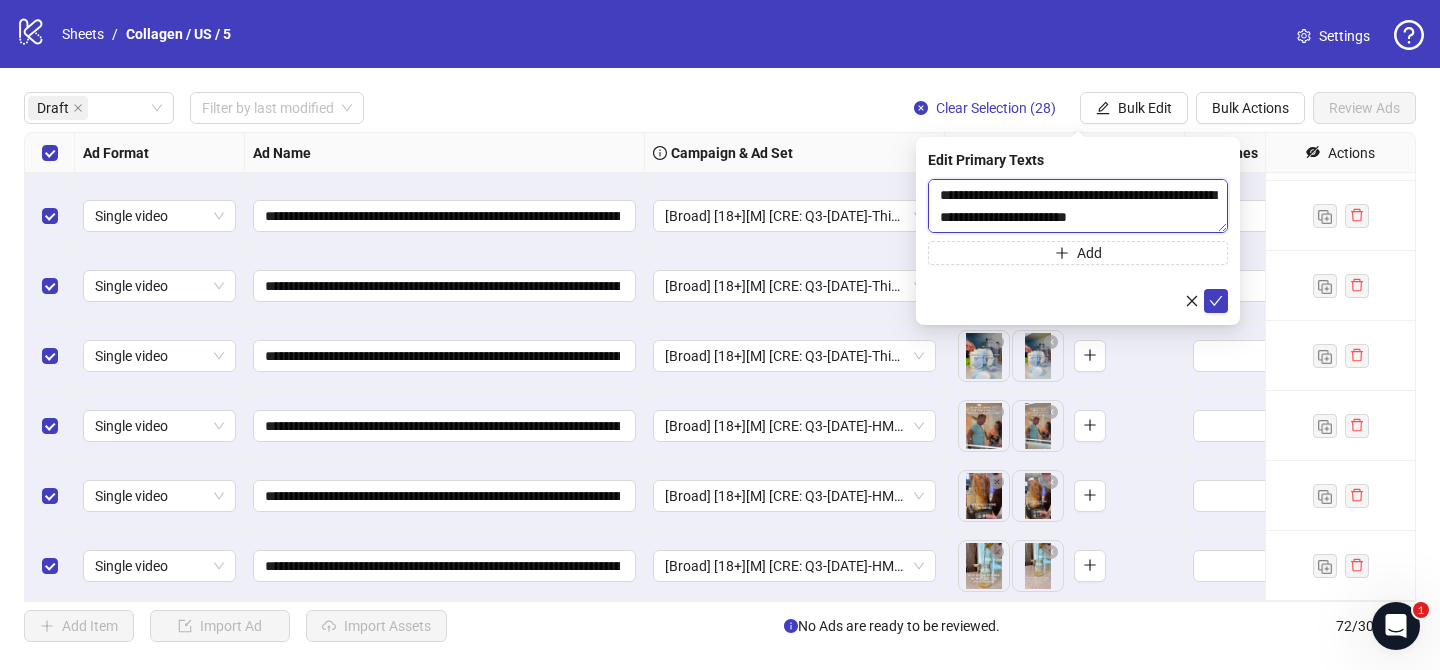 scroll, scrollTop: 1137, scrollLeft: 0, axis: vertical 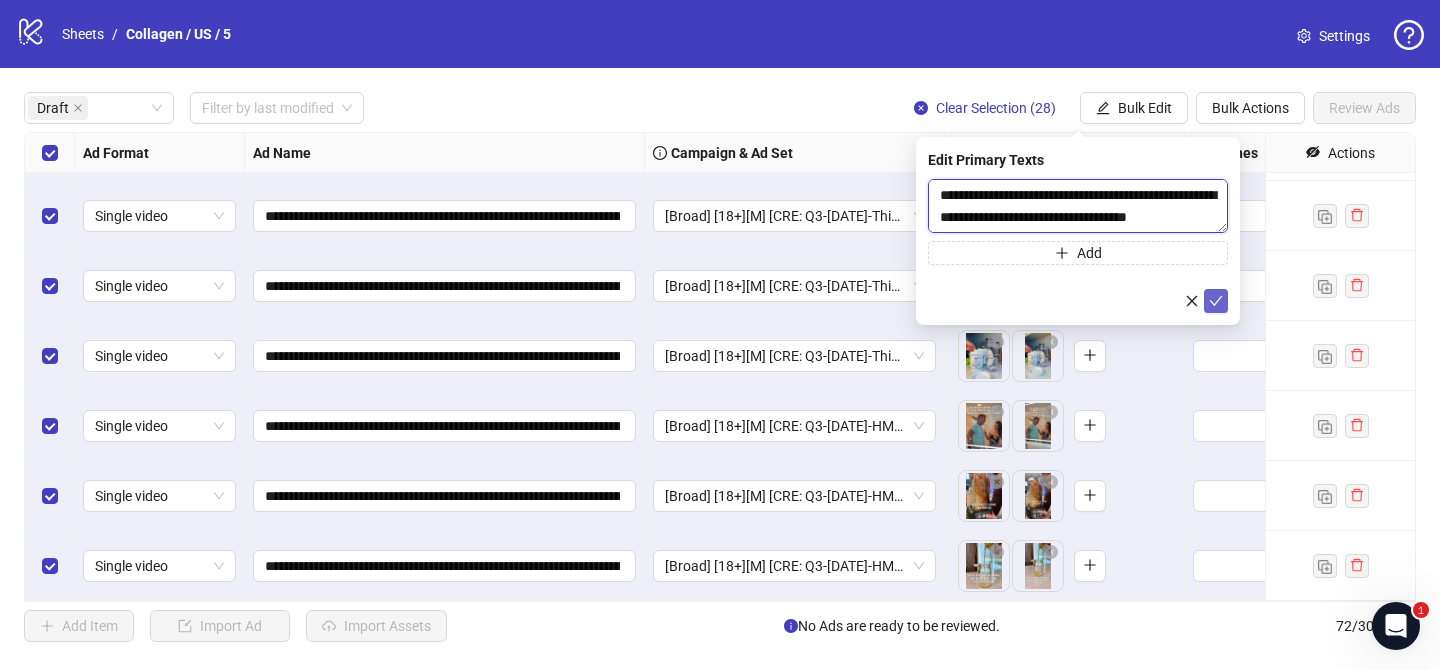 type on "**********" 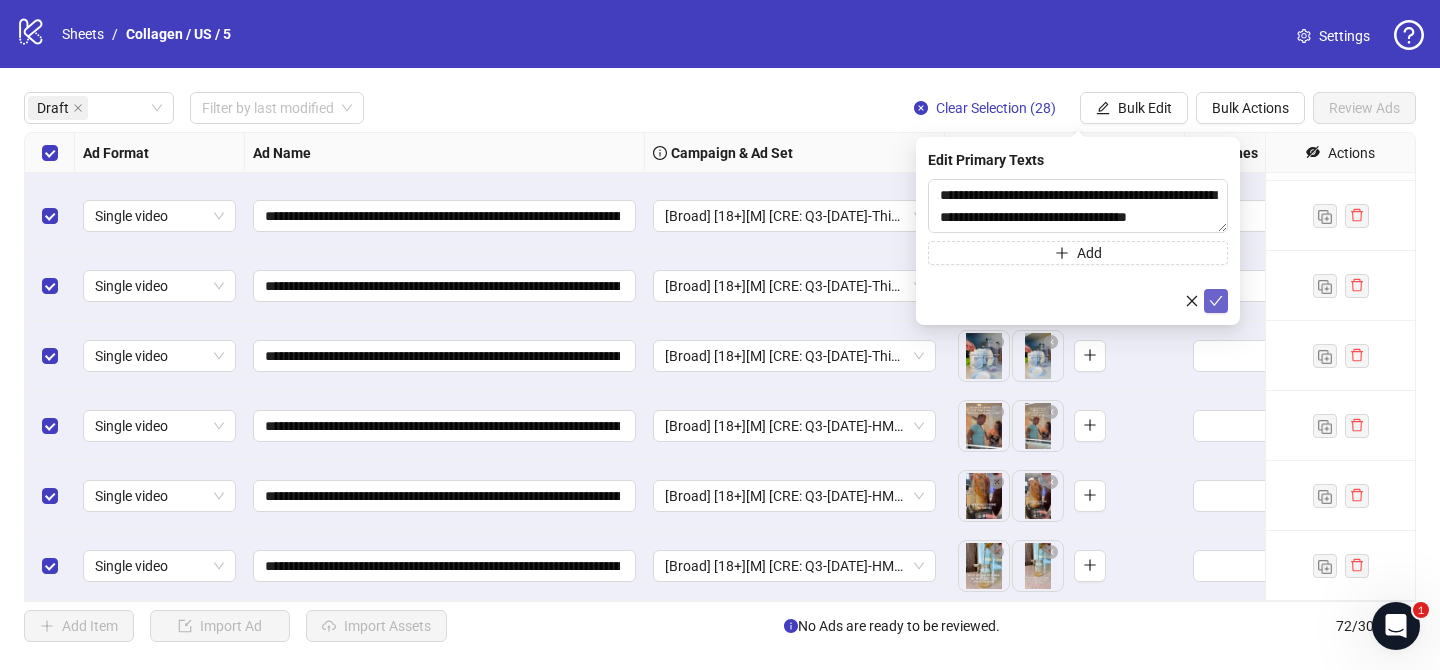 click at bounding box center (1216, 301) 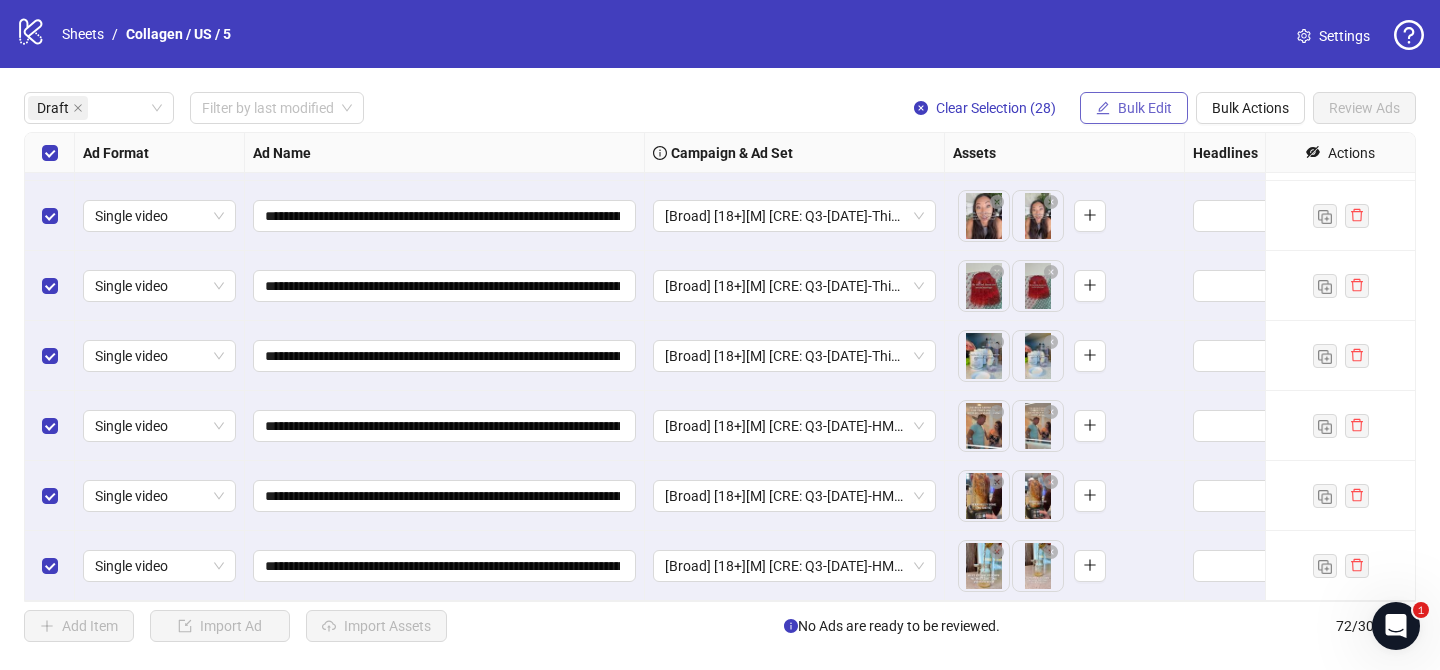 click on "Bulk Edit" at bounding box center (1145, 108) 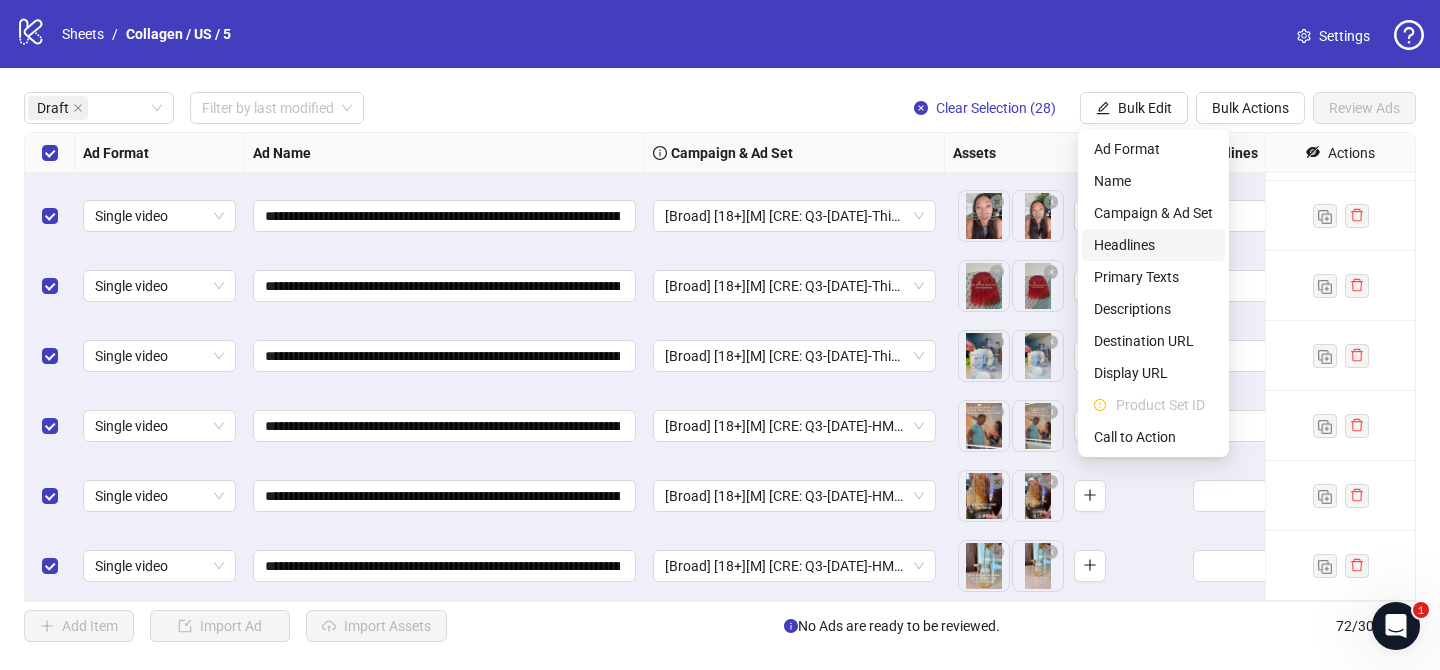 click on "Headlines" at bounding box center (1153, 245) 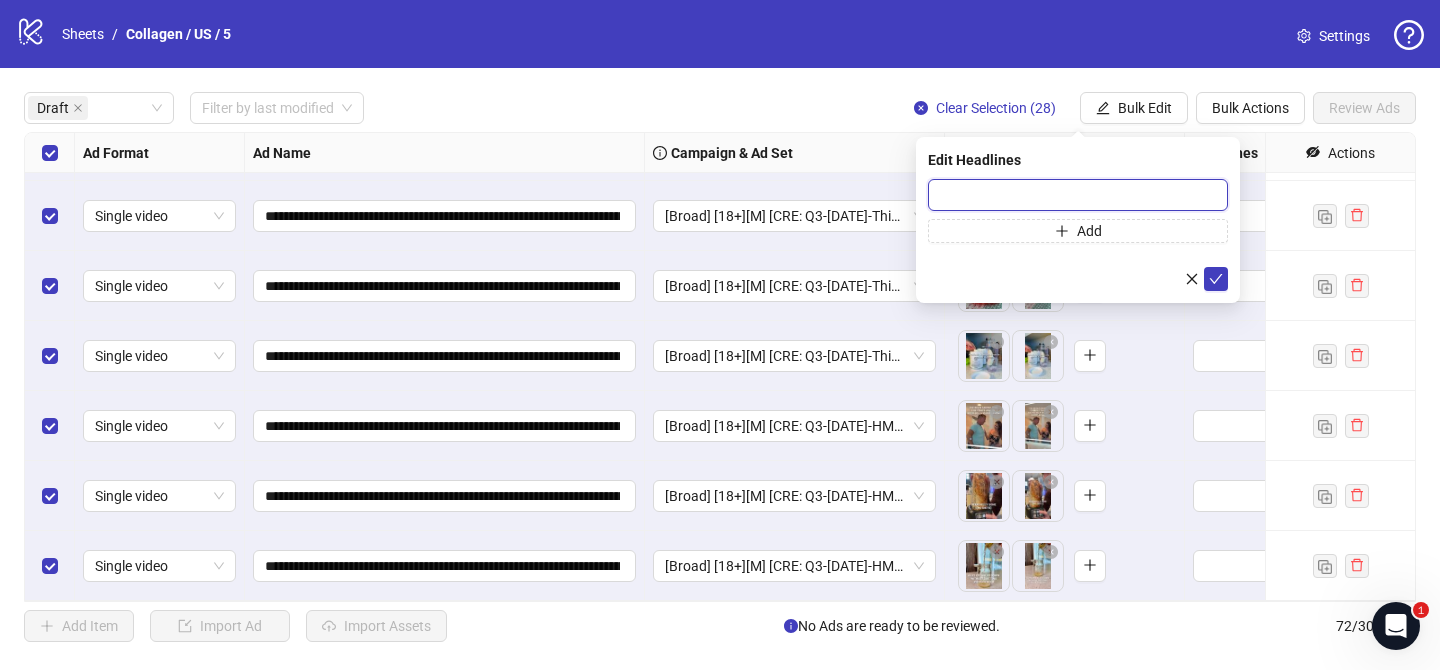 click at bounding box center (1078, 195) 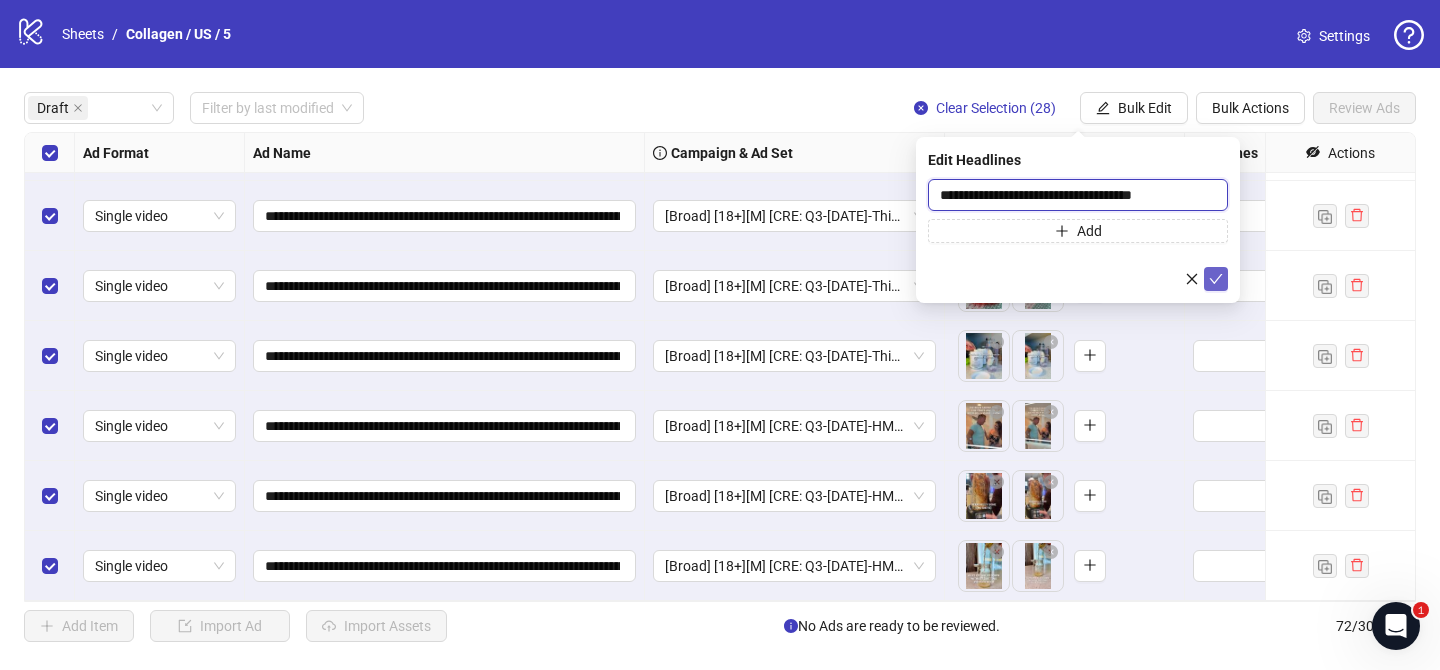 type on "**********" 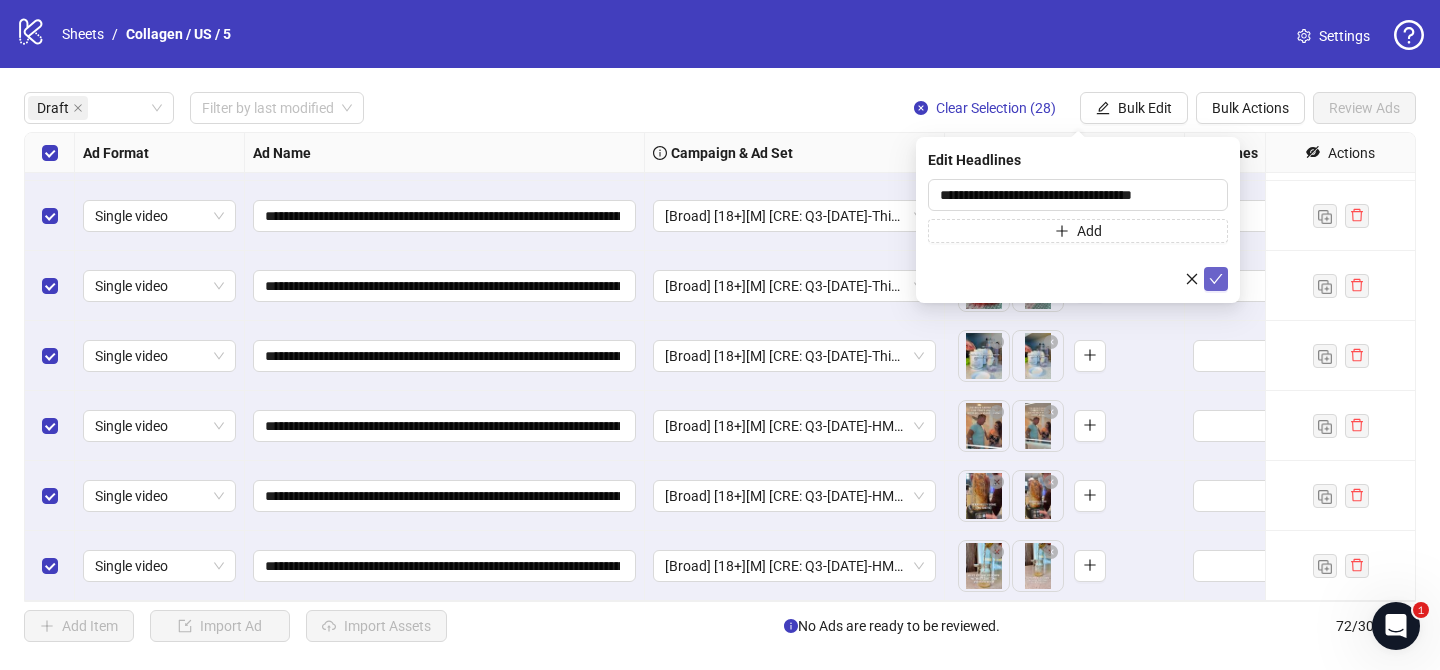 click 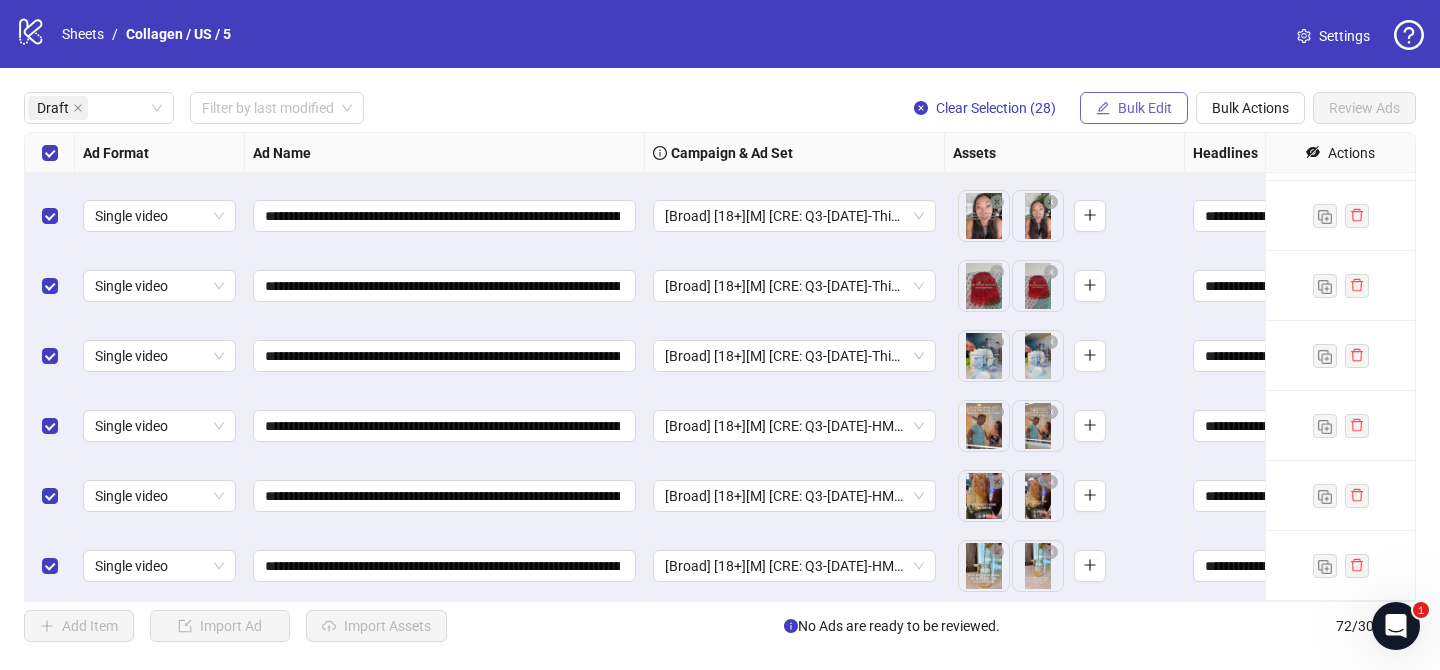 click on "Bulk Edit" at bounding box center [1134, 108] 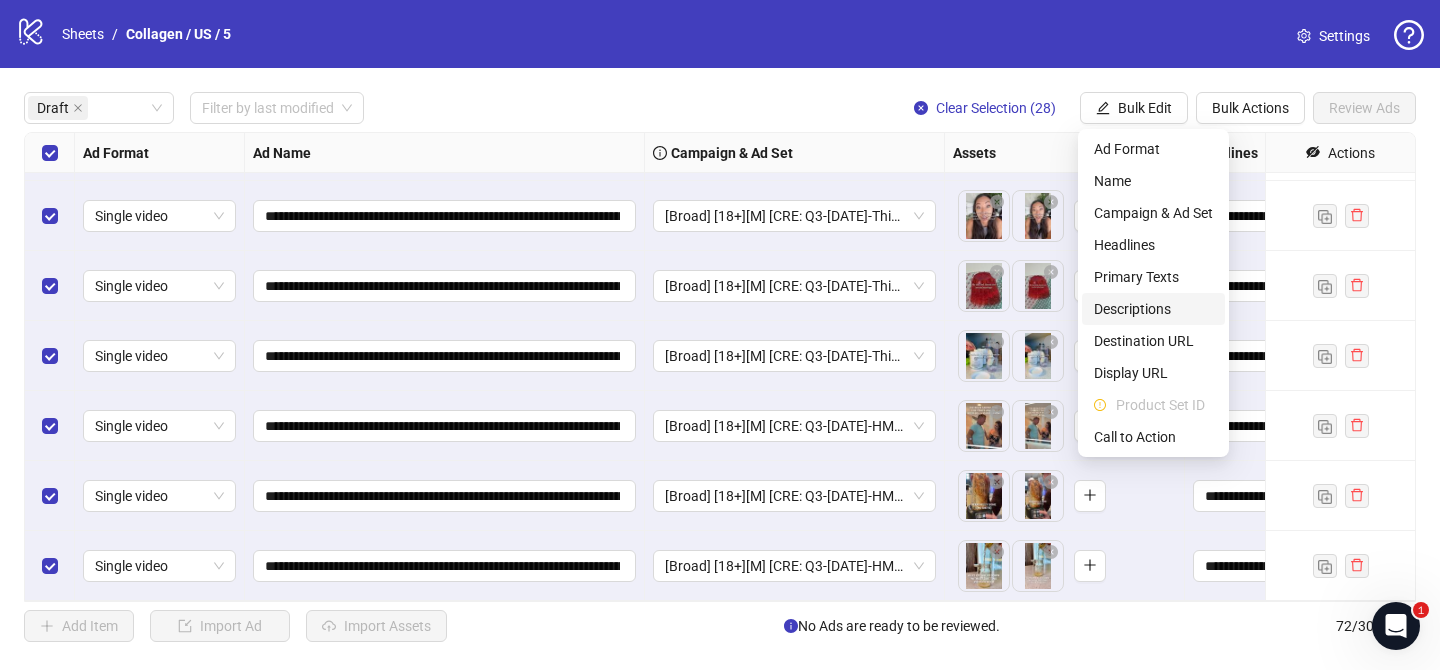click on "Descriptions" at bounding box center [1153, 309] 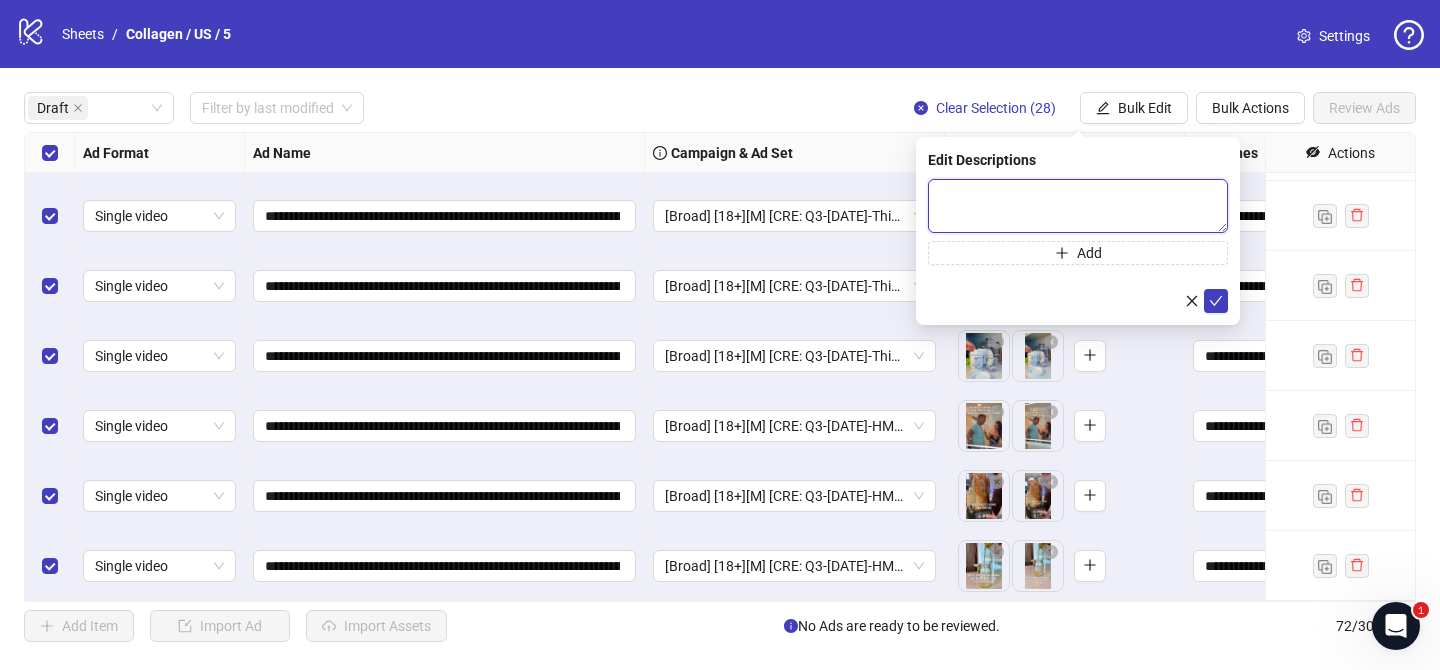 drag, startPoint x: 1129, startPoint y: 196, endPoint x: 1145, endPoint y: 222, distance: 30.528675 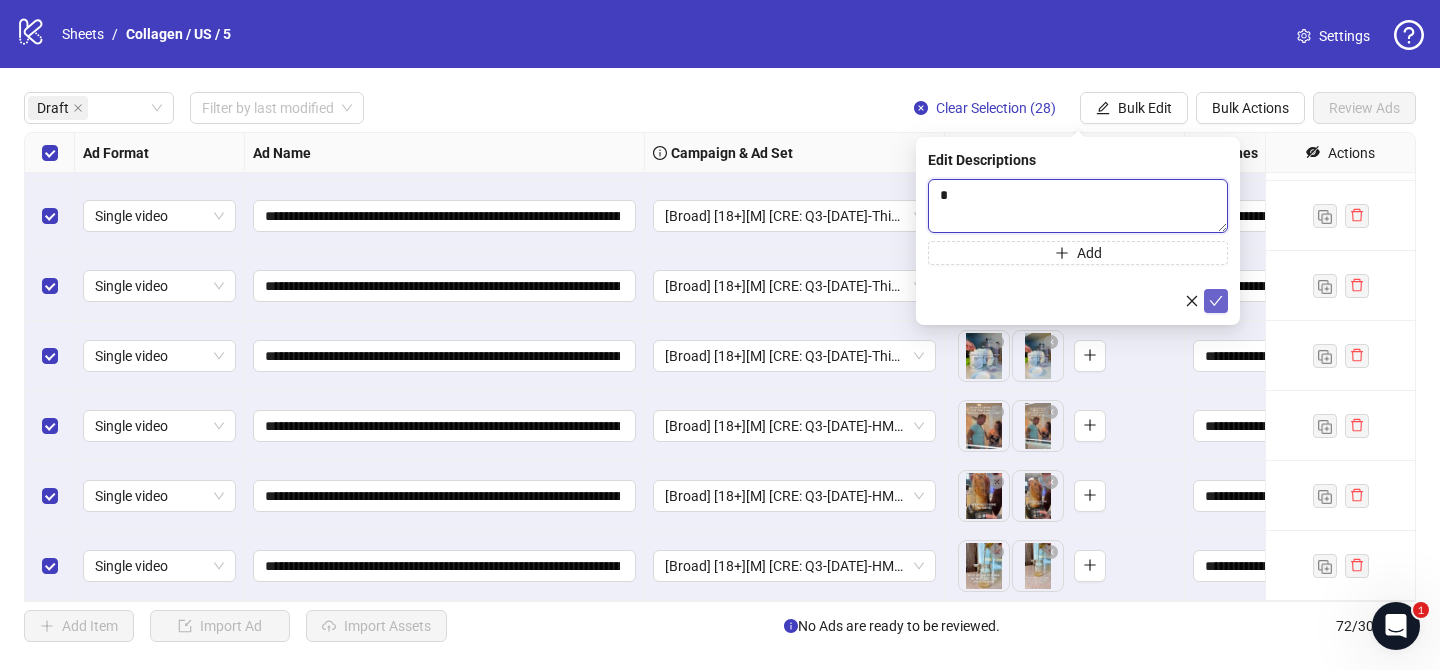 type 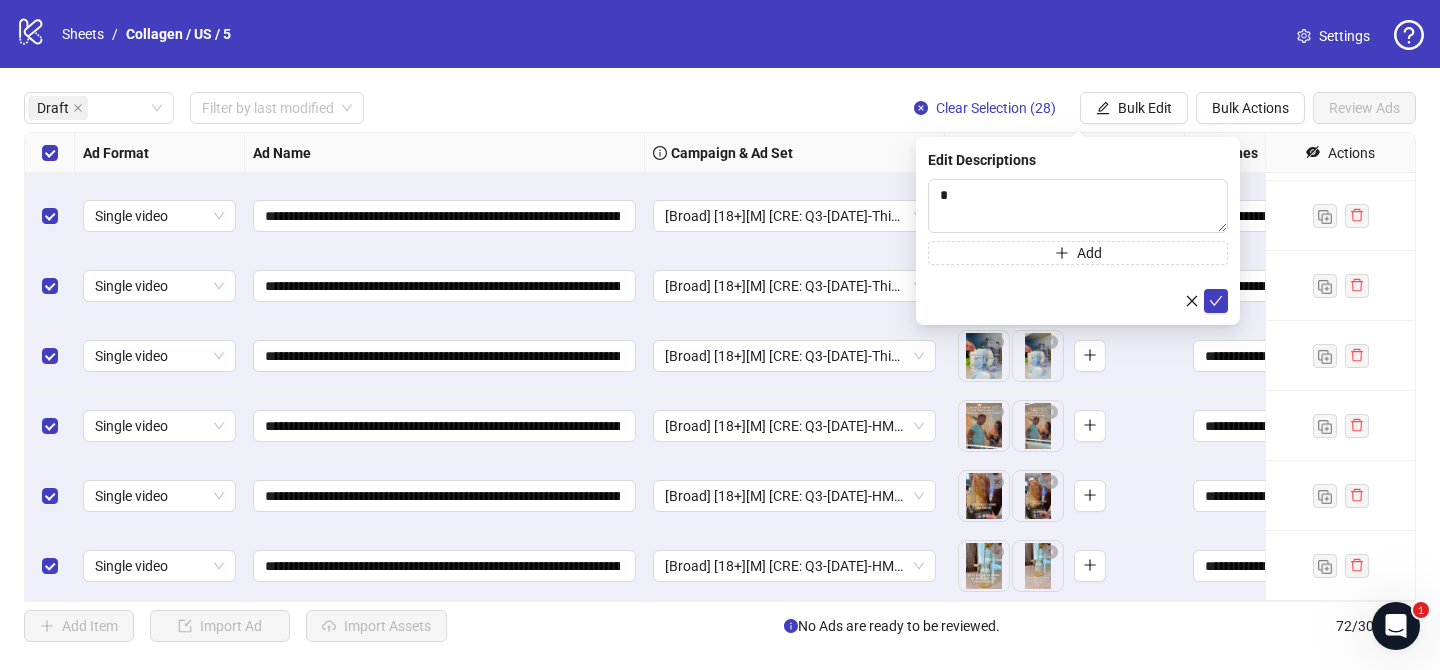 drag, startPoint x: 1217, startPoint y: 301, endPoint x: 1204, endPoint y: 273, distance: 30.870699 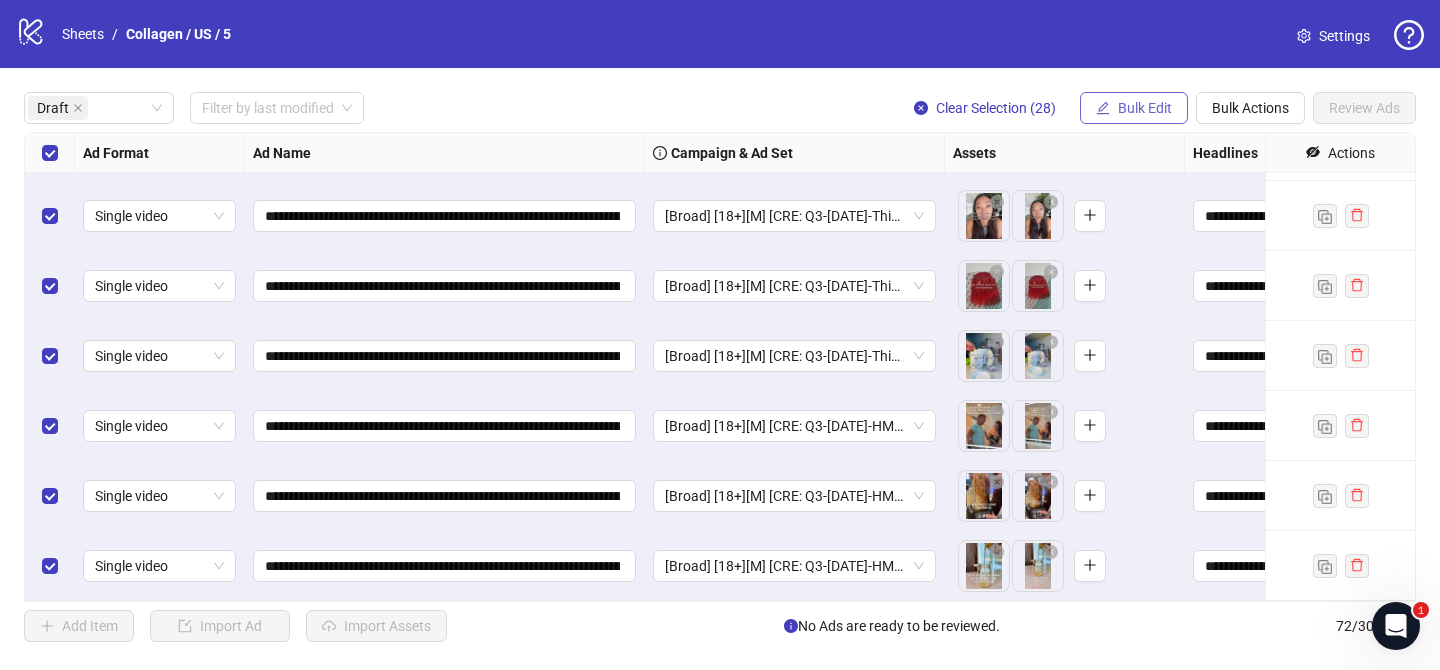 click on "Bulk Edit" at bounding box center [1145, 108] 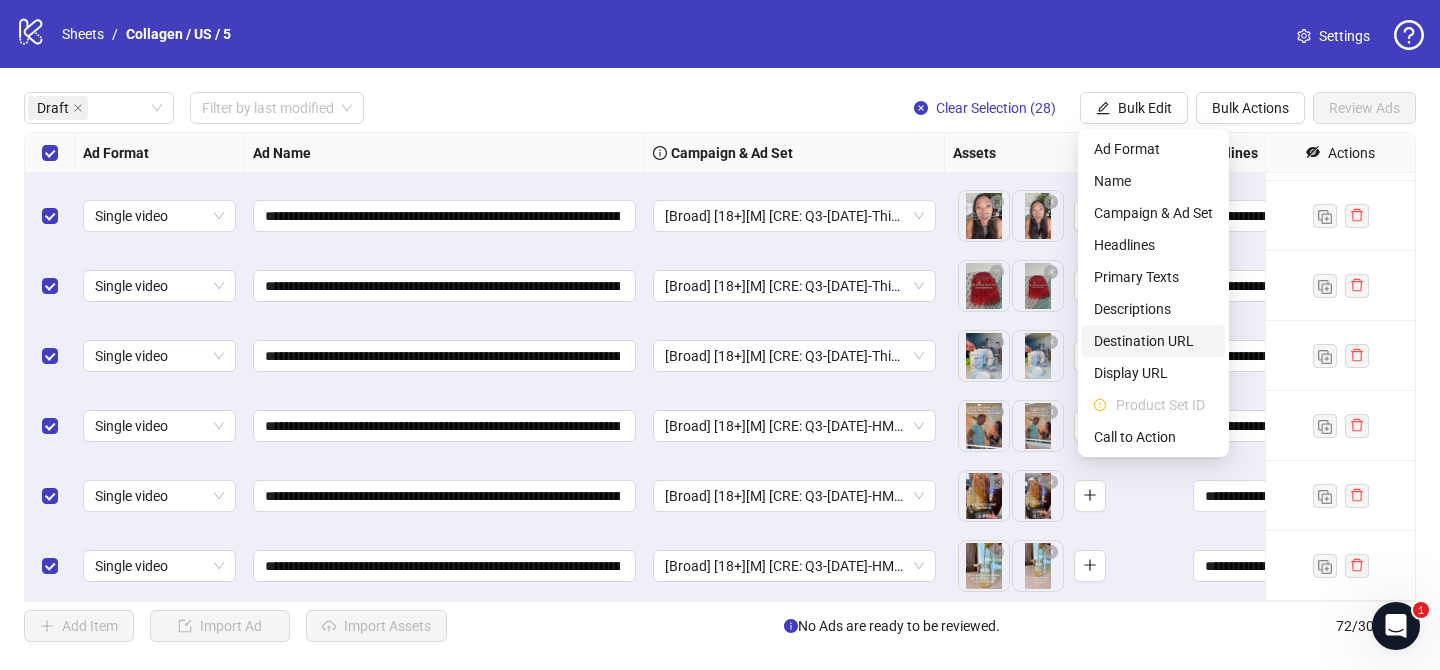drag, startPoint x: 1159, startPoint y: 333, endPoint x: 1151, endPoint y: 292, distance: 41.773197 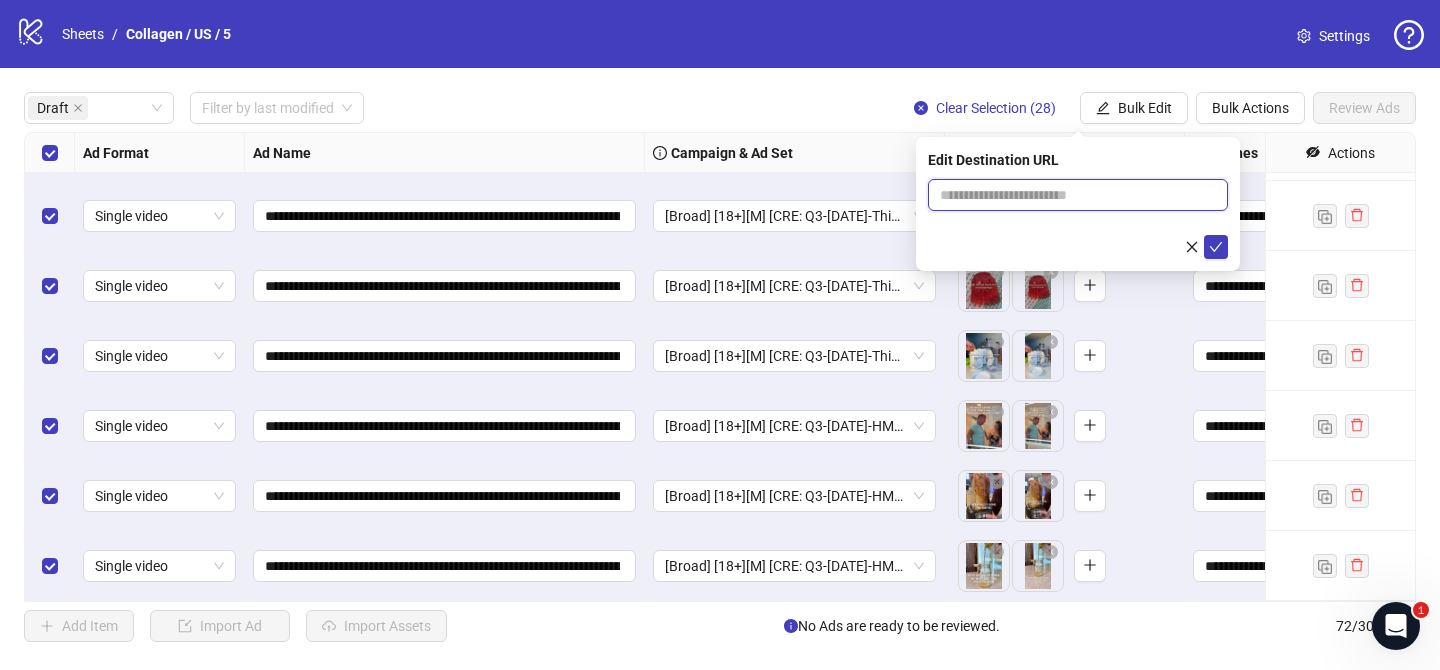click at bounding box center (1070, 195) 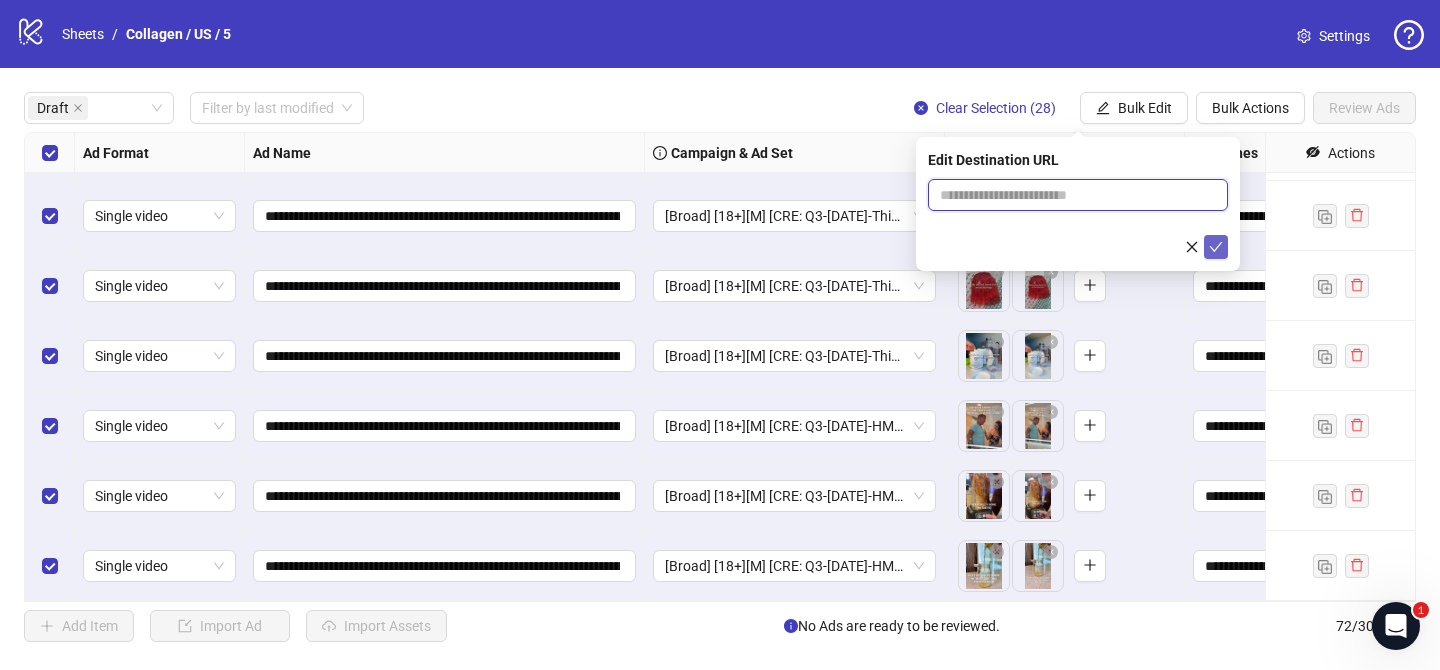 paste on "**********" 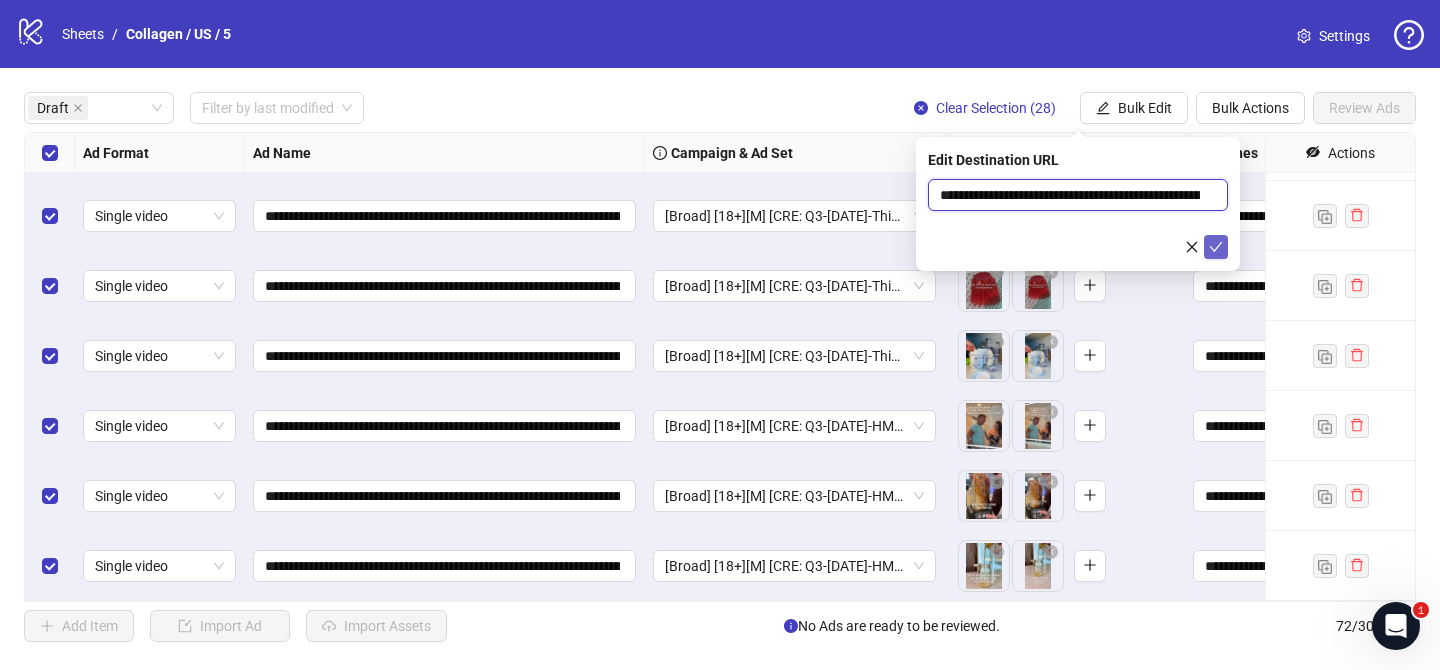 scroll, scrollTop: 0, scrollLeft: 119, axis: horizontal 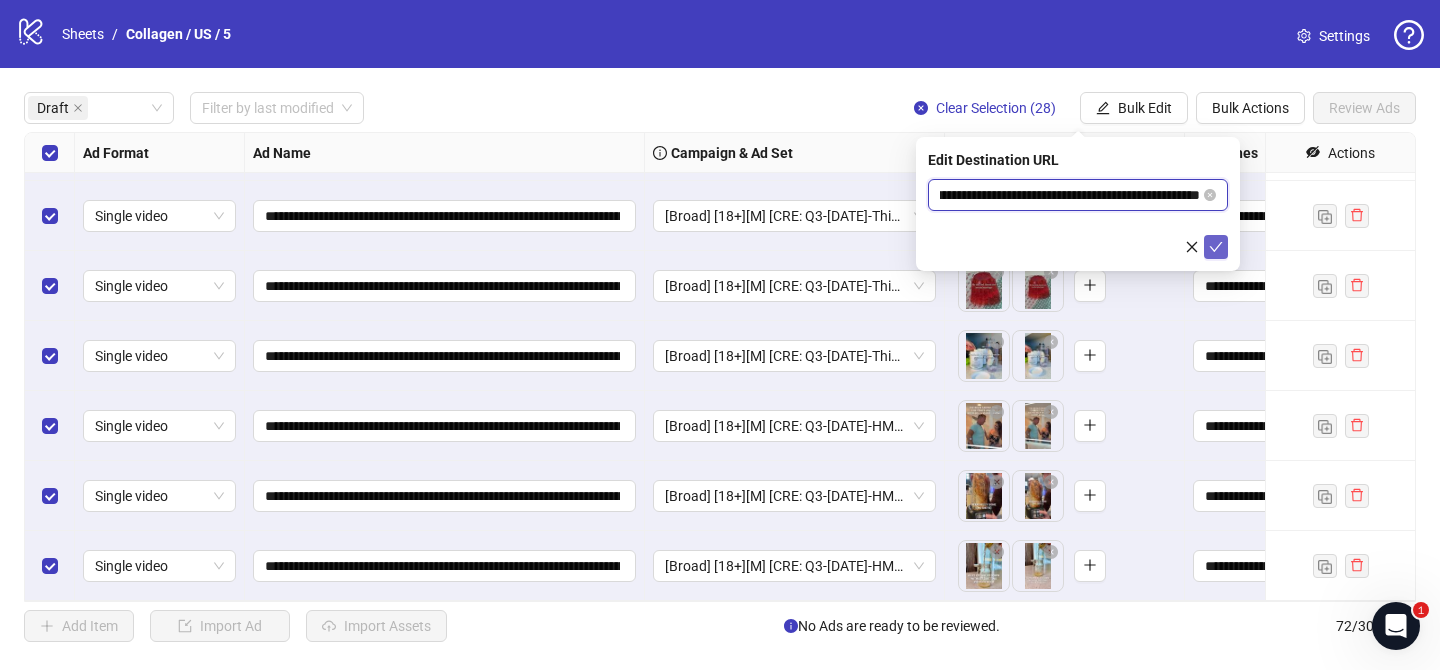type on "**********" 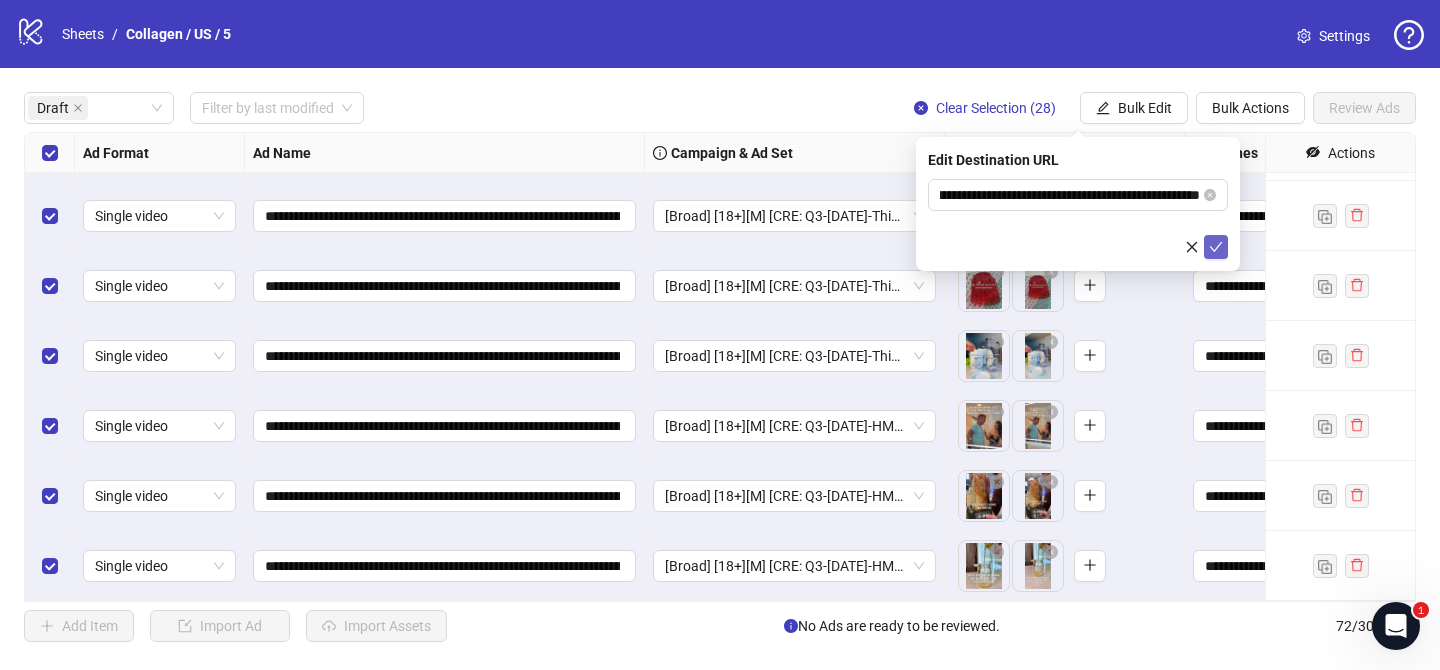 click at bounding box center [1216, 247] 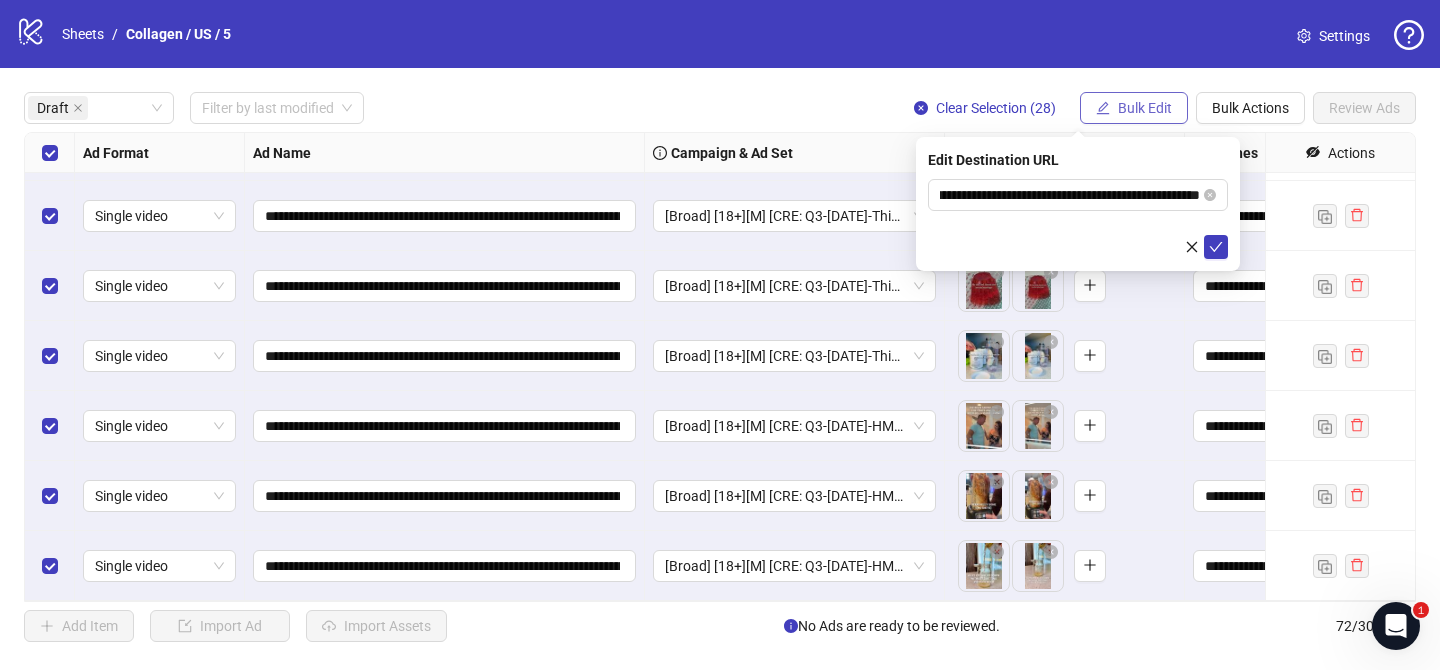 scroll, scrollTop: 0, scrollLeft: 0, axis: both 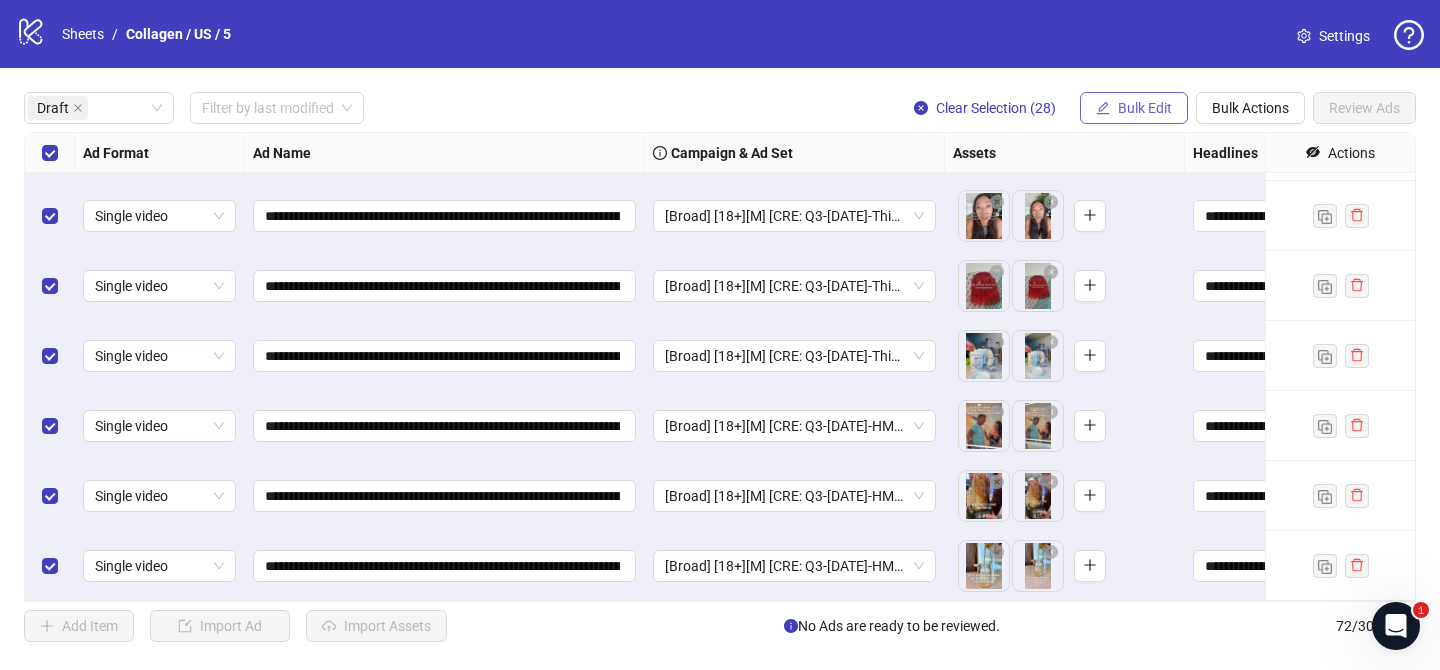 click on "Bulk Edit" at bounding box center [1134, 108] 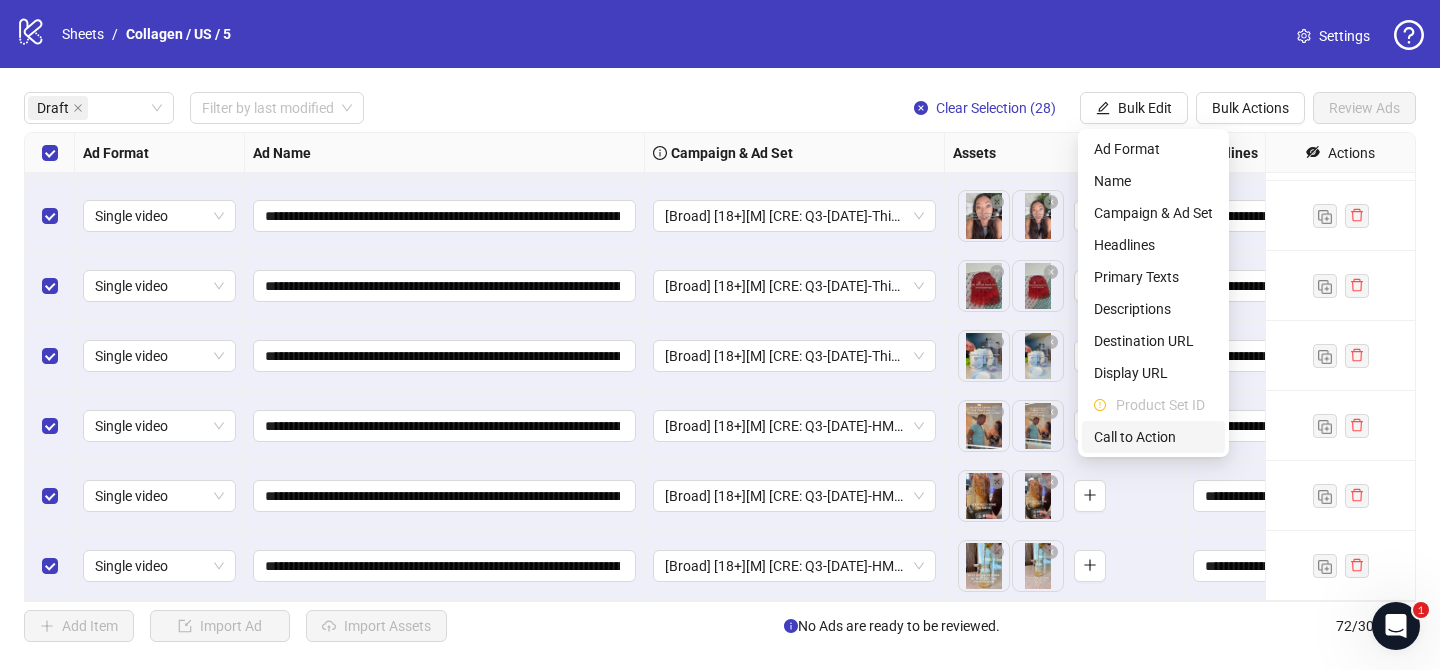 click on "Call to Action" at bounding box center (1153, 437) 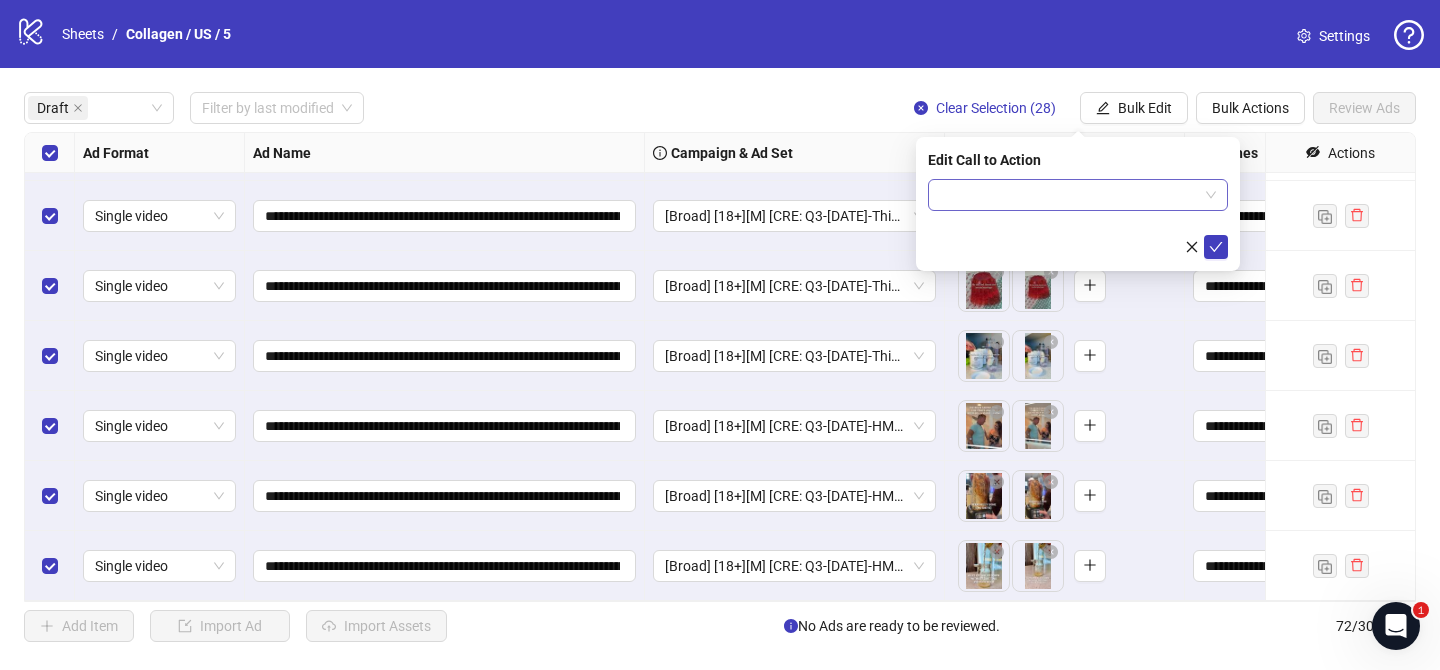 drag, startPoint x: 1097, startPoint y: 217, endPoint x: 1095, endPoint y: 207, distance: 10.198039 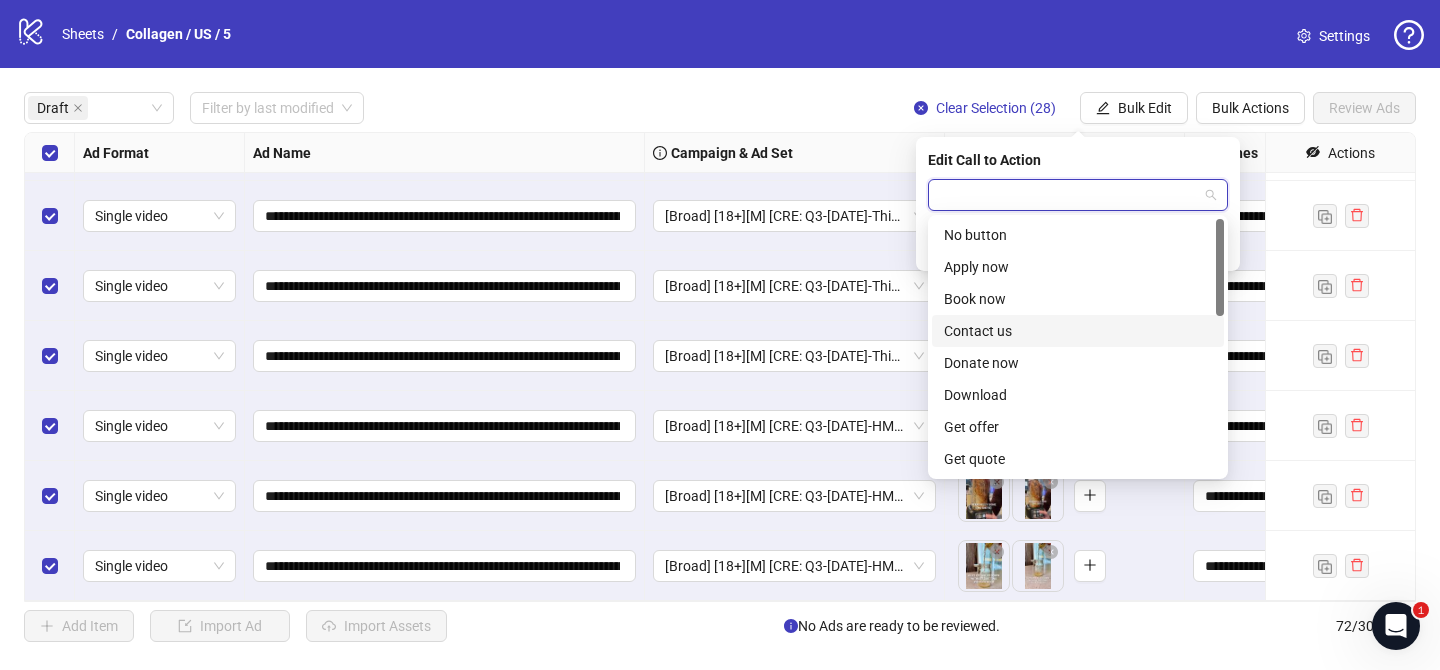 scroll, scrollTop: 416, scrollLeft: 0, axis: vertical 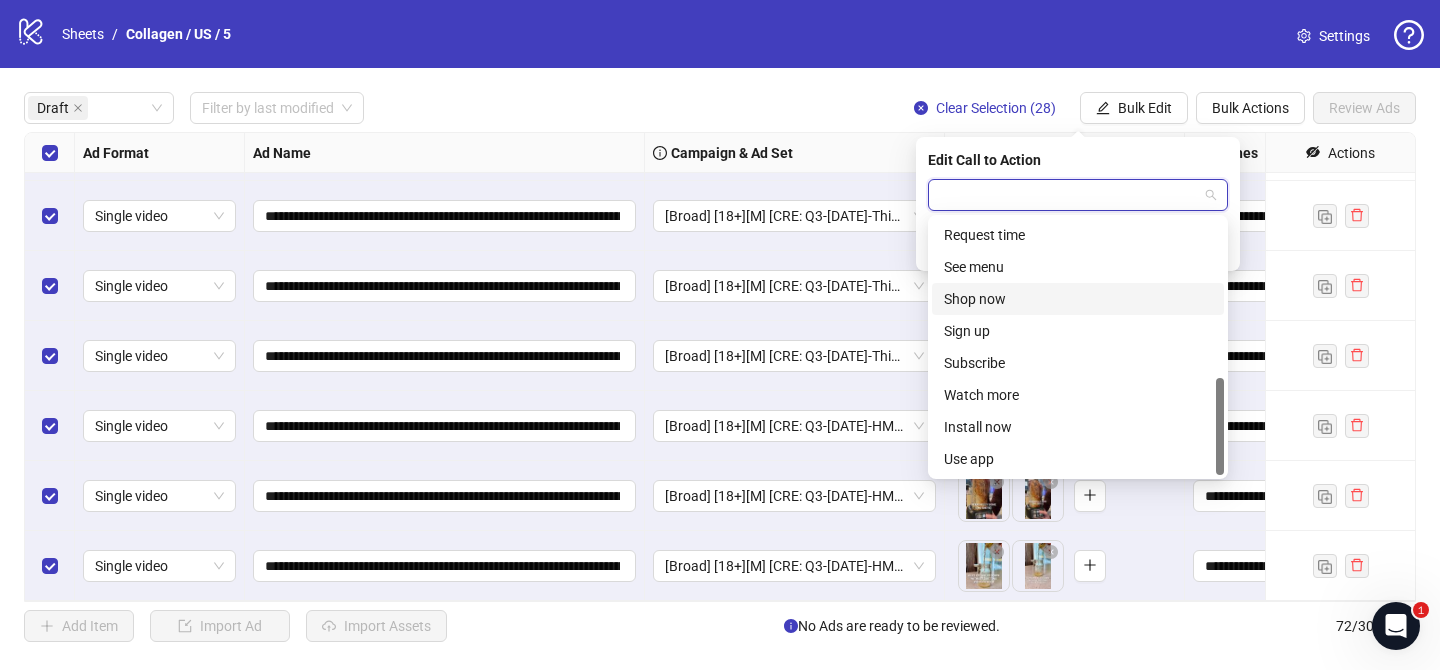 click on "Shop now" at bounding box center [1078, 299] 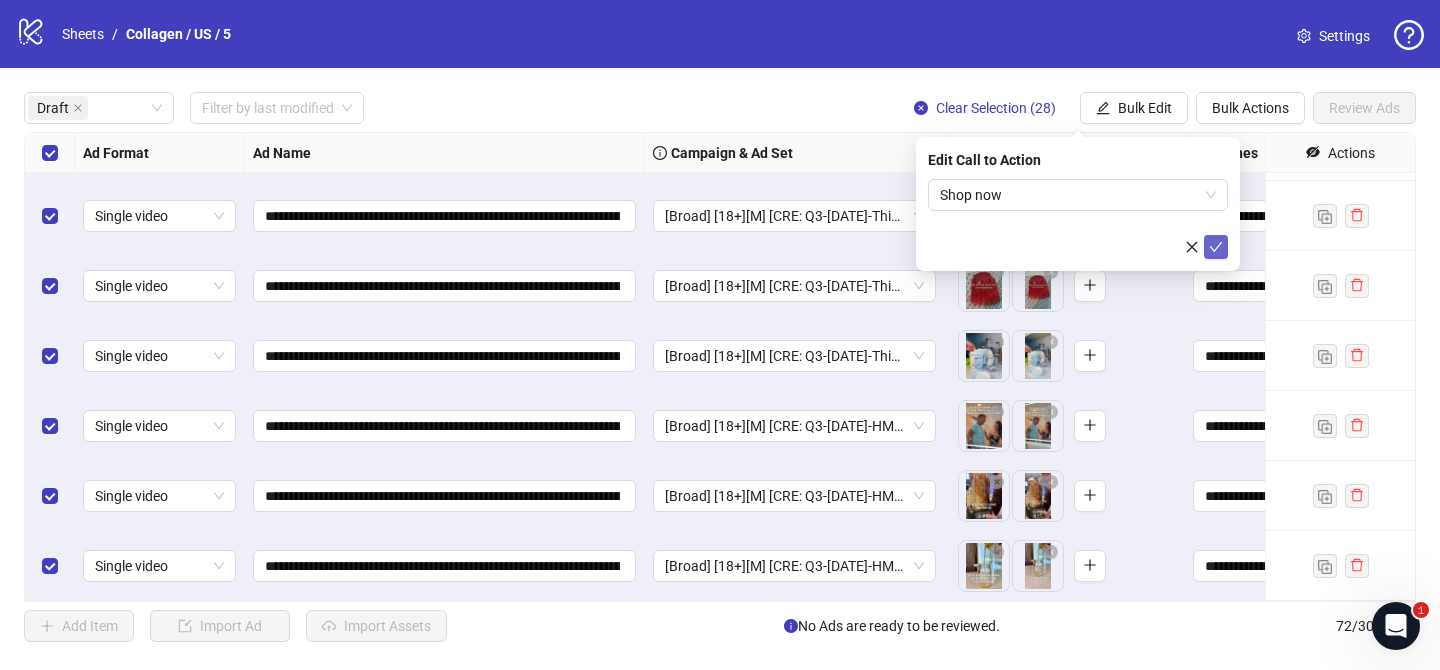 click at bounding box center [1216, 247] 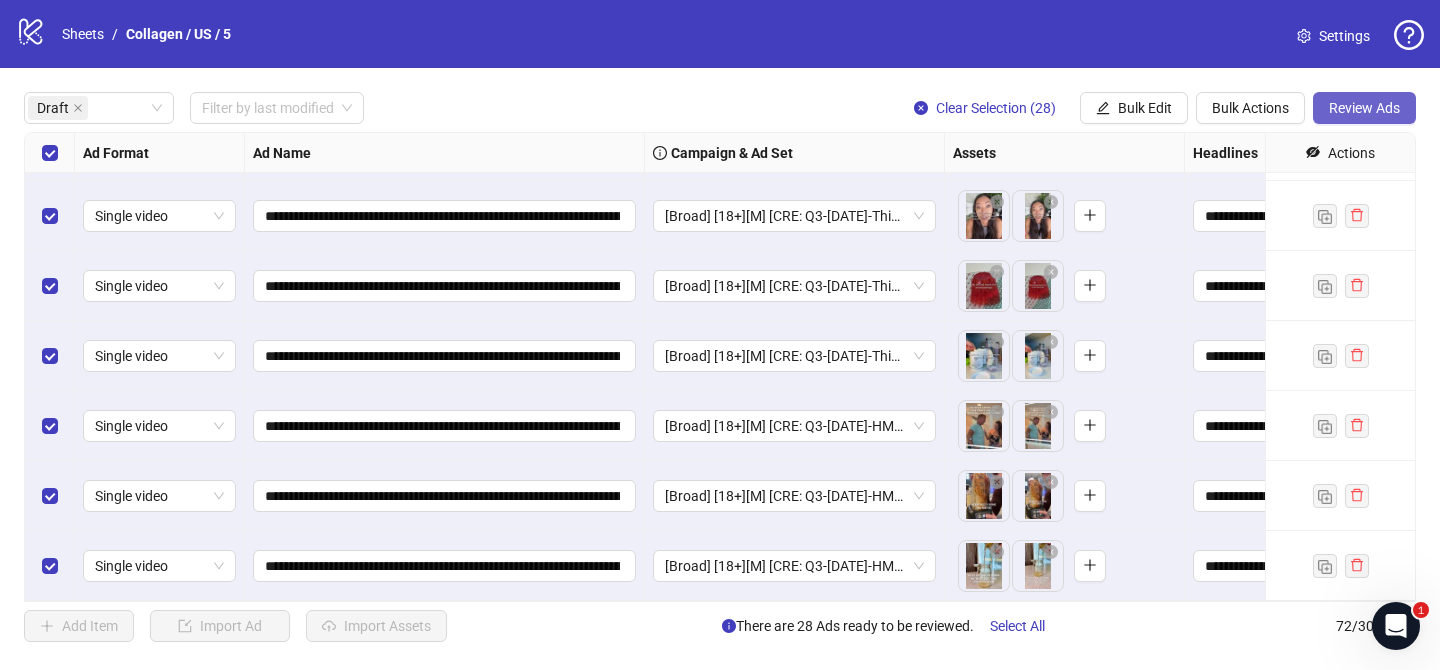 click on "Review Ads" at bounding box center [1364, 108] 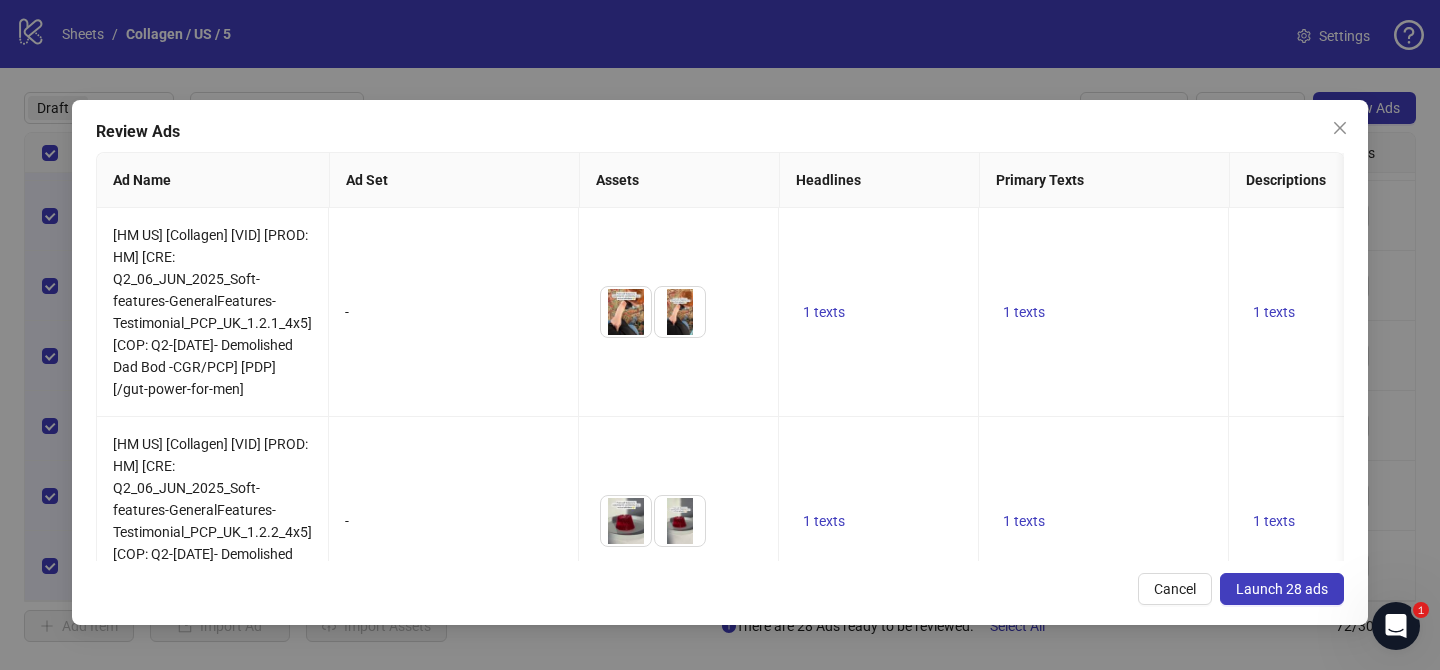 click on "Launch 28 ads" at bounding box center (1282, 589) 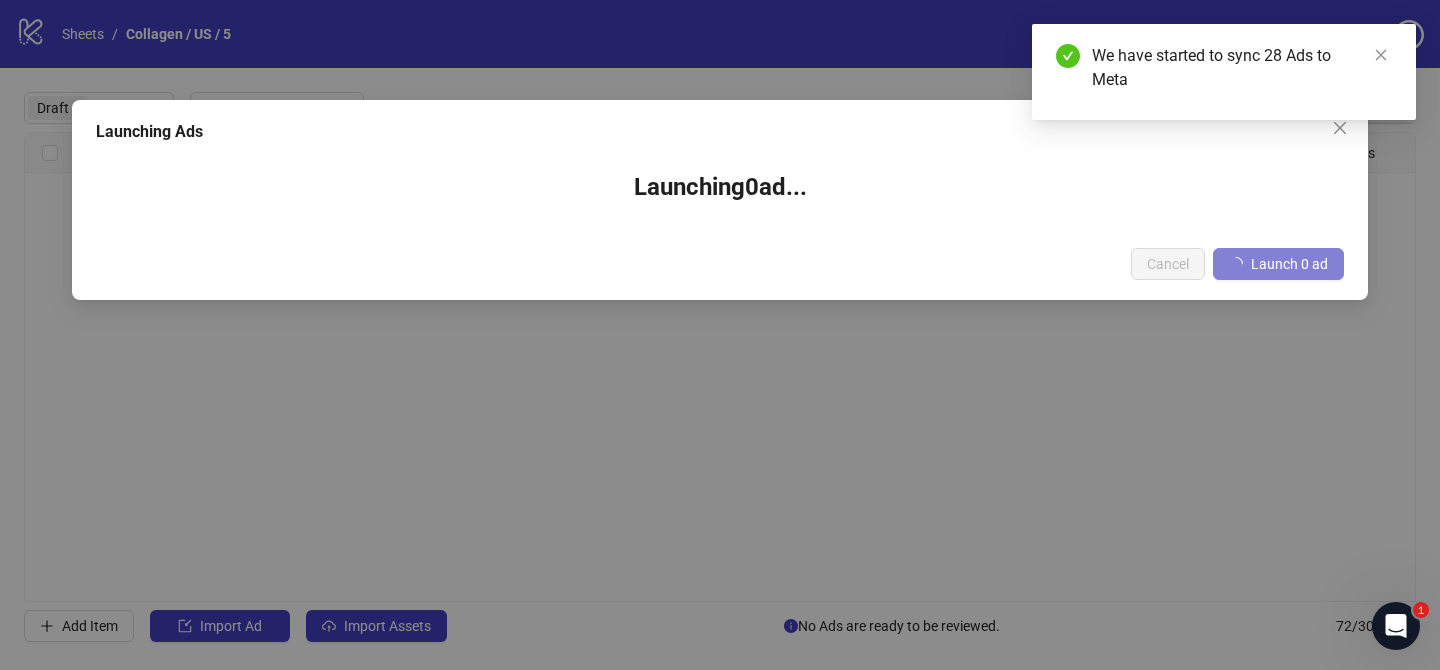 scroll, scrollTop: 0, scrollLeft: 0, axis: both 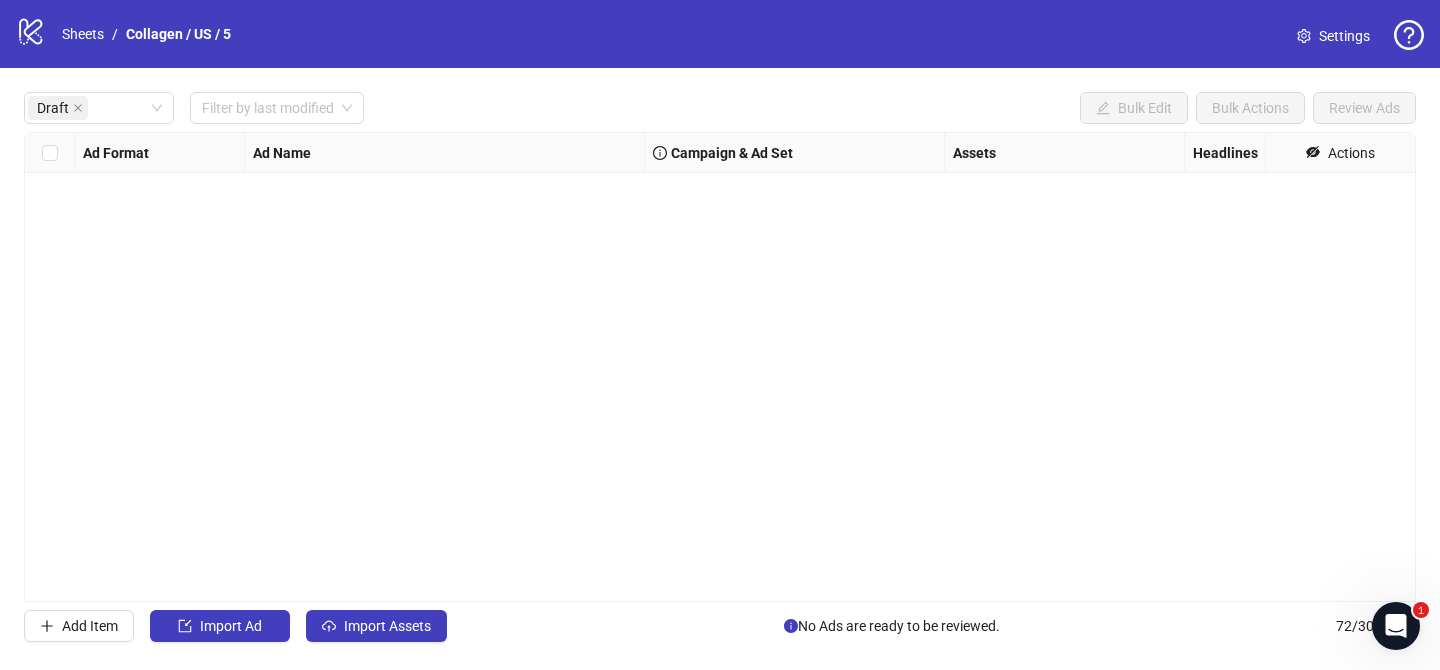 drag, startPoint x: 77, startPoint y: 106, endPoint x: 136, endPoint y: 148, distance: 72.42237 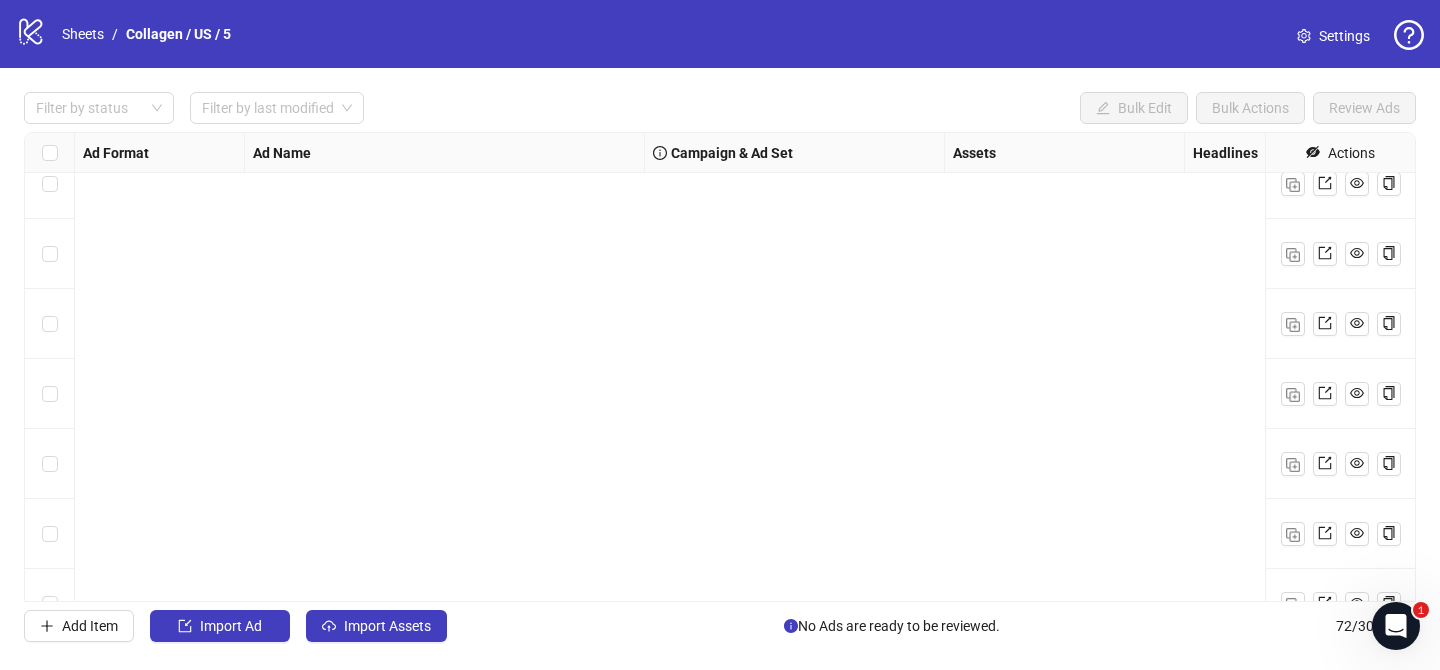 scroll, scrollTop: 4612, scrollLeft: 0, axis: vertical 